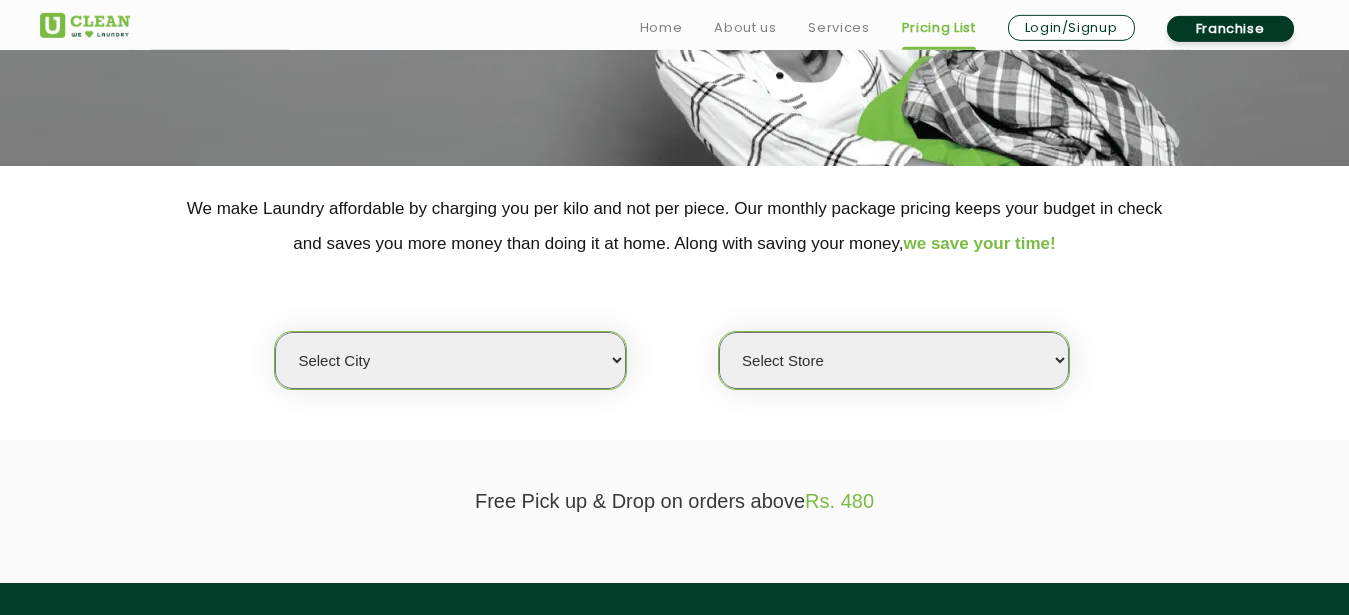 scroll, scrollTop: 306, scrollLeft: 0, axis: vertical 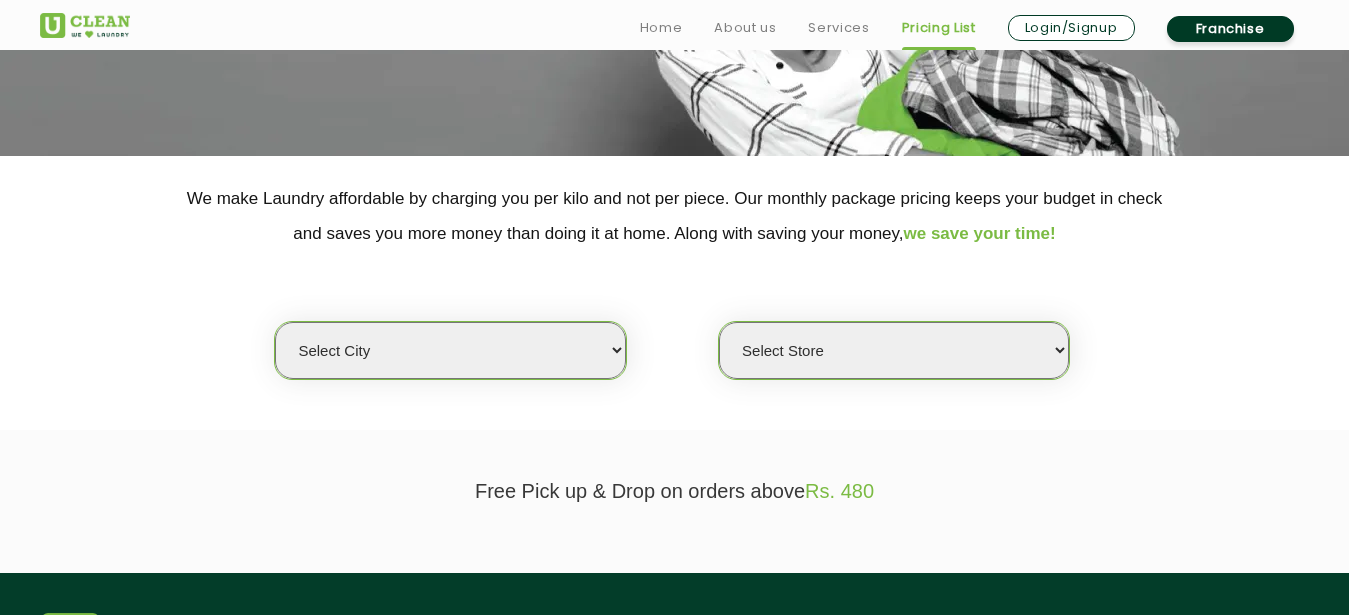 select on "6" 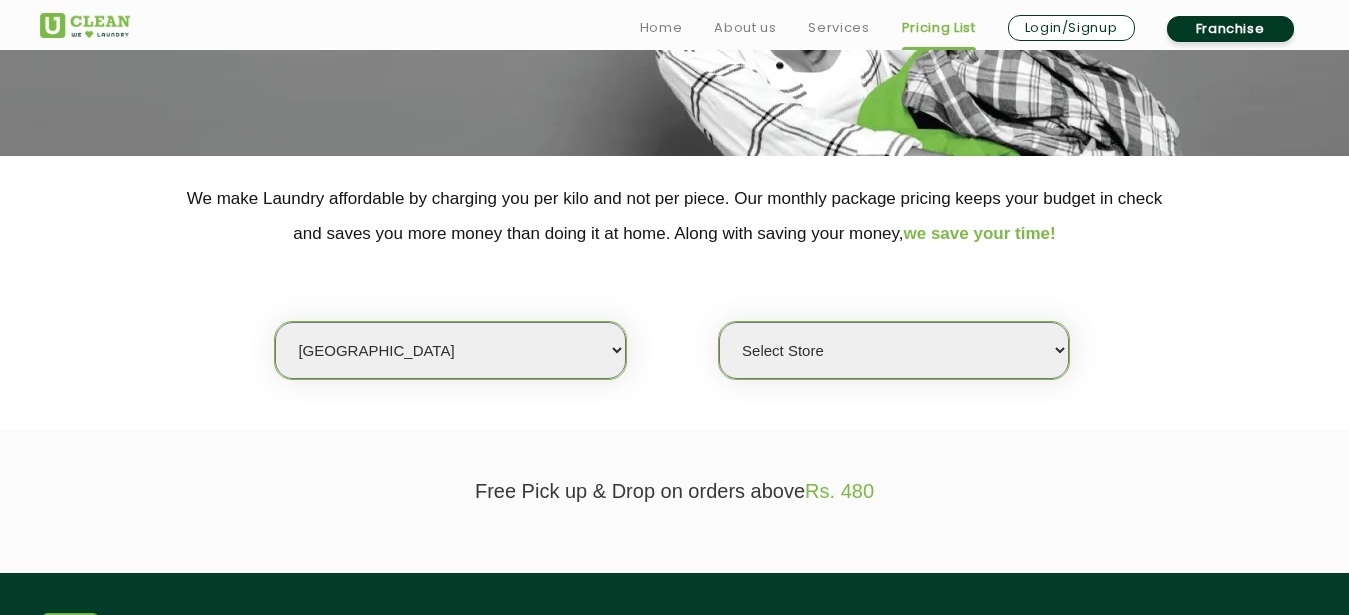 click on "[GEOGRAPHIC_DATA]" at bounding box center [0, 0] 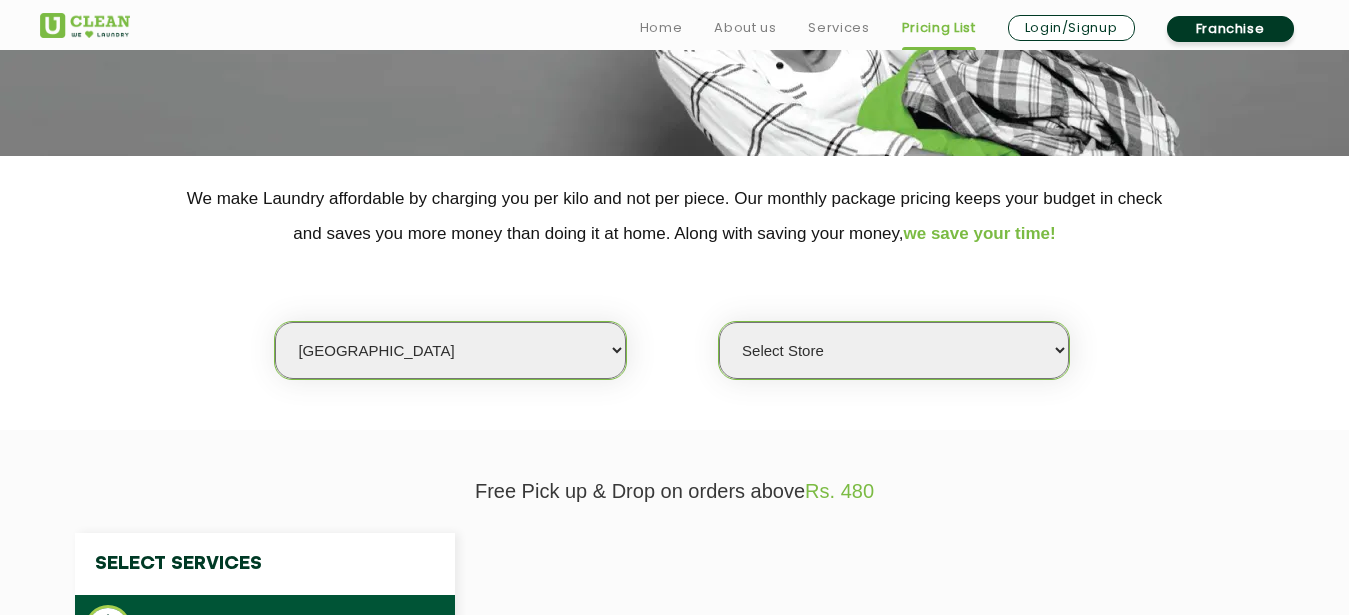 select on "0" 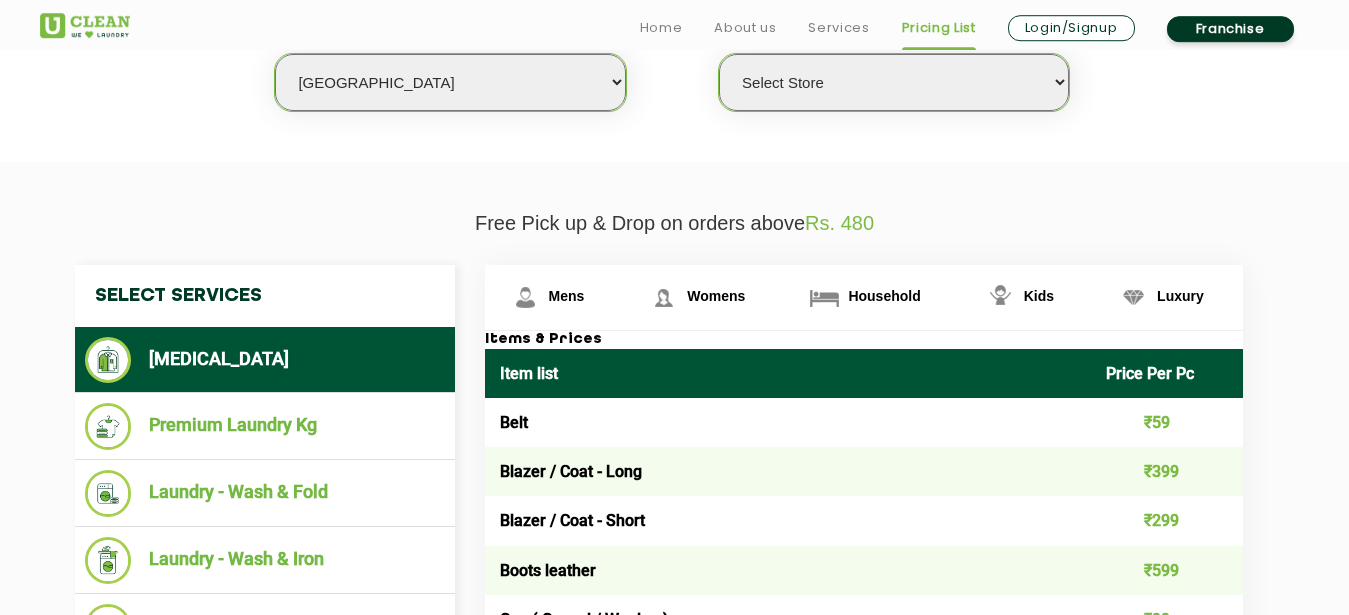 scroll, scrollTop: 612, scrollLeft: 0, axis: vertical 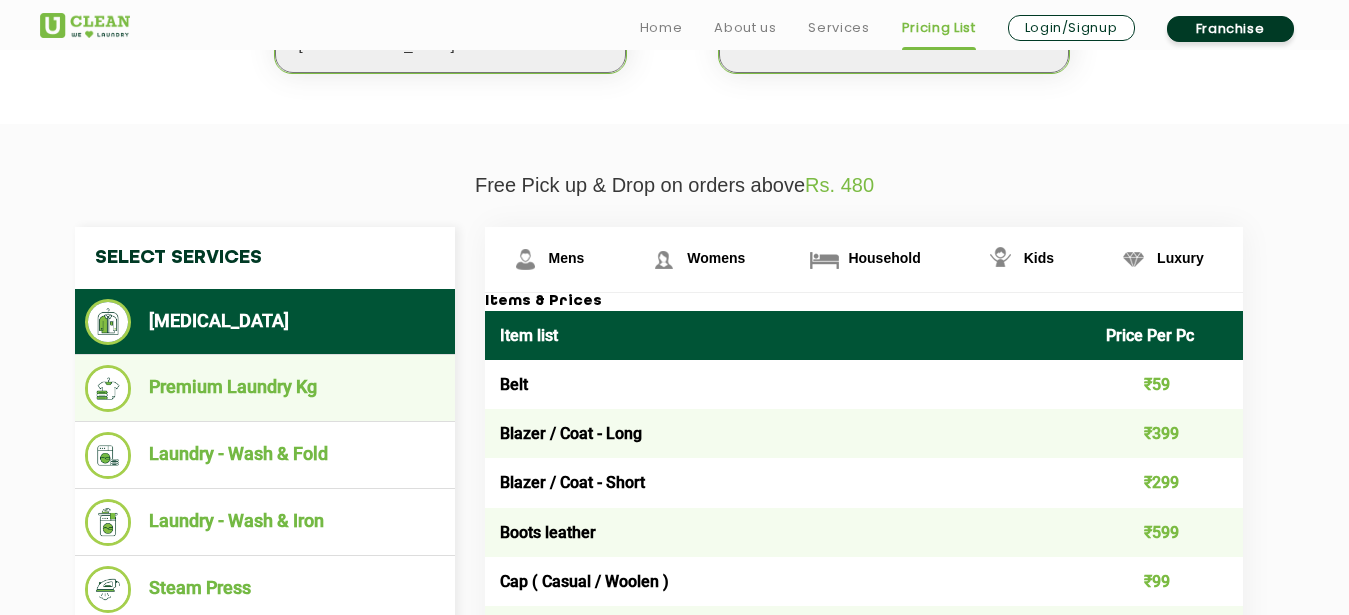 click on "Premium Laundry Kg" at bounding box center (265, 388) 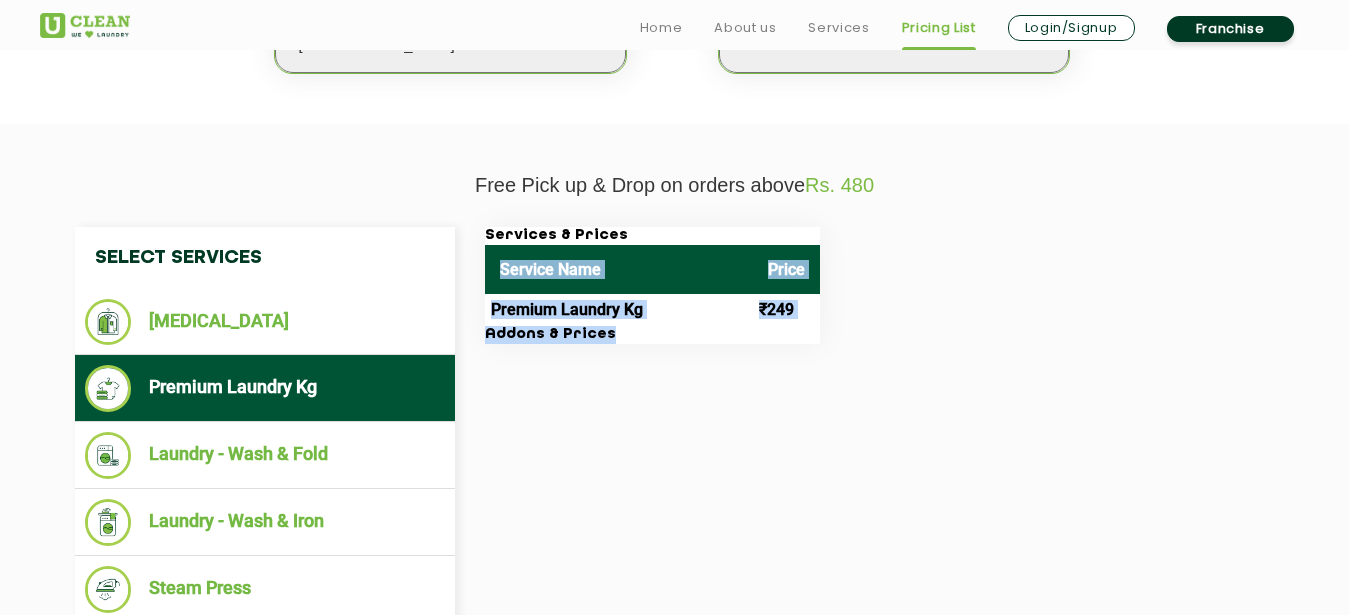 drag, startPoint x: 501, startPoint y: 263, endPoint x: 597, endPoint y: 343, distance: 124.964 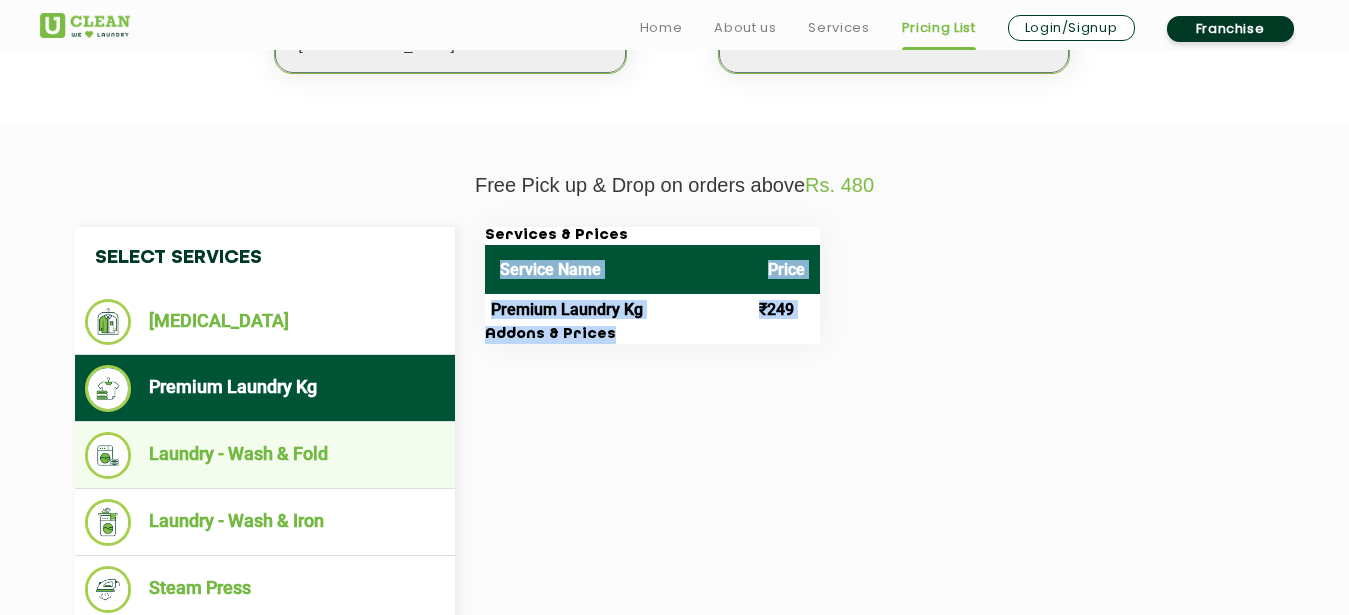 click on "Laundry - Wash & Fold" at bounding box center [265, 455] 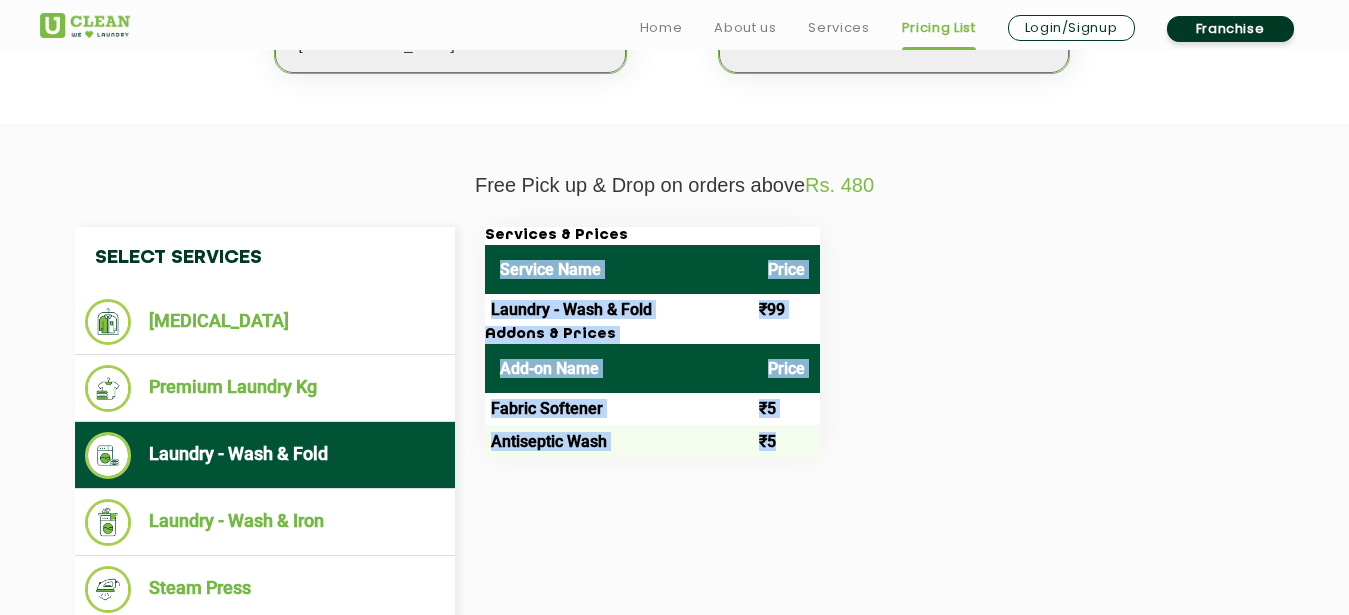 drag, startPoint x: 500, startPoint y: 264, endPoint x: 684, endPoint y: 452, distance: 263.05893 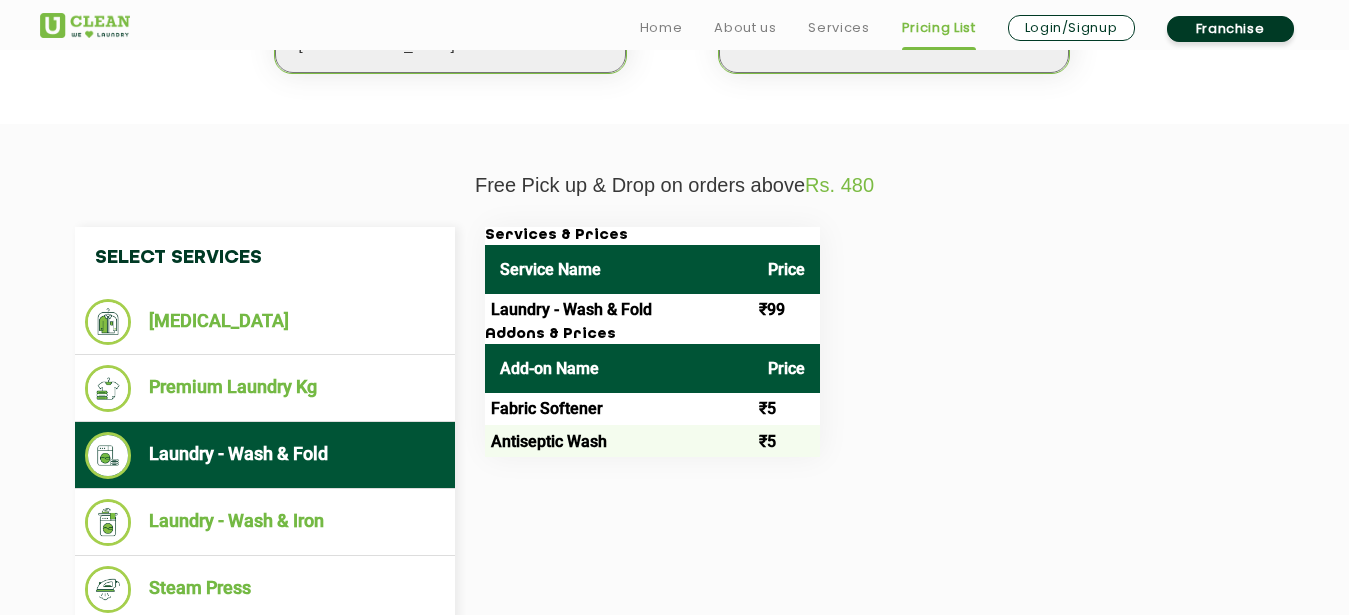 drag, startPoint x: 701, startPoint y: 184, endPoint x: 691, endPoint y: 257, distance: 73.68175 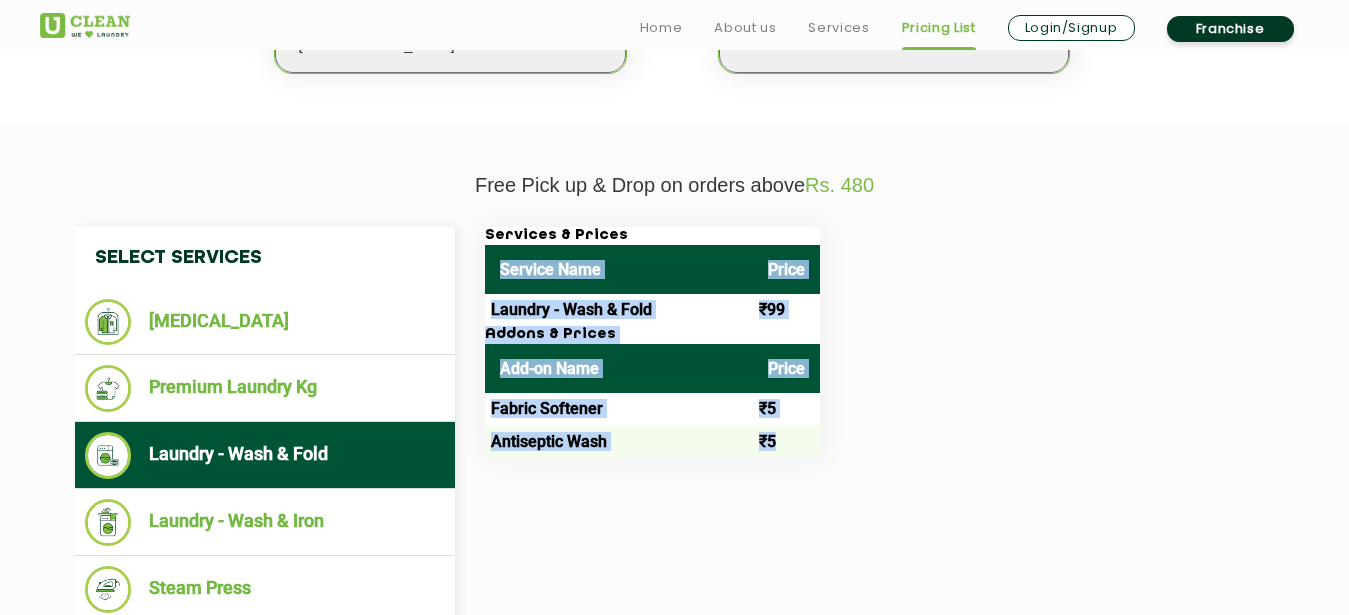 drag, startPoint x: 499, startPoint y: 269, endPoint x: 696, endPoint y: 452, distance: 268.88287 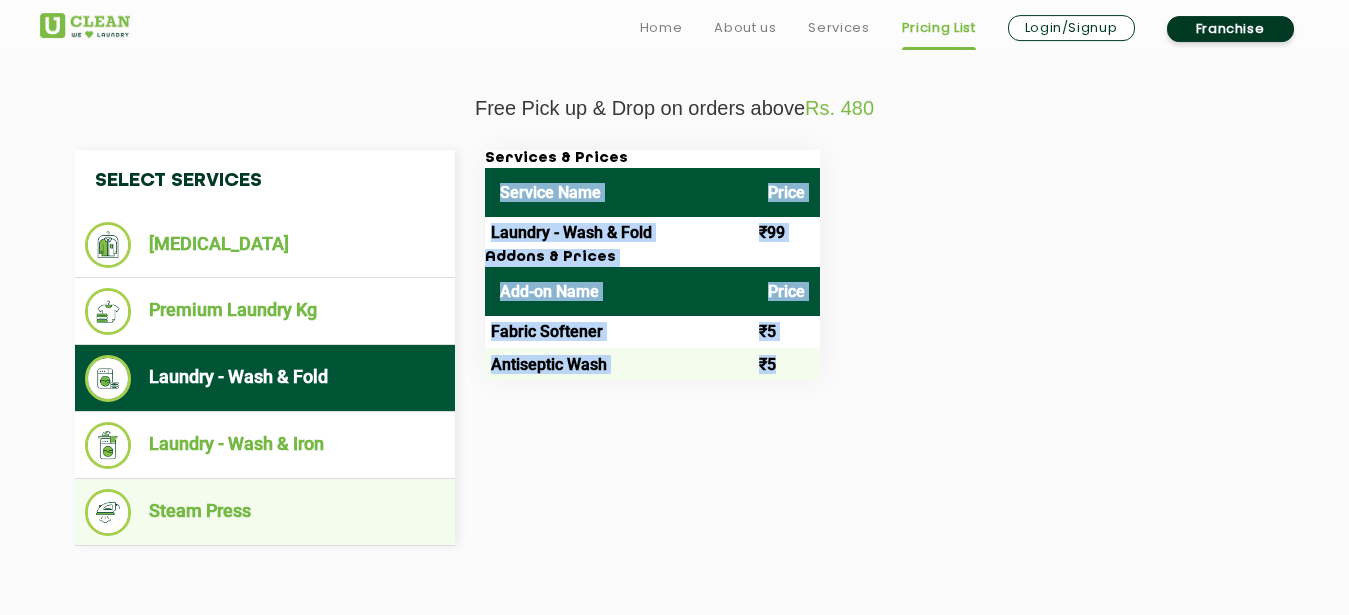 scroll, scrollTop: 714, scrollLeft: 0, axis: vertical 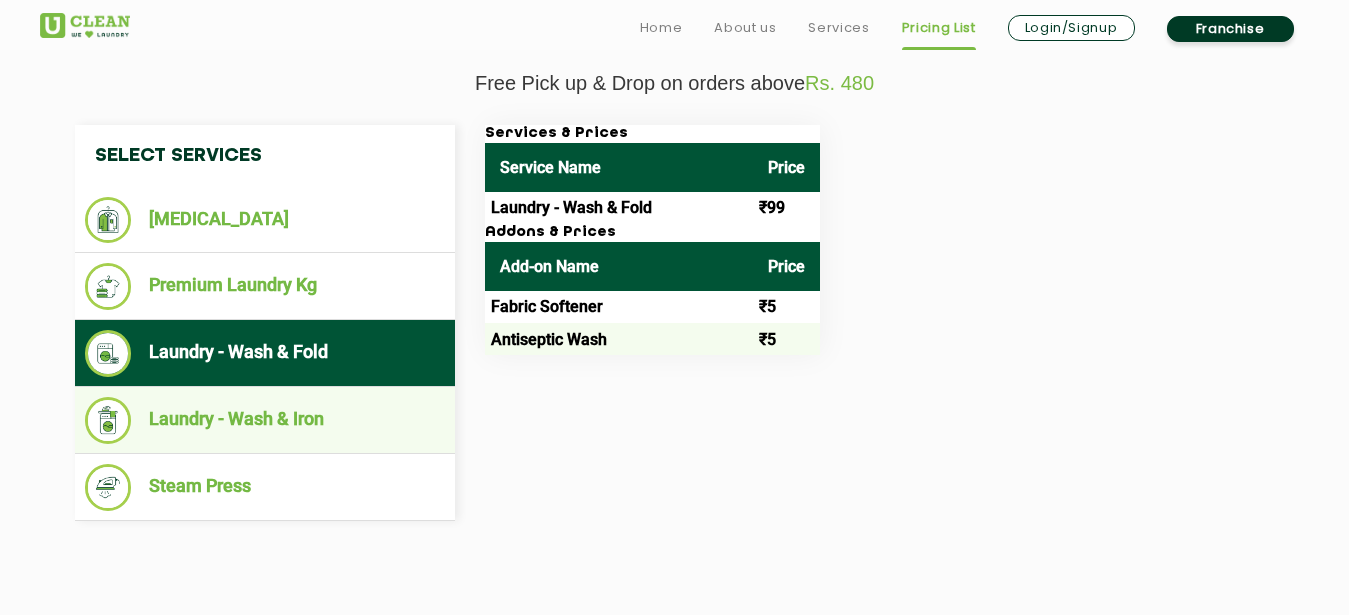 click on "Laundry - Wash & Iron" at bounding box center (265, 420) 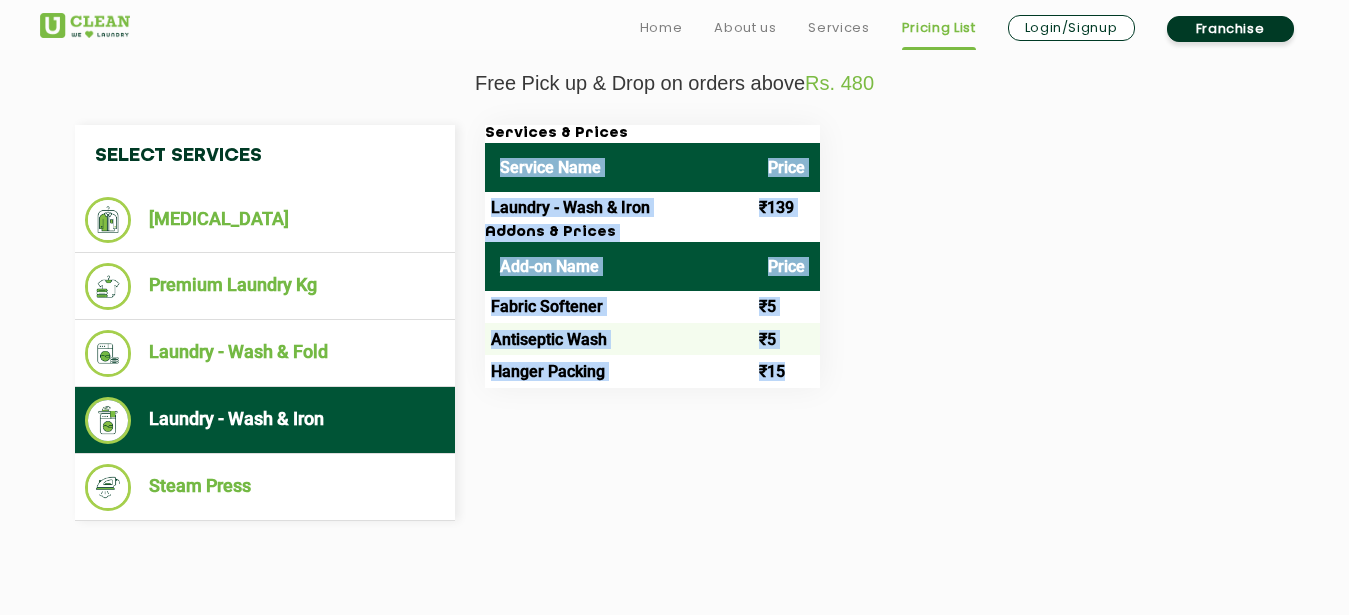 drag, startPoint x: 496, startPoint y: 164, endPoint x: 694, endPoint y: 381, distance: 293.7567 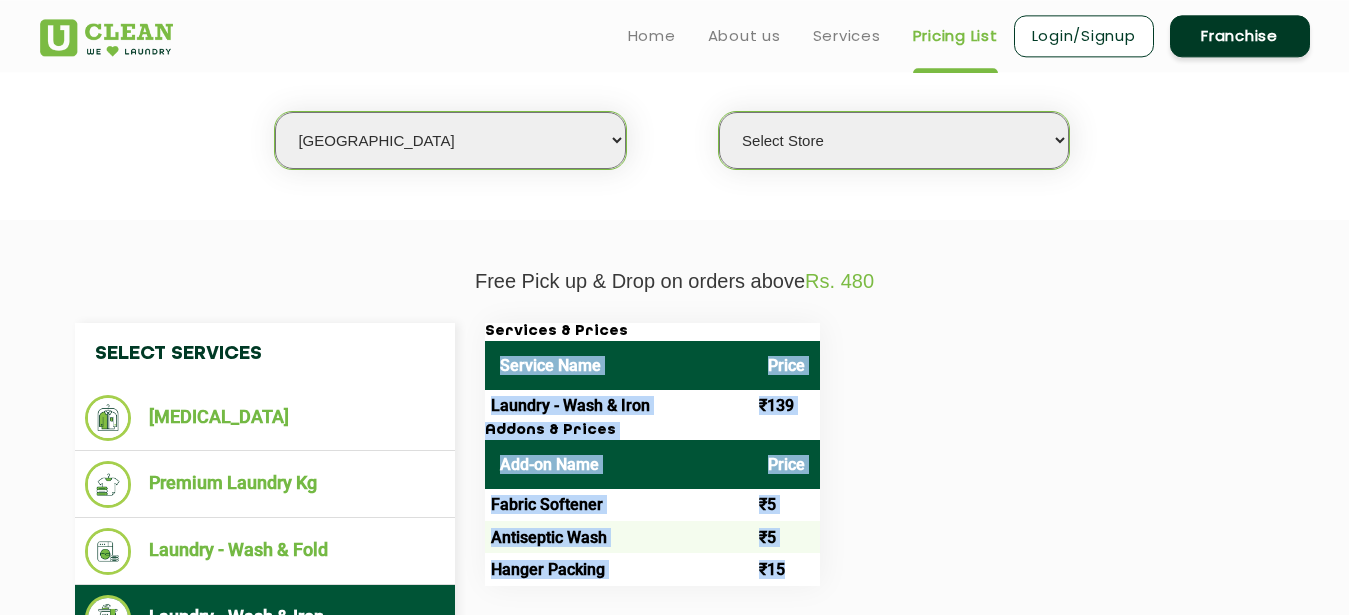 scroll, scrollTop: 510, scrollLeft: 0, axis: vertical 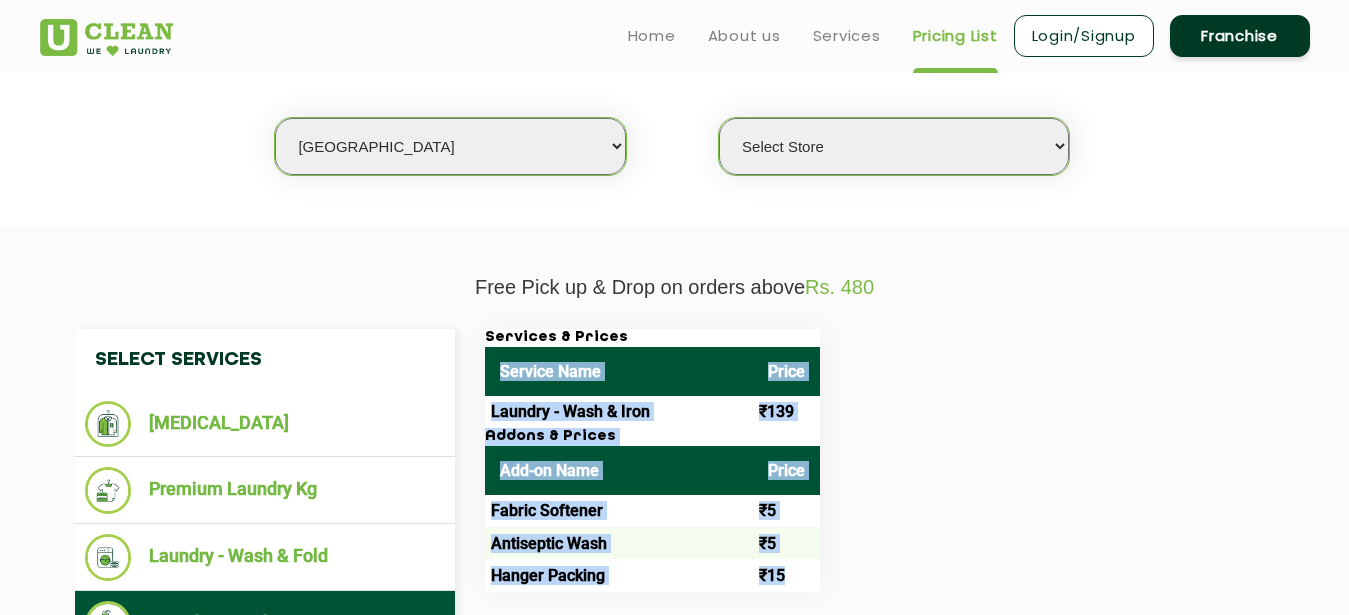 select on "11" 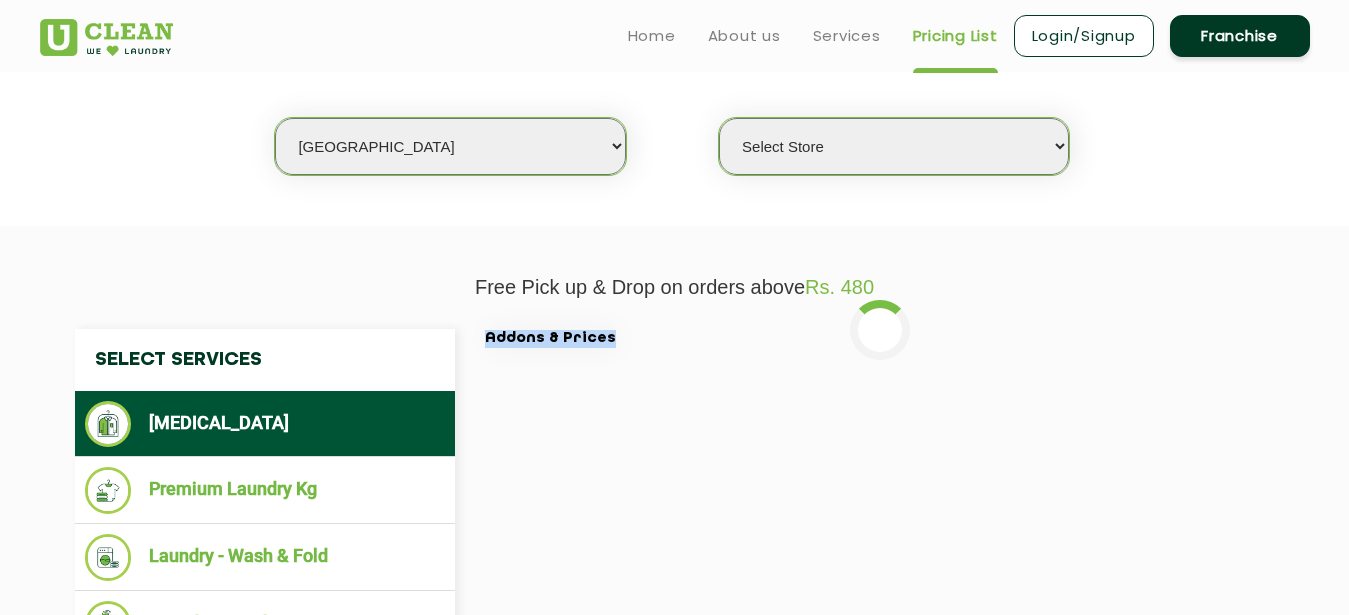 select on "0" 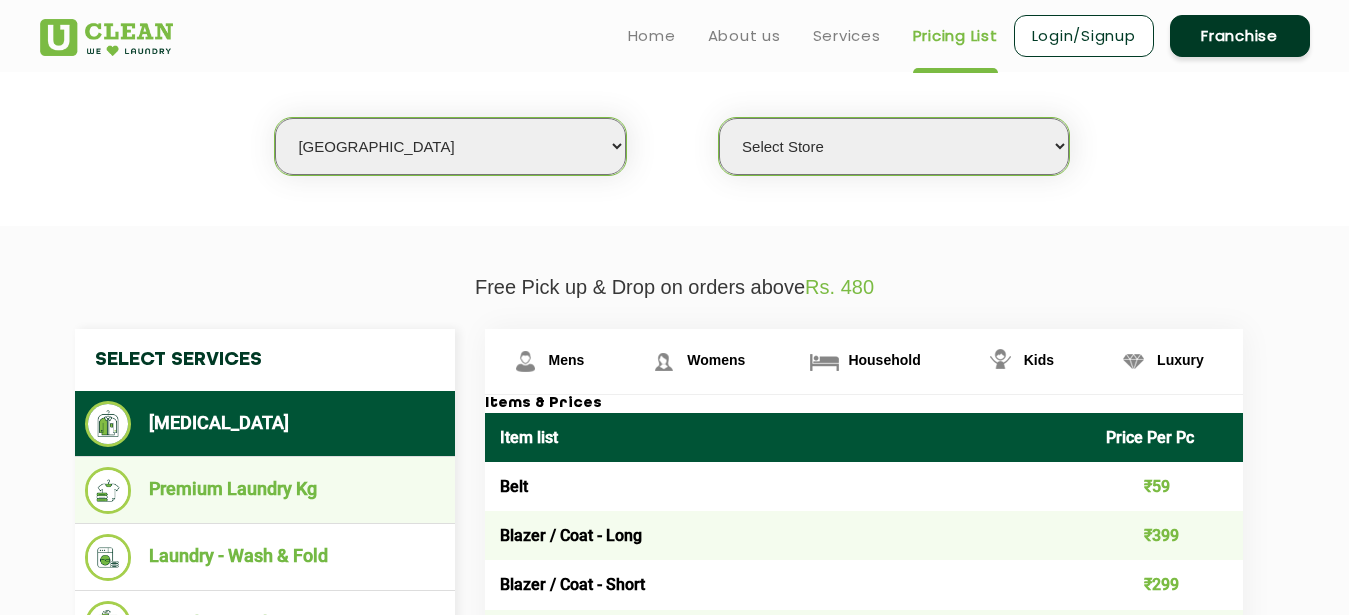 drag, startPoint x: 330, startPoint y: 494, endPoint x: 352, endPoint y: 491, distance: 22.203604 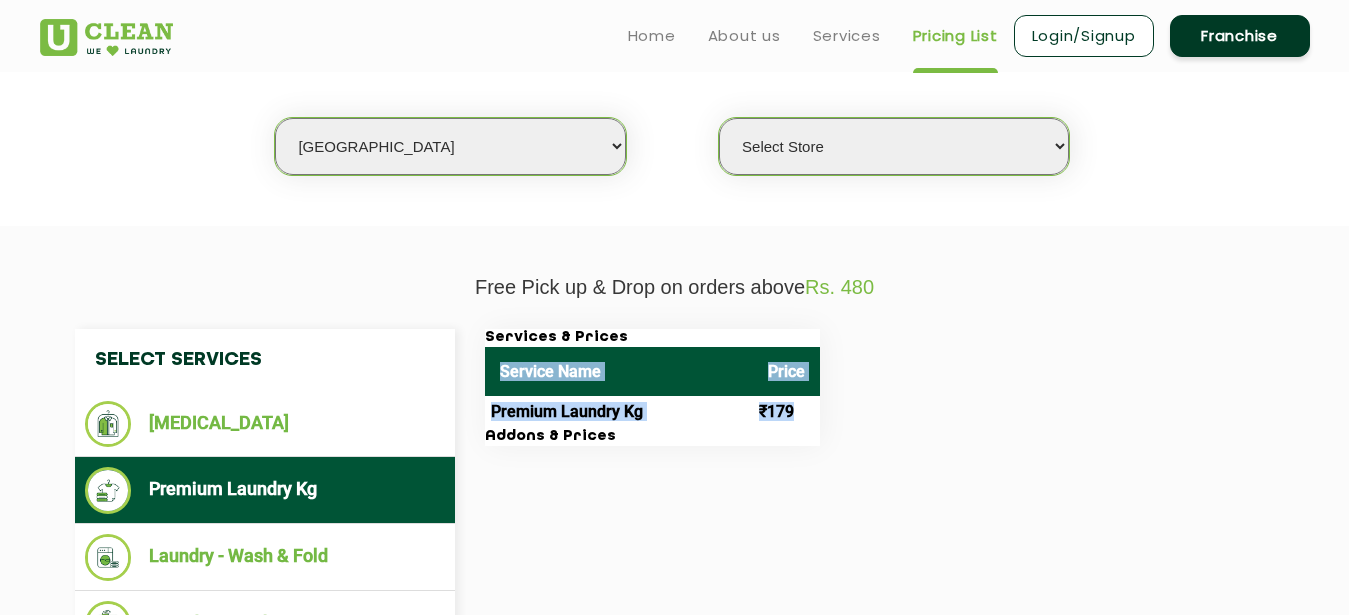 drag, startPoint x: 498, startPoint y: 366, endPoint x: 667, endPoint y: 417, distance: 176.52762 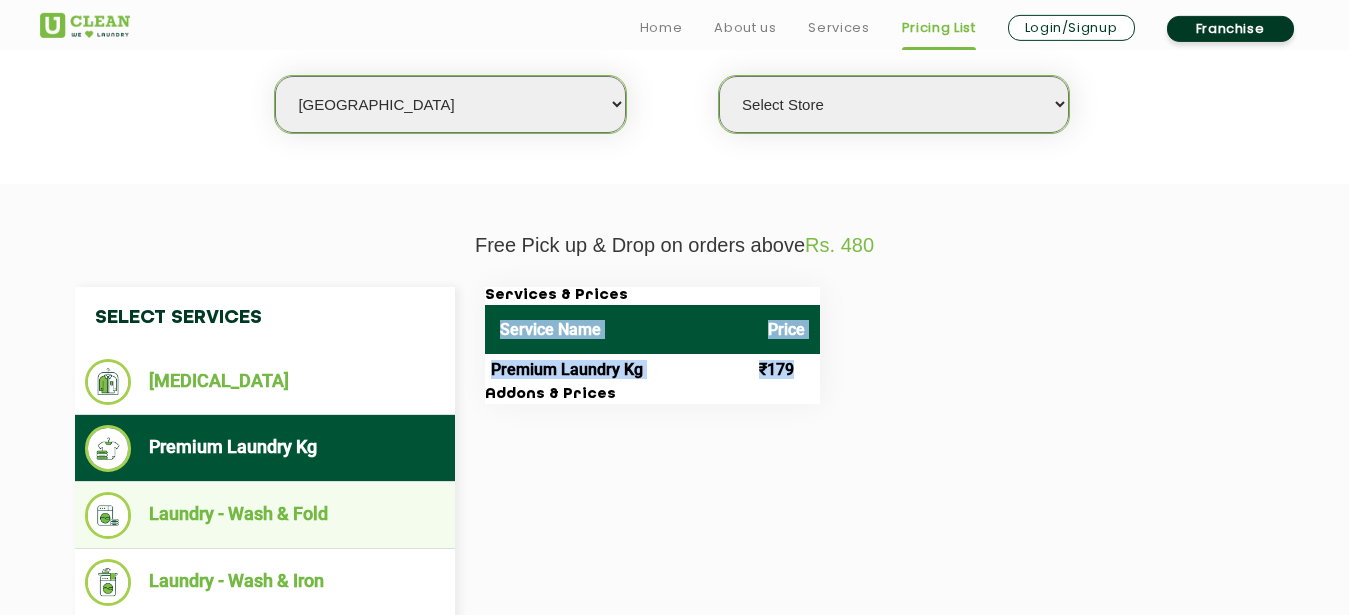 scroll, scrollTop: 612, scrollLeft: 0, axis: vertical 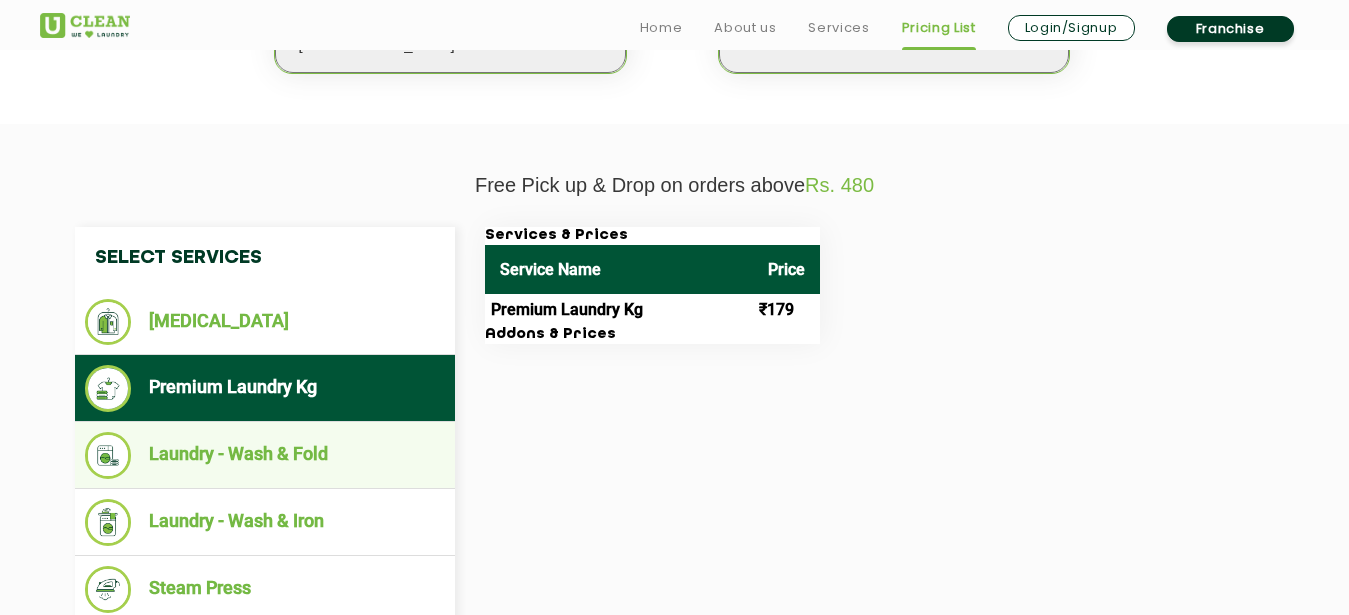 click on "Laundry - Wash & Fold" at bounding box center (265, 455) 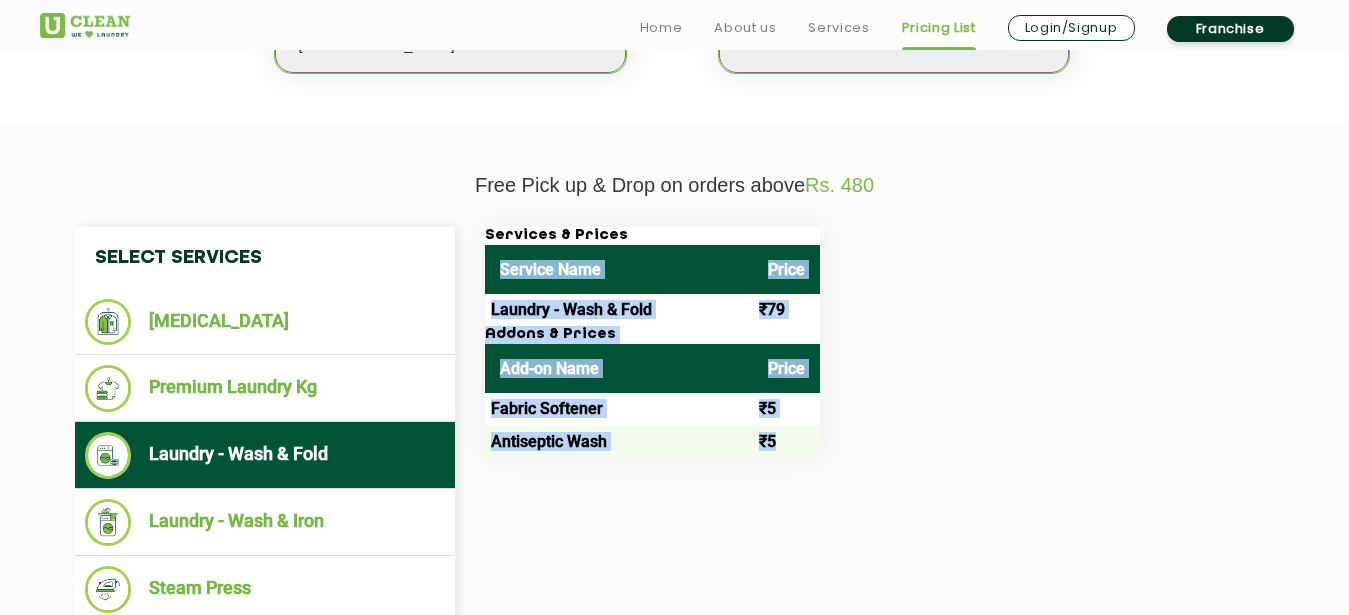 drag, startPoint x: 498, startPoint y: 271, endPoint x: 636, endPoint y: 449, distance: 225.22878 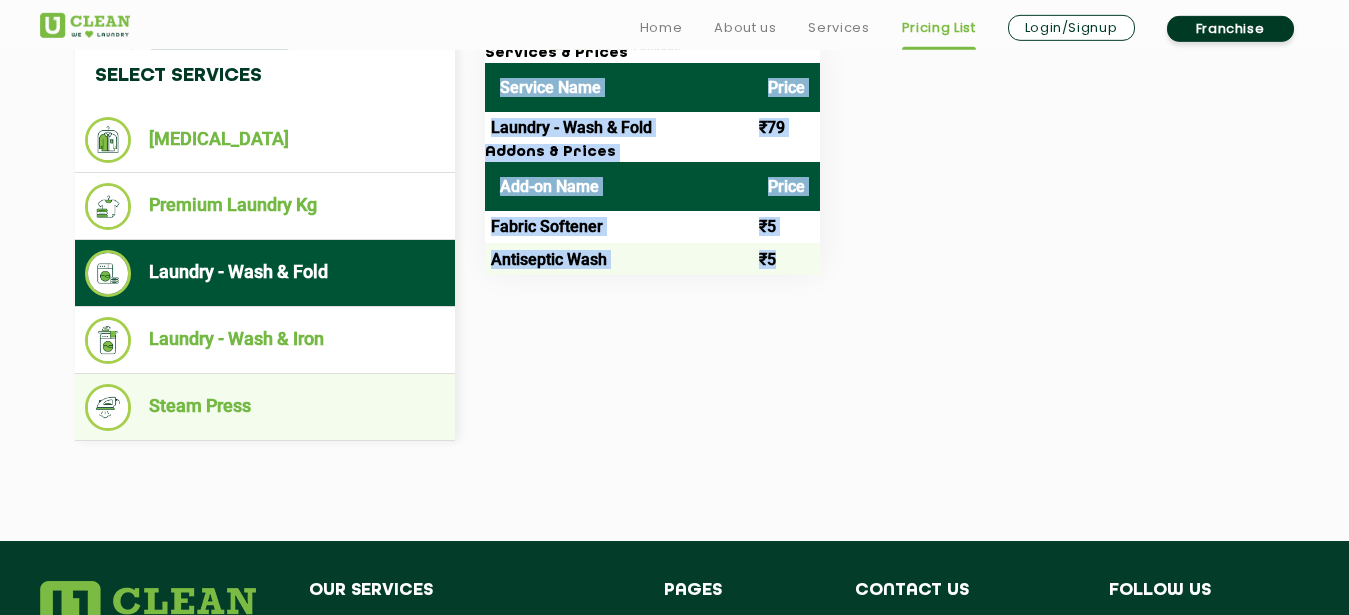 scroll, scrollTop: 816, scrollLeft: 0, axis: vertical 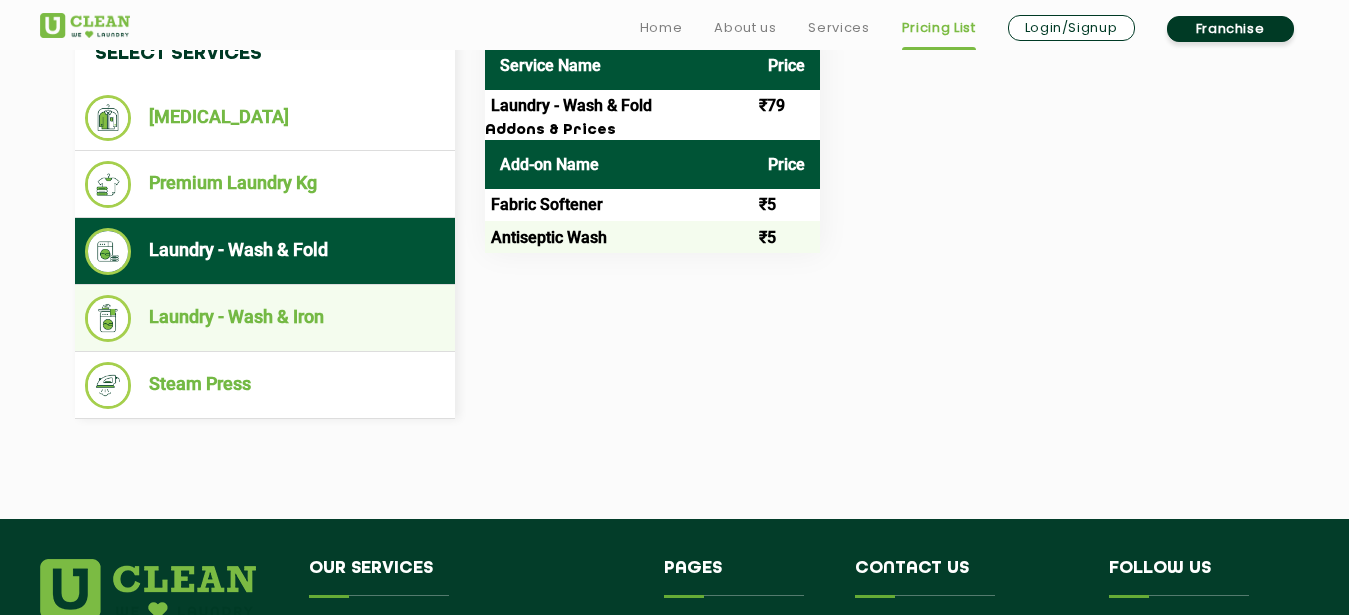 click on "Laundry - Wash & Iron" at bounding box center [265, 318] 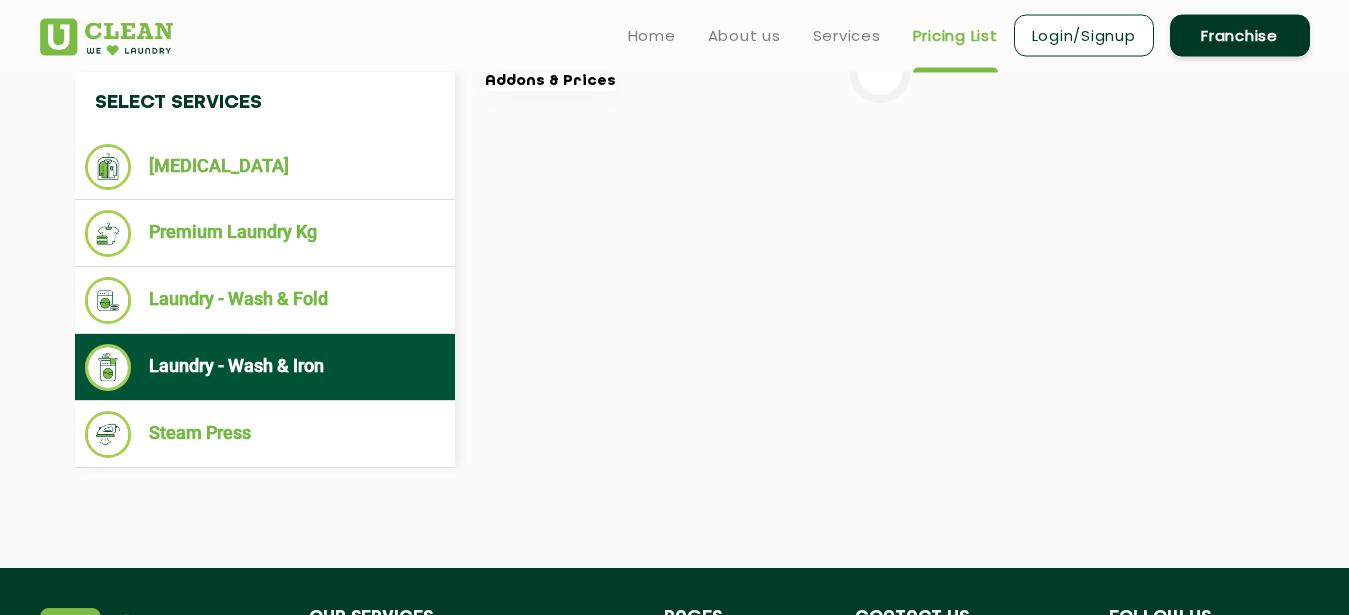 scroll, scrollTop: 714, scrollLeft: 0, axis: vertical 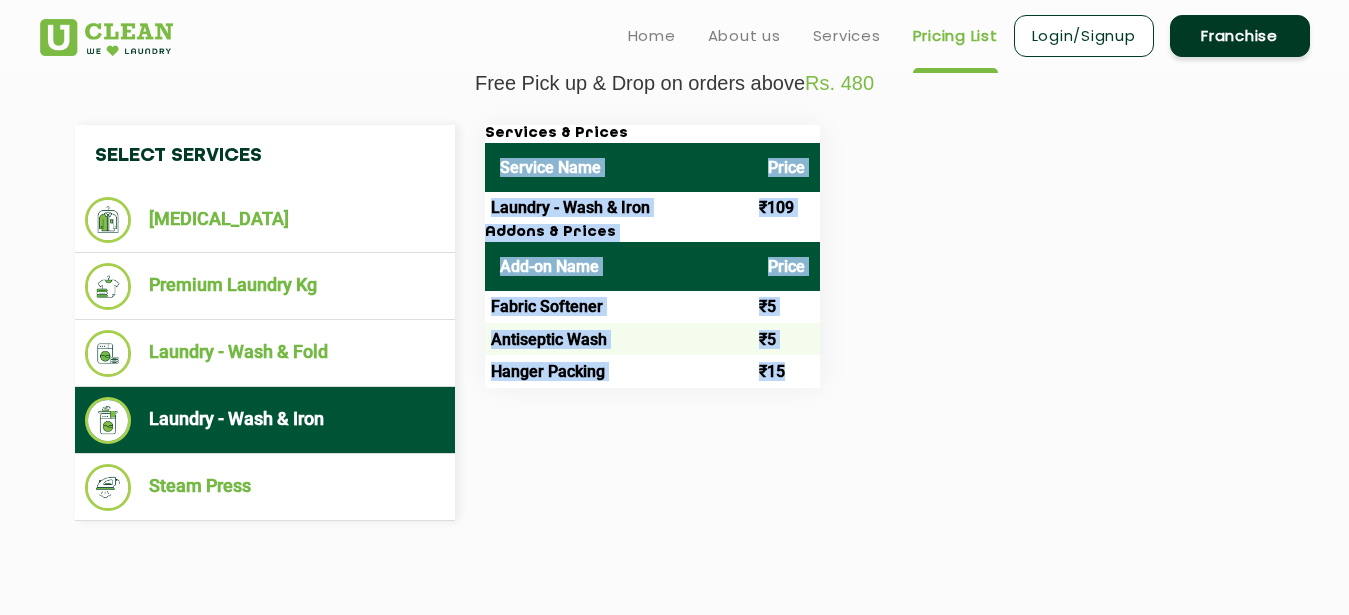 drag, startPoint x: 502, startPoint y: 166, endPoint x: 678, endPoint y: 372, distance: 270.9465 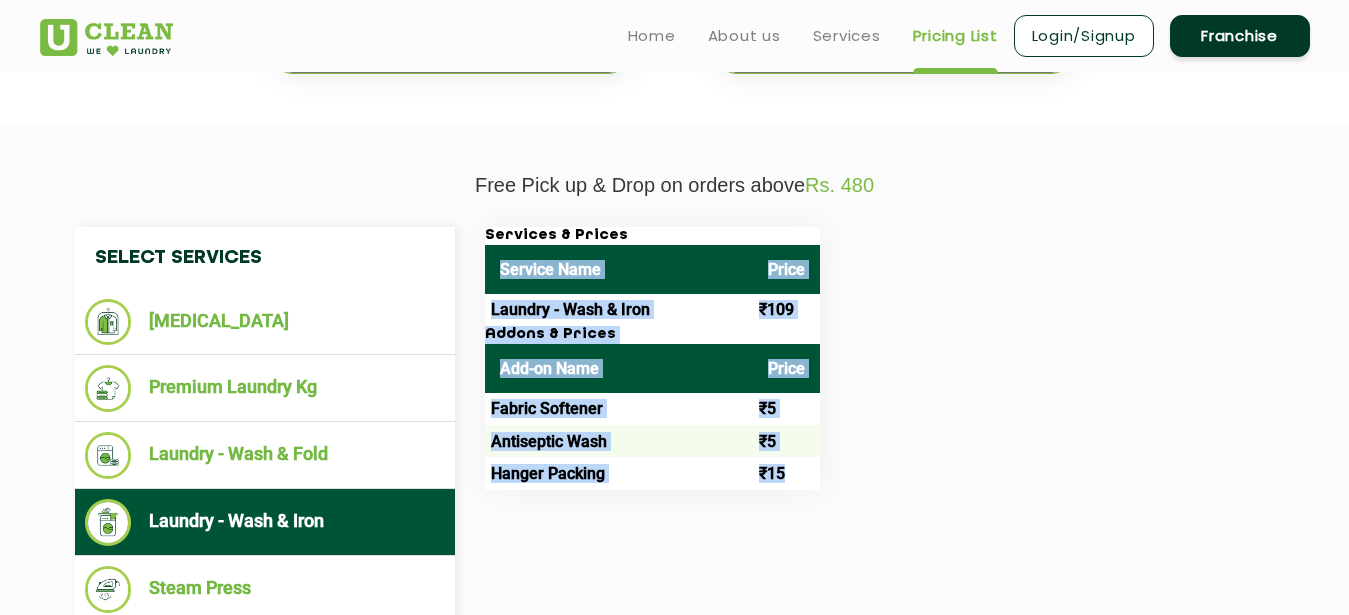 scroll, scrollTop: 306, scrollLeft: 0, axis: vertical 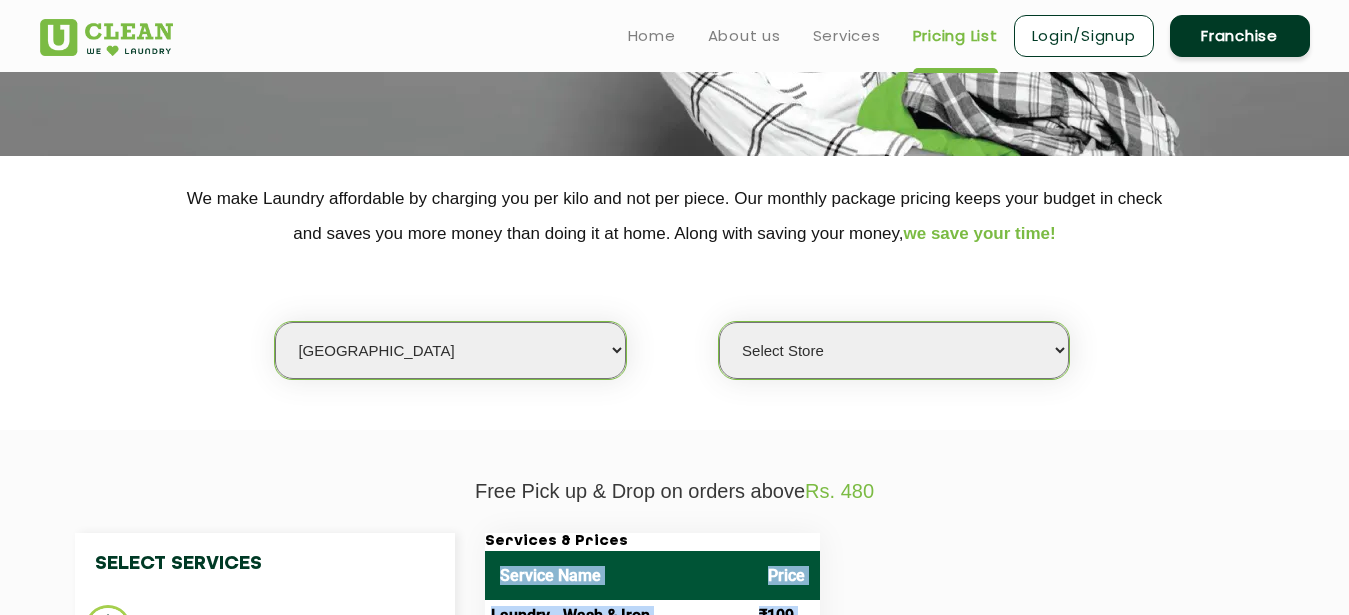 select on "1" 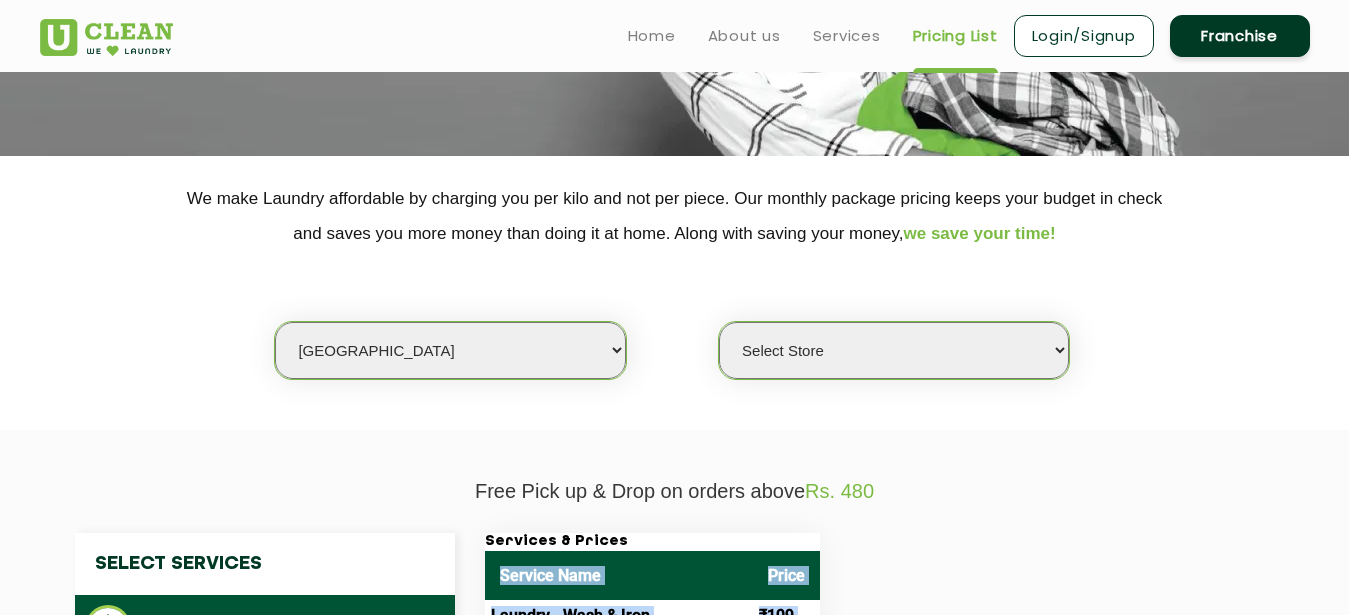 select on "0" 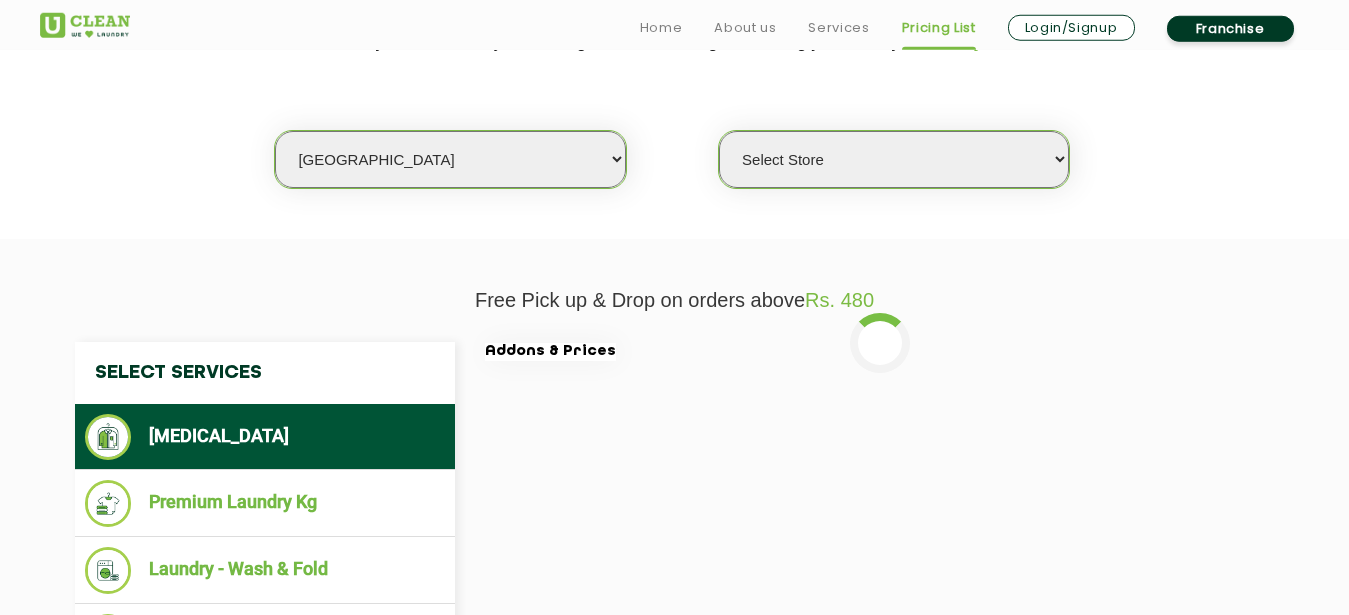 scroll, scrollTop: 612, scrollLeft: 0, axis: vertical 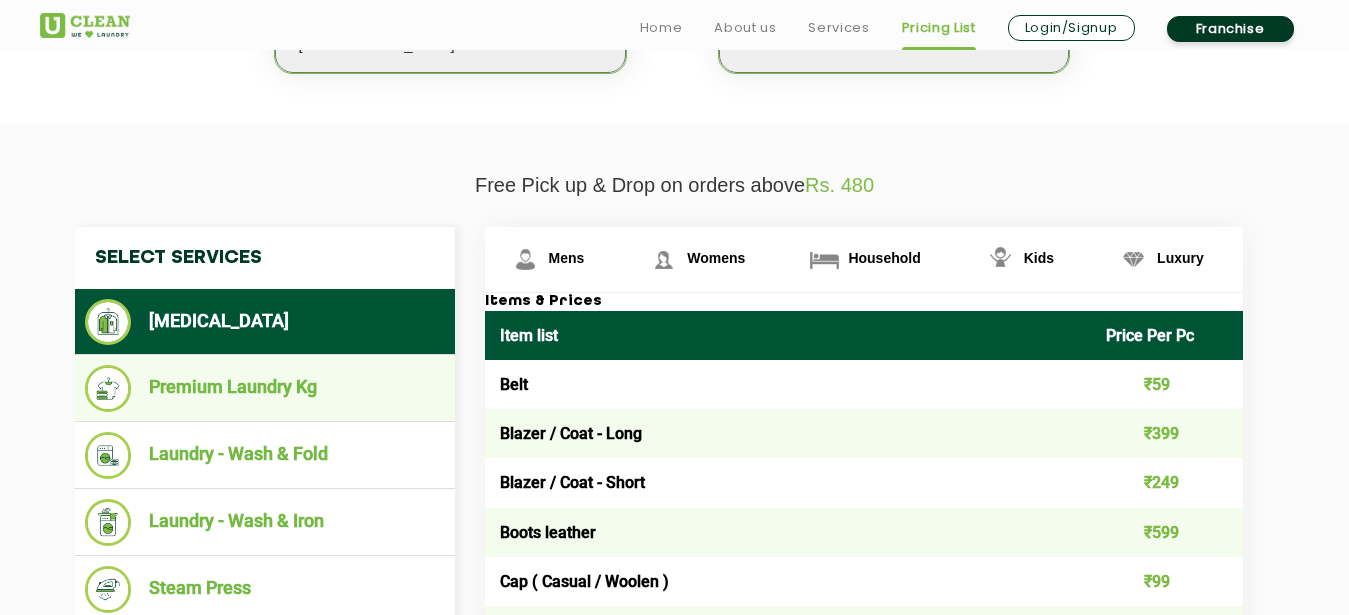 click on "Premium Laundry Kg" at bounding box center (265, 388) 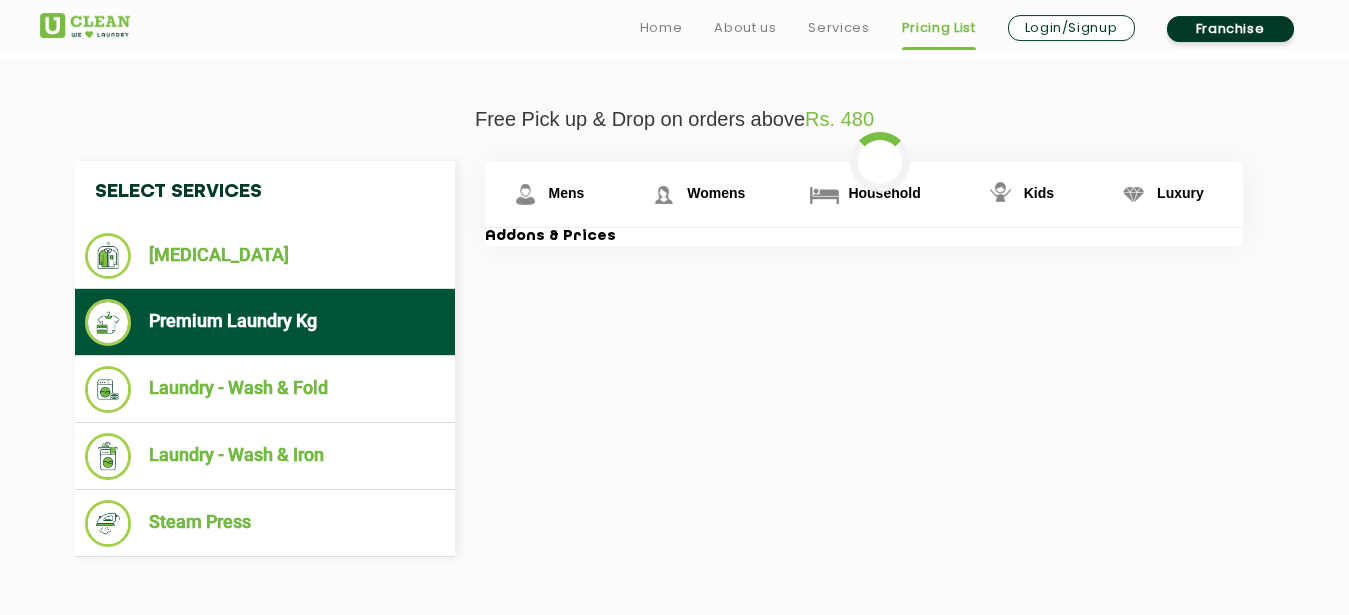 scroll, scrollTop: 714, scrollLeft: 0, axis: vertical 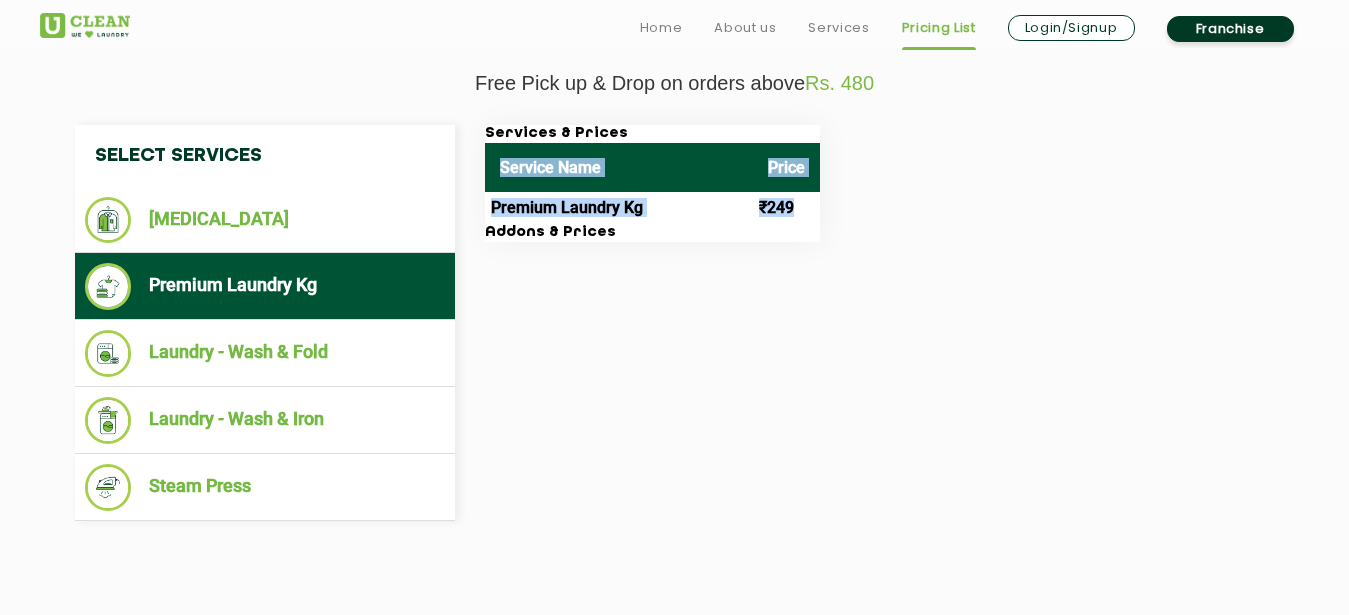 drag, startPoint x: 497, startPoint y: 167, endPoint x: 690, endPoint y: 219, distance: 199.88246 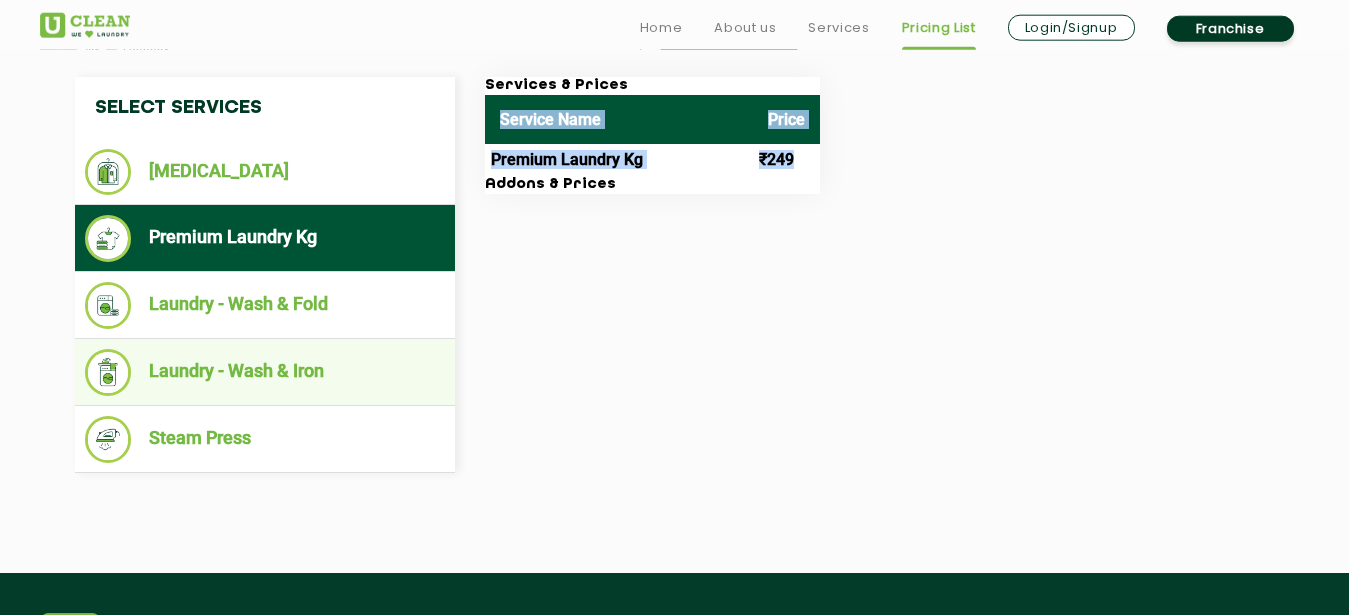 scroll, scrollTop: 816, scrollLeft: 0, axis: vertical 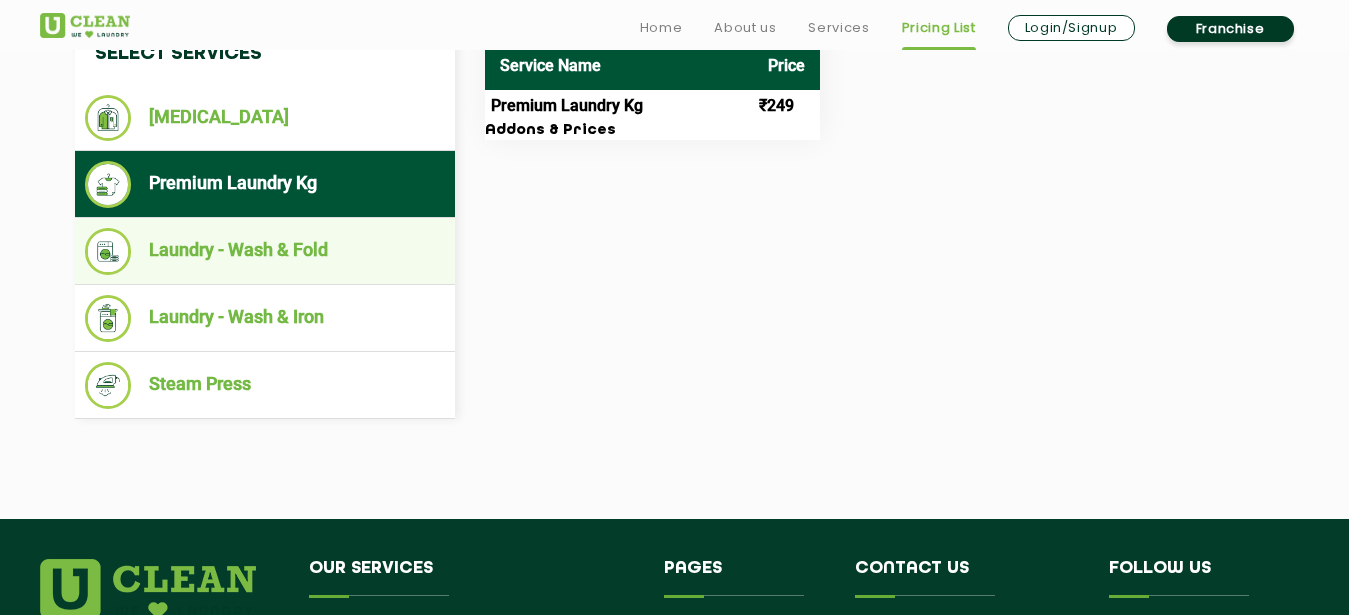 click on "Laundry - Wash & Fold" at bounding box center [265, 251] 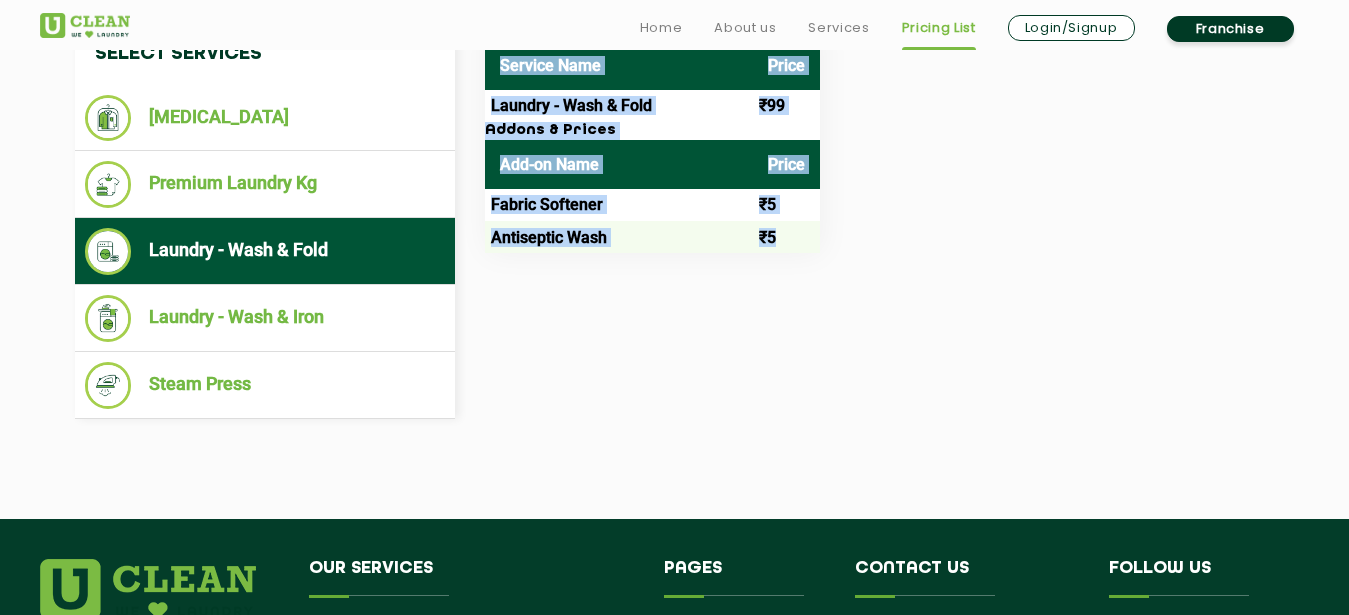 drag, startPoint x: 498, startPoint y: 67, endPoint x: 671, endPoint y: 245, distance: 248.21967 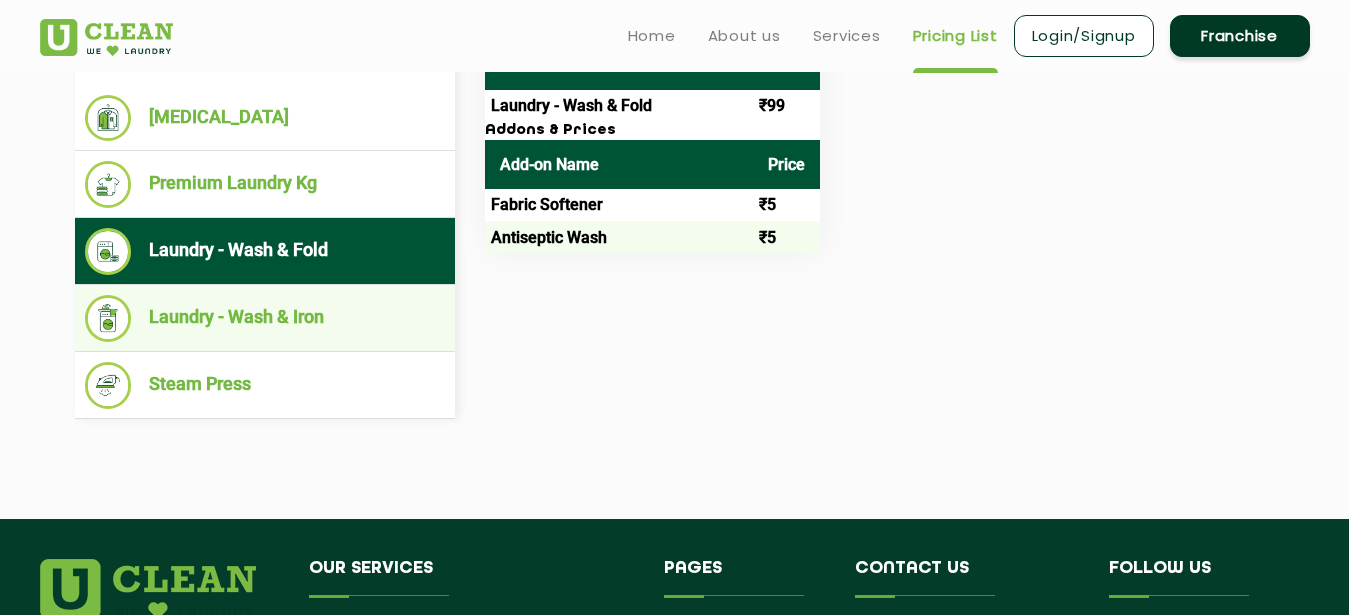 click on "Laundry - Wash & Iron" at bounding box center [265, 318] 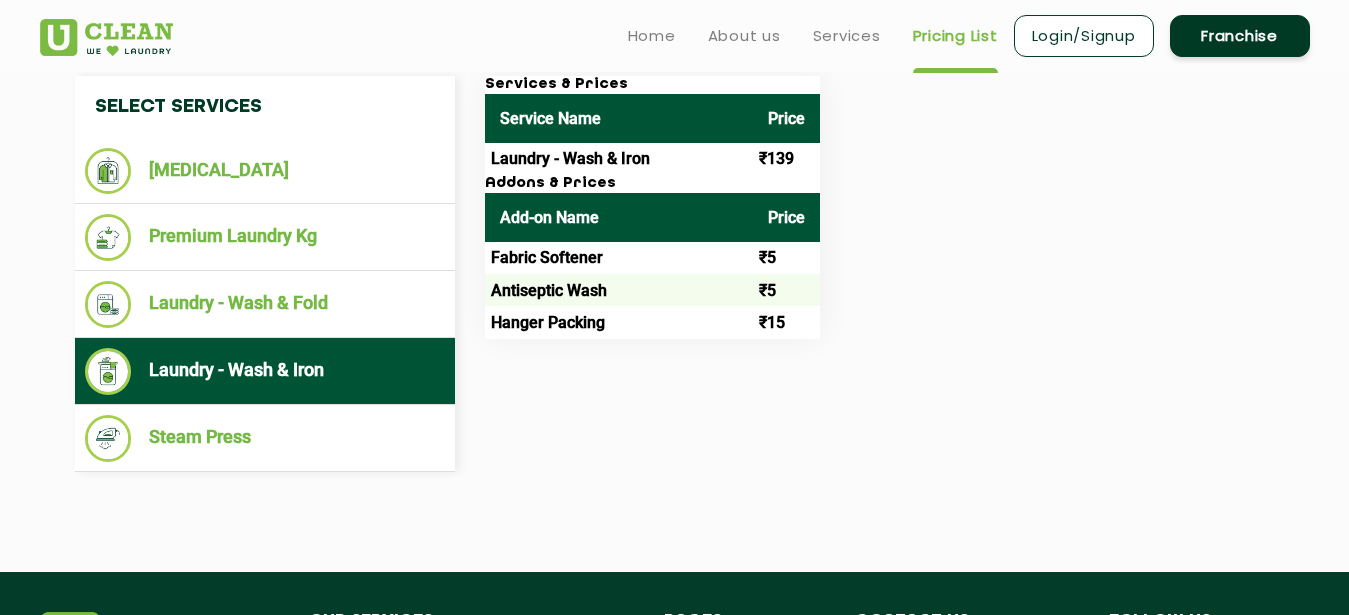 scroll, scrollTop: 714, scrollLeft: 0, axis: vertical 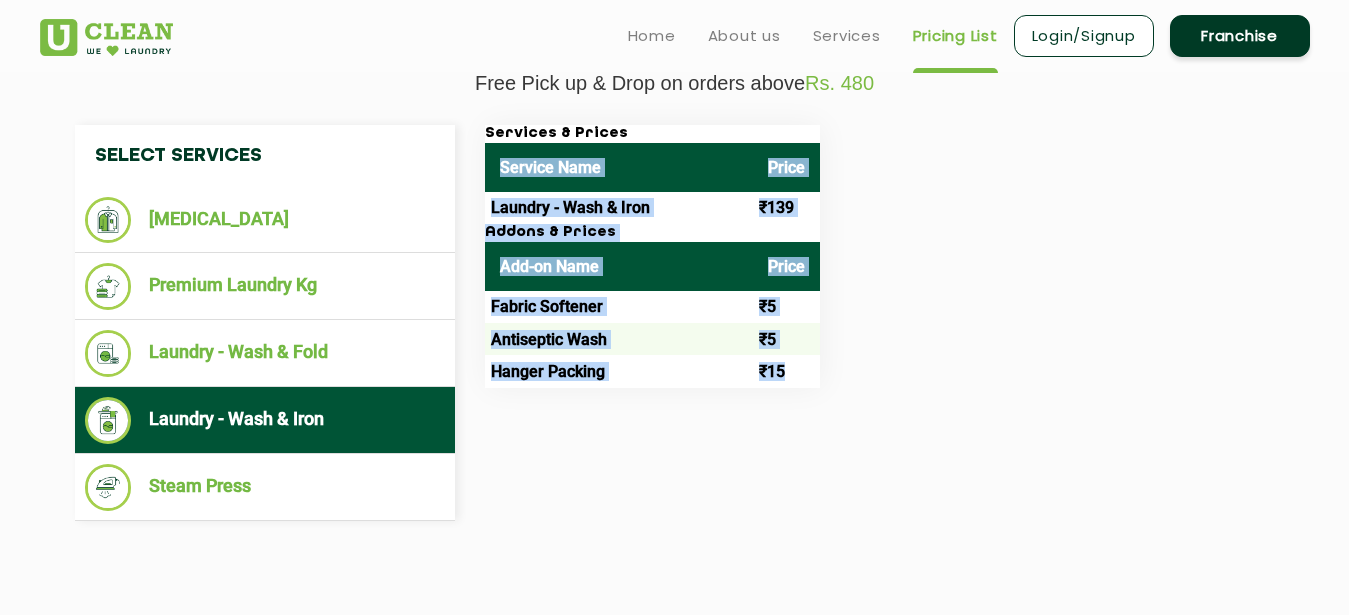 drag, startPoint x: 499, startPoint y: 160, endPoint x: 666, endPoint y: 376, distance: 273.0293 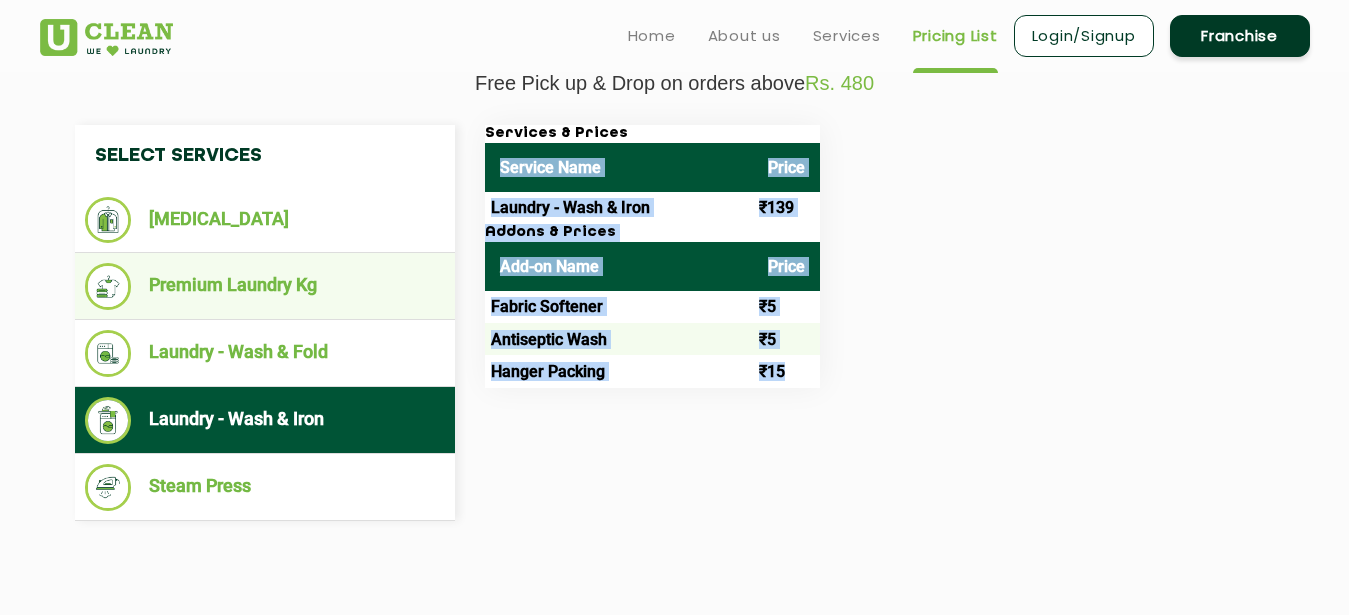 scroll, scrollTop: 612, scrollLeft: 0, axis: vertical 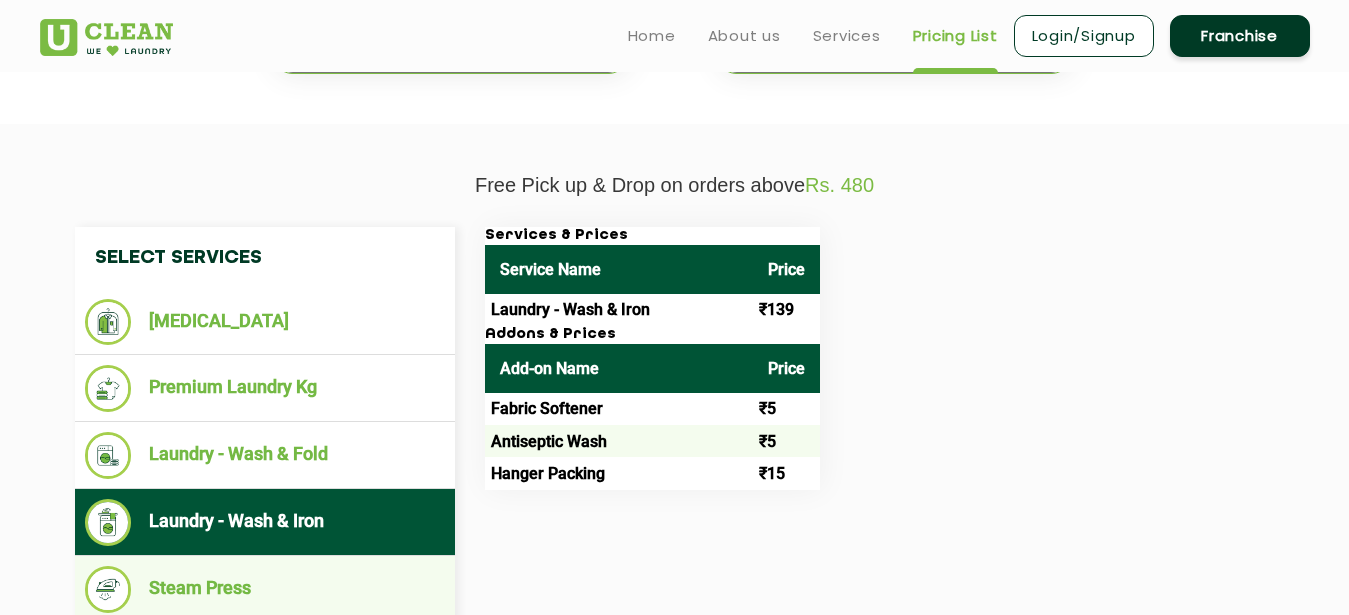 click on "Steam Press" at bounding box center [265, 589] 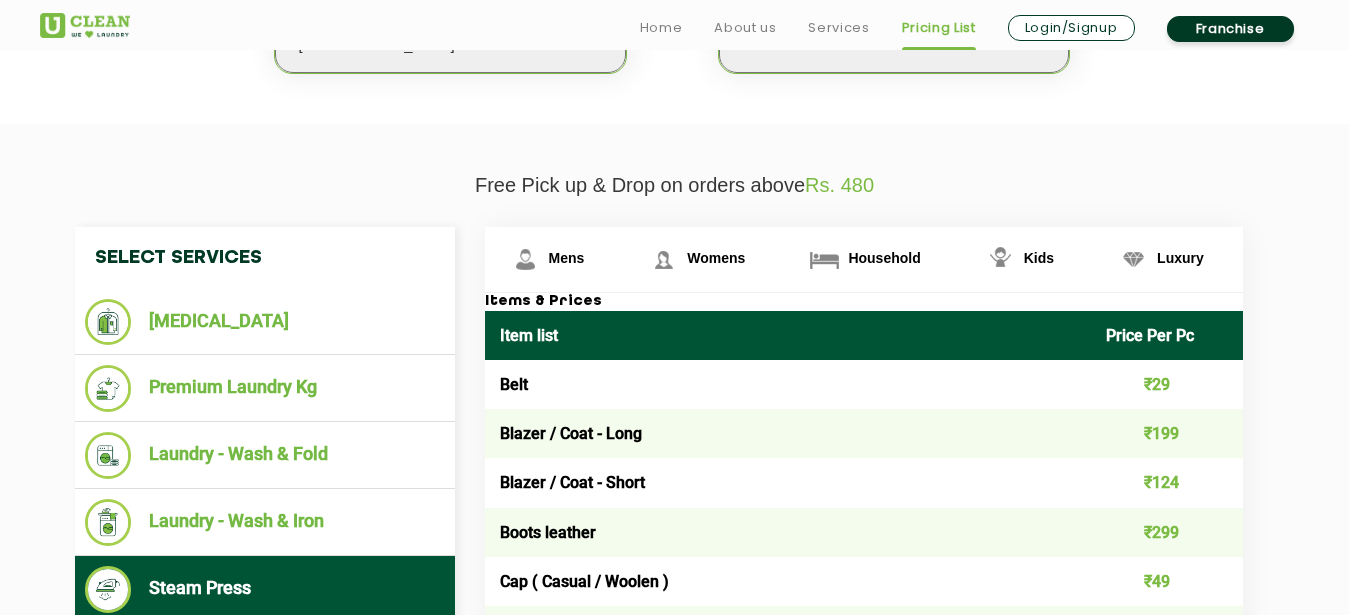 scroll, scrollTop: 714, scrollLeft: 0, axis: vertical 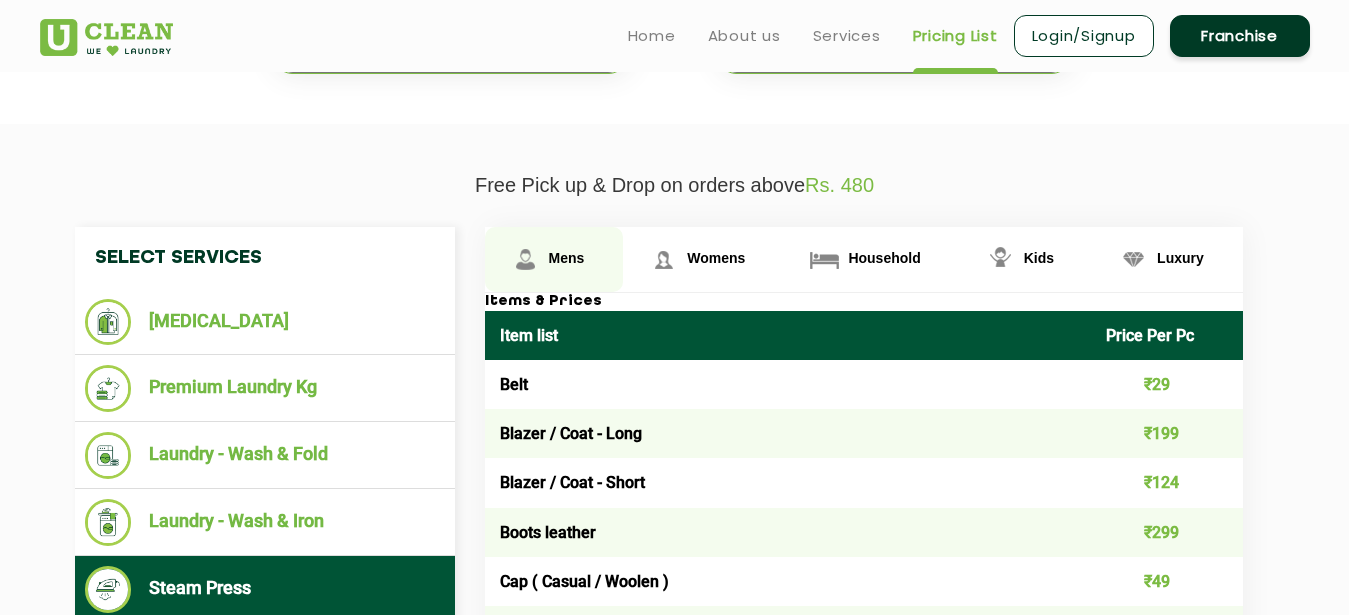 click on "Mens" at bounding box center (567, 258) 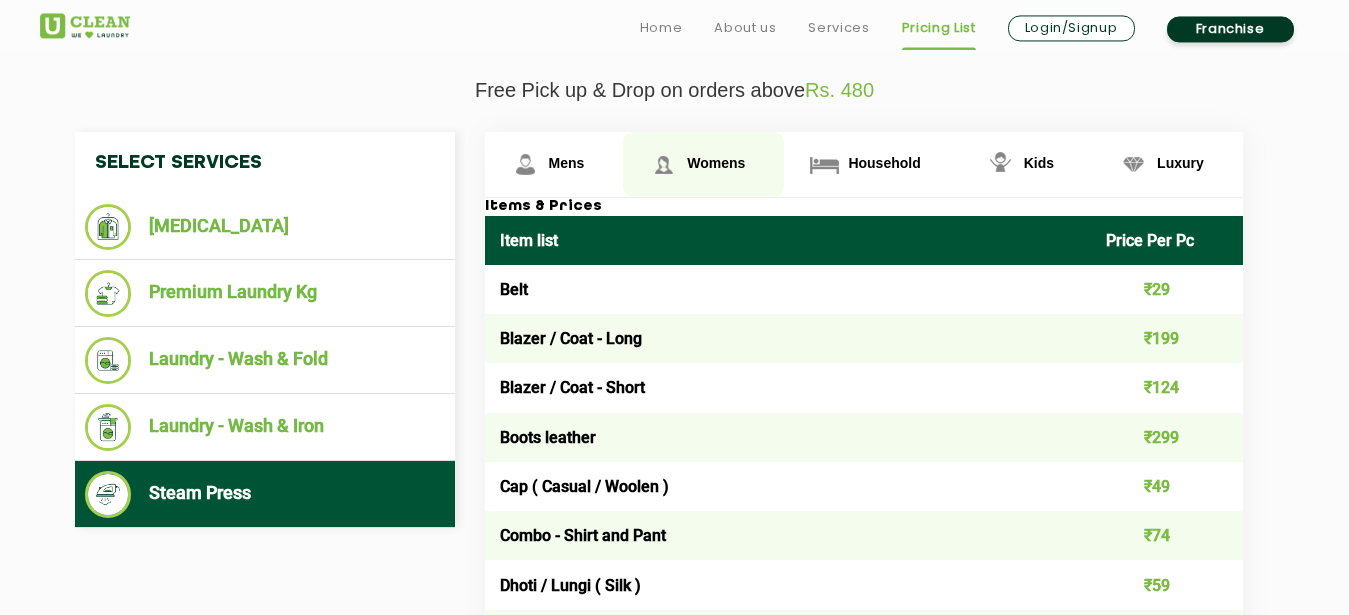 scroll, scrollTop: 714, scrollLeft: 0, axis: vertical 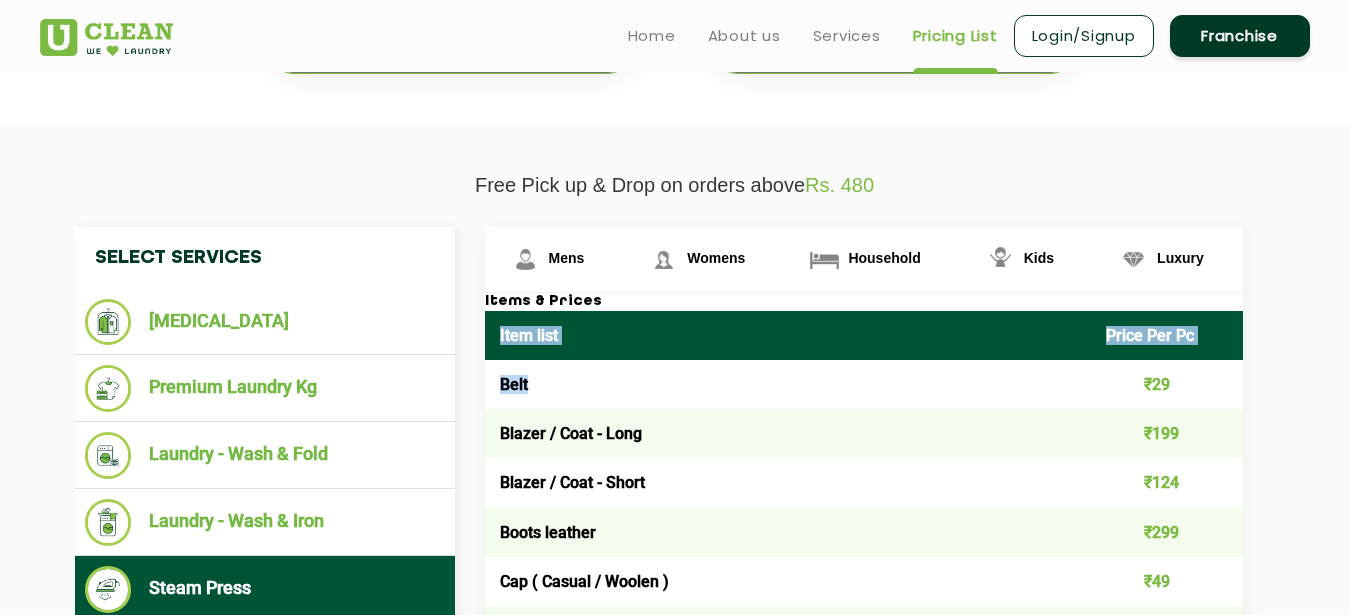 drag, startPoint x: 500, startPoint y: 335, endPoint x: 549, endPoint y: 355, distance: 52.924473 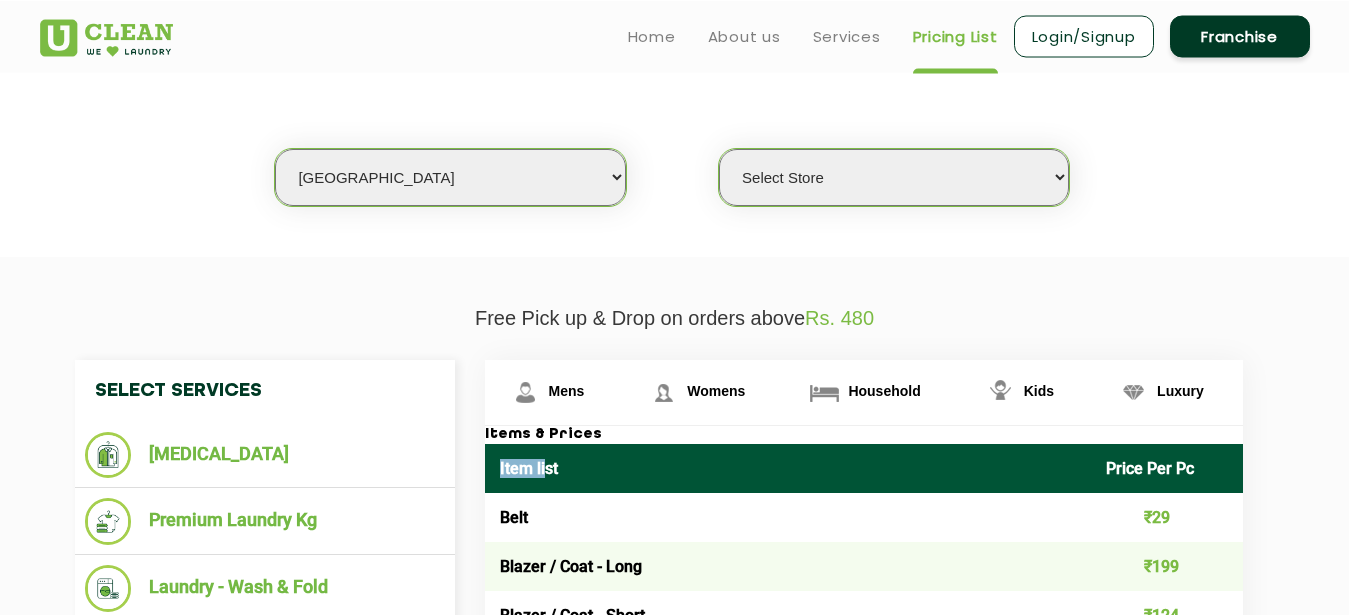 scroll, scrollTop: 510, scrollLeft: 0, axis: vertical 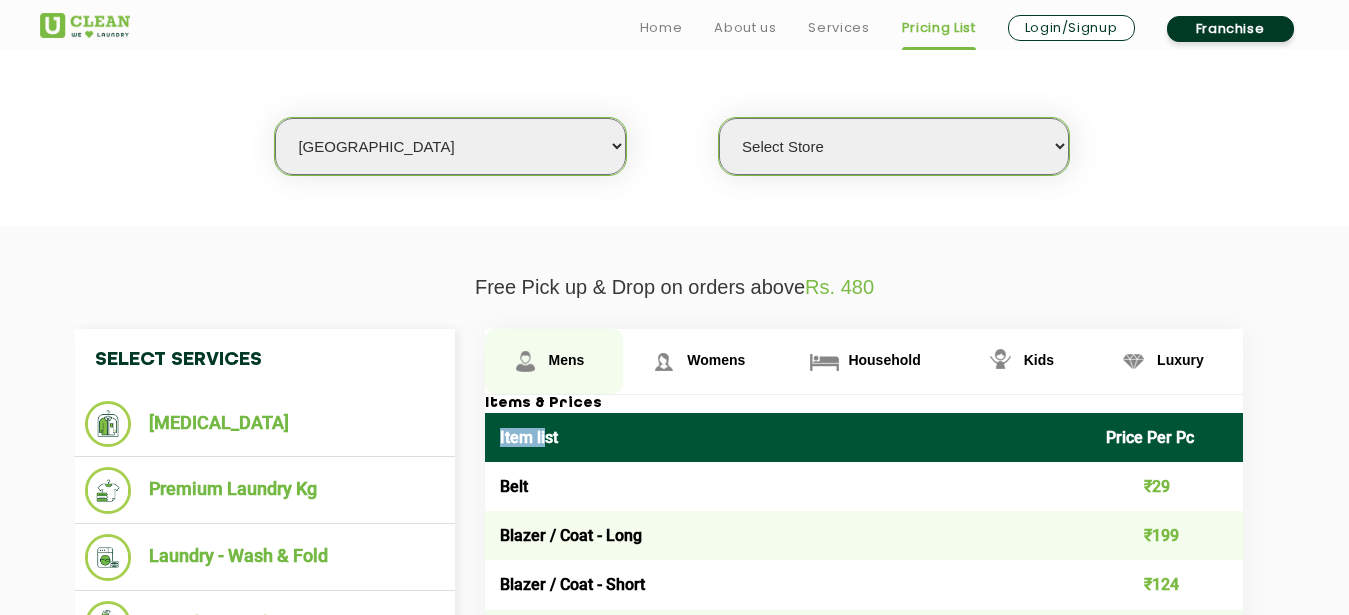 click on "Mens" at bounding box center [554, 361] 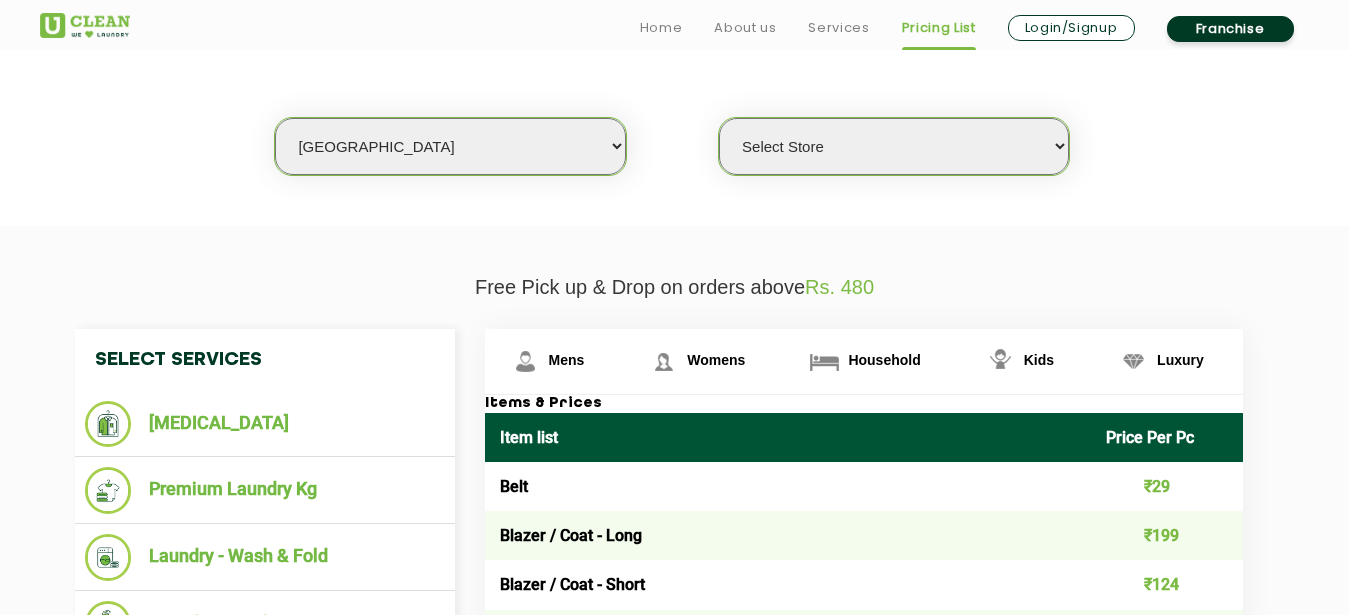 click on "Item list" at bounding box center [788, 437] 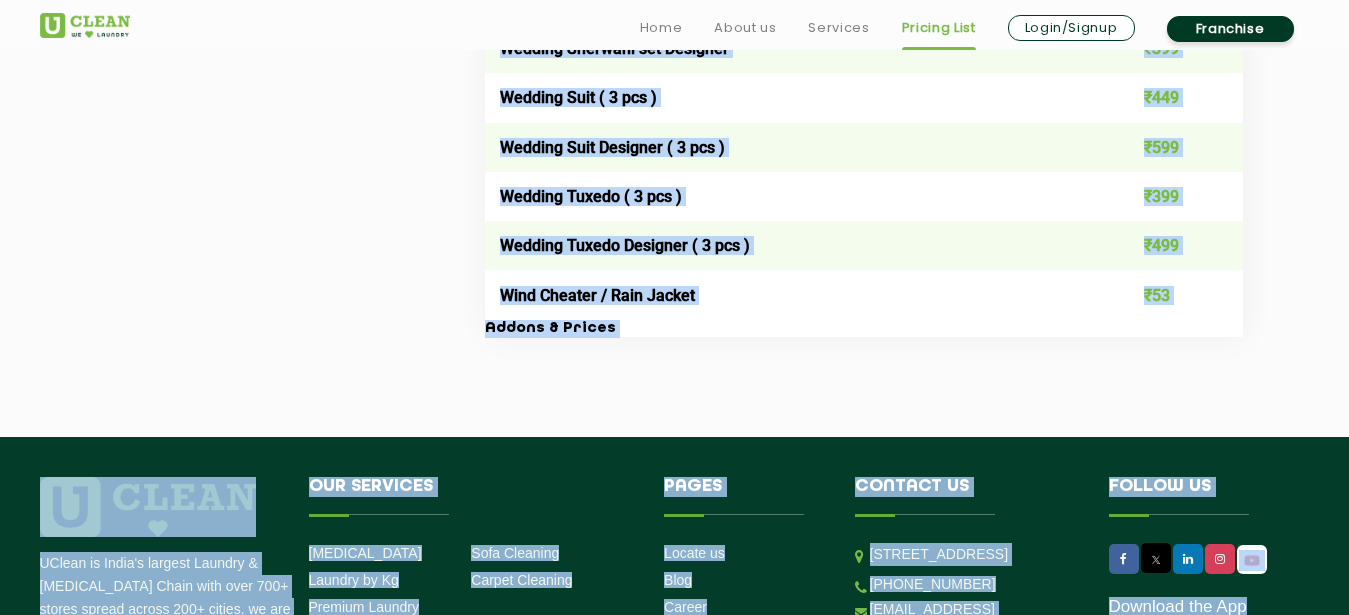 scroll, scrollTop: 4154, scrollLeft: 0, axis: vertical 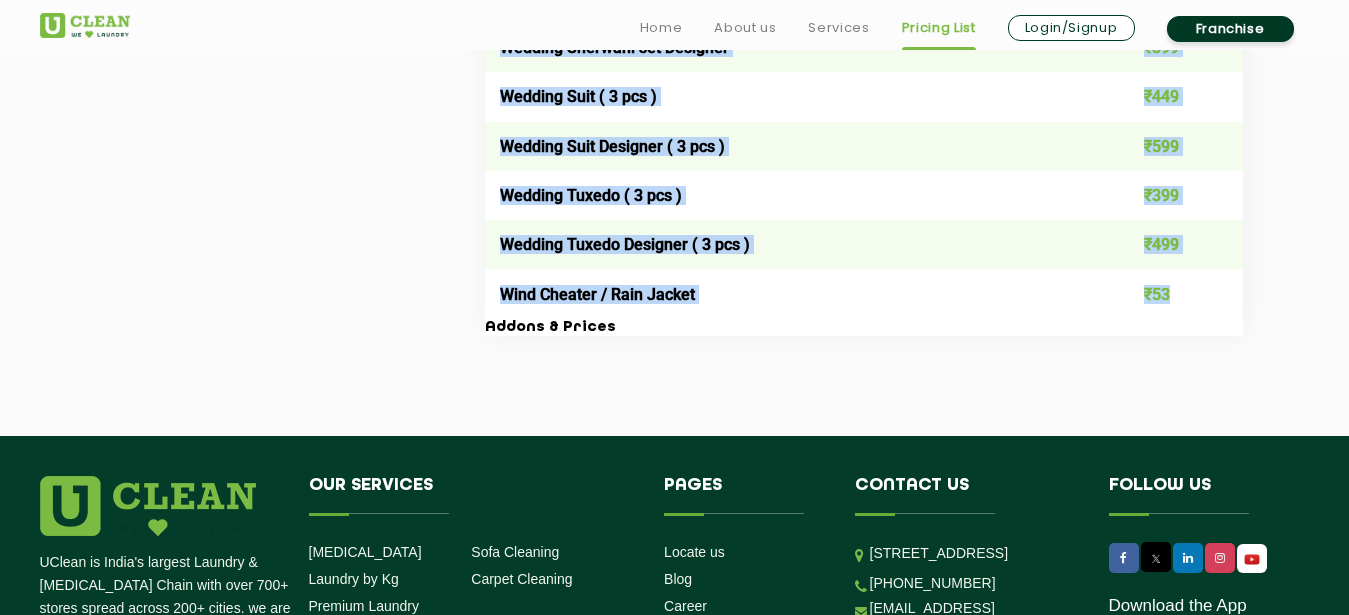 click on "Item list Price Per Pc Belt ₹29 Blazer / Coat - Long ₹199 Blazer / Coat - Short ₹124 Boots leather ₹299 Cap ( Casual / Woolen ) ₹49 Combo - Shirt and Pant ₹74 Dhoti / Lungi ( Silk ) ₹59 Dhoti Heavy ₹83 Dhoti Normal ₹53 Formal and Casual Trousers / Pants ₹29 Gloves ( Leather ) ₹32 Gloves ( Woolen ) ₹32 Handkerchief ₹12 Hats ₹62 Indo Western ₹347 Jacket -  Faux fur Long ₹449 Jacket -  Faux fur Short ₹399 Jacket Leather ₹399 Jacket Normal Long ₹124 Jacket Normal Short ₹99 Jacket Puffer Long ₹199 Jacket Puffer Short ₹149 Jacket Rexine ₹149 Jeans ₹69 Joggers ₹89 Kurta ( Cotton ) ₹79 Kurta ( Silk ) ₹99 Kurta Heavy ₹114 Kurta Payjama ( Heavy ) ₹174 Kurta Payjama ( Light ) ₹99 Muffler ( Woolen / Pashmina ) ₹109 Pagdi ₹77 Parka Coat < Fur Inside > Long ₹149 Parka Coat < Fur Inside > Short ₹124 Pocket Square ₹14 Pyjama ₹49 Safari Shirt & Pant  ₹124 Shawl  - Toosh ₹499 Shawl - Pashmina ₹349 Shawl / Lohi ₹99 Shawl / Naga ₹149 Sherwani Shirt" at bounding box center [864, -1456] 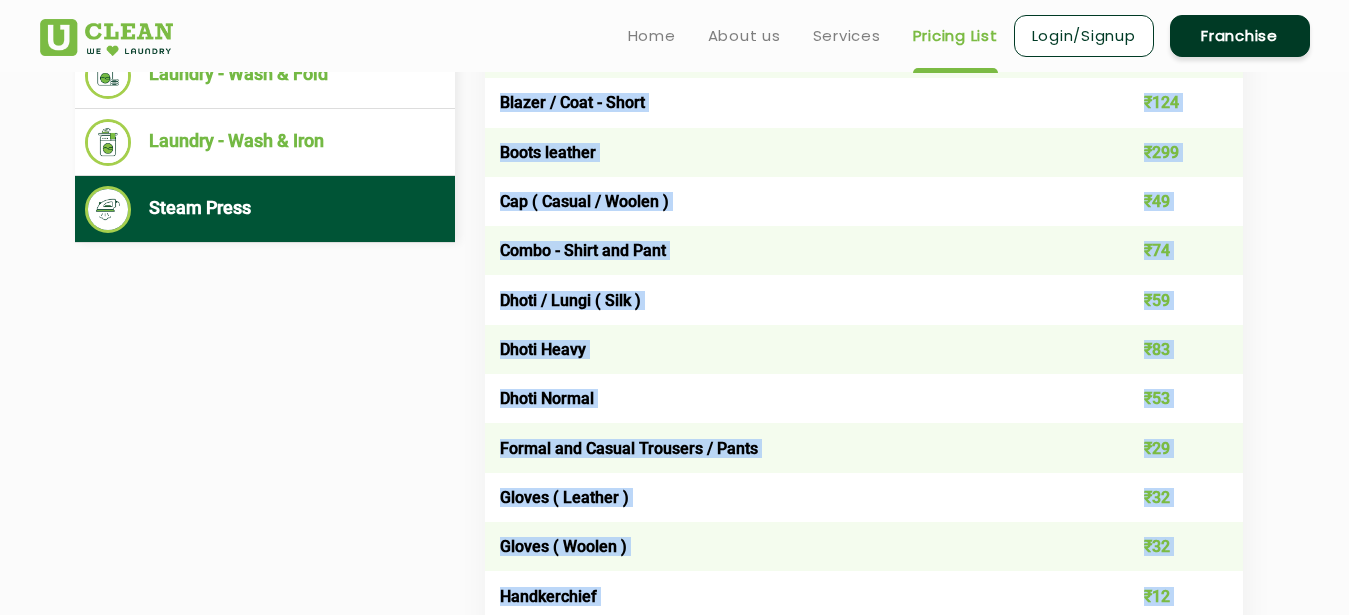 scroll, scrollTop: 482, scrollLeft: 0, axis: vertical 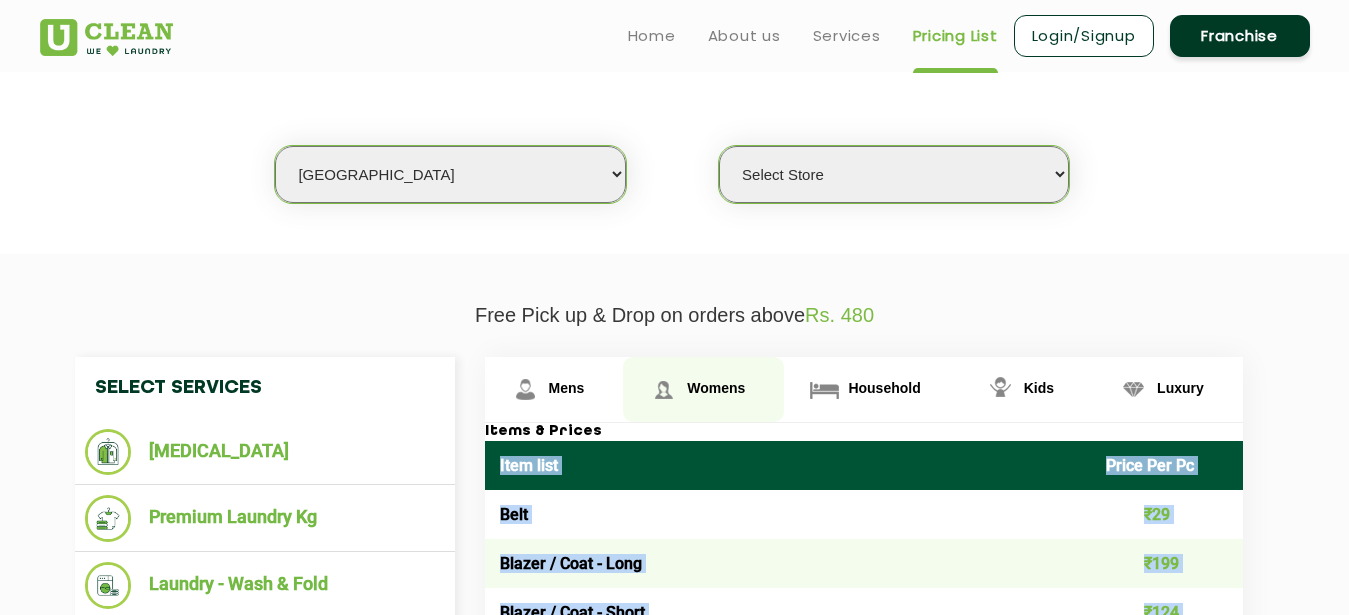 click at bounding box center [525, 389] 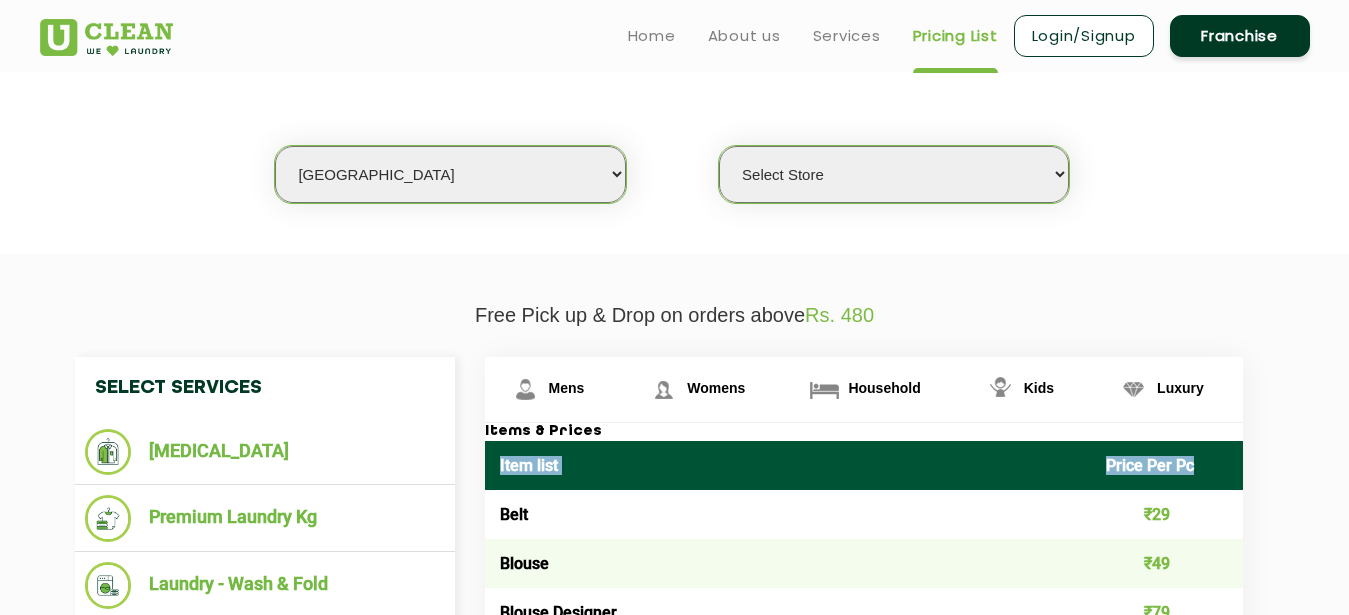 click on "Item list" at bounding box center [788, 465] 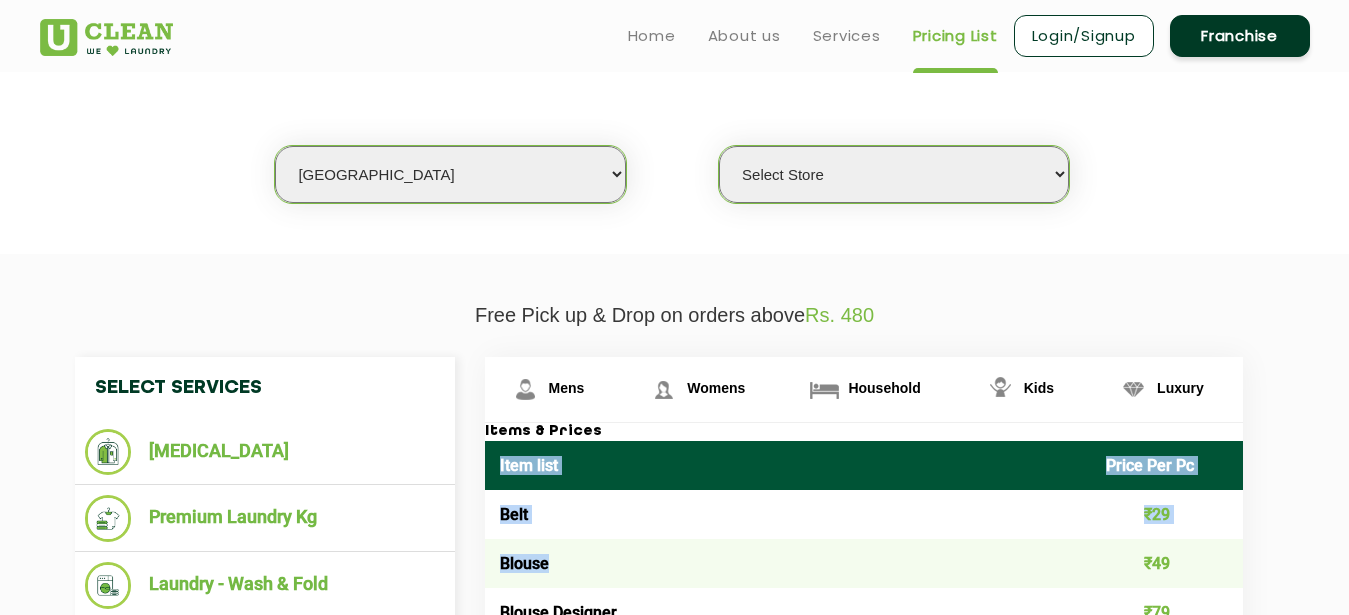 drag, startPoint x: 494, startPoint y: 467, endPoint x: 635, endPoint y: 476, distance: 141.28694 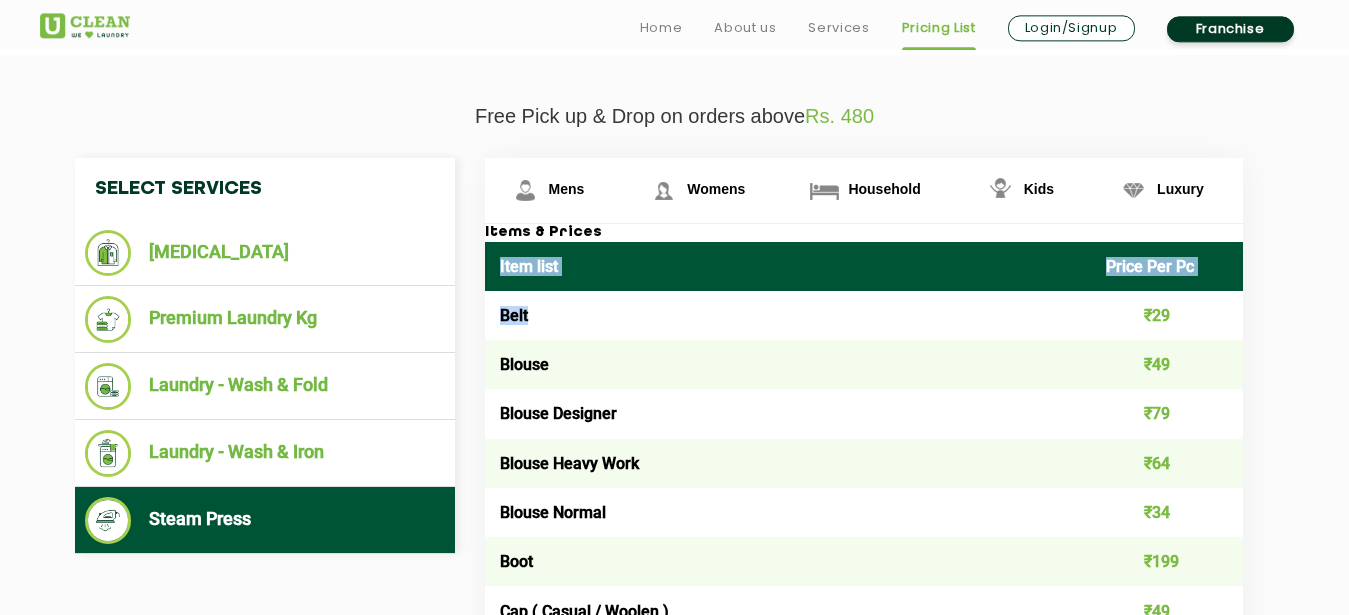 scroll, scrollTop: 686, scrollLeft: 0, axis: vertical 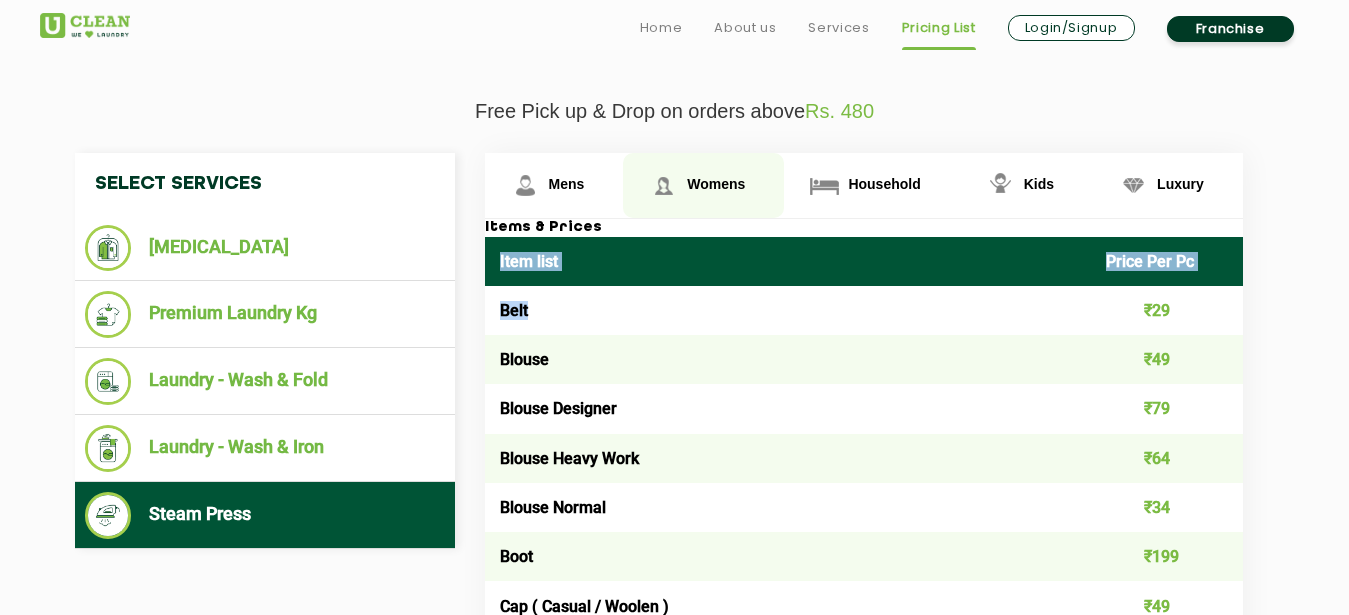 drag, startPoint x: 723, startPoint y: 163, endPoint x: 713, endPoint y: 188, distance: 26.925823 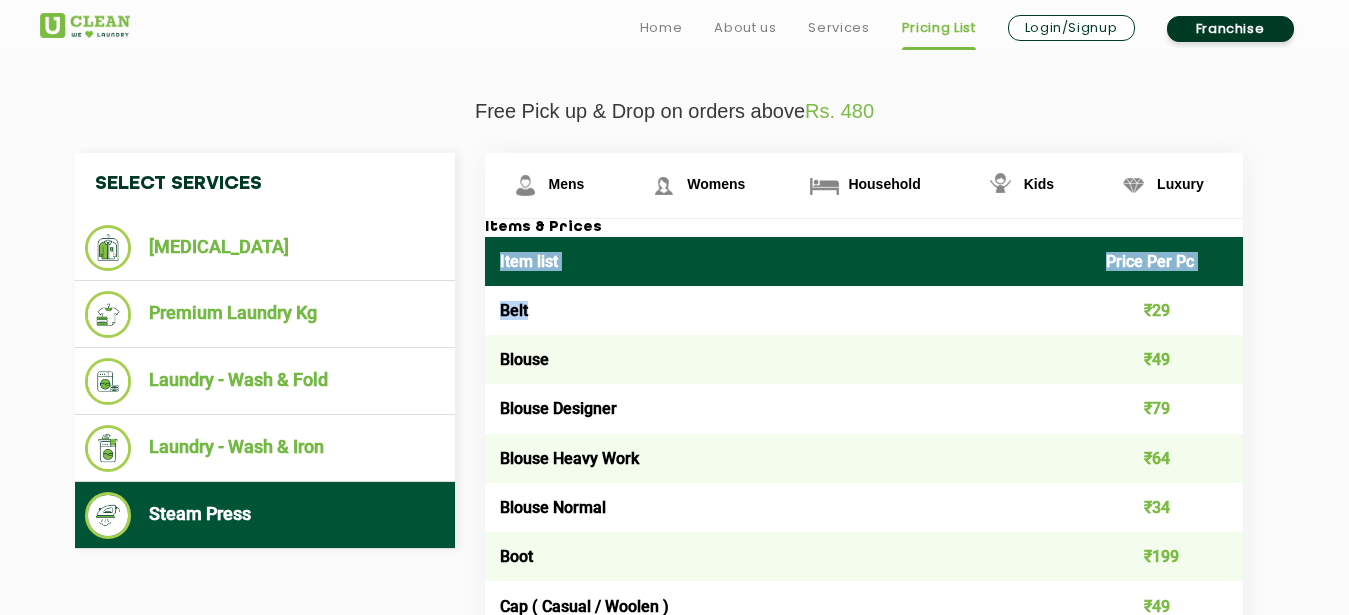 click on "Item list" at bounding box center [788, 261] 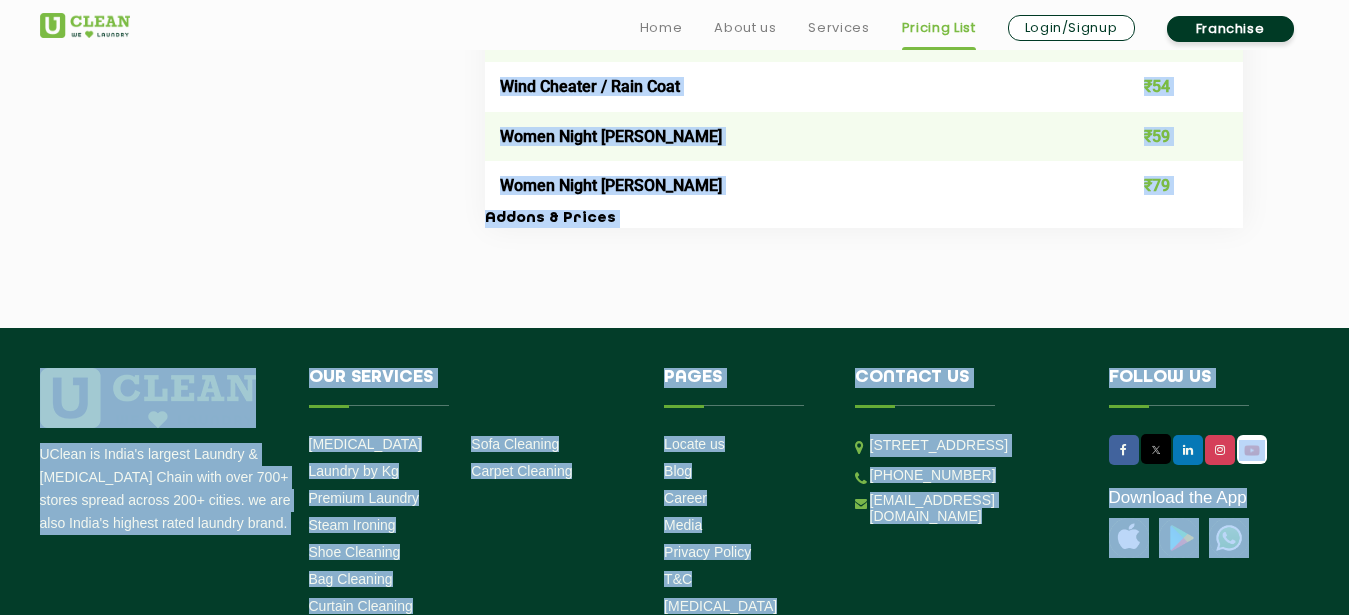 scroll, scrollTop: 7509, scrollLeft: 0, axis: vertical 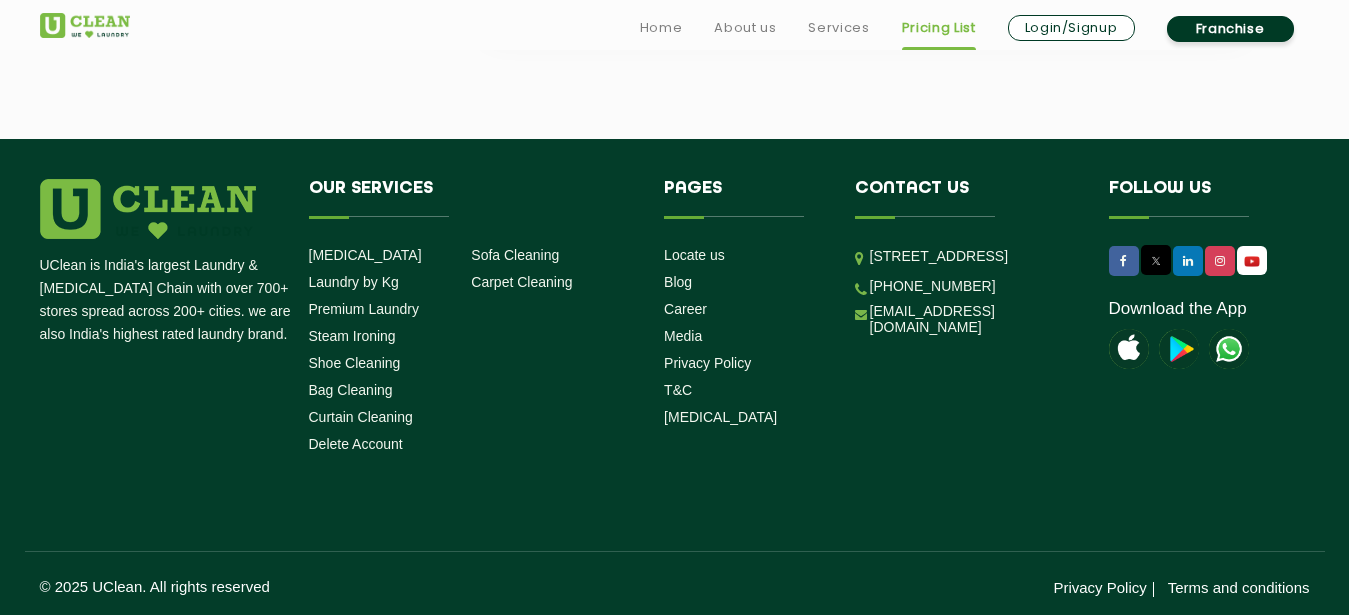 drag, startPoint x: 500, startPoint y: 260, endPoint x: 1260, endPoint y: 110, distance: 774.6612 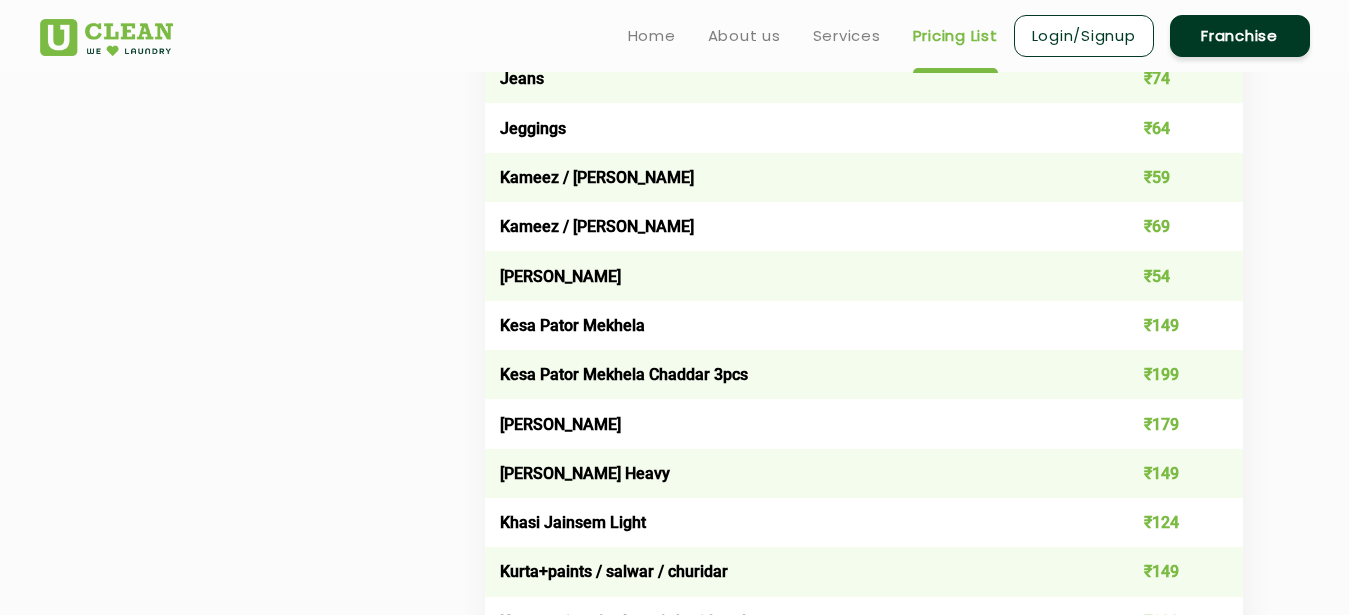 scroll, scrollTop: 3123, scrollLeft: 0, axis: vertical 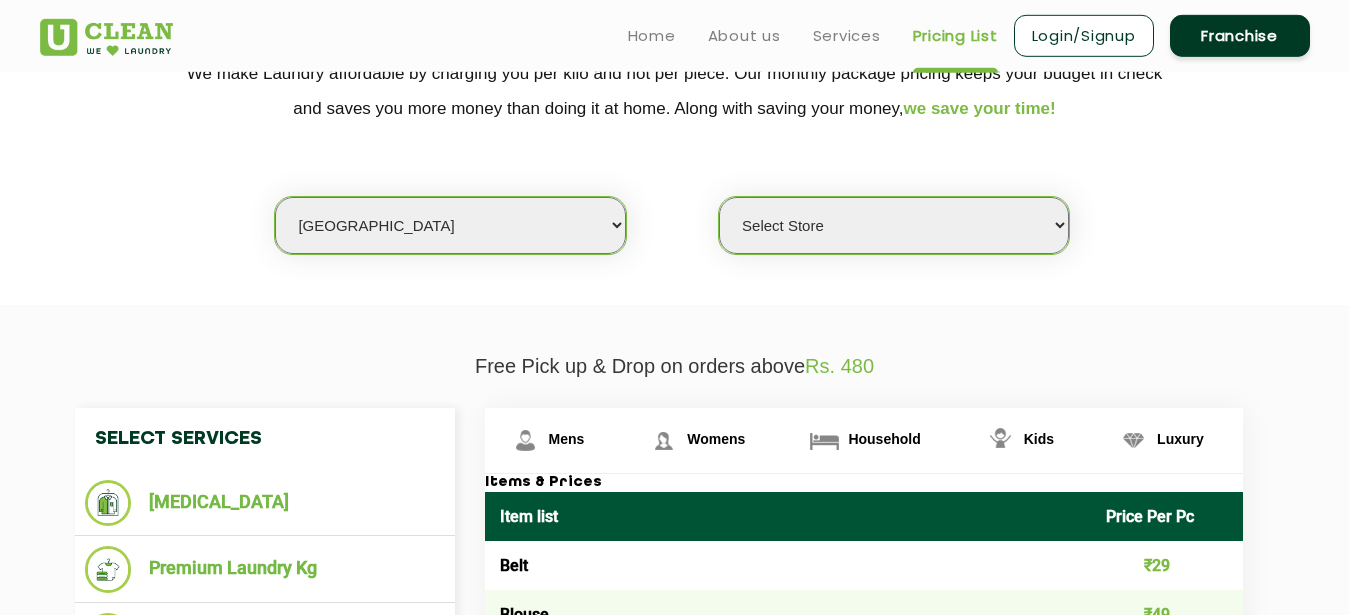 click on "Item list" at bounding box center [788, 516] 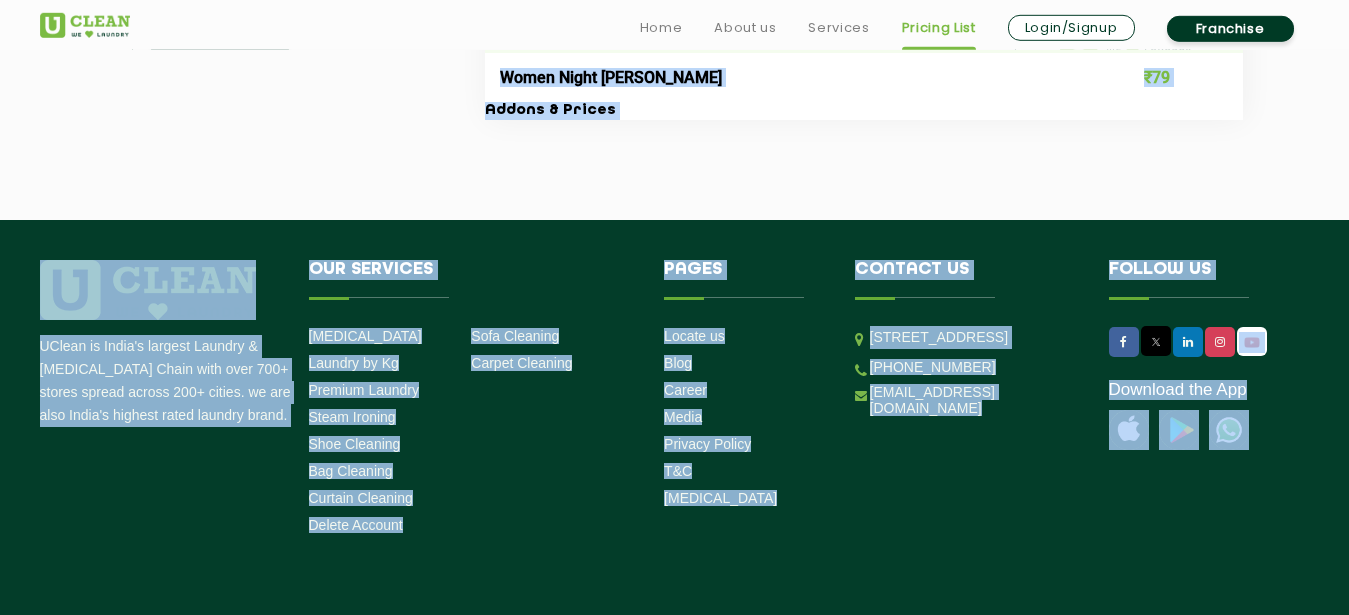scroll, scrollTop: 7454, scrollLeft: 0, axis: vertical 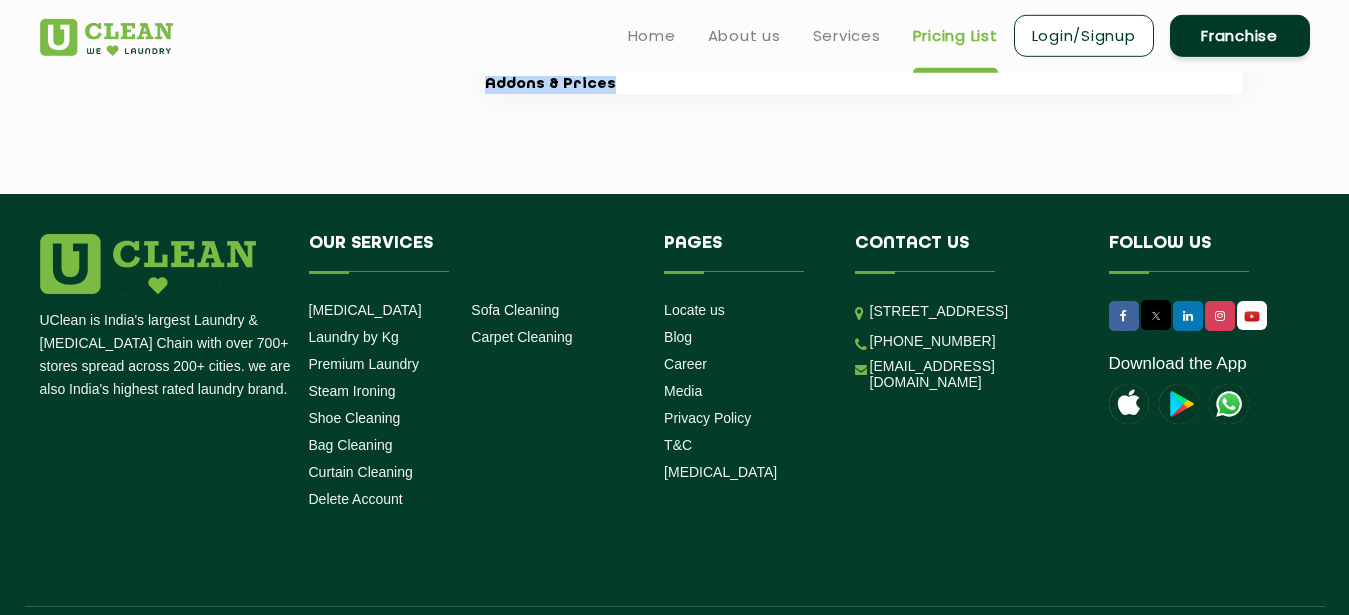 drag, startPoint x: 497, startPoint y: 516, endPoint x: 591, endPoint y: 89, distance: 437.2242 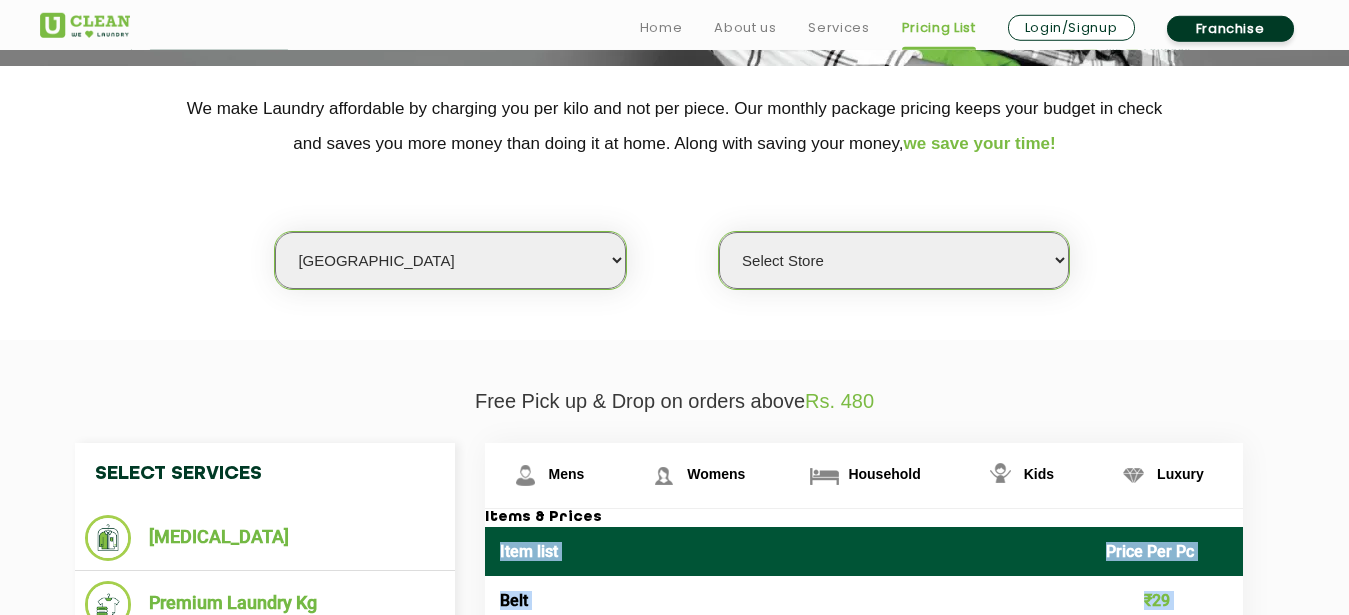 scroll, scrollTop: 510, scrollLeft: 0, axis: vertical 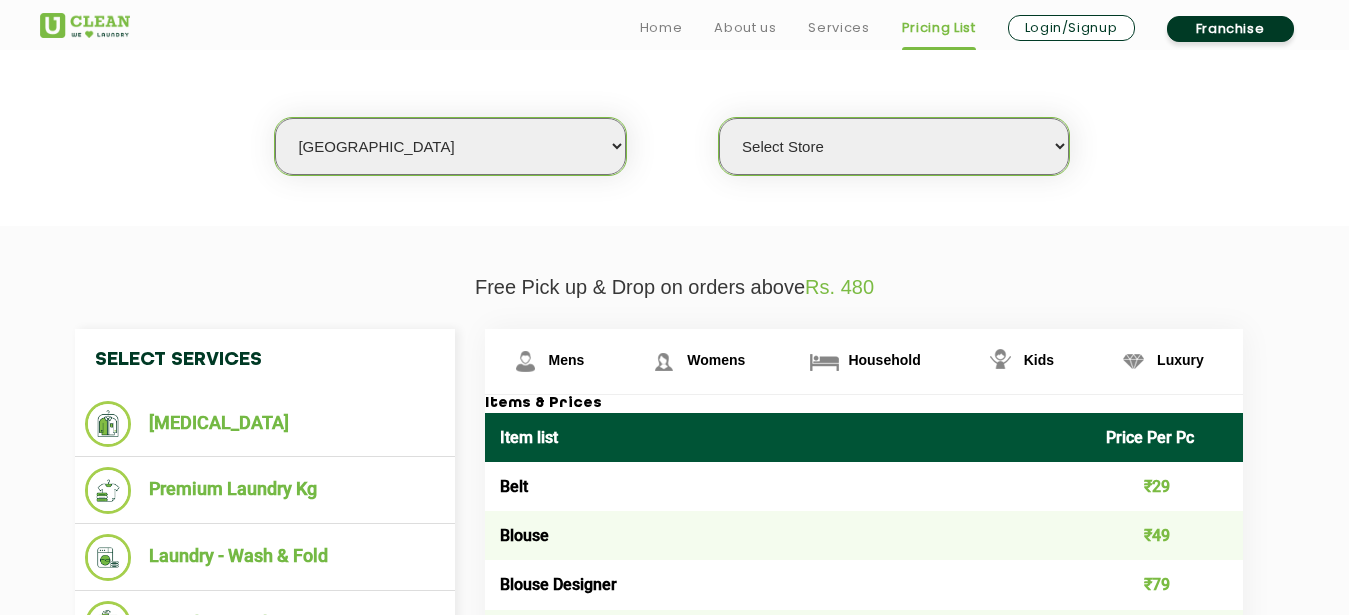 click on "Free Pick up & Drop on orders above  Rs. 480" 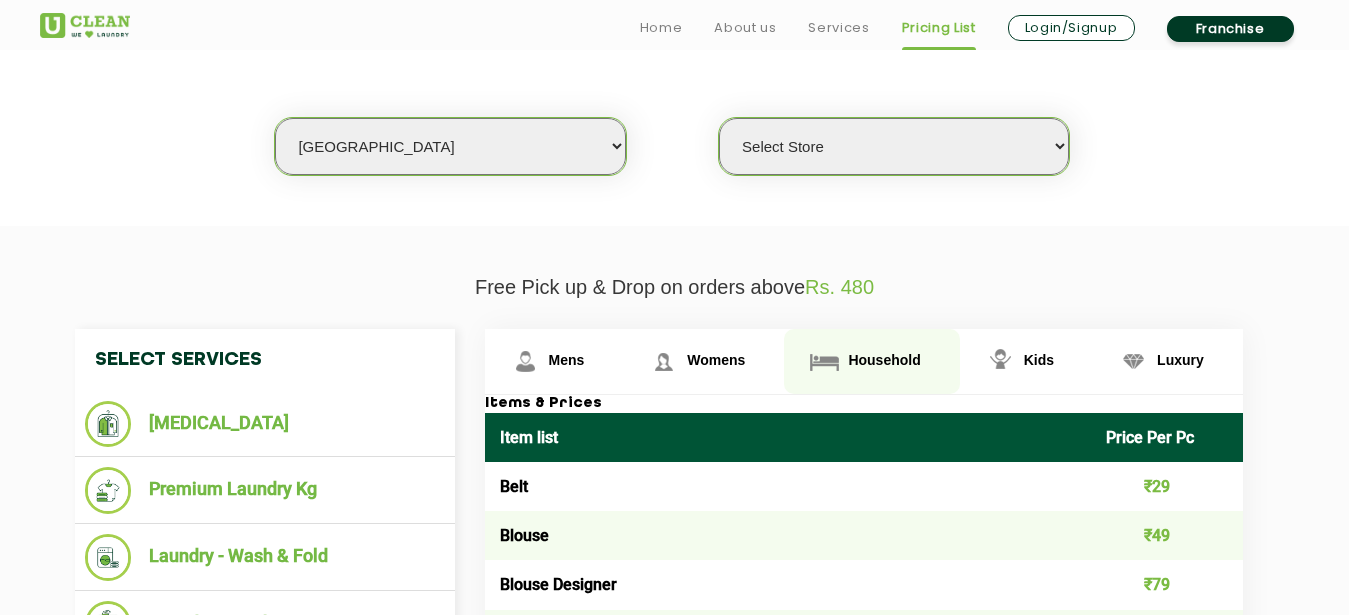 click on "Household" at bounding box center [567, 360] 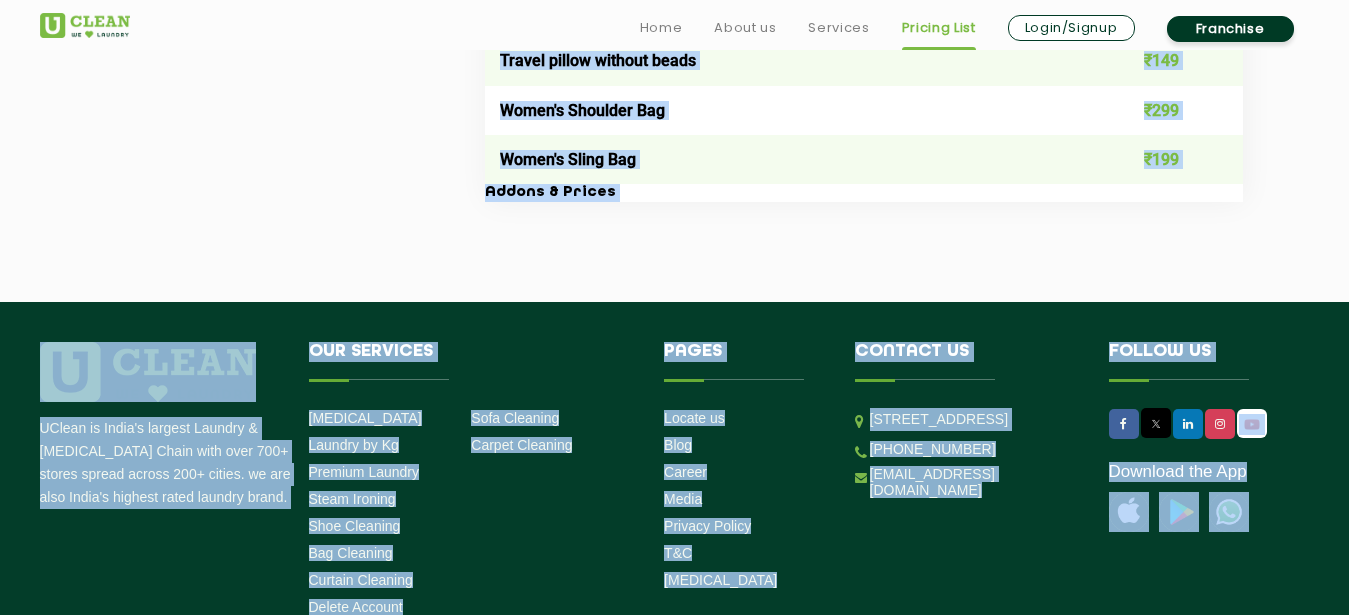 scroll, scrollTop: 4208, scrollLeft: 0, axis: vertical 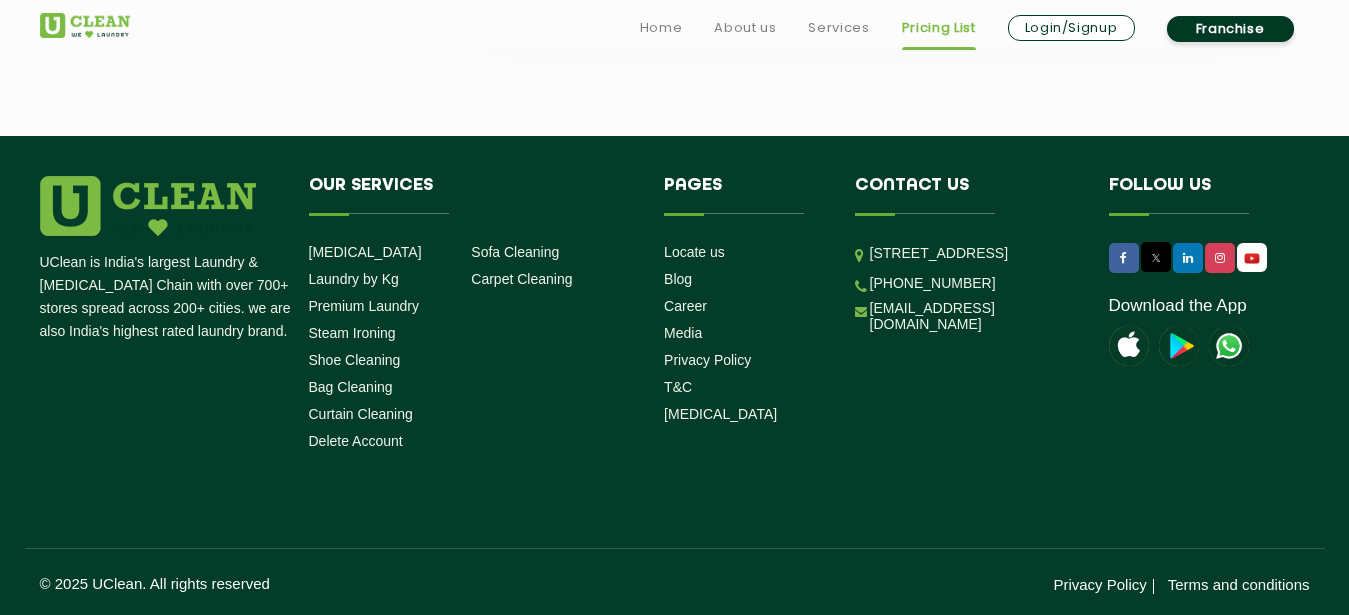 drag, startPoint x: 495, startPoint y: 442, endPoint x: 825, endPoint y: 120, distance: 461.06833 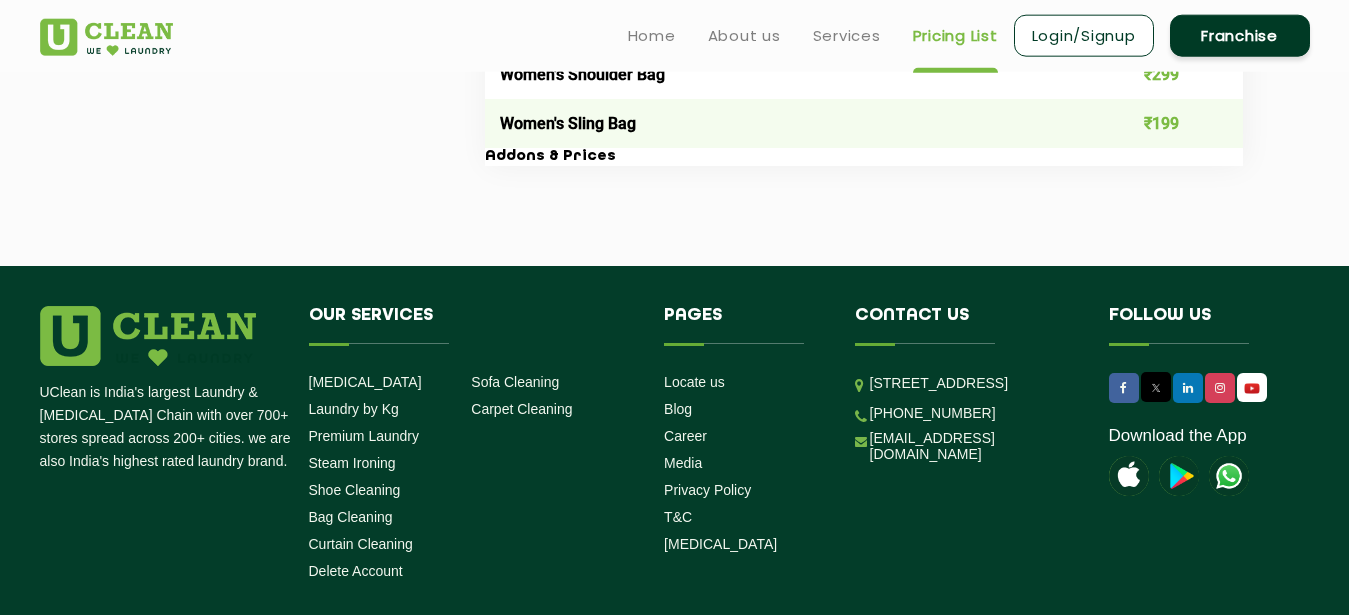 scroll, scrollTop: 3902, scrollLeft: 0, axis: vertical 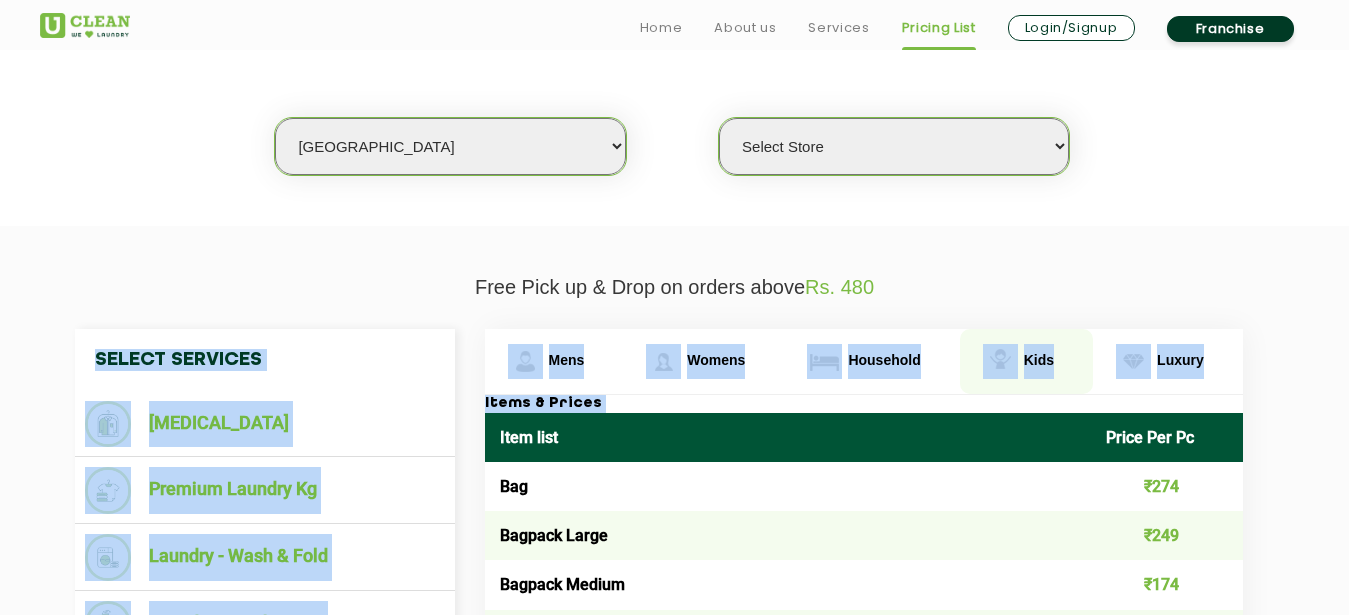 click at bounding box center [525, 361] 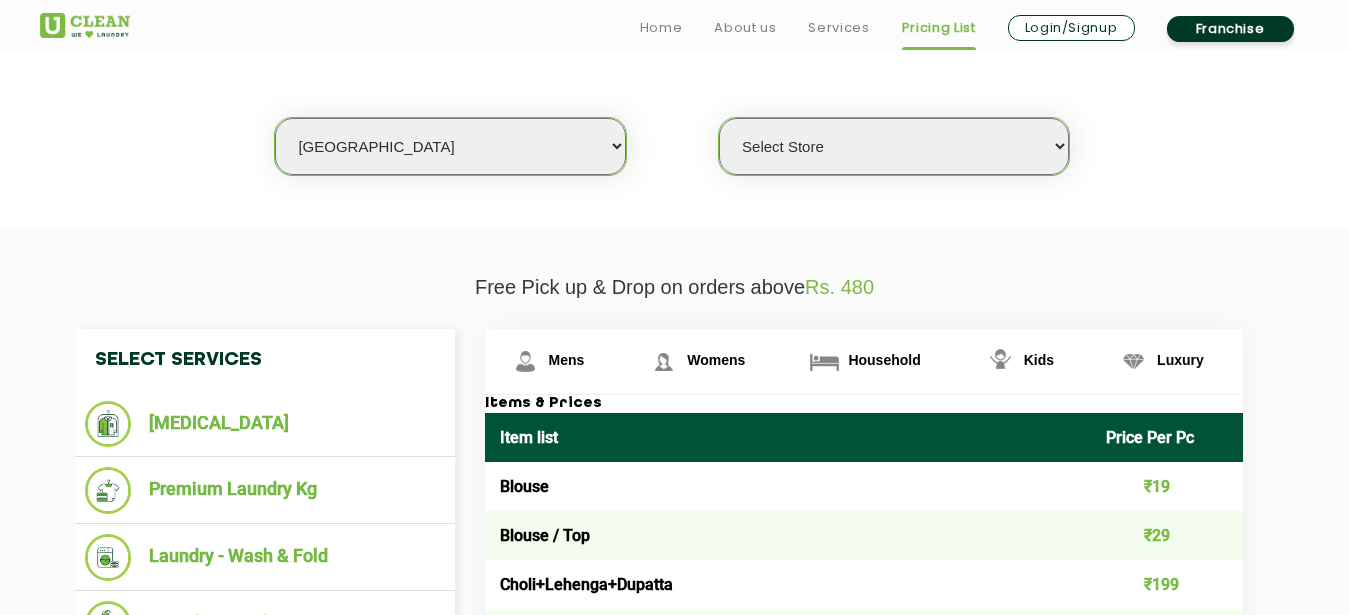 click on "Free Pick up & Drop on orders above  Rs. 480" 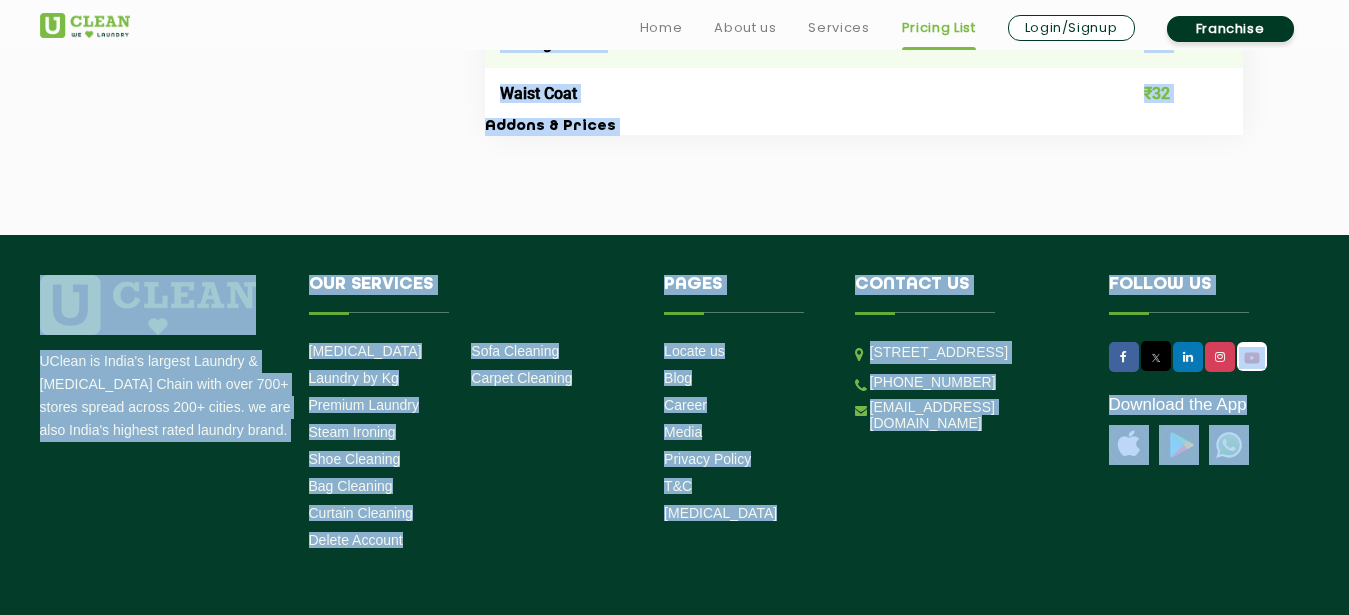 scroll, scrollTop: 2384, scrollLeft: 0, axis: vertical 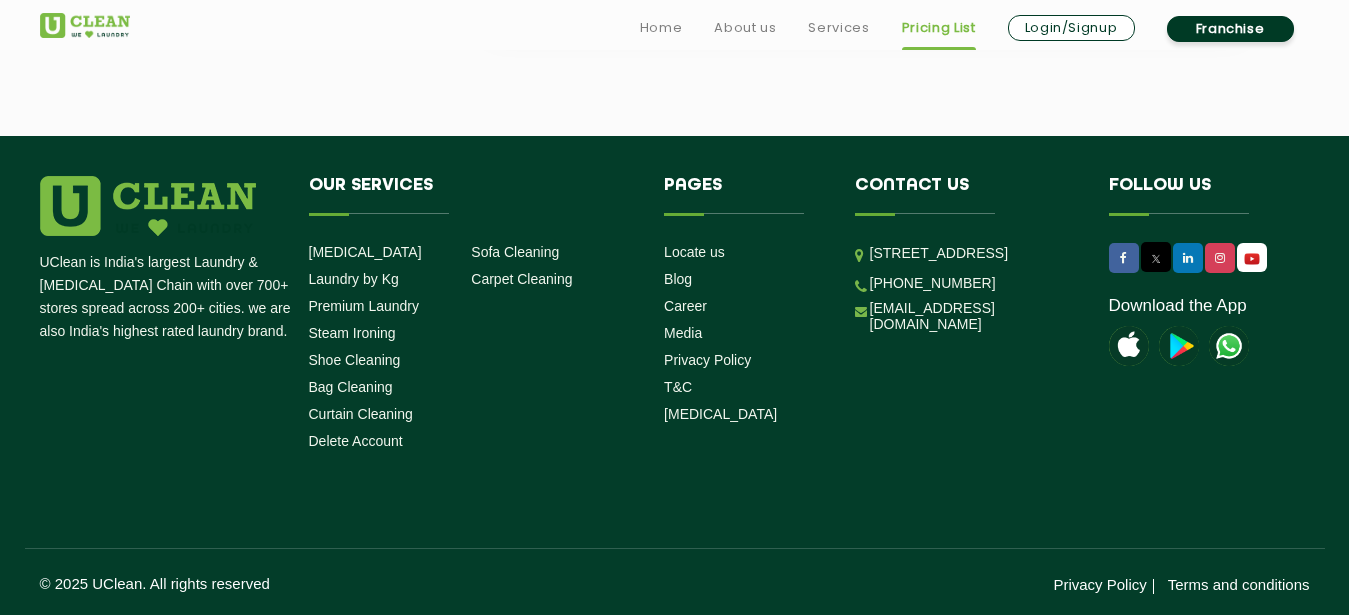 drag, startPoint x: 496, startPoint y: 435, endPoint x: 1127, endPoint y: 167, distance: 685.5545 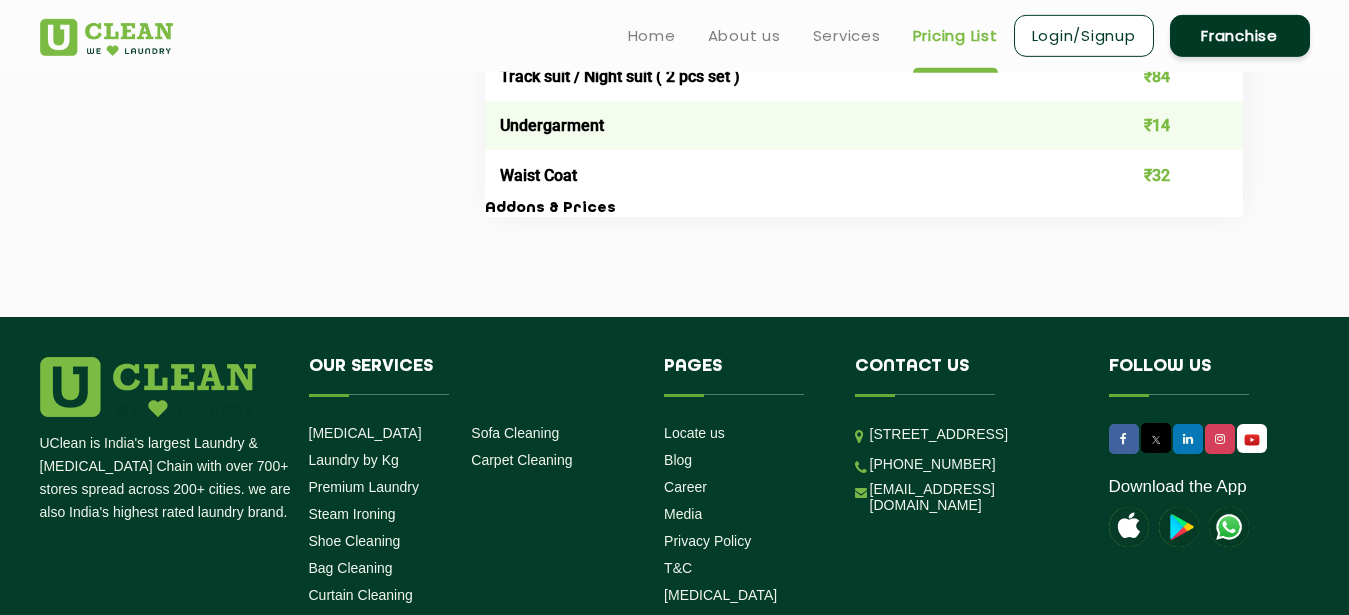 scroll, scrollTop: 2078, scrollLeft: 0, axis: vertical 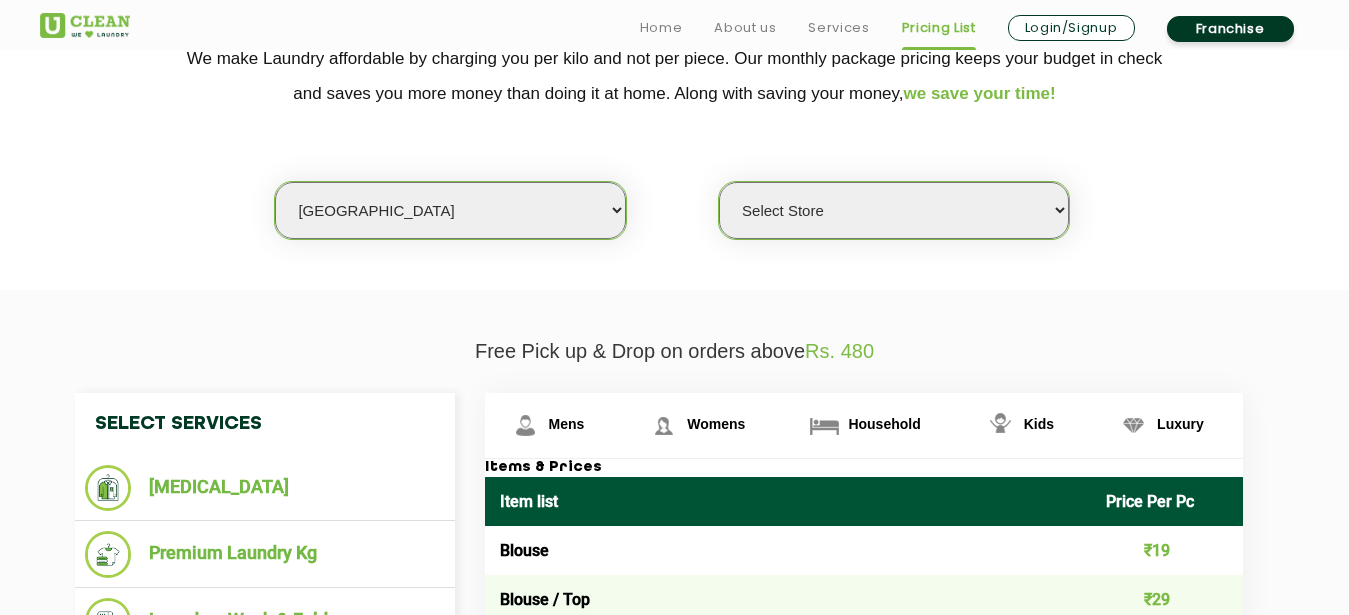 click on "Free Pick up & Drop on orders above  Rs. 480  Select Services [MEDICAL_DATA]  Premium Laundry Kg  Laundry - Wash & Fold  Laundry - Wash & Iron  Steam Press  Mens Womens Household Kids Luxury Items & Prices Item list Price Per Pc Blouse ₹19 Blouse / Top ₹29 Choli+Lehenga+Dupatta ₹199 Coat ₹89 Combo -  Shirt and Pant ( 2 pcs set ) ₹39 Cotton Frock ₹74 Designer Frock ₹149 Dress ₹59 Dress ( Heavy ) ₹199 Dungaree ( Short / Long ) ₹74 Ethnic Kurta set - 2pcs ₹99 Ethnic wear ( Normal / Heavy work ) ₹149 Frock ₹59 Jacket ₹74 Jeans ₹32 Kurta + Pants / Salwar / Churidar + Dupatta ₹149 Pyjama ₹22 Shirt ₹27 Shorts ₹89 Skirt ₹24 Suit 2 Pc ₹84 Suit 3 Pc ₹99 Sweater ( Full Sleeves ) ₹64 Sweater ( Sleeveless ) ₹54 T - Shirt ₹34 Tights and Leggings ₹17 Track suit / Night suit ( 2 pcs set ) ₹84 Undergarment ₹14 Waist Coat ₹32 Addons & Prices" 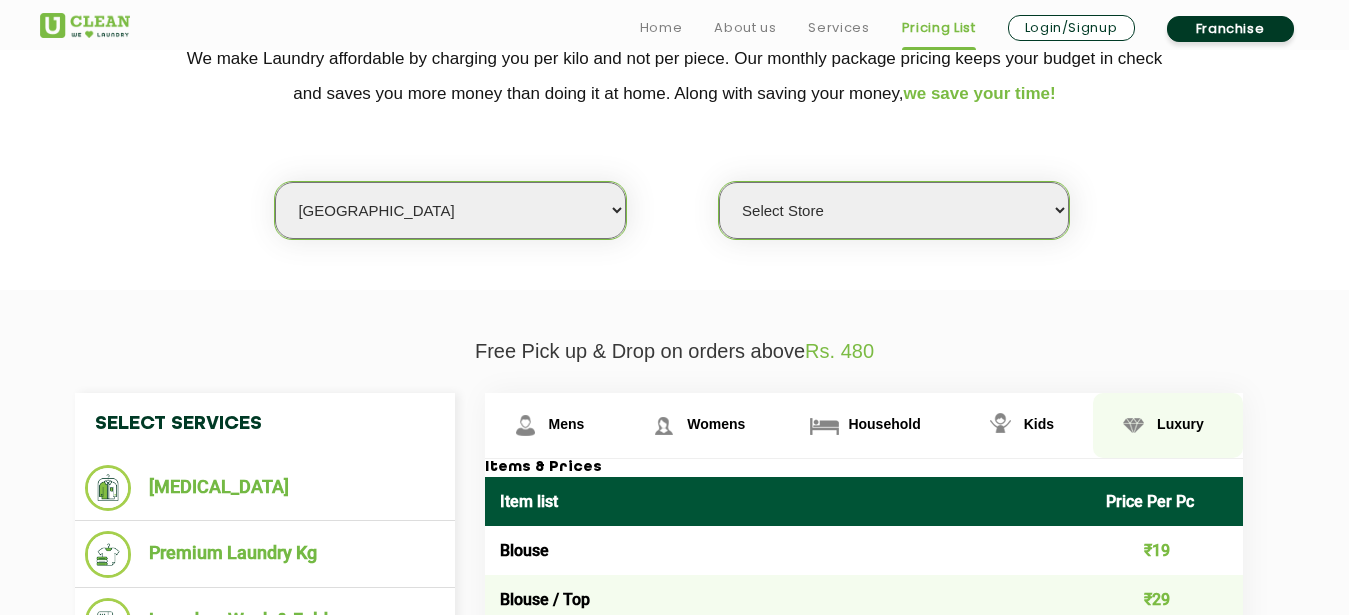 click on "Luxury" at bounding box center [567, 424] 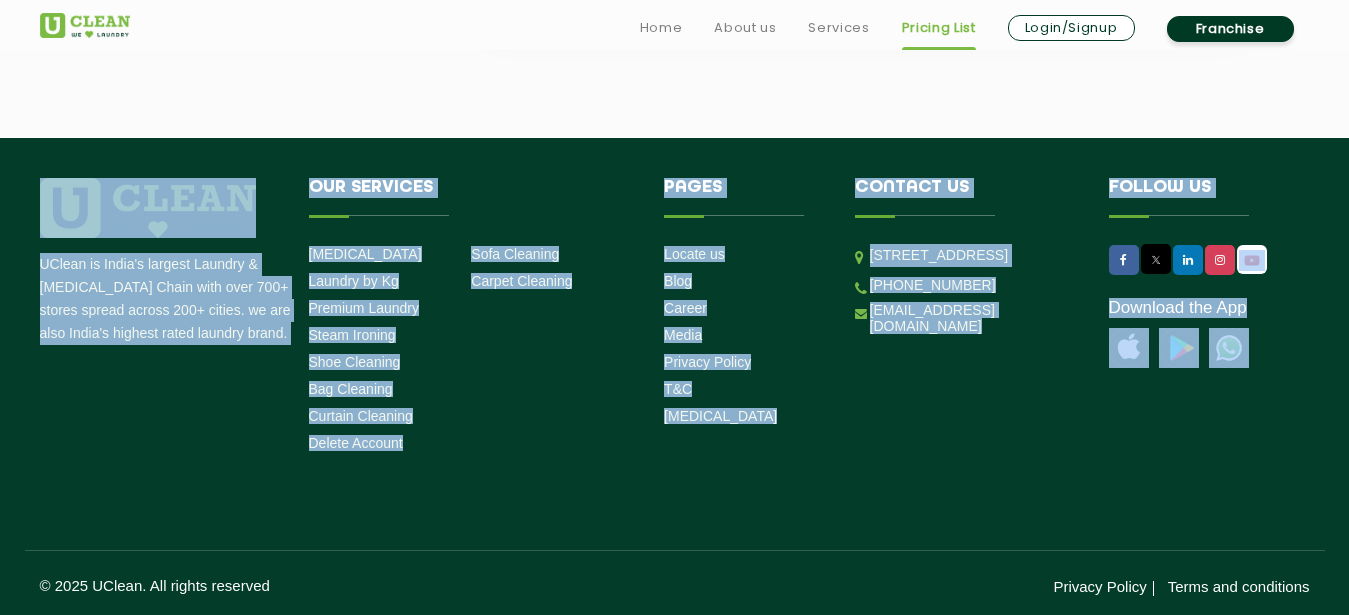 scroll, scrollTop: 3764, scrollLeft: 0, axis: vertical 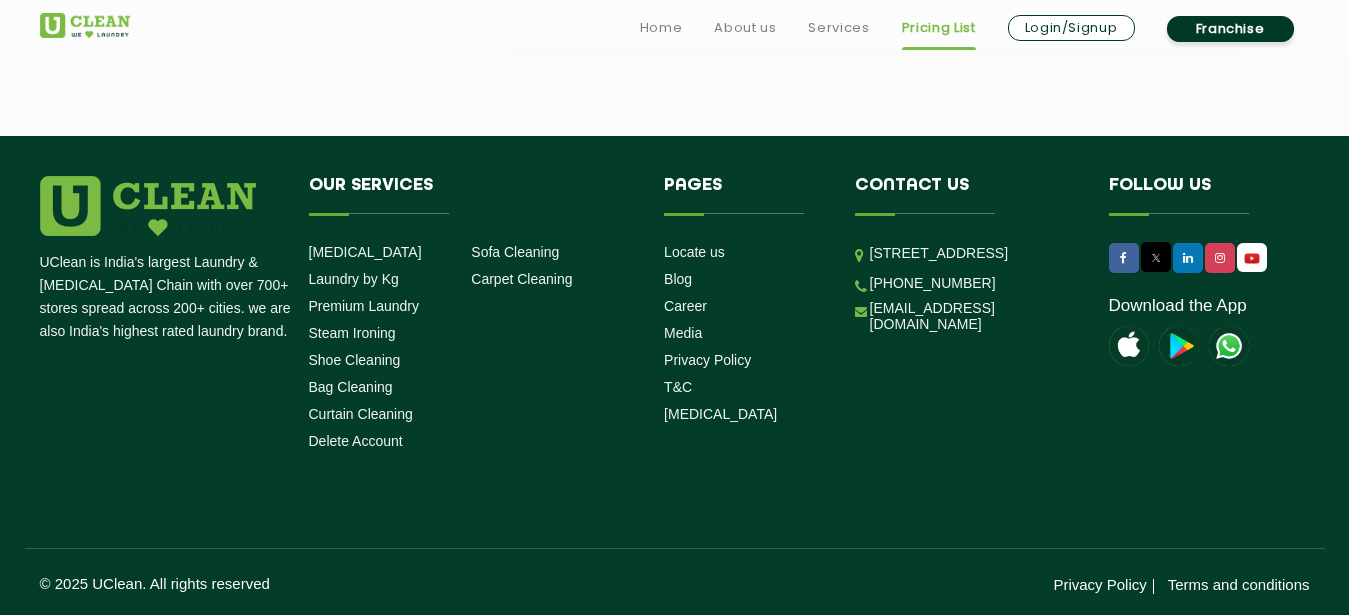 drag, startPoint x: 500, startPoint y: 502, endPoint x: 591, endPoint y: 72, distance: 439.52362 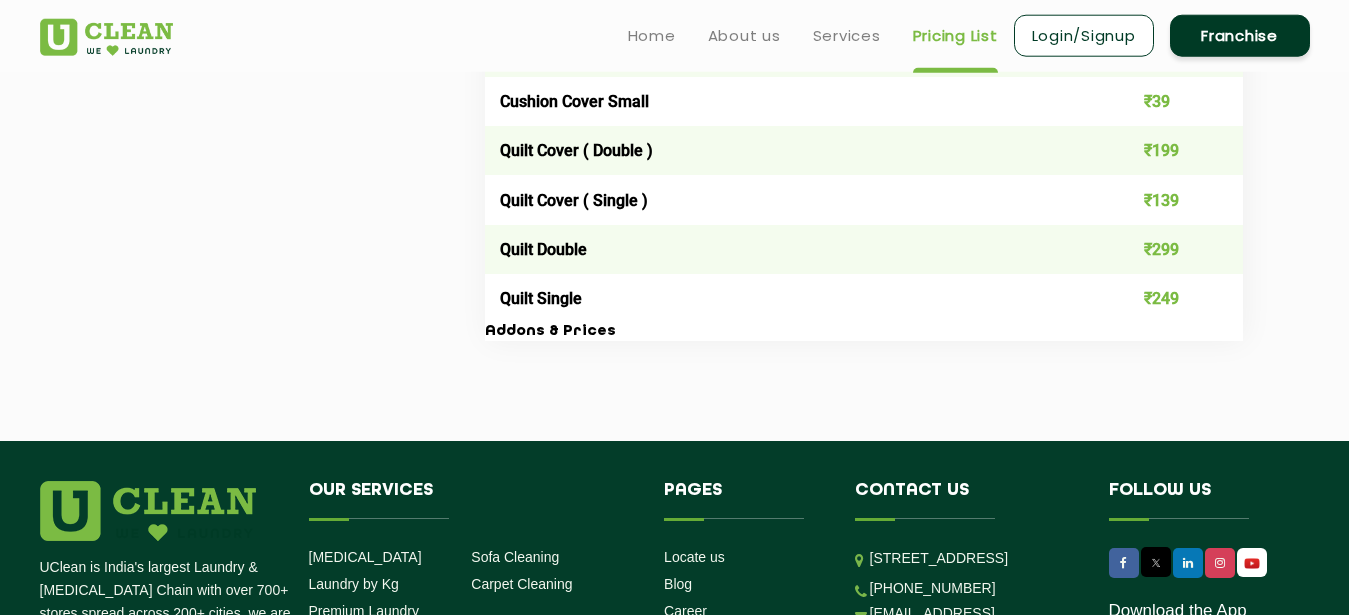scroll, scrollTop: 3458, scrollLeft: 0, axis: vertical 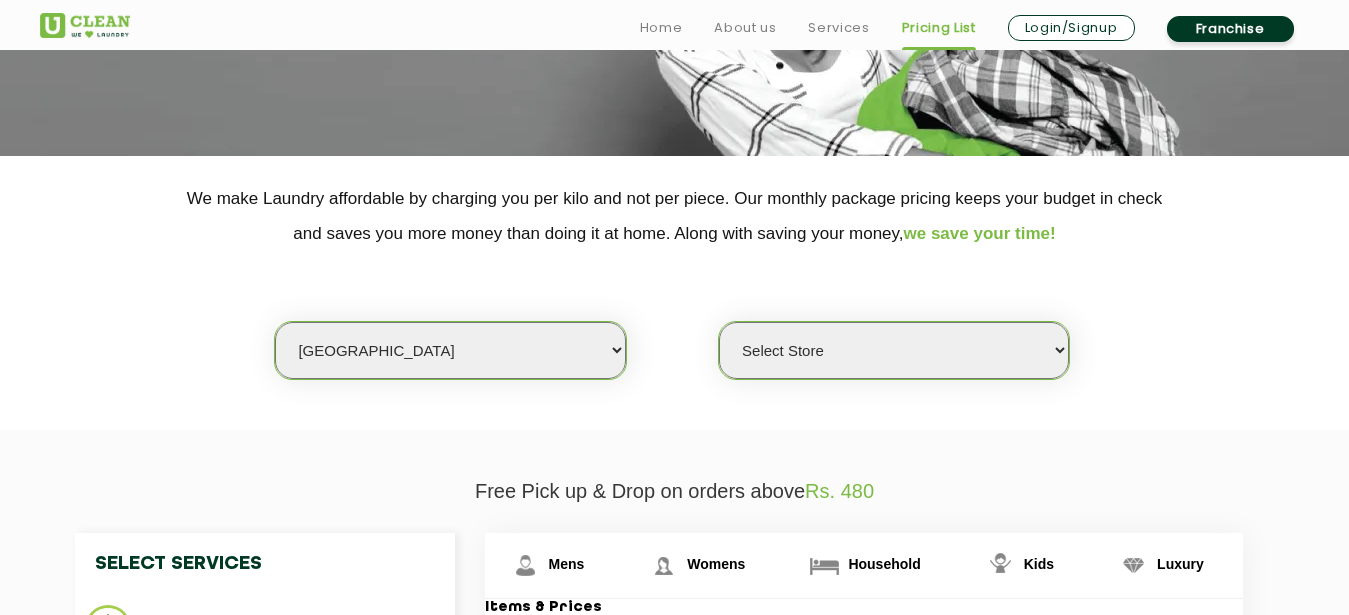 click on "Select city [GEOGRAPHIC_DATA] [GEOGRAPHIC_DATA] [GEOGRAPHIC_DATA] [GEOGRAPHIC_DATA] [GEOGRAPHIC_DATA] [GEOGRAPHIC_DATA] [GEOGRAPHIC_DATA] - [GEOGRAPHIC_DATA] Select [GEOGRAPHIC_DATA] [GEOGRAPHIC_DATA] [GEOGRAPHIC_DATA] [GEOGRAPHIC_DATA] [GEOGRAPHIC_DATA] [GEOGRAPHIC_DATA] [GEOGRAPHIC_DATA] [GEOGRAPHIC_DATA] [GEOGRAPHIC_DATA] [GEOGRAPHIC_DATA] [GEOGRAPHIC_DATA] [GEOGRAPHIC_DATA] [GEOGRAPHIC_DATA] [GEOGRAPHIC_DATA] [GEOGRAPHIC_DATA] [GEOGRAPHIC_DATA] [GEOGRAPHIC_DATA] [GEOGRAPHIC_DATA] [GEOGRAPHIC_DATA] [GEOGRAPHIC_DATA] [GEOGRAPHIC_DATA] [GEOGRAPHIC_DATA] [GEOGRAPHIC_DATA] [GEOGRAPHIC_DATA] [GEOGRAPHIC_DATA] [GEOGRAPHIC_DATA] [GEOGRAPHIC_DATA] [GEOGRAPHIC_DATA] [GEOGRAPHIC_DATA] [GEOGRAPHIC_DATA] [GEOGRAPHIC_DATA] [GEOGRAPHIC_DATA] [GEOGRAPHIC_DATA] [GEOGRAPHIC_DATA] [GEOGRAPHIC_DATA] [GEOGRAPHIC_DATA] [GEOGRAPHIC_DATA] [GEOGRAPHIC_DATA] [GEOGRAPHIC_DATA] [GEOGRAPHIC_DATA] [GEOGRAPHIC_DATA] [GEOGRAPHIC_DATA] [GEOGRAPHIC_DATA] [GEOGRAPHIC_DATA] [GEOGRAPHIC_DATA] [GEOGRAPHIC_DATA] [GEOGRAPHIC_DATA] [GEOGRAPHIC_DATA] [GEOGRAPHIC_DATA] [GEOGRAPHIC_DATA] [GEOGRAPHIC_DATA] [GEOGRAPHIC_DATA] [GEOGRAPHIC_DATA] [GEOGRAPHIC_DATA] [GEOGRAPHIC_DATA] [GEOGRAPHIC_DATA] [GEOGRAPHIC_DATA] [GEOGRAPHIC_DATA] [GEOGRAPHIC_DATA] [GEOGRAPHIC_DATA] [GEOGRAPHIC_DATA] [GEOGRAPHIC_DATA] [GEOGRAPHIC_DATA] [GEOGRAPHIC_DATA] [GEOGRAPHIC_DATA] [GEOGRAPHIC_DATA] [GEOGRAPHIC_DATA] [GEOGRAPHIC_DATA] [GEOGRAPHIC_DATA] [GEOGRAPHIC_DATA] [GEOGRAPHIC_DATA] [GEOGRAPHIC_DATA] [GEOGRAPHIC_DATA] [GEOGRAPHIC_DATA] [GEOGRAPHIC_DATA] [GEOGRAPHIC_DATA] [GEOGRAPHIC_DATA] [GEOGRAPHIC_DATA] - Select [GEOGRAPHIC_DATA] [GEOGRAPHIC_DATA] [GEOGRAPHIC_DATA] [GEOGRAPHIC_DATA] [GEOGRAPHIC_DATA] [GEOGRAPHIC_DATA] [GEOGRAPHIC_DATA] [GEOGRAPHIC_DATA] [GEOGRAPHIC_DATA] [GEOGRAPHIC_DATA] [GEOGRAPHIC_DATA] [GEOGRAPHIC_DATA] [GEOGRAPHIC_DATA] [GEOGRAPHIC_DATA] [GEOGRAPHIC_DATA] [GEOGRAPHIC_DATA] [GEOGRAPHIC_DATA] [GEOGRAPHIC_DATA] [GEOGRAPHIC_DATA] [GEOGRAPHIC_DATA] [GEOGRAPHIC_DATA] [GEOGRAPHIC_DATA] [GEOGRAPHIC_DATA] [GEOGRAPHIC_DATA] [GEOGRAPHIC_DATA] [GEOGRAPHIC_DATA] [GEOGRAPHIC_DATA] [GEOGRAPHIC_DATA] [GEOGRAPHIC_DATA] [GEOGRAPHIC_DATA] [GEOGRAPHIC_DATA] [GEOGRAPHIC_DATA]" 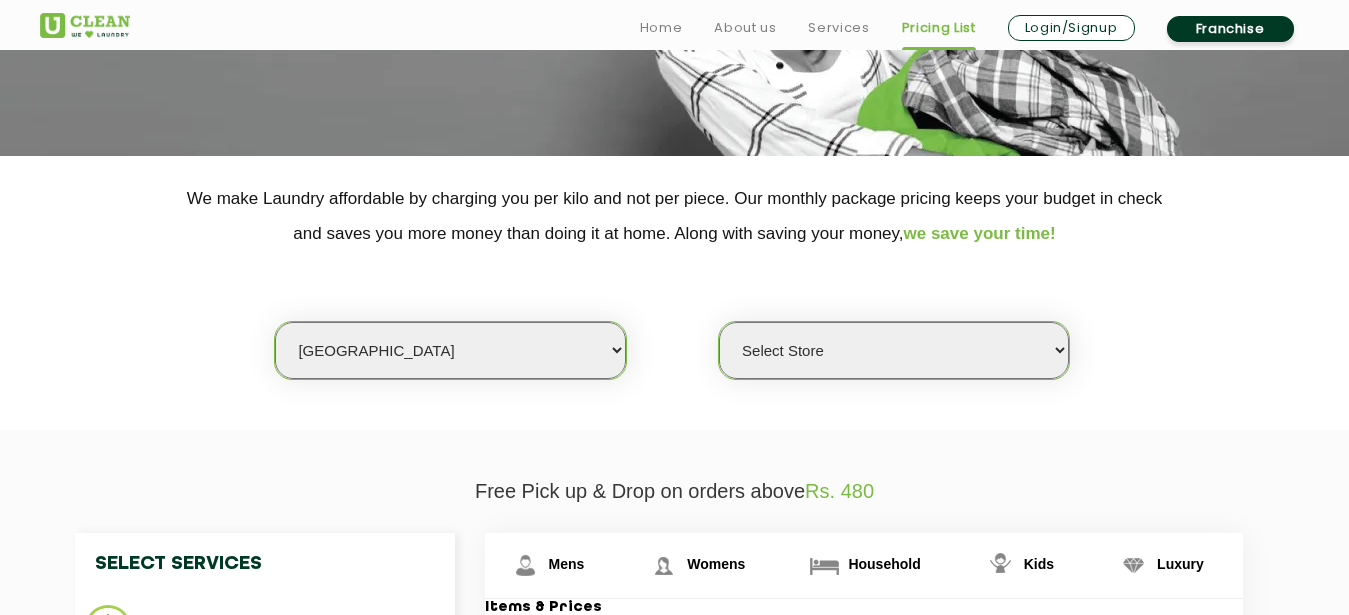 click on "Select city [GEOGRAPHIC_DATA] [GEOGRAPHIC_DATA] [GEOGRAPHIC_DATA] [GEOGRAPHIC_DATA] [GEOGRAPHIC_DATA] [GEOGRAPHIC_DATA] [GEOGRAPHIC_DATA] - [GEOGRAPHIC_DATA] Select [GEOGRAPHIC_DATA] [GEOGRAPHIC_DATA] [GEOGRAPHIC_DATA] [GEOGRAPHIC_DATA] [GEOGRAPHIC_DATA] [GEOGRAPHIC_DATA] [GEOGRAPHIC_DATA] [GEOGRAPHIC_DATA] [GEOGRAPHIC_DATA] [GEOGRAPHIC_DATA] [GEOGRAPHIC_DATA] [GEOGRAPHIC_DATA] [GEOGRAPHIC_DATA] [GEOGRAPHIC_DATA] [GEOGRAPHIC_DATA] [GEOGRAPHIC_DATA] [GEOGRAPHIC_DATA] [GEOGRAPHIC_DATA] [GEOGRAPHIC_DATA] [GEOGRAPHIC_DATA] [GEOGRAPHIC_DATA] [GEOGRAPHIC_DATA] [GEOGRAPHIC_DATA] [GEOGRAPHIC_DATA] [GEOGRAPHIC_DATA] [GEOGRAPHIC_DATA] [GEOGRAPHIC_DATA] [GEOGRAPHIC_DATA] [GEOGRAPHIC_DATA] [GEOGRAPHIC_DATA] [GEOGRAPHIC_DATA] [GEOGRAPHIC_DATA] [GEOGRAPHIC_DATA] [GEOGRAPHIC_DATA] [GEOGRAPHIC_DATA] [GEOGRAPHIC_DATA] [GEOGRAPHIC_DATA] [GEOGRAPHIC_DATA] [GEOGRAPHIC_DATA] [GEOGRAPHIC_DATA] [GEOGRAPHIC_DATA] [GEOGRAPHIC_DATA] [GEOGRAPHIC_DATA] [GEOGRAPHIC_DATA] [GEOGRAPHIC_DATA] [GEOGRAPHIC_DATA] [GEOGRAPHIC_DATA] [GEOGRAPHIC_DATA] [GEOGRAPHIC_DATA] [GEOGRAPHIC_DATA] [GEOGRAPHIC_DATA] [GEOGRAPHIC_DATA] [GEOGRAPHIC_DATA] [GEOGRAPHIC_DATA] [GEOGRAPHIC_DATA] [GEOGRAPHIC_DATA] [GEOGRAPHIC_DATA] [GEOGRAPHIC_DATA] [GEOGRAPHIC_DATA] [GEOGRAPHIC_DATA] [GEOGRAPHIC_DATA] [GEOGRAPHIC_DATA] [GEOGRAPHIC_DATA] [GEOGRAPHIC_DATA] [GEOGRAPHIC_DATA] [GEOGRAPHIC_DATA] [GEOGRAPHIC_DATA] [GEOGRAPHIC_DATA] [GEOGRAPHIC_DATA] [GEOGRAPHIC_DATA] [GEOGRAPHIC_DATA] [GEOGRAPHIC_DATA] [GEOGRAPHIC_DATA] [GEOGRAPHIC_DATA] [GEOGRAPHIC_DATA] [GEOGRAPHIC_DATA] [GEOGRAPHIC_DATA] [GEOGRAPHIC_DATA] - Select [GEOGRAPHIC_DATA] [GEOGRAPHIC_DATA] [GEOGRAPHIC_DATA] [GEOGRAPHIC_DATA] [GEOGRAPHIC_DATA] [GEOGRAPHIC_DATA] [GEOGRAPHIC_DATA] [GEOGRAPHIC_DATA] [GEOGRAPHIC_DATA] [GEOGRAPHIC_DATA] [GEOGRAPHIC_DATA] [GEOGRAPHIC_DATA] [GEOGRAPHIC_DATA] [GEOGRAPHIC_DATA] [GEOGRAPHIC_DATA] [GEOGRAPHIC_DATA] [GEOGRAPHIC_DATA] [GEOGRAPHIC_DATA] [GEOGRAPHIC_DATA] [GEOGRAPHIC_DATA] [GEOGRAPHIC_DATA] [GEOGRAPHIC_DATA] [GEOGRAPHIC_DATA] [GEOGRAPHIC_DATA] [GEOGRAPHIC_DATA] [GEOGRAPHIC_DATA] [GEOGRAPHIC_DATA] [GEOGRAPHIC_DATA] [GEOGRAPHIC_DATA] [GEOGRAPHIC_DATA] [GEOGRAPHIC_DATA] [GEOGRAPHIC_DATA]" 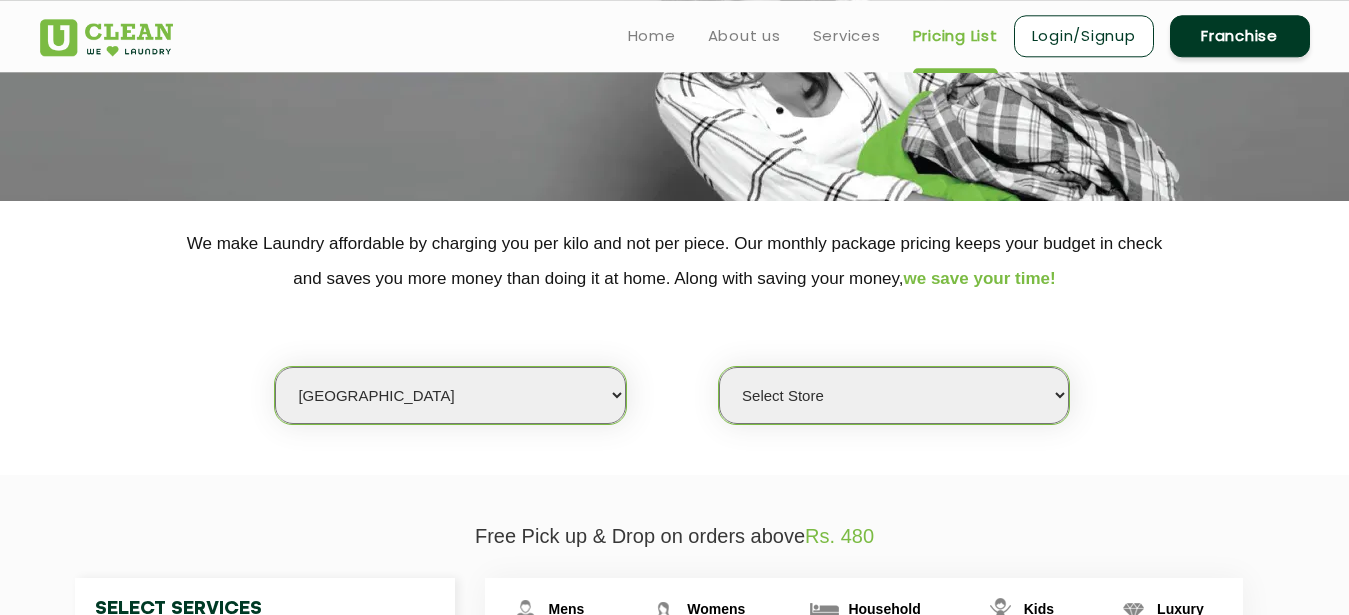 scroll, scrollTop: 204, scrollLeft: 0, axis: vertical 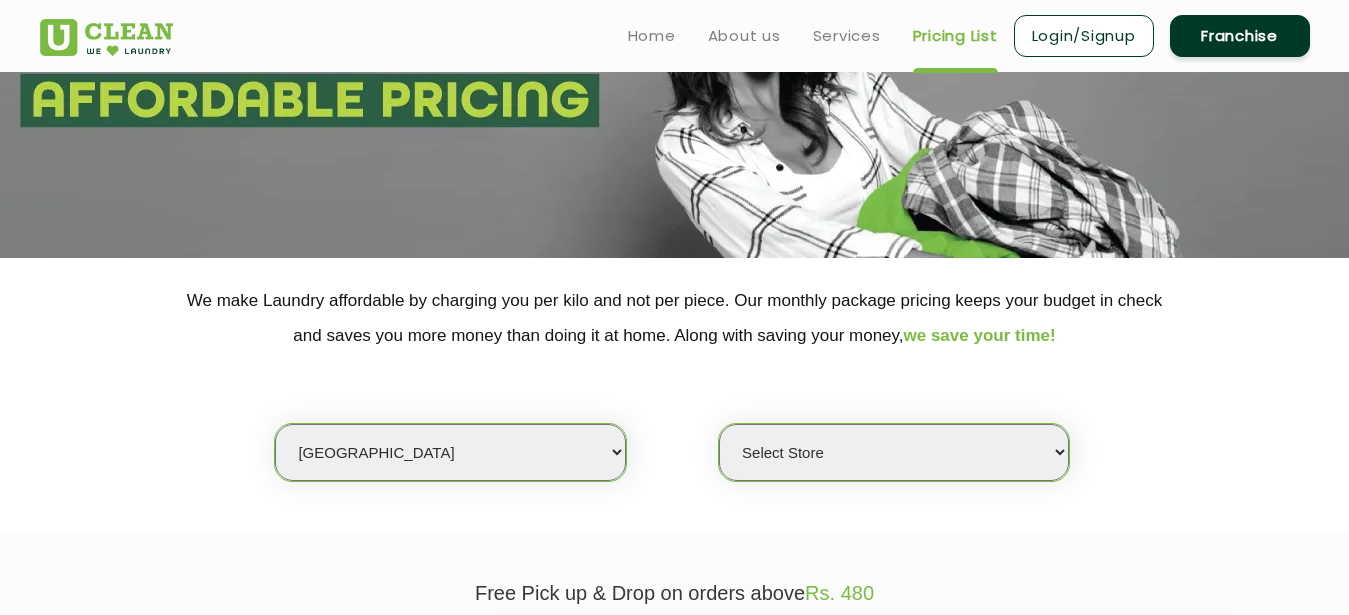 select on "11" 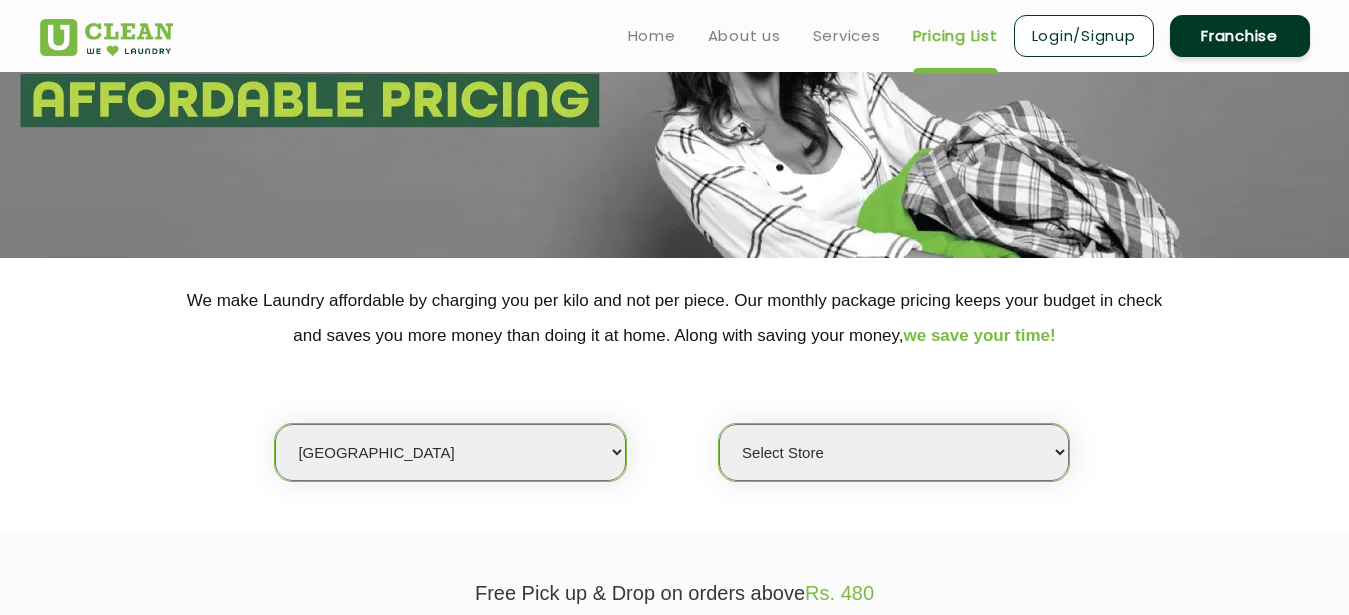 select on "0" 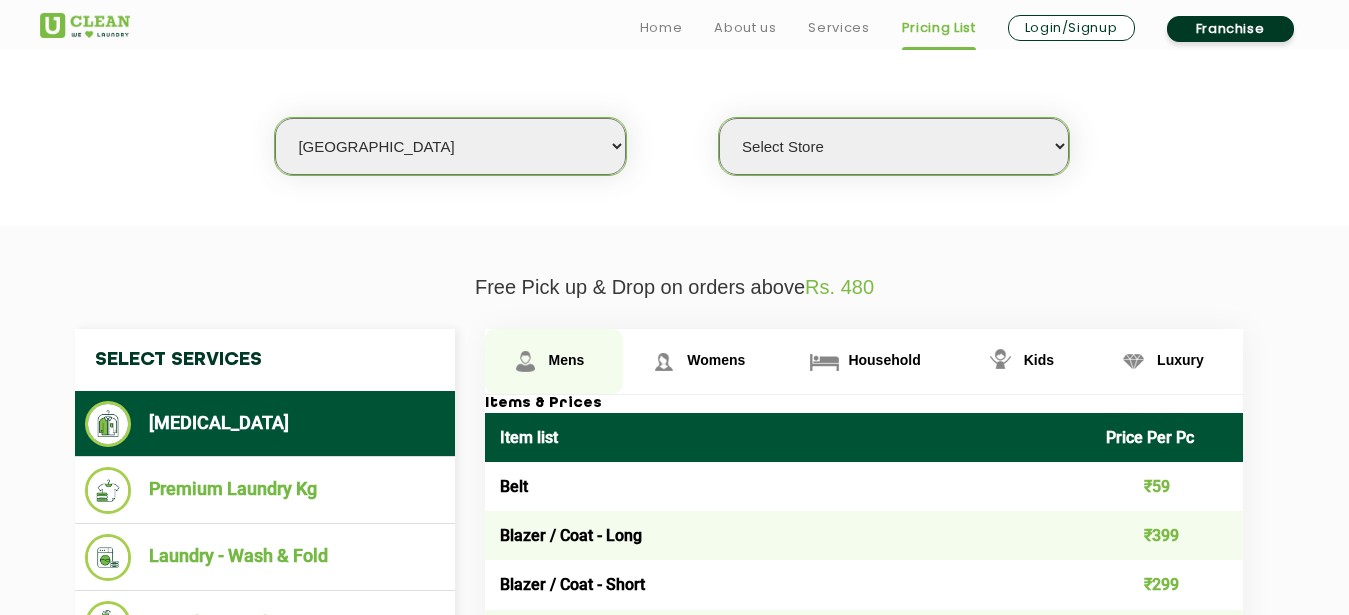 scroll, scrollTop: 612, scrollLeft: 0, axis: vertical 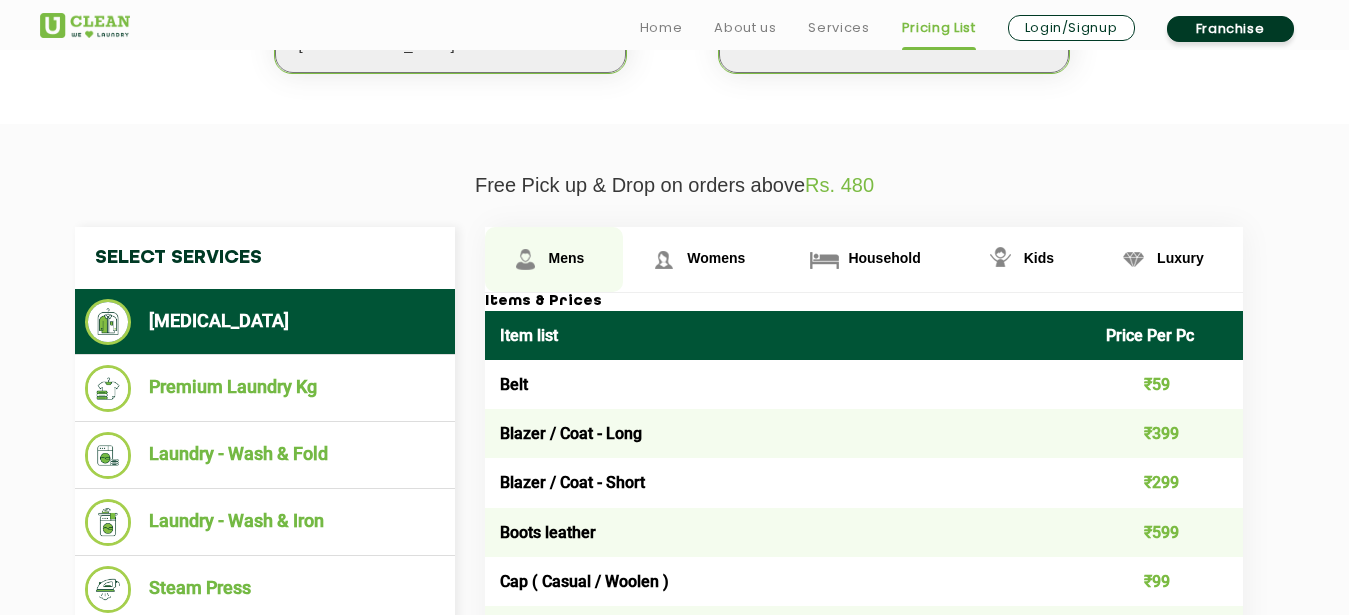 click on "Mens" at bounding box center [567, 258] 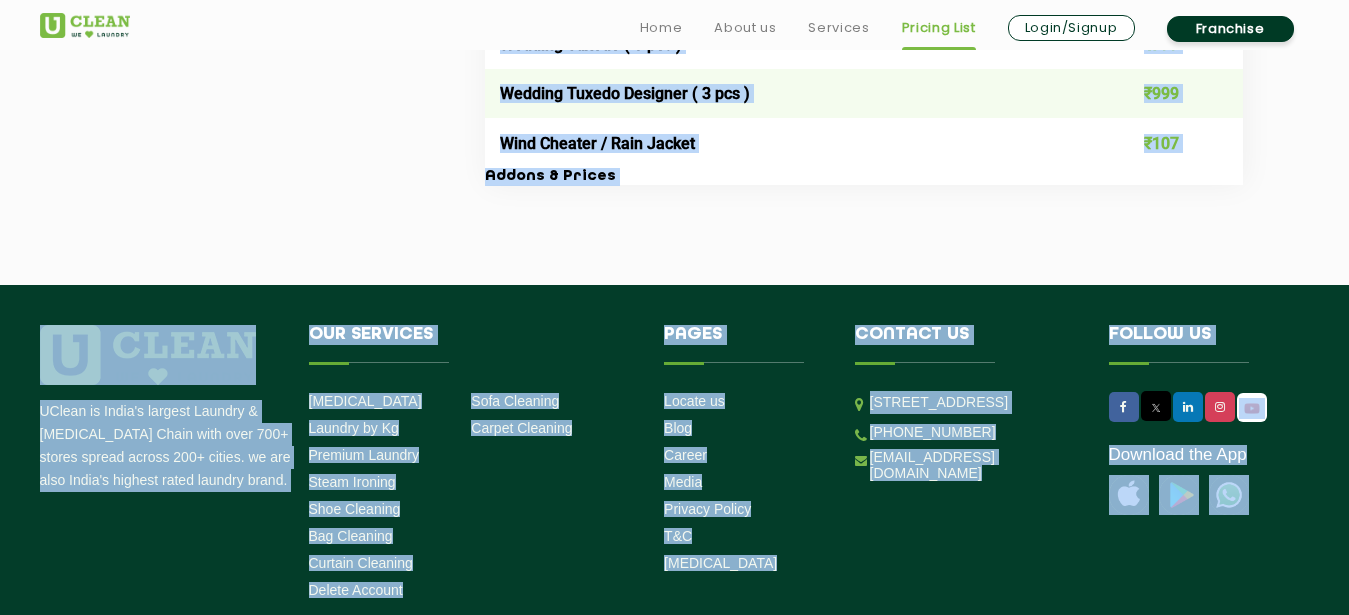 scroll, scrollTop: 4454, scrollLeft: 0, axis: vertical 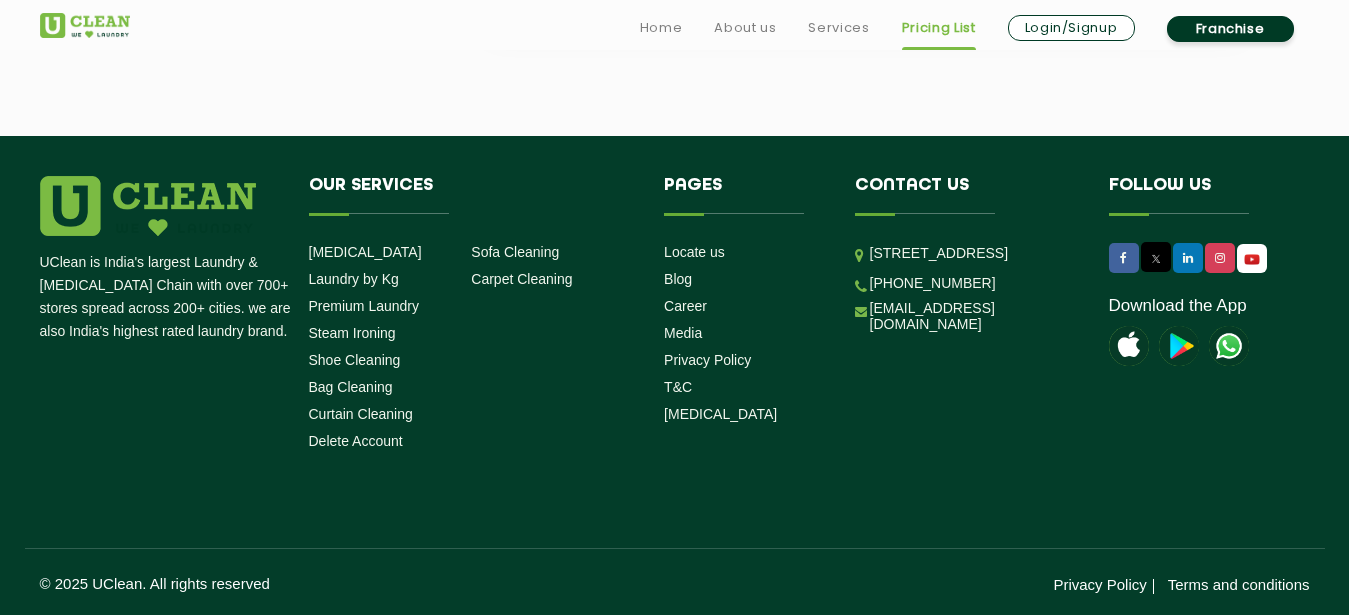 drag, startPoint x: 495, startPoint y: 335, endPoint x: 894, endPoint y: 91, distance: 467.69327 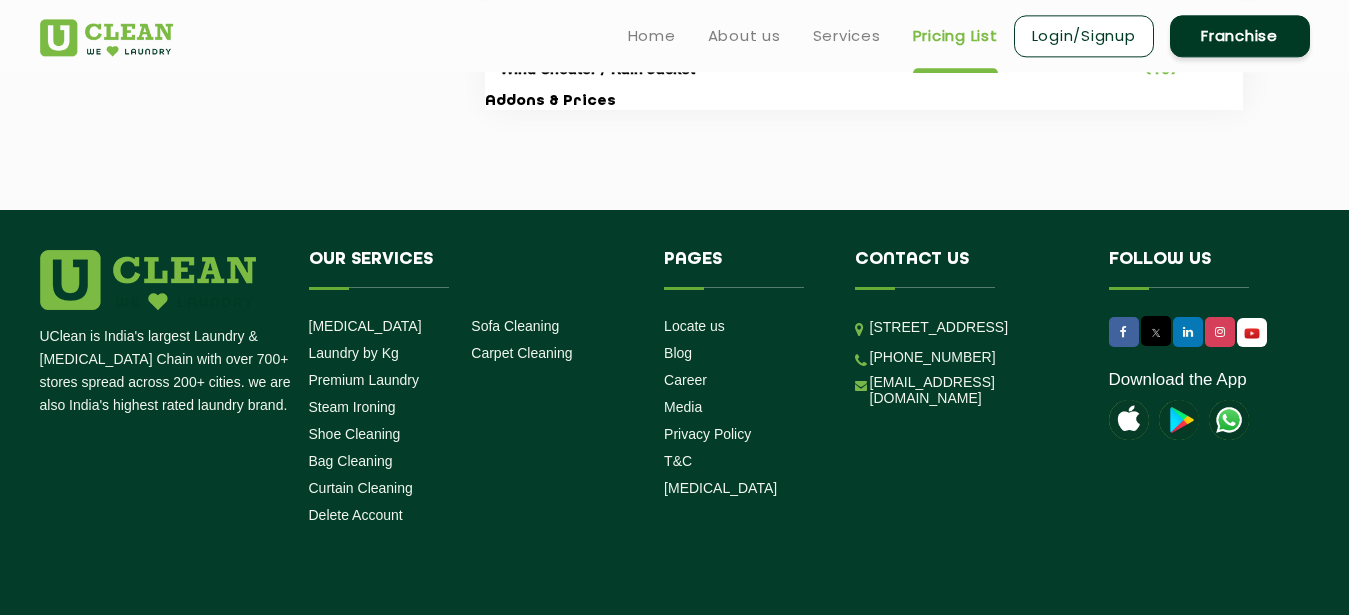 scroll, scrollTop: 4148, scrollLeft: 0, axis: vertical 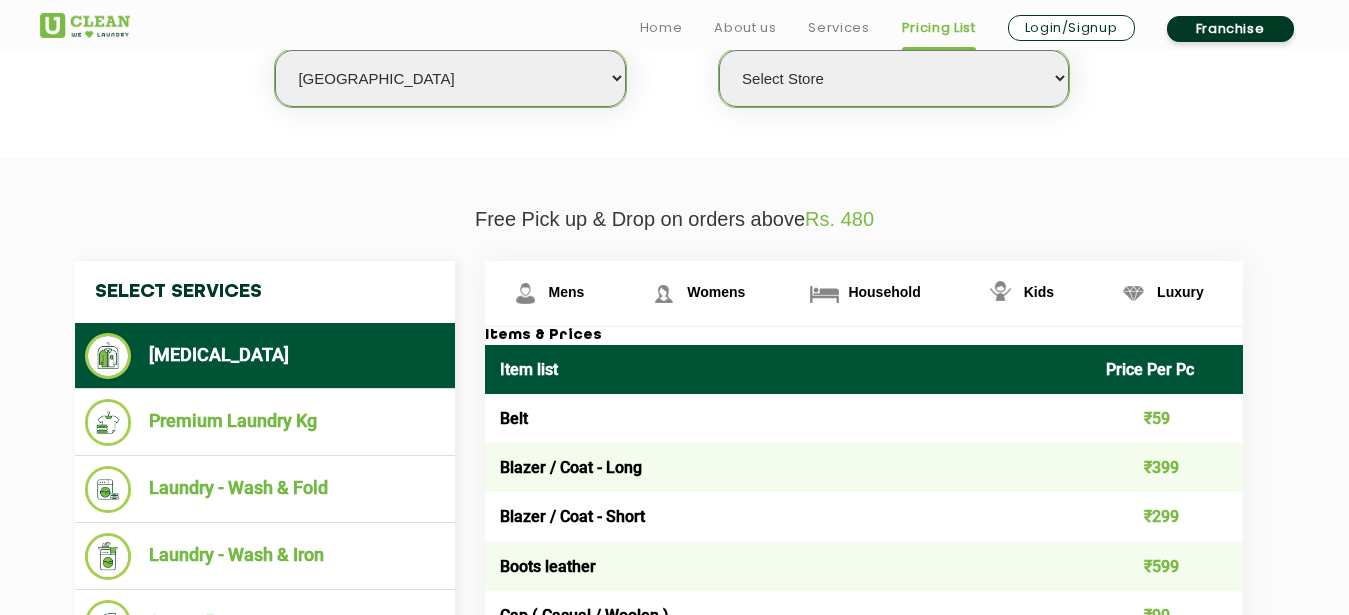 click on "We make Laundry affordable by charging you per kilo and not per piece. Our monthly package pricing keeps your budget in check   and saves you more money than doing it at home. Along with saving your money,  we save your time! Select city [GEOGRAPHIC_DATA] [GEOGRAPHIC_DATA] [GEOGRAPHIC_DATA] [GEOGRAPHIC_DATA] [GEOGRAPHIC_DATA] [GEOGRAPHIC_DATA] [GEOGRAPHIC_DATA] - [GEOGRAPHIC_DATA] Select [GEOGRAPHIC_DATA] [GEOGRAPHIC_DATA] [GEOGRAPHIC_DATA] [GEOGRAPHIC_DATA] [GEOGRAPHIC_DATA] [GEOGRAPHIC_DATA] [GEOGRAPHIC_DATA] [GEOGRAPHIC_DATA] [GEOGRAPHIC_DATA] [GEOGRAPHIC_DATA] [GEOGRAPHIC_DATA] [GEOGRAPHIC_DATA] [GEOGRAPHIC_DATA] [GEOGRAPHIC_DATA] [GEOGRAPHIC_DATA] [GEOGRAPHIC_DATA] [GEOGRAPHIC_DATA] [GEOGRAPHIC_DATA] [GEOGRAPHIC_DATA] [GEOGRAPHIC_DATA] [GEOGRAPHIC_DATA] [GEOGRAPHIC_DATA] [GEOGRAPHIC_DATA] [GEOGRAPHIC_DATA] [GEOGRAPHIC_DATA] [GEOGRAPHIC_DATA] [GEOGRAPHIC_DATA] [GEOGRAPHIC_DATA] [GEOGRAPHIC_DATA] [GEOGRAPHIC_DATA] [GEOGRAPHIC_DATA] [GEOGRAPHIC_DATA] [GEOGRAPHIC_DATA] [GEOGRAPHIC_DATA] [GEOGRAPHIC_DATA] [GEOGRAPHIC_DATA] [GEOGRAPHIC_DATA] [GEOGRAPHIC_DATA] [GEOGRAPHIC_DATA] [GEOGRAPHIC_DATA] [GEOGRAPHIC_DATA] [GEOGRAPHIC_DATA] [GEOGRAPHIC_DATA] [GEOGRAPHIC_DATA] [GEOGRAPHIC_DATA] Dimapur [GEOGRAPHIC_DATA] [GEOGRAPHIC_DATA] [GEOGRAPHIC_DATA] [GEOGRAPHIC_DATA] [GEOGRAPHIC_DATA] [GEOGRAPHIC_DATA] [GEOGRAPHIC_DATA] [GEOGRAPHIC_DATA] [GEOGRAPHIC_DATA] [GEOGRAPHIC_DATA] [GEOGRAPHIC_DATA] [GEOGRAPHIC_DATA] [GEOGRAPHIC_DATA] [GEOGRAPHIC_DATA] [GEOGRAPHIC_DATA] [GEOGRAPHIC_DATA] [GEOGRAPHIC_DATA] [GEOGRAPHIC_DATA] [GEOGRAPHIC_DATA] [GEOGRAPHIC_DATA] [GEOGRAPHIC_DATA] [GEOGRAPHIC_DATA] [GEOGRAPHIC_DATA] [GEOGRAPHIC_DATA] [GEOGRAPHIC_DATA] [GEOGRAPHIC_DATA] [GEOGRAPHIC_DATA] [GEOGRAPHIC_DATA] [GEOGRAPHIC_DATA] [GEOGRAPHIC_DATA] [GEOGRAPHIC_DATA] [GEOGRAPHIC_DATA] - Select [GEOGRAPHIC_DATA] [GEOGRAPHIC_DATA] [GEOGRAPHIC_DATA] [GEOGRAPHIC_DATA] [GEOGRAPHIC_DATA] [GEOGRAPHIC_DATA]" 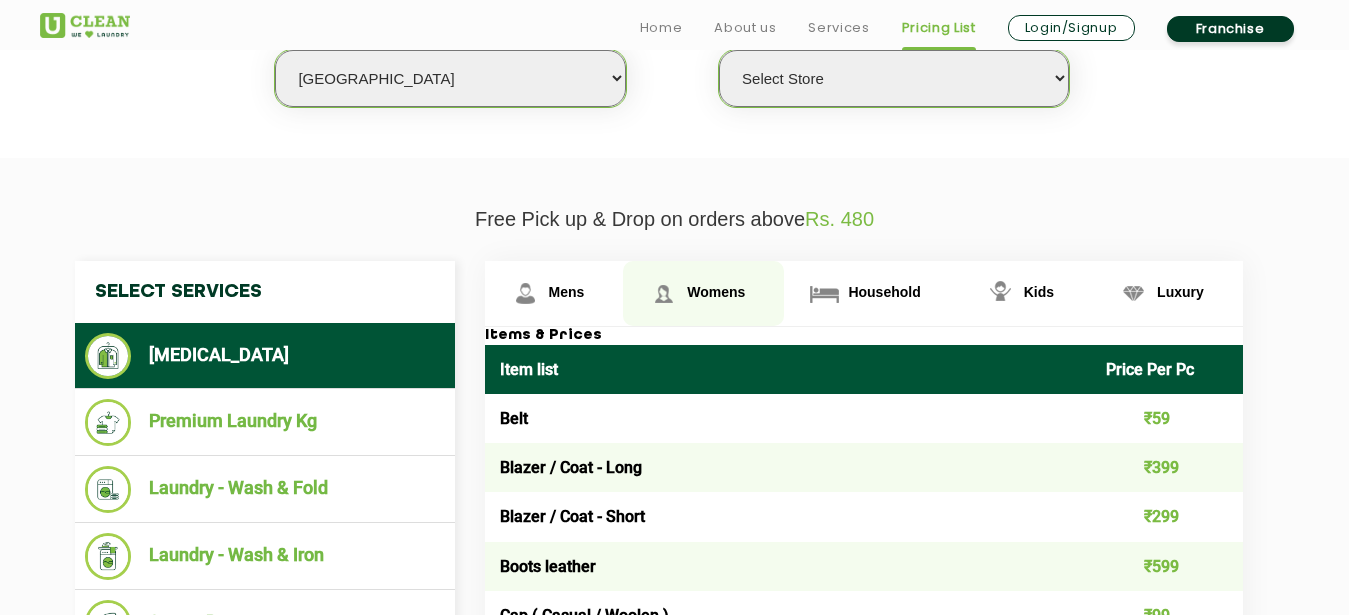 click on "Womens" at bounding box center (567, 292) 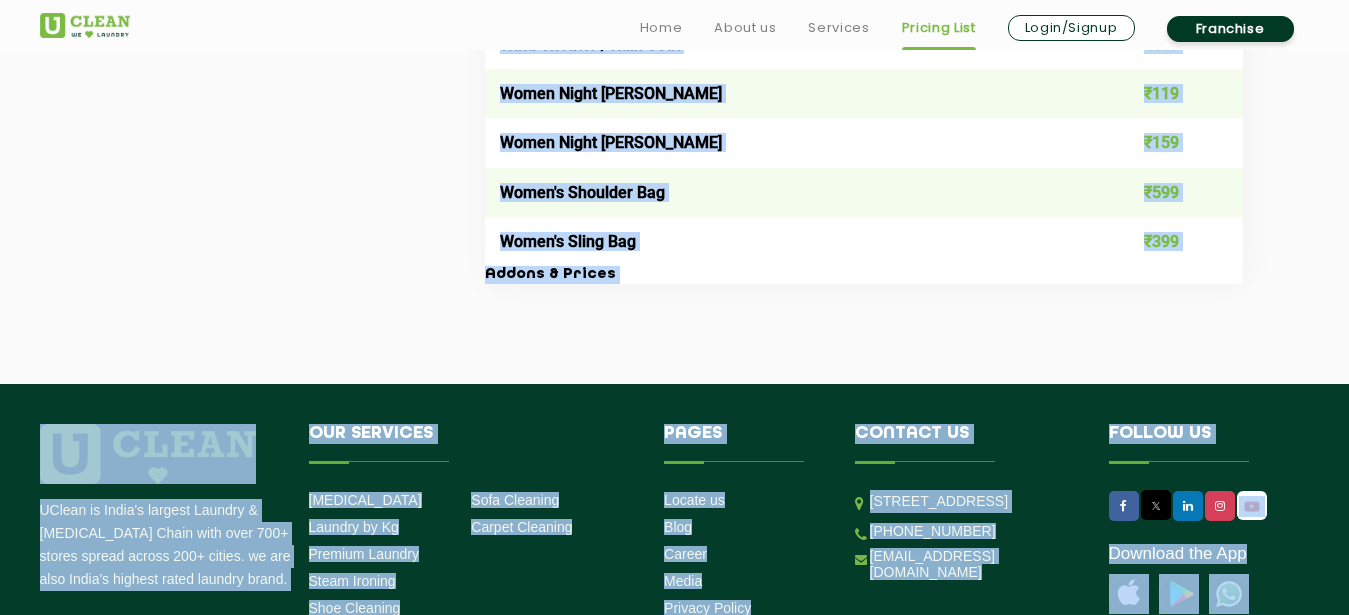 scroll, scrollTop: 7385, scrollLeft: 0, axis: vertical 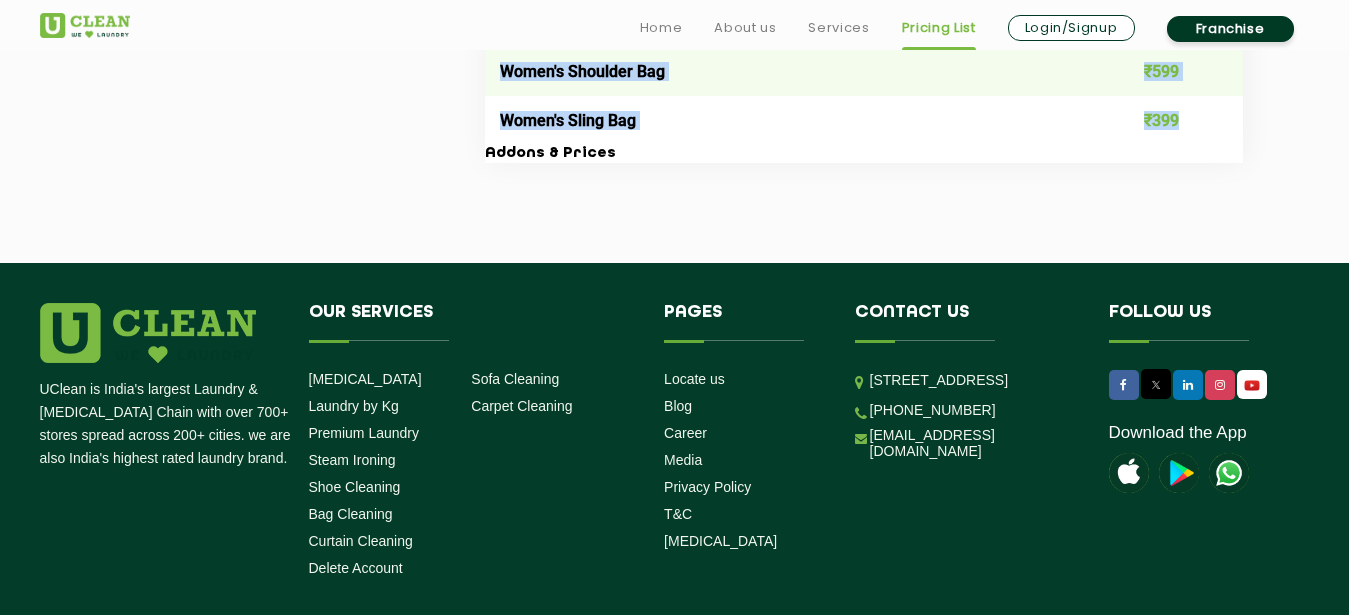 drag, startPoint x: 498, startPoint y: 369, endPoint x: 1164, endPoint y: 132, distance: 706.9123 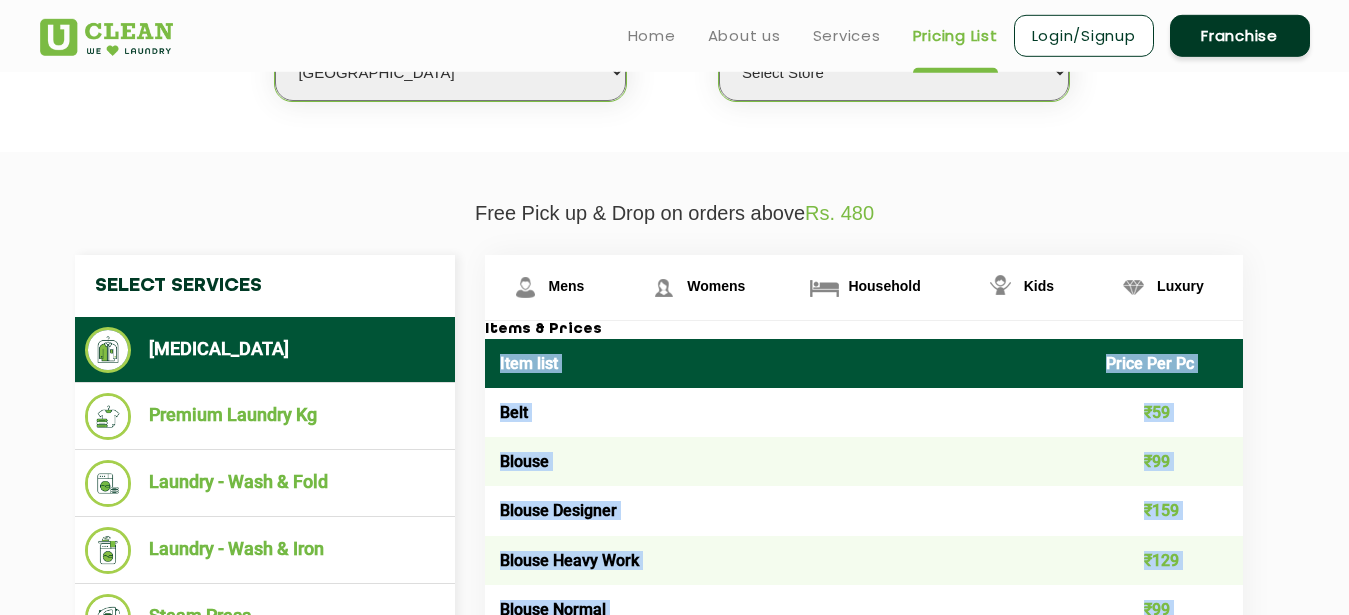 scroll, scrollTop: 570, scrollLeft: 0, axis: vertical 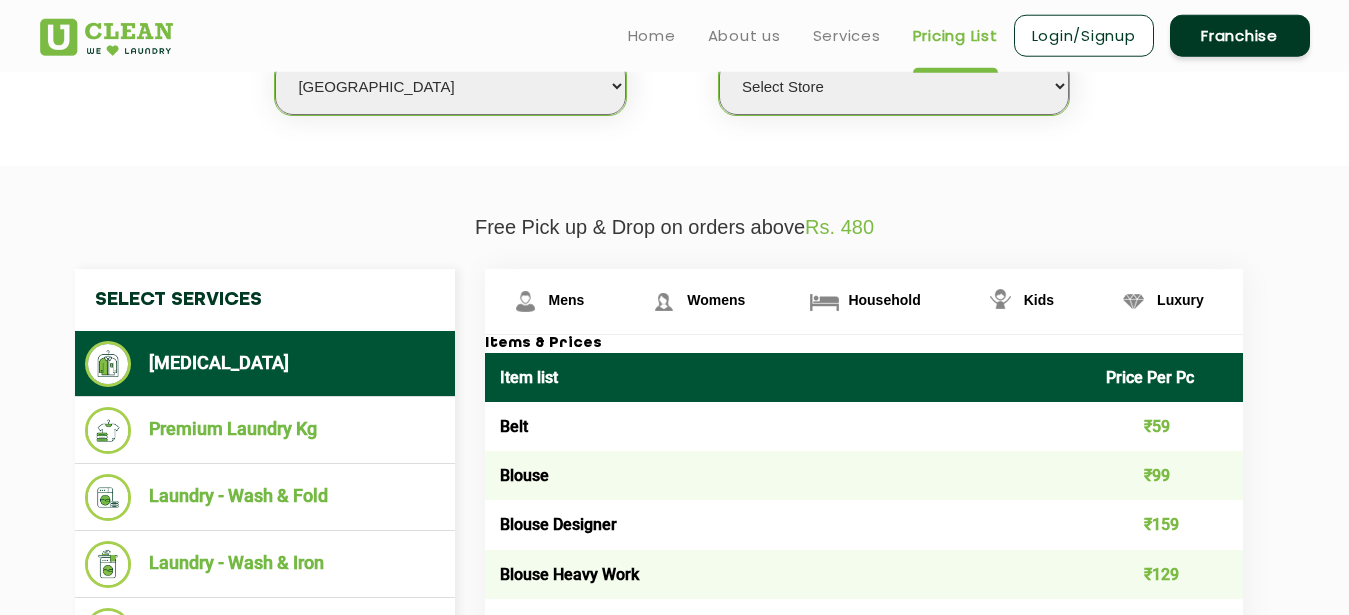 click on "Free Pick up & Drop on orders above  Rs. 480  Select Services [MEDICAL_DATA]  Premium Laundry Kg  Laundry - Wash & Fold  Laundry - Wash & Iron  Steam Press  Mens Womens Household Kids Luxury Items & Prices Item list Price Per Pc Belt ₹59 Blouse ₹99 Blouse Designer ₹159 Blouse Heavy Work ₹129 Blouse Normal ₹99 Boot ₹399 Cap ( Casual / Woolen ) ₹99 Caps Woolen ₹129 Chadar ₹199 Chadar Muga and Pator ₹239 Choli  ₹299 Choli + Lehenga + Dupatta ₹496 Coat -  Long ₹229 Coat -  Short  ₹179 Designer Choli + Lehenga + Duppatta ₹1499 Designer Kurta ₹299 Designer Lehenga / ghagra ₹399 Dhara ₹359 Dress ₹149 Dress ( Cotton ) ₹219 Dress ( Heavy ) ₹449 Dress / Frock / Jumpsuit Long ₹189 Dress / Frock / Jumpsuit Short ₹149 Dress Indo western ₹699 Dungaree Long ₹239 Dungaree Short ₹169 Dupatta ₹99 Dupatta Heavy Work ₹149 Formal And Semi Formal Trouser ₹159 Formal Gown Long Heavy work ₹359 Formal Gown Long Normal ₹239 Formal Gown Short Heavy Work ₹299 ₹179 ₹275" 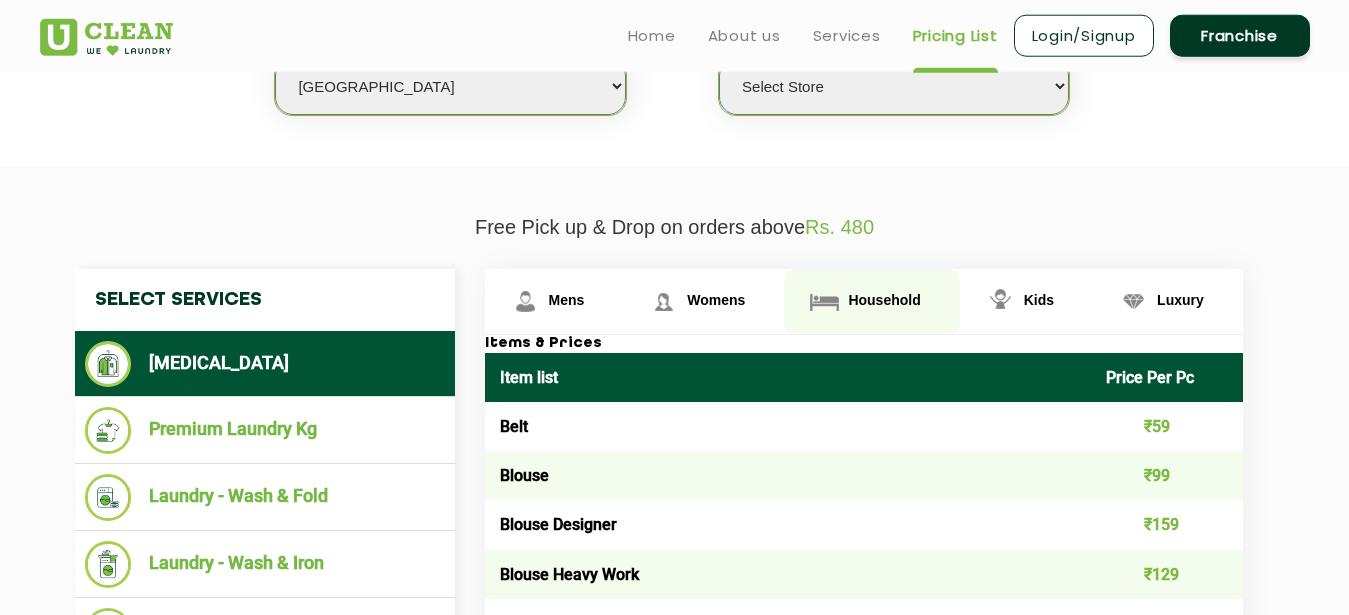 click on "Household" at bounding box center (567, 300) 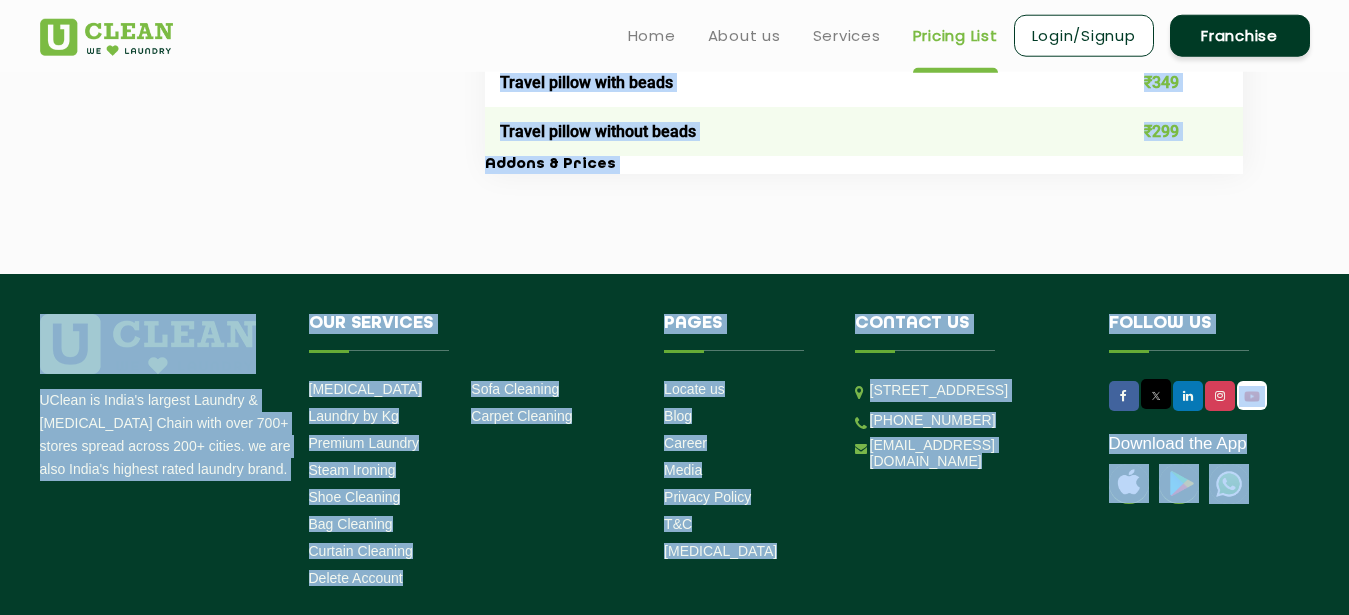 scroll, scrollTop: 4011, scrollLeft: 0, axis: vertical 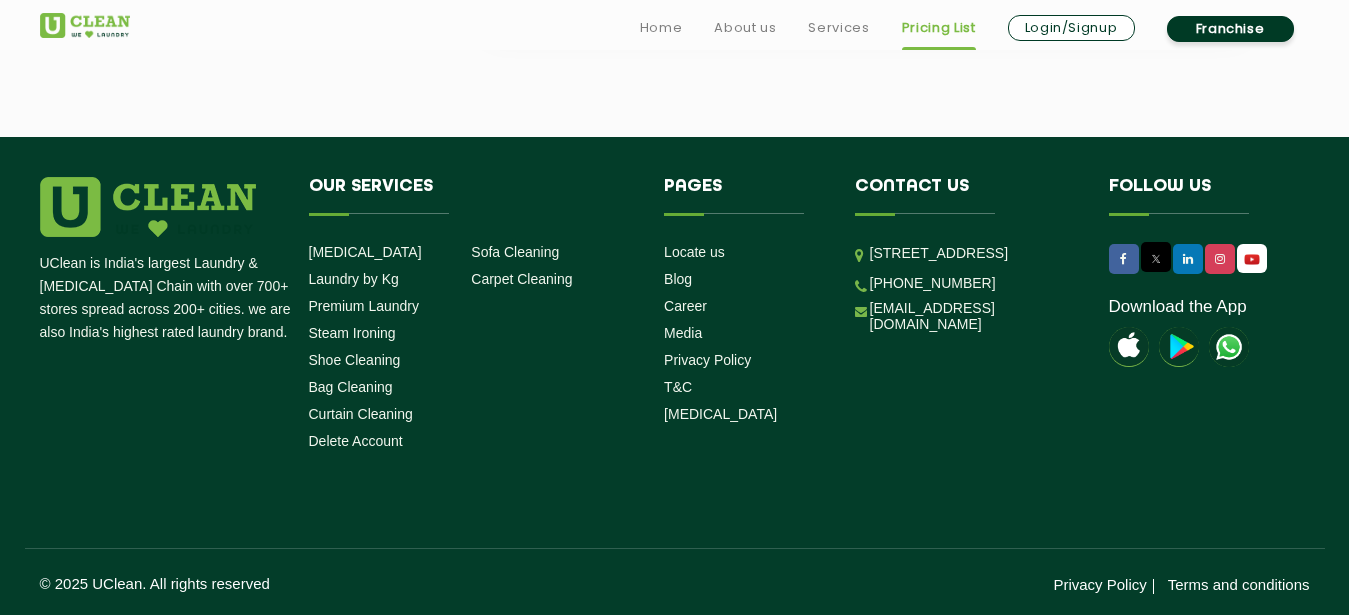 drag, startPoint x: 496, startPoint y: 376, endPoint x: 764, endPoint y: 112, distance: 376.19144 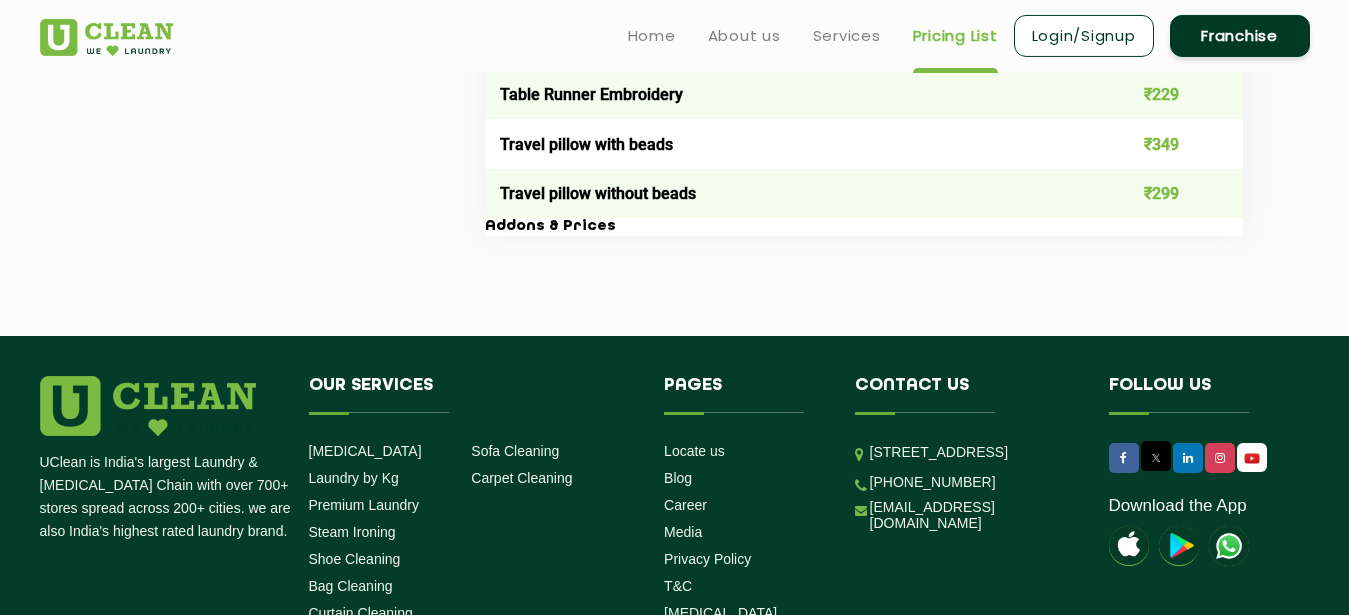 scroll, scrollTop: 3807, scrollLeft: 0, axis: vertical 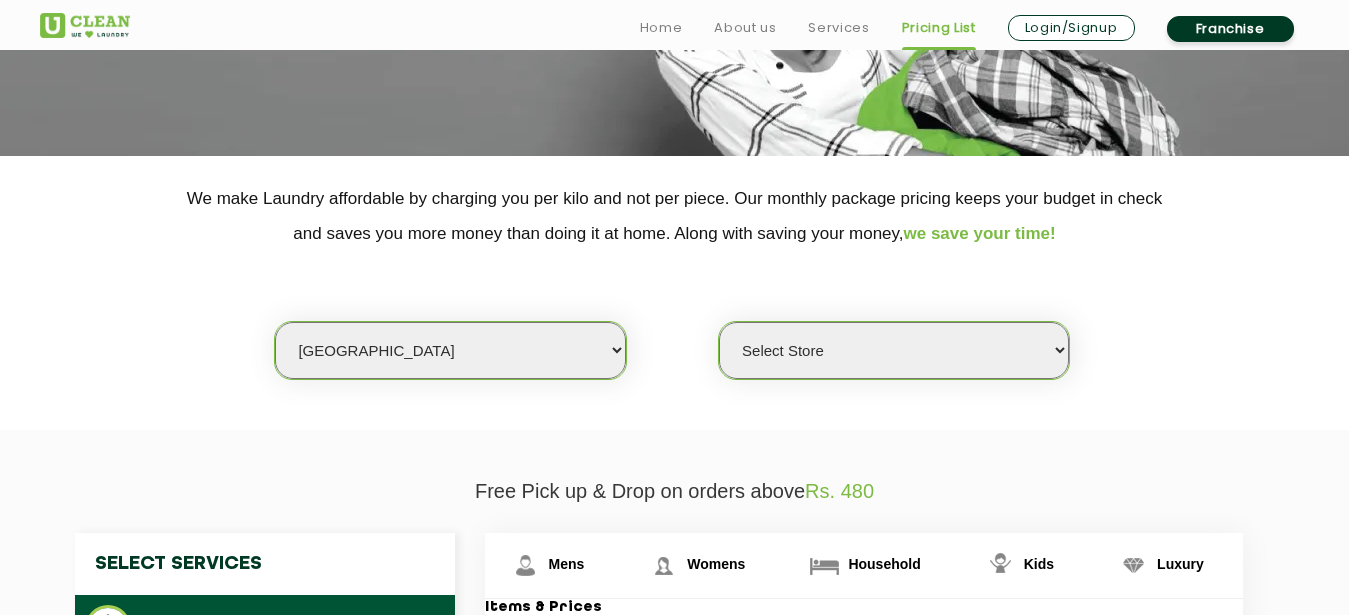 click on "We make Laundry affordable by charging you per kilo and not per piece. Our monthly package pricing keeps your budget in check   and saves you more money than doing it at home. Along with saving your money,  we save your time! Select city [GEOGRAPHIC_DATA] [GEOGRAPHIC_DATA] [GEOGRAPHIC_DATA] [GEOGRAPHIC_DATA] [GEOGRAPHIC_DATA] [GEOGRAPHIC_DATA] [GEOGRAPHIC_DATA] - [GEOGRAPHIC_DATA] Select [GEOGRAPHIC_DATA] [GEOGRAPHIC_DATA] [GEOGRAPHIC_DATA] [GEOGRAPHIC_DATA] [GEOGRAPHIC_DATA] [GEOGRAPHIC_DATA] [GEOGRAPHIC_DATA] [GEOGRAPHIC_DATA] [GEOGRAPHIC_DATA] [GEOGRAPHIC_DATA] [GEOGRAPHIC_DATA] [GEOGRAPHIC_DATA] [GEOGRAPHIC_DATA] [GEOGRAPHIC_DATA] [GEOGRAPHIC_DATA] [GEOGRAPHIC_DATA] [GEOGRAPHIC_DATA] [GEOGRAPHIC_DATA] [GEOGRAPHIC_DATA] [GEOGRAPHIC_DATA] [GEOGRAPHIC_DATA] [GEOGRAPHIC_DATA] [GEOGRAPHIC_DATA] [GEOGRAPHIC_DATA] [GEOGRAPHIC_DATA] [GEOGRAPHIC_DATA] [GEOGRAPHIC_DATA] [GEOGRAPHIC_DATA] [GEOGRAPHIC_DATA] [GEOGRAPHIC_DATA] [GEOGRAPHIC_DATA] [GEOGRAPHIC_DATA] [GEOGRAPHIC_DATA] [GEOGRAPHIC_DATA] [GEOGRAPHIC_DATA] [GEOGRAPHIC_DATA] [GEOGRAPHIC_DATA] [GEOGRAPHIC_DATA] [GEOGRAPHIC_DATA] [GEOGRAPHIC_DATA] [GEOGRAPHIC_DATA] [GEOGRAPHIC_DATA] [GEOGRAPHIC_DATA] [GEOGRAPHIC_DATA] [GEOGRAPHIC_DATA] Dimapur [GEOGRAPHIC_DATA] [GEOGRAPHIC_DATA] [GEOGRAPHIC_DATA] [GEOGRAPHIC_DATA] [GEOGRAPHIC_DATA] [GEOGRAPHIC_DATA] [GEOGRAPHIC_DATA] [GEOGRAPHIC_DATA] [GEOGRAPHIC_DATA] [GEOGRAPHIC_DATA] [GEOGRAPHIC_DATA] [GEOGRAPHIC_DATA] [GEOGRAPHIC_DATA] [GEOGRAPHIC_DATA] [GEOGRAPHIC_DATA] [GEOGRAPHIC_DATA] [GEOGRAPHIC_DATA] [GEOGRAPHIC_DATA] [GEOGRAPHIC_DATA] [GEOGRAPHIC_DATA] [GEOGRAPHIC_DATA] [GEOGRAPHIC_DATA] [GEOGRAPHIC_DATA] [GEOGRAPHIC_DATA] [GEOGRAPHIC_DATA] [GEOGRAPHIC_DATA] [GEOGRAPHIC_DATA] [GEOGRAPHIC_DATA] [GEOGRAPHIC_DATA] [GEOGRAPHIC_DATA] [GEOGRAPHIC_DATA] [GEOGRAPHIC_DATA] - Select [GEOGRAPHIC_DATA] [GEOGRAPHIC_DATA] [GEOGRAPHIC_DATA] [GEOGRAPHIC_DATA] [GEOGRAPHIC_DATA] [GEOGRAPHIC_DATA]" 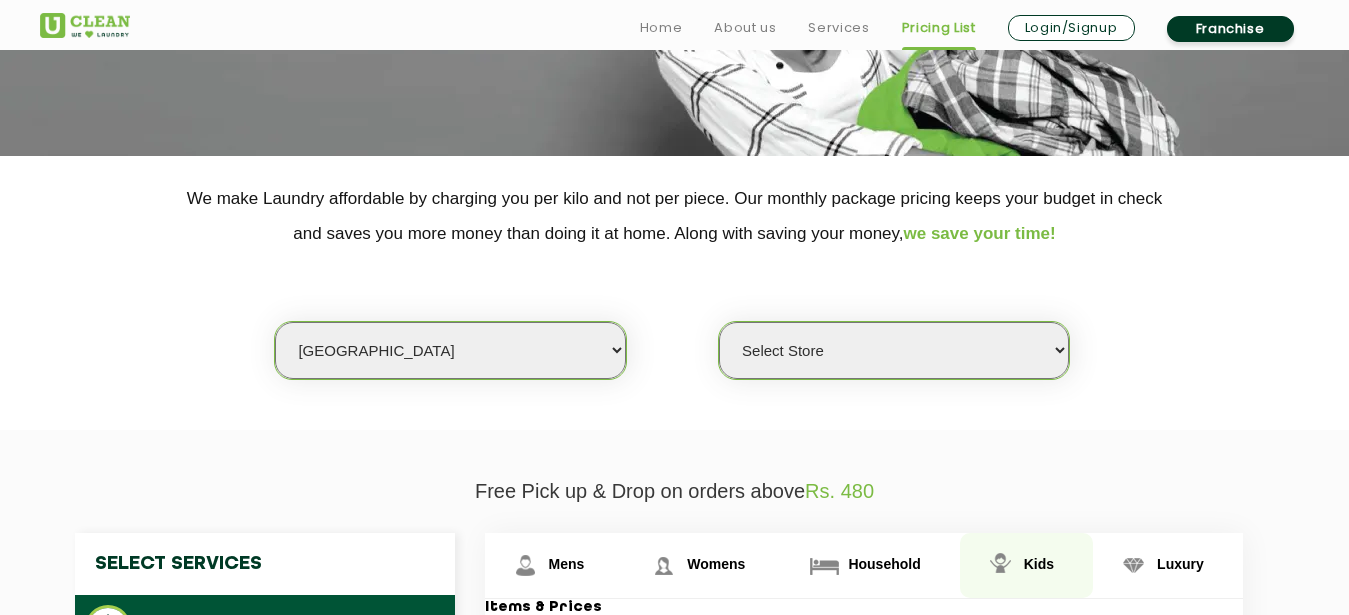 click on "Kids" at bounding box center [554, 565] 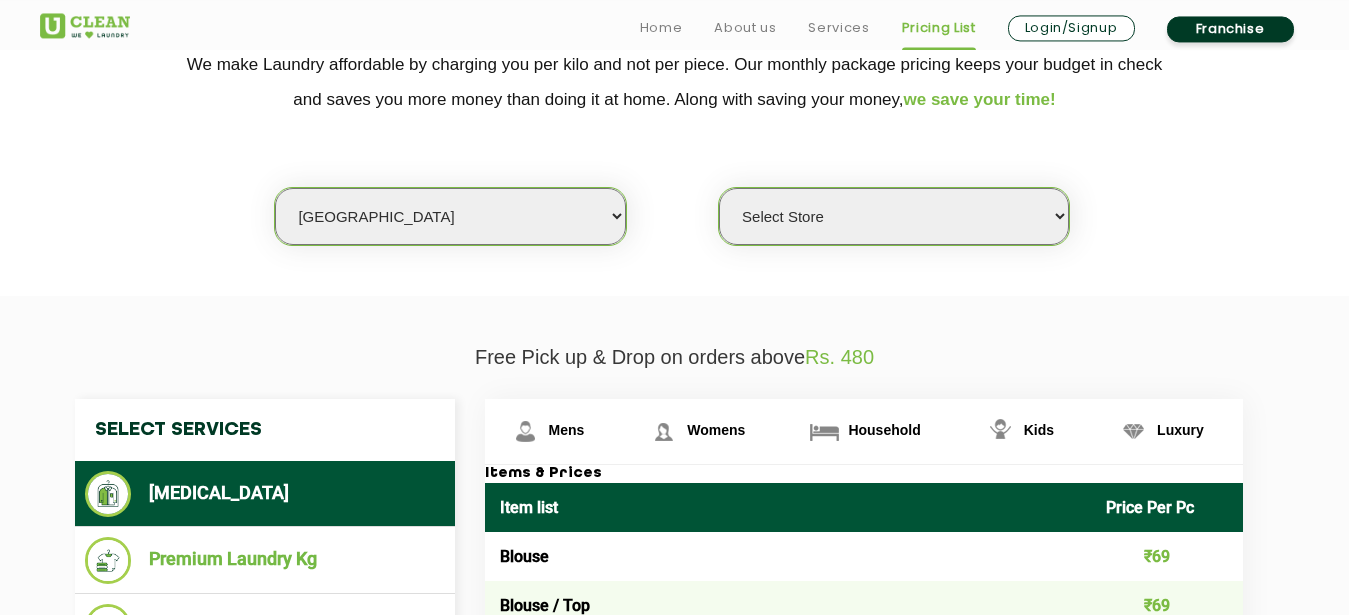 scroll, scrollTop: 510, scrollLeft: 0, axis: vertical 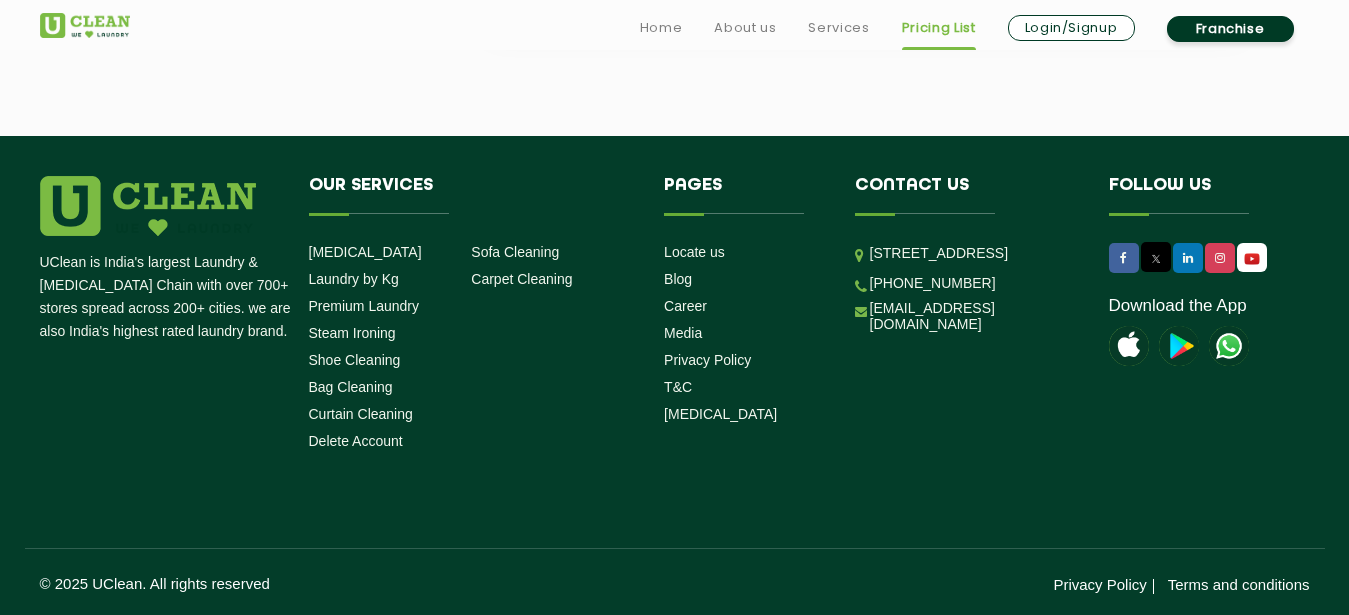 drag, startPoint x: 494, startPoint y: 438, endPoint x: 698, endPoint y: 87, distance: 405.9766 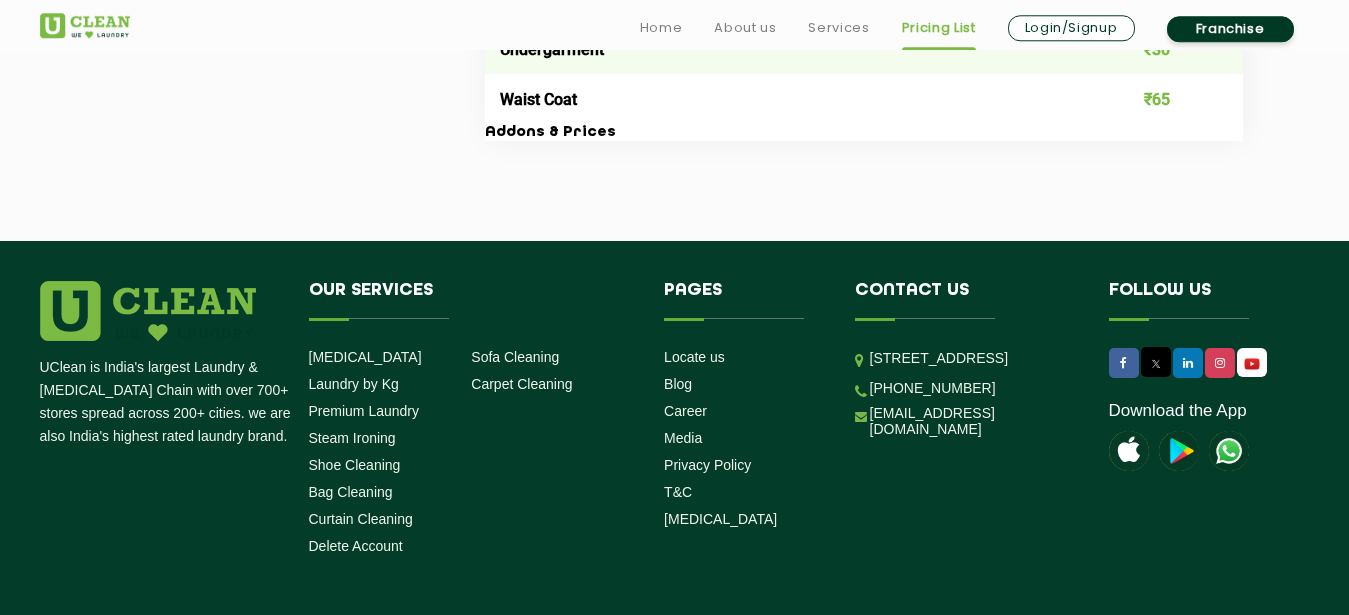 scroll, scrollTop: 2180, scrollLeft: 0, axis: vertical 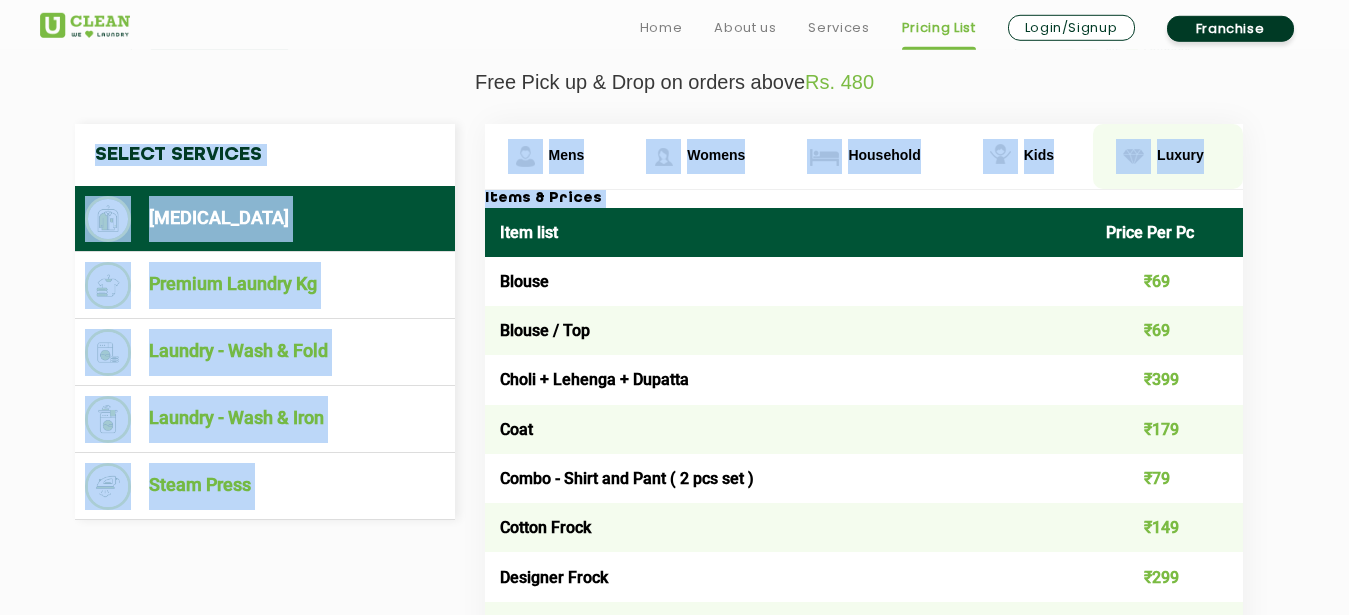 click on "Luxury" at bounding box center [554, 156] 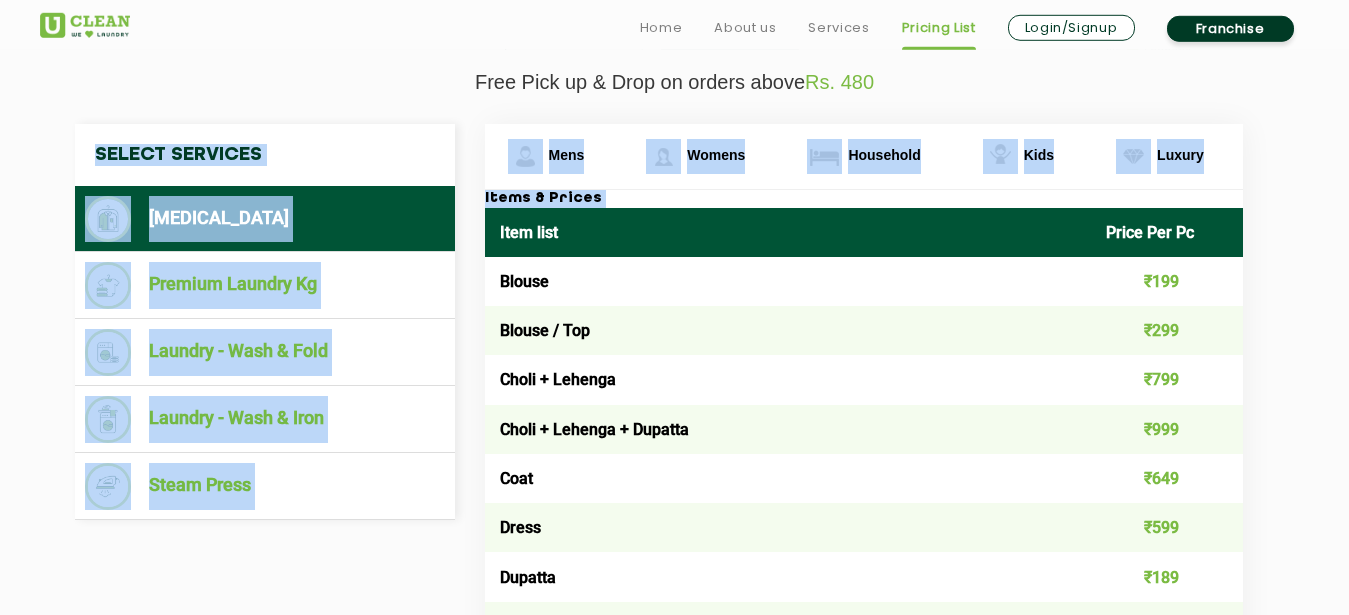 click on "Blouse" at bounding box center [788, 281] 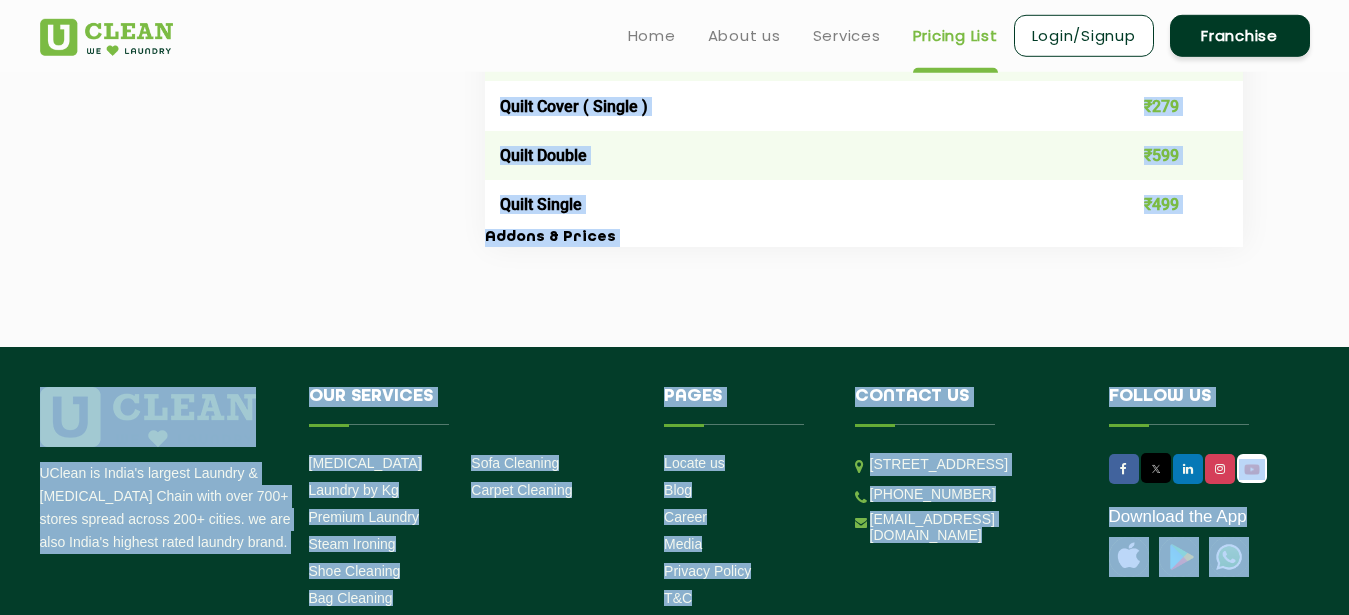 scroll, scrollTop: 3659, scrollLeft: 0, axis: vertical 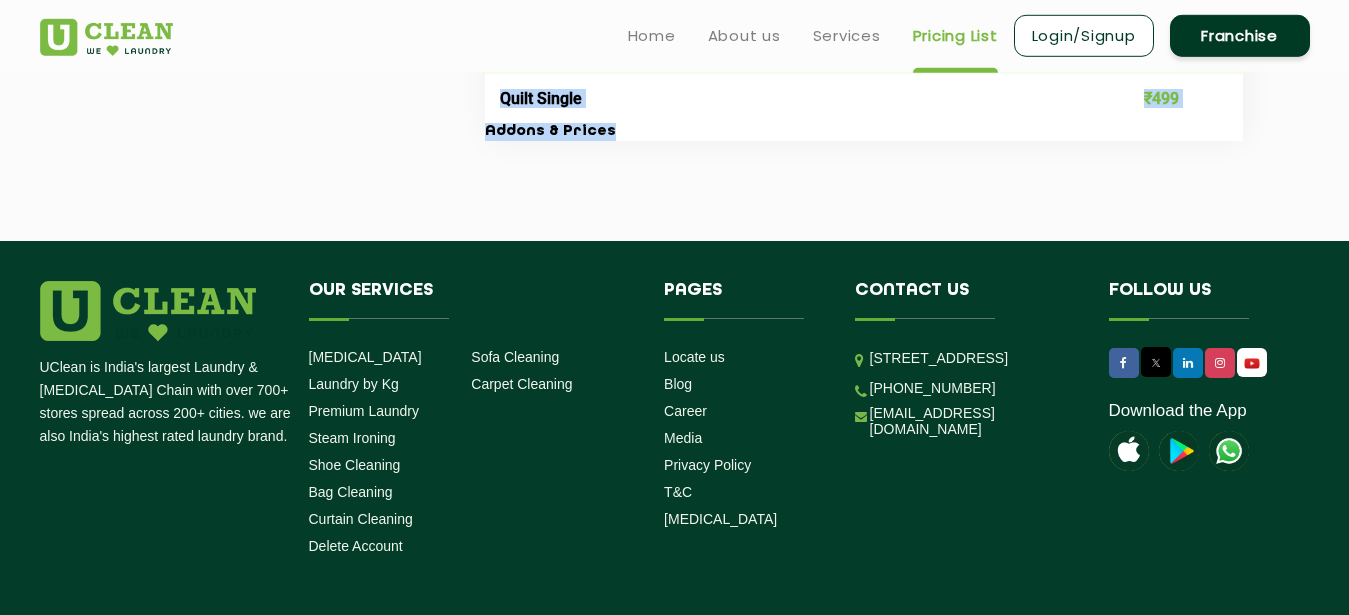 drag, startPoint x: 498, startPoint y: 230, endPoint x: 613, endPoint y: 127, distance: 154.38264 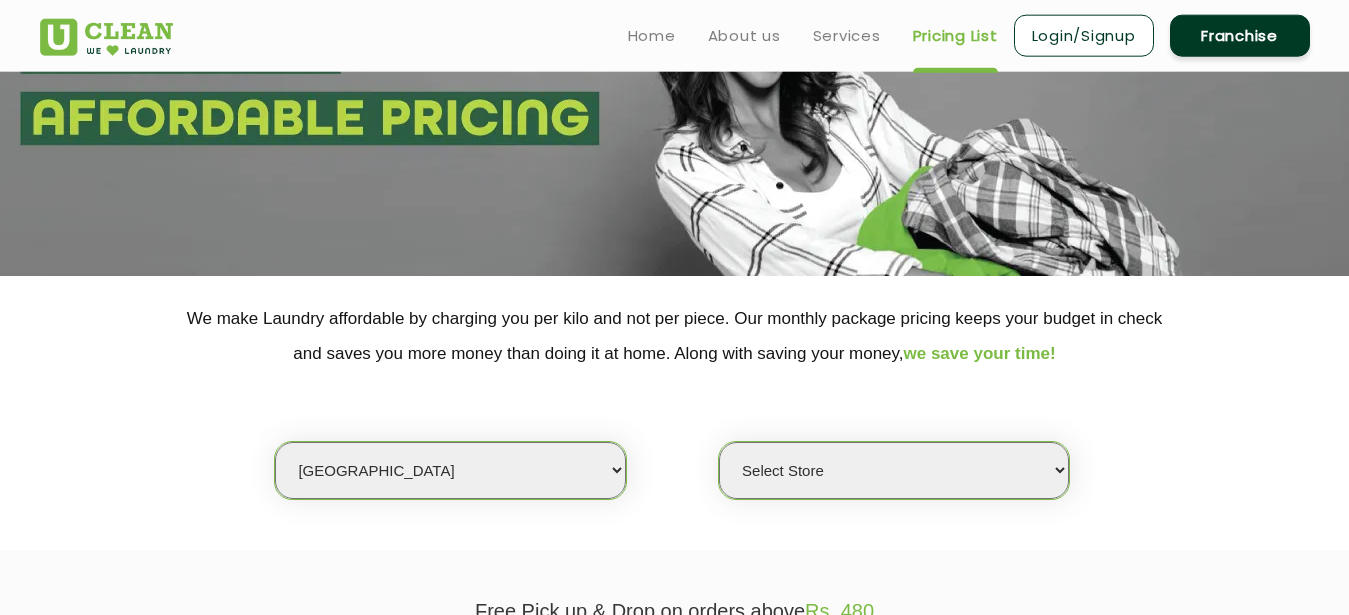 scroll, scrollTop: 0, scrollLeft: 0, axis: both 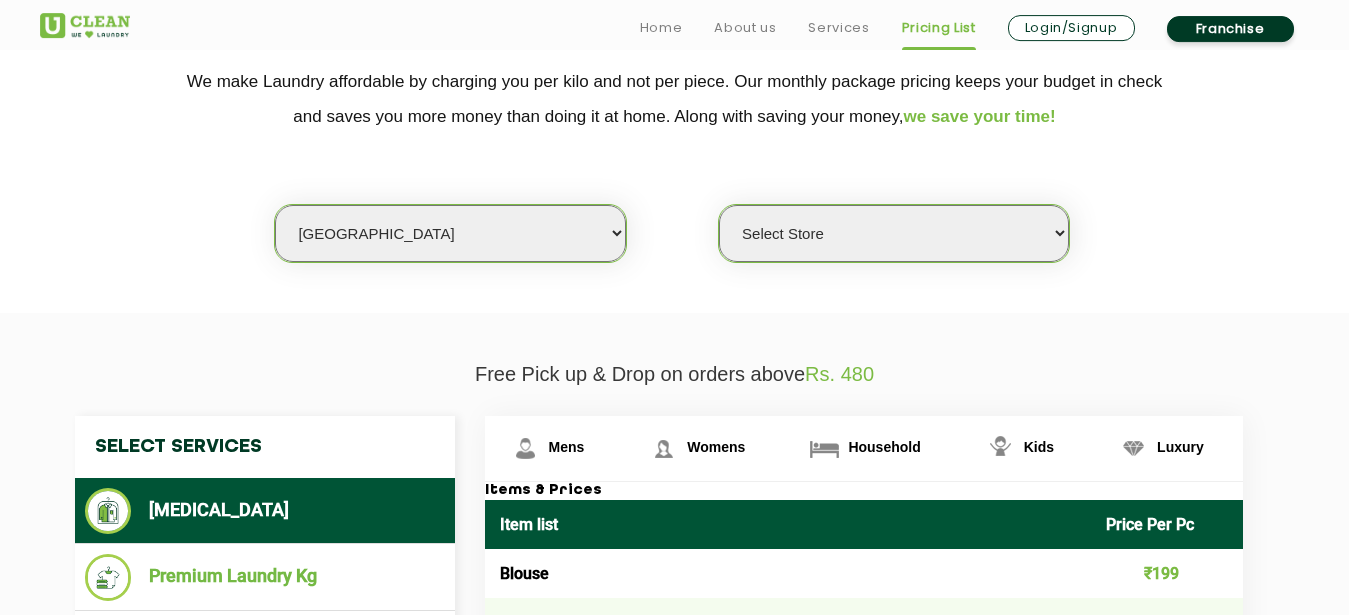 click on "We make Laundry affordable by charging you per kilo and not per piece. Our monthly package pricing keeps your budget in check   and saves you more money than doing it at home. Along with saving your money,  we save your time! Select city [GEOGRAPHIC_DATA] [GEOGRAPHIC_DATA] [GEOGRAPHIC_DATA] [GEOGRAPHIC_DATA] [GEOGRAPHIC_DATA] [GEOGRAPHIC_DATA] [GEOGRAPHIC_DATA] - [GEOGRAPHIC_DATA] Select [GEOGRAPHIC_DATA] [GEOGRAPHIC_DATA] [GEOGRAPHIC_DATA] [GEOGRAPHIC_DATA] [GEOGRAPHIC_DATA] [GEOGRAPHIC_DATA] [GEOGRAPHIC_DATA] [GEOGRAPHIC_DATA] [GEOGRAPHIC_DATA] [GEOGRAPHIC_DATA] [GEOGRAPHIC_DATA] [GEOGRAPHIC_DATA] [GEOGRAPHIC_DATA] [GEOGRAPHIC_DATA] [GEOGRAPHIC_DATA] [GEOGRAPHIC_DATA] [GEOGRAPHIC_DATA] [GEOGRAPHIC_DATA] [GEOGRAPHIC_DATA] [GEOGRAPHIC_DATA] [GEOGRAPHIC_DATA] [GEOGRAPHIC_DATA] [GEOGRAPHIC_DATA] [GEOGRAPHIC_DATA] [GEOGRAPHIC_DATA] [GEOGRAPHIC_DATA] [GEOGRAPHIC_DATA] [GEOGRAPHIC_DATA] [GEOGRAPHIC_DATA] [GEOGRAPHIC_DATA] [GEOGRAPHIC_DATA] [GEOGRAPHIC_DATA] [GEOGRAPHIC_DATA] [GEOGRAPHIC_DATA] [GEOGRAPHIC_DATA] [GEOGRAPHIC_DATA] [GEOGRAPHIC_DATA] [GEOGRAPHIC_DATA] [GEOGRAPHIC_DATA] [GEOGRAPHIC_DATA] [GEOGRAPHIC_DATA] [GEOGRAPHIC_DATA] [GEOGRAPHIC_DATA] [GEOGRAPHIC_DATA] [GEOGRAPHIC_DATA] Dimapur [GEOGRAPHIC_DATA] [GEOGRAPHIC_DATA] [GEOGRAPHIC_DATA] [GEOGRAPHIC_DATA] [GEOGRAPHIC_DATA] [GEOGRAPHIC_DATA] [GEOGRAPHIC_DATA] [GEOGRAPHIC_DATA] [GEOGRAPHIC_DATA] [GEOGRAPHIC_DATA] [GEOGRAPHIC_DATA] [GEOGRAPHIC_DATA] [GEOGRAPHIC_DATA] [GEOGRAPHIC_DATA] [GEOGRAPHIC_DATA] [GEOGRAPHIC_DATA] [GEOGRAPHIC_DATA] [GEOGRAPHIC_DATA] [GEOGRAPHIC_DATA] [GEOGRAPHIC_DATA] [GEOGRAPHIC_DATA] [GEOGRAPHIC_DATA] [GEOGRAPHIC_DATA] [GEOGRAPHIC_DATA] [GEOGRAPHIC_DATA] [GEOGRAPHIC_DATA] [GEOGRAPHIC_DATA] [GEOGRAPHIC_DATA] [GEOGRAPHIC_DATA] [GEOGRAPHIC_DATA] [GEOGRAPHIC_DATA] [GEOGRAPHIC_DATA] - Select [GEOGRAPHIC_DATA] [GEOGRAPHIC_DATA] [GEOGRAPHIC_DATA] [GEOGRAPHIC_DATA] [GEOGRAPHIC_DATA] [GEOGRAPHIC_DATA]" 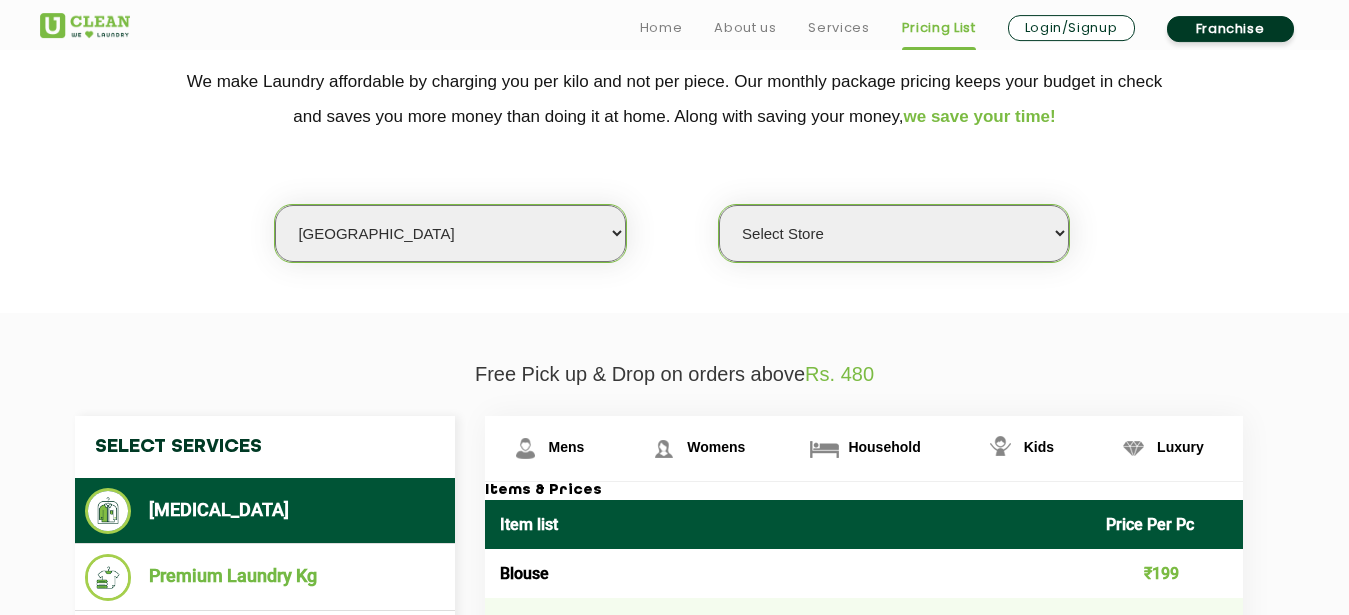 select on "6" 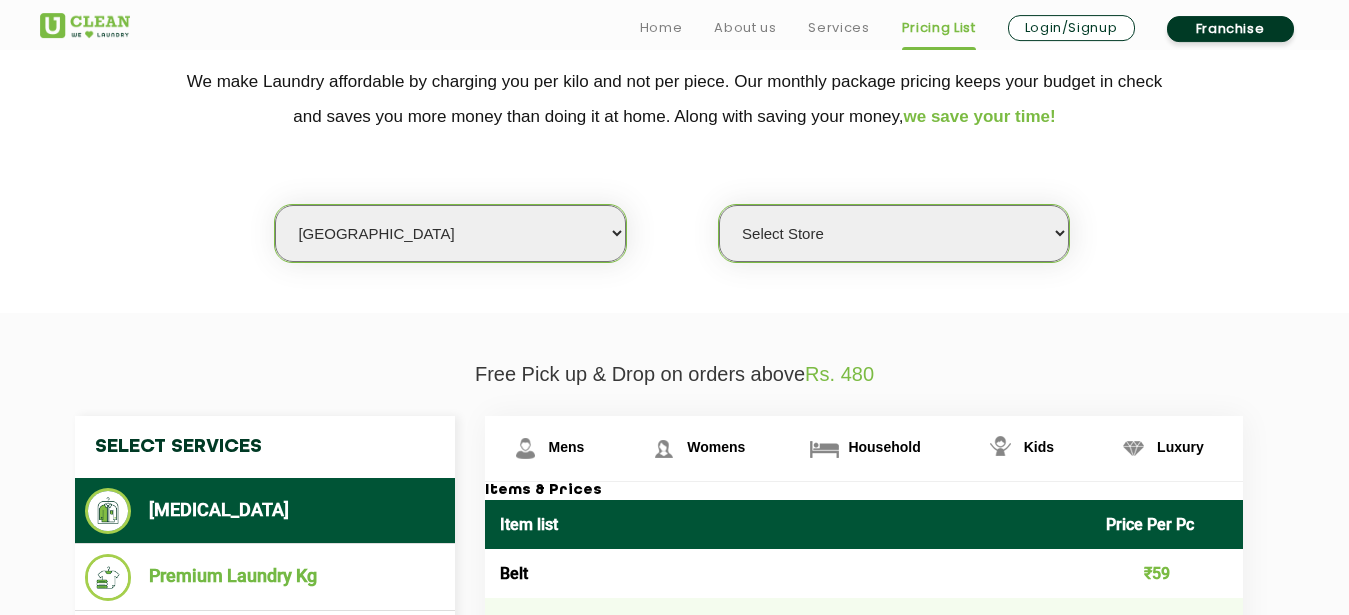 click on "Free Pick up & Drop on orders above  Rs. 480  Select Services [MEDICAL_DATA]  Premium Laundry Kg  Laundry - Wash & Fold  Laundry - Wash & Iron  Steam Press  Mens Womens Household Kids Luxury Items & Prices Item list Price Per Pc Belt ₹59 Blazer / Coat - Long ₹399 Blazer / Coat - Short ₹299 Boots leather ₹599 Cap ( Casual / Woolen ) ₹99 Combo - Shirt and Pant ₹149 Dhoti / Lungi ( Silk ) ₹119 Dhoti Heavy ₹169 Dhoti Normal ₹109 Formal and Casual Trousers / Pants ₹109 Gloves ( Leather ) ₹369 Gloves ( Woolen ) ₹69 Handkerchief ₹29 Hats ₹129 Indo Western ₹696 Jacket -  Faux fur Long ₹899 Jacket -  Faux fur Short ₹799 Jacket Leather ₹799 Jacket Normal Long ₹249 Jacket Normal Short ₹299 Jacket Puffer Long ₹399 Jacket Puffer Short ₹299 Jacket Rexine ₹299 Jeans ₹139 Joggers ₹179 Kurta ( Cotton ) ₹159 Kurta ( Silk ) ₹199 Kurta Heavy ₹229 Kurta Payjama ( Heavy ) ₹349 Kurta Payjama ( Light ) ₹199 Muffler ( Woolen / Pashmina ) ₹219 Pagdi ₹155 ₹299 ₹249 ₹29" 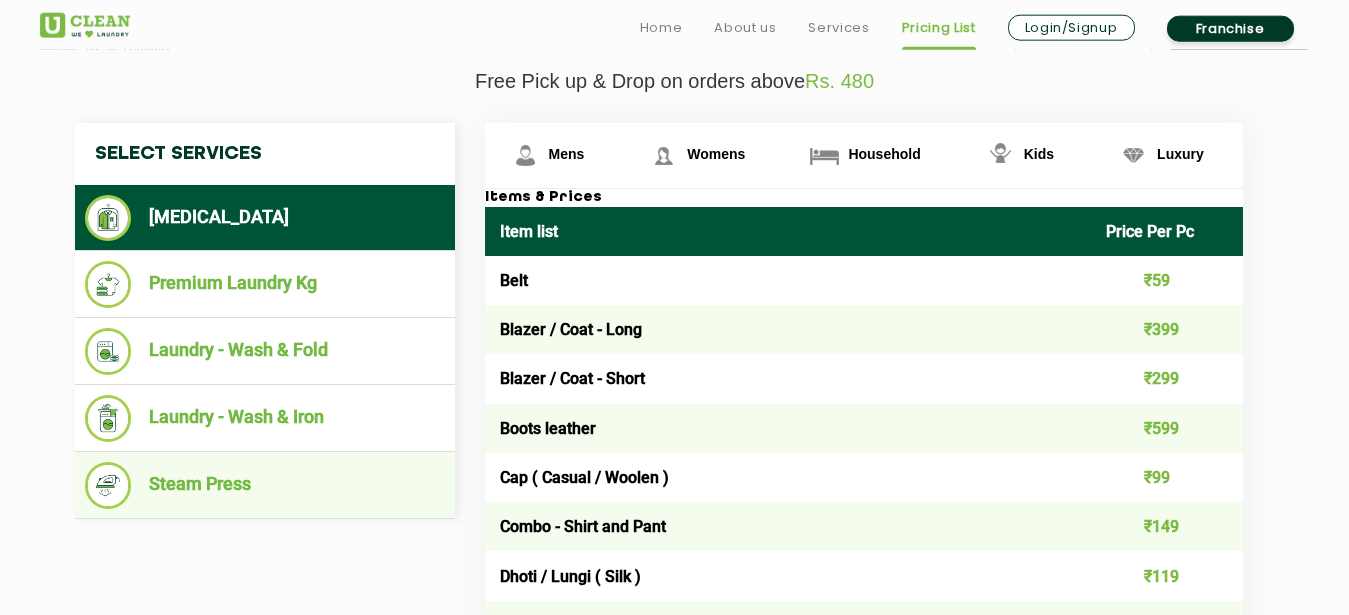 scroll, scrollTop: 729, scrollLeft: 0, axis: vertical 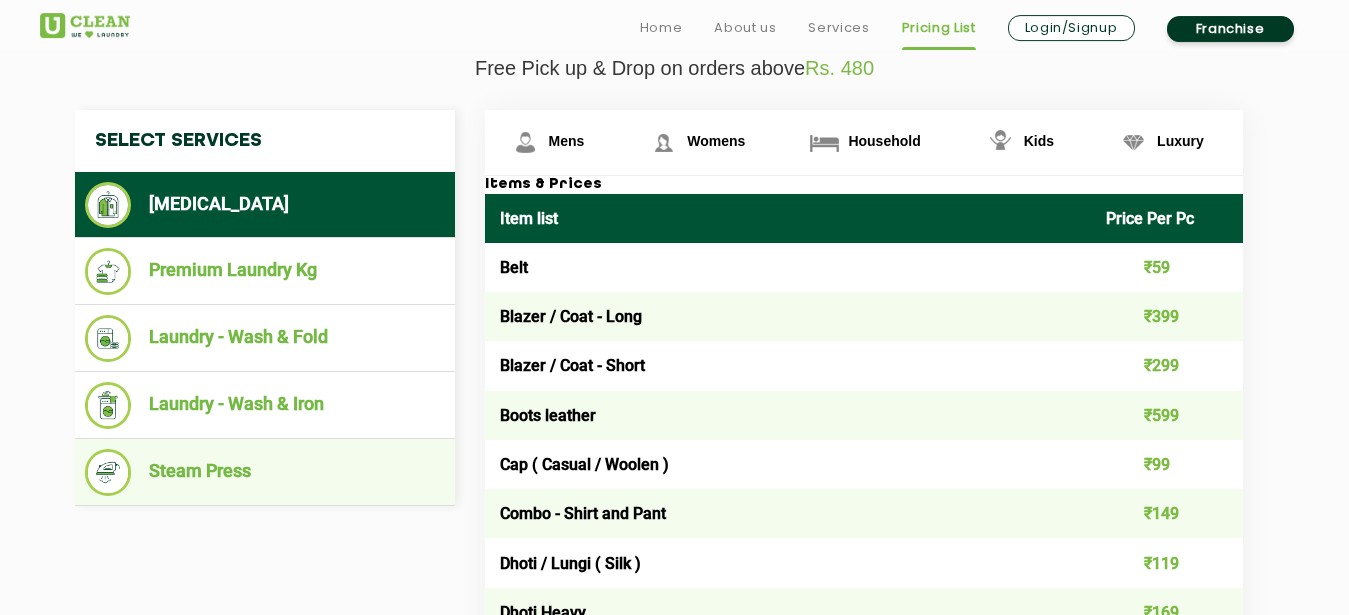 click on "Steam Press" at bounding box center [265, 472] 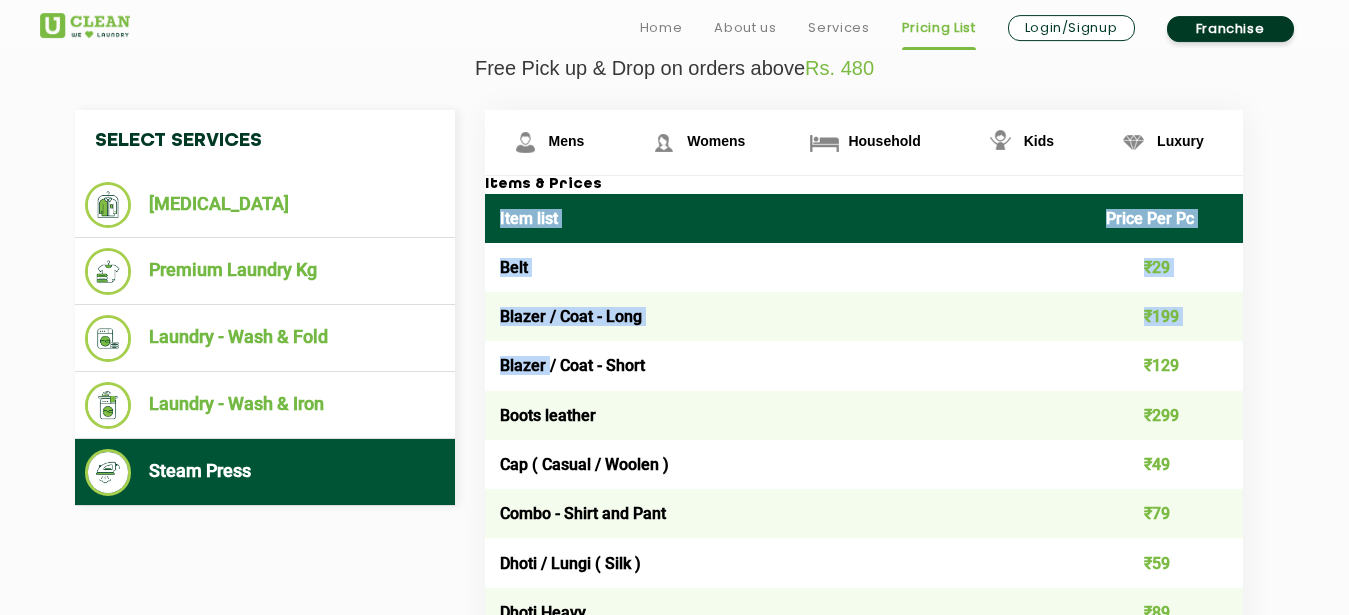drag, startPoint x: 502, startPoint y: 217, endPoint x: 594, endPoint y: 347, distance: 159.26079 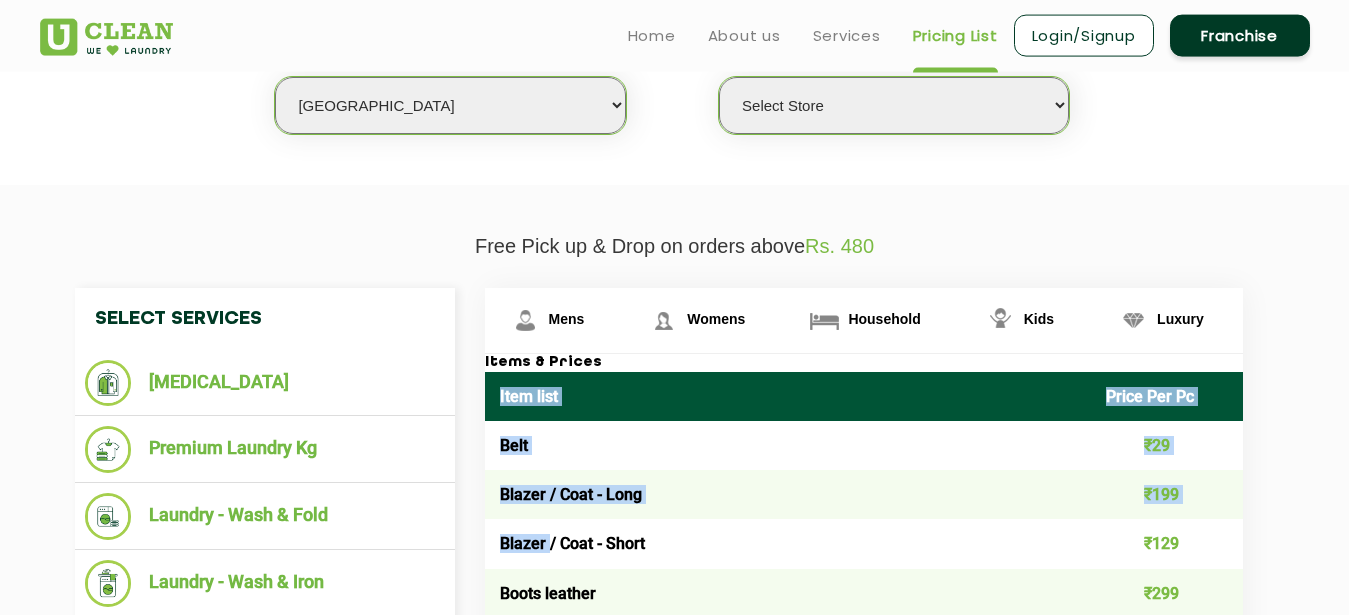 scroll, scrollTop: 219, scrollLeft: 0, axis: vertical 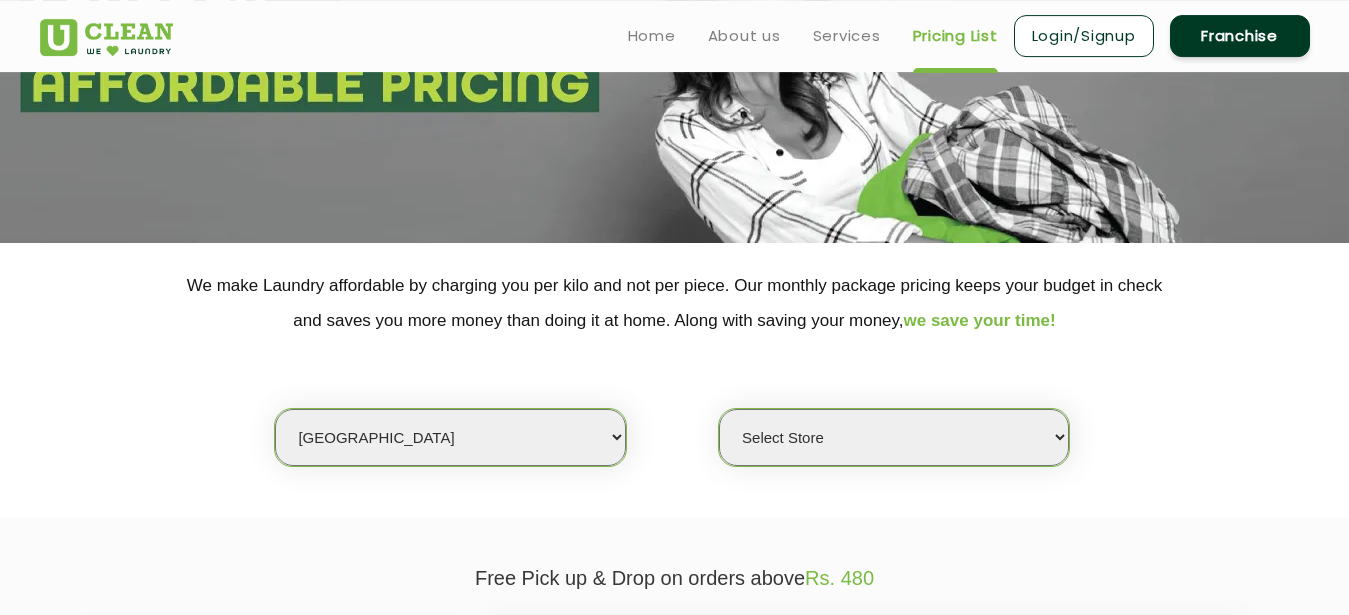 select on "11" 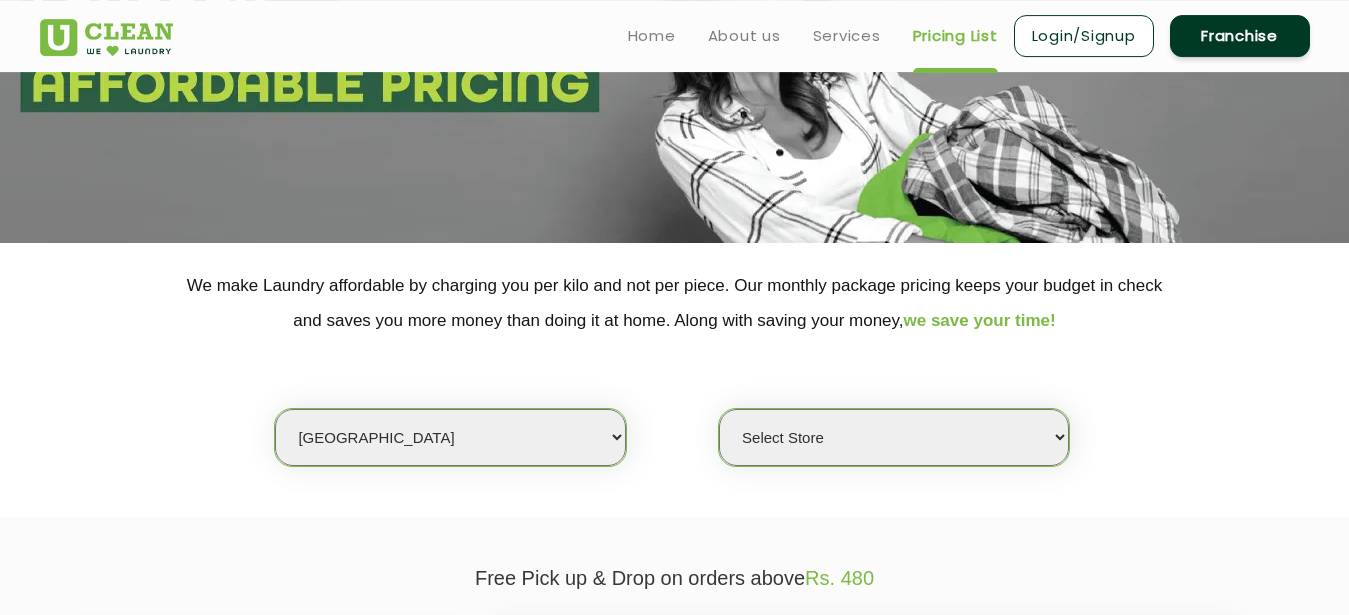 select on "0" 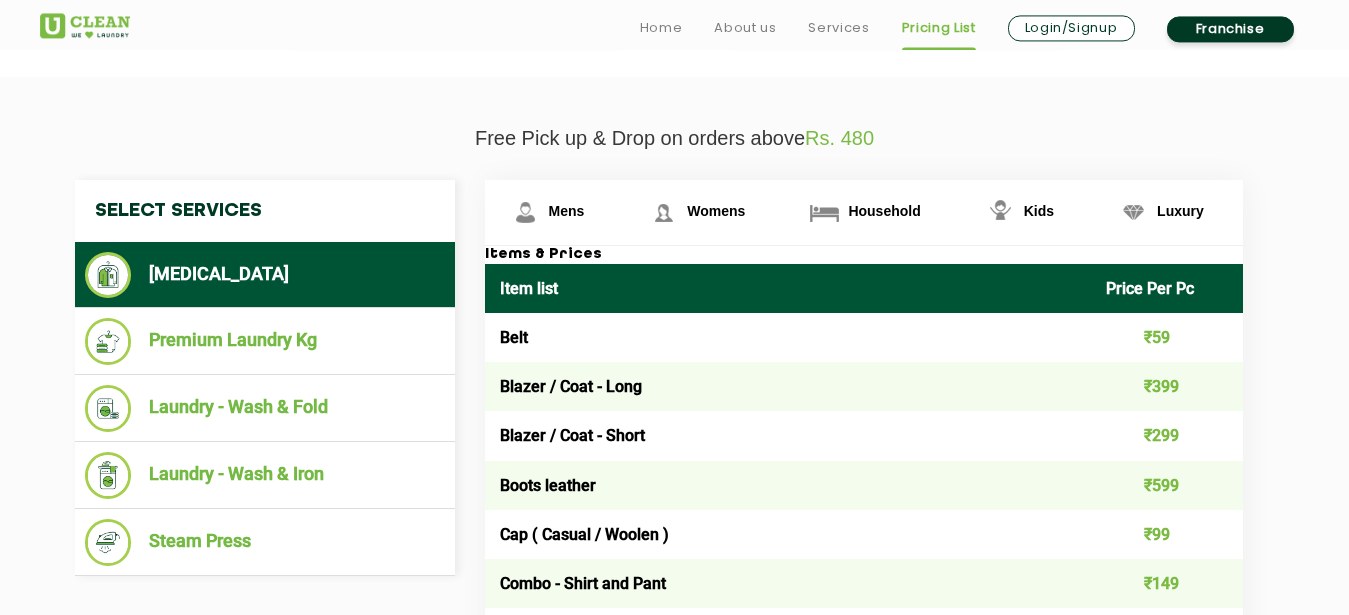 scroll, scrollTop: 831, scrollLeft: 0, axis: vertical 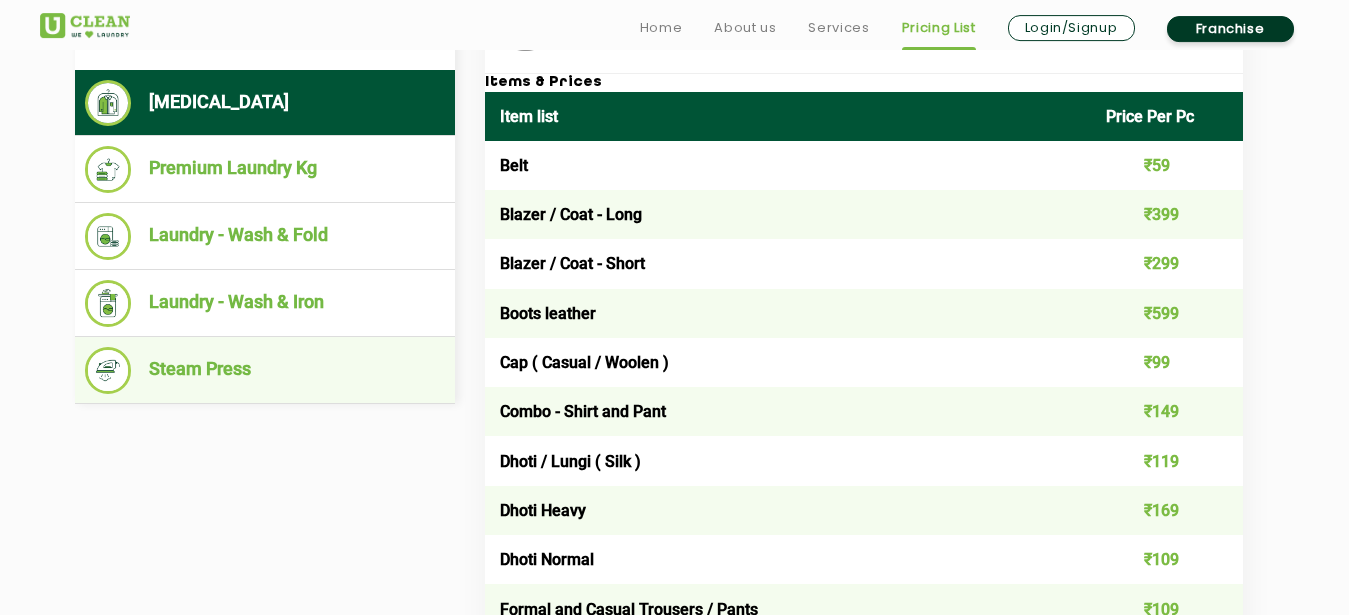 click on "Steam Press" at bounding box center [265, 370] 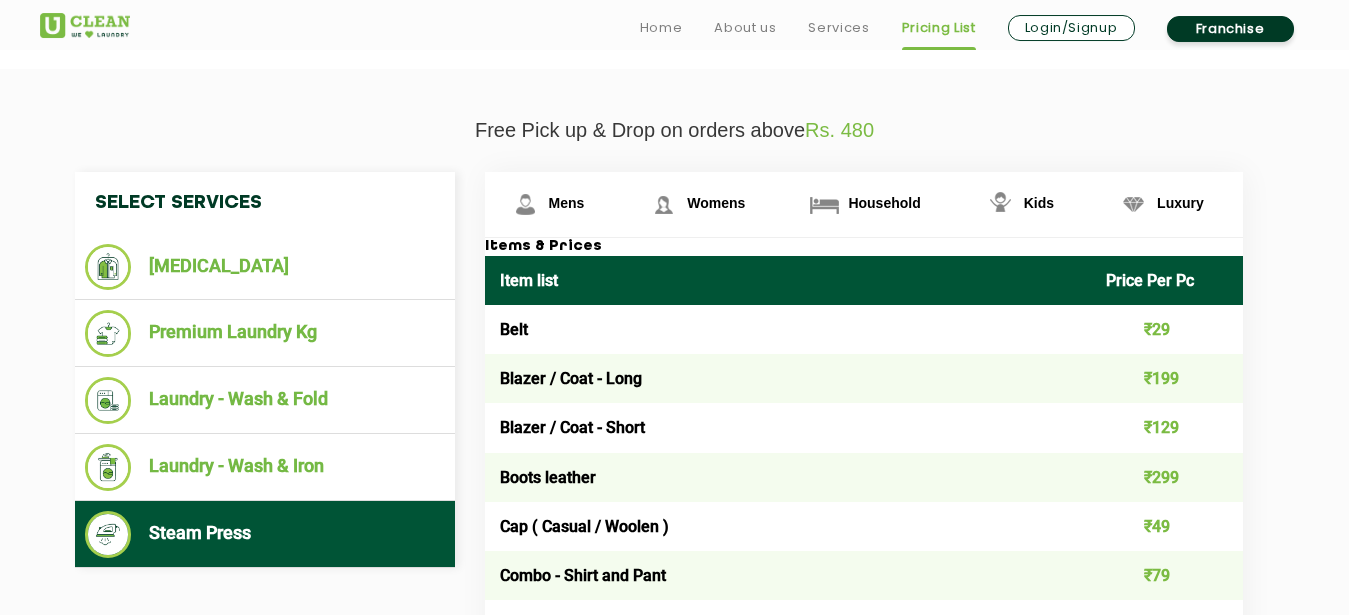 scroll, scrollTop: 729, scrollLeft: 0, axis: vertical 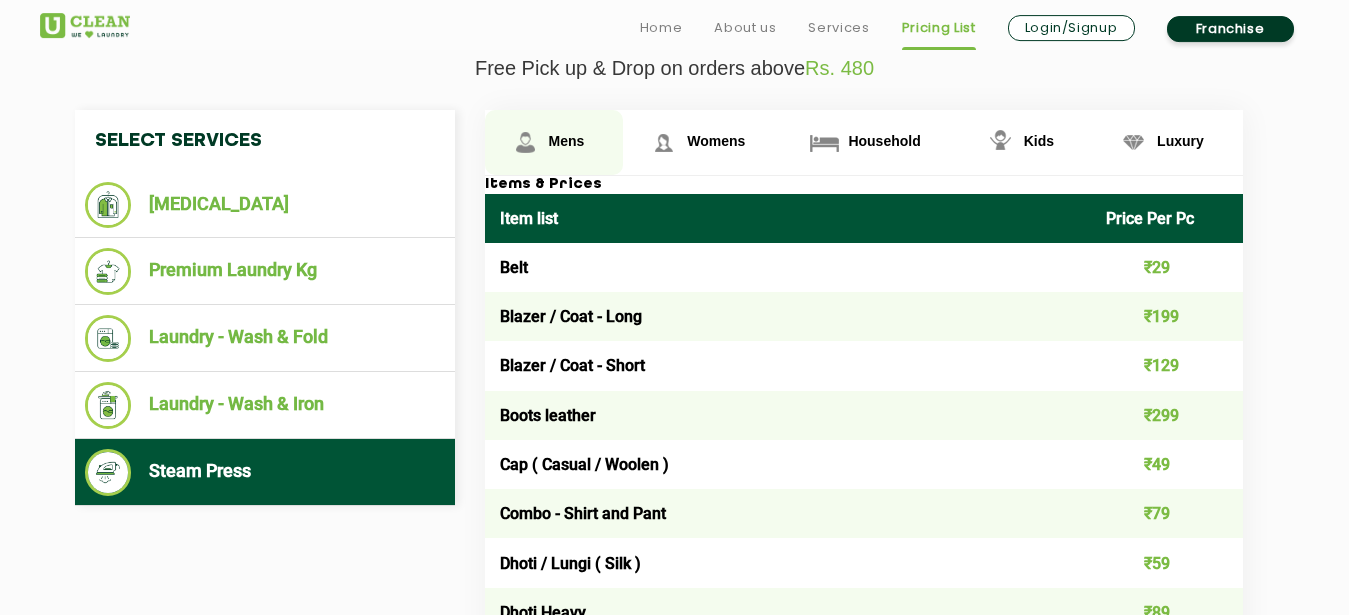click on "Mens" at bounding box center (567, 141) 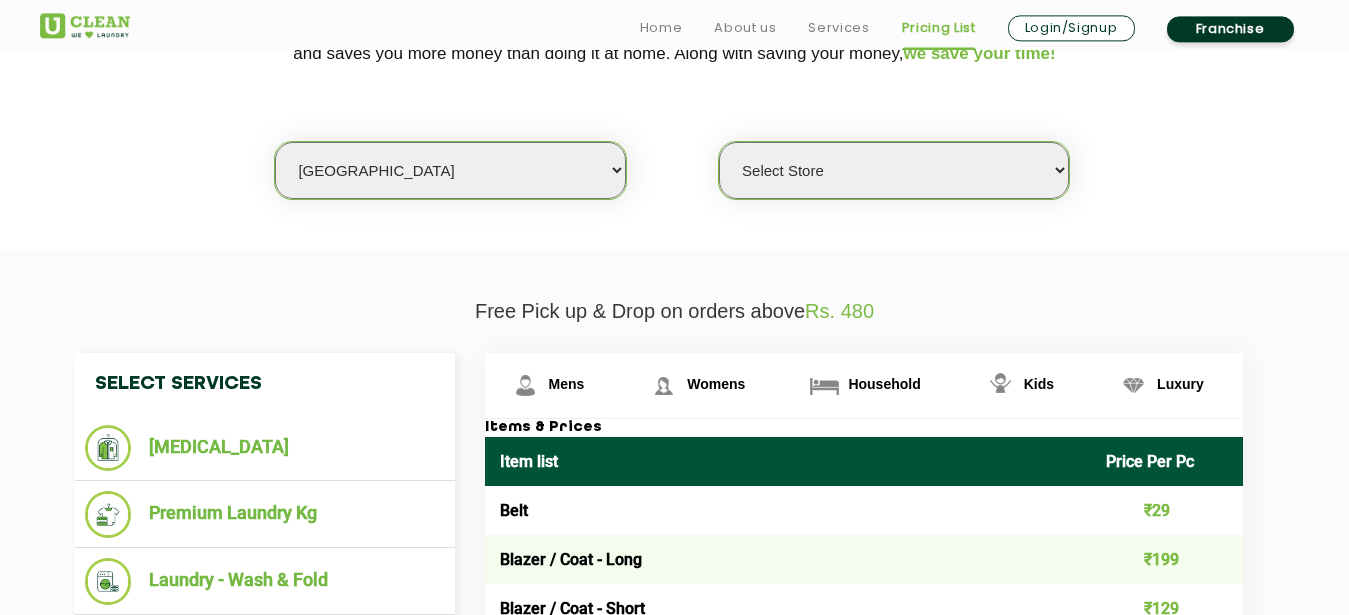 scroll, scrollTop: 627, scrollLeft: 0, axis: vertical 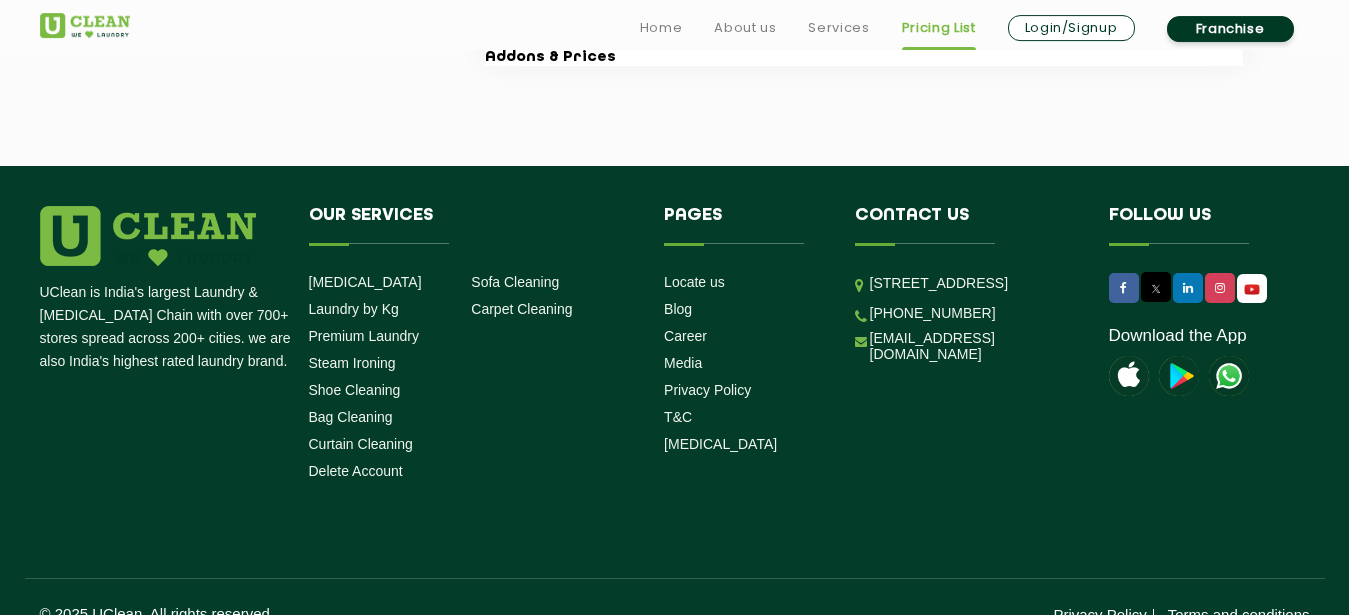 drag, startPoint x: 497, startPoint y: 315, endPoint x: 761, endPoint y: 100, distance: 340.47174 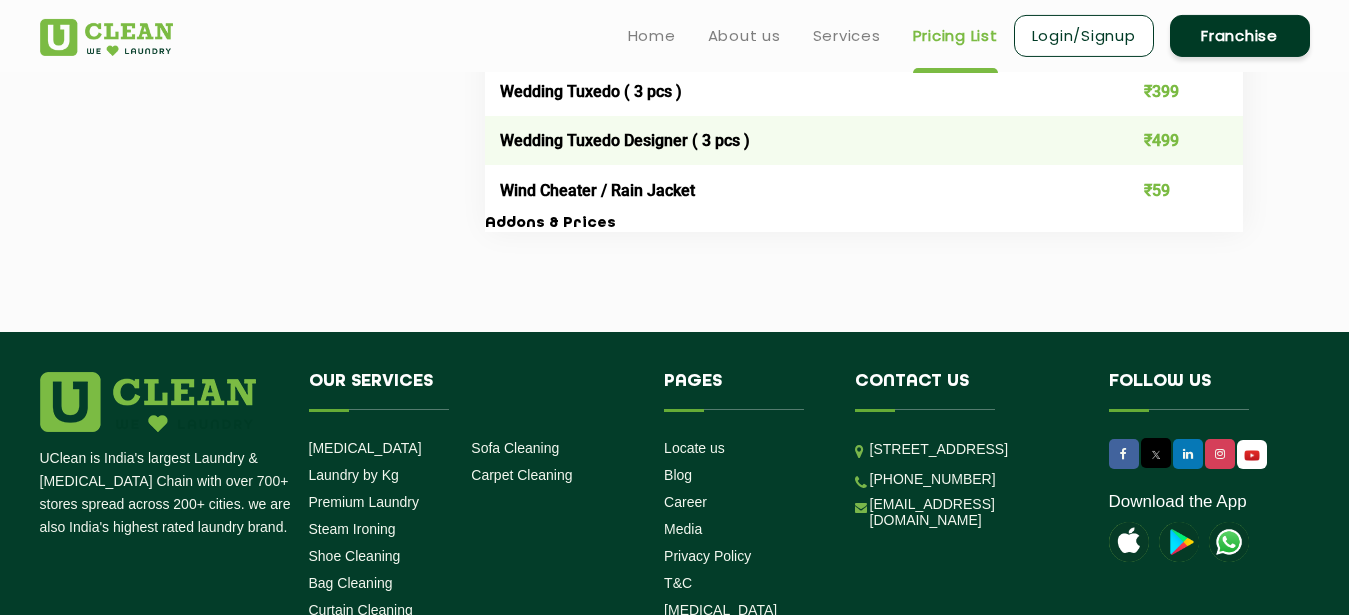 scroll, scrollTop: 4220, scrollLeft: 0, axis: vertical 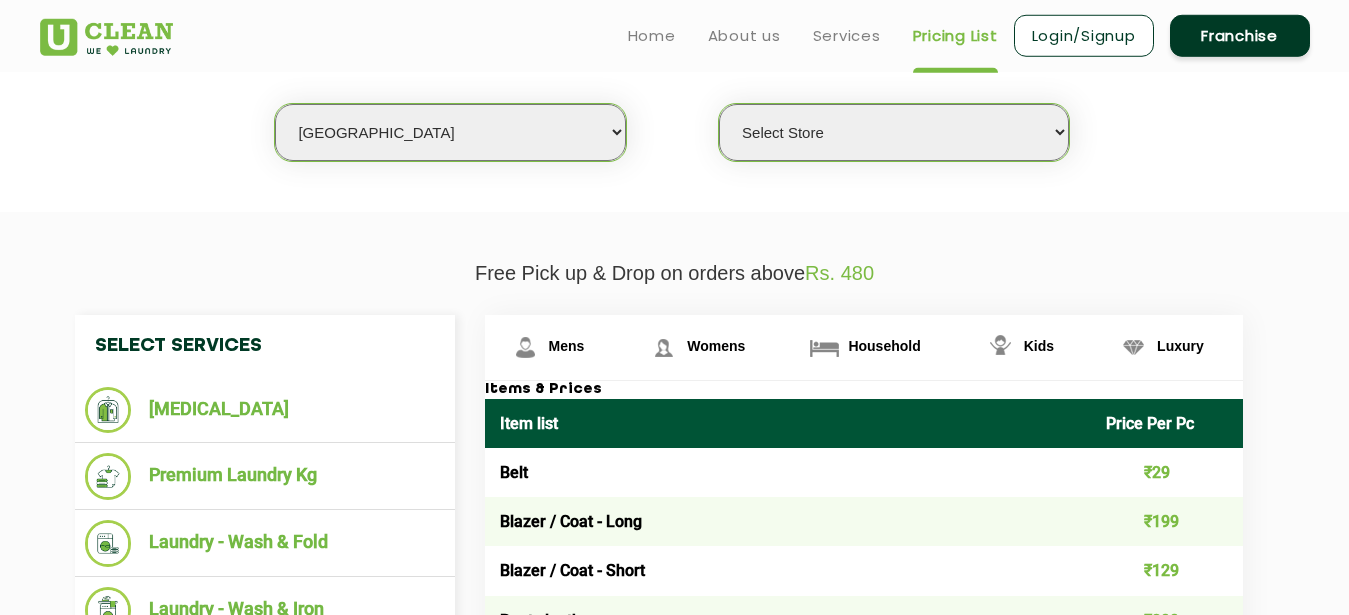 click on "Free Pick up & Drop on orders above  Rs. 480  Select Services [MEDICAL_DATA]  Premium Laundry Kg  Laundry - Wash & Fold  Laundry - Wash & Iron  Steam Press  Mens Womens Household Kids Luxury Items & Prices Item list Price Per Pc Belt ₹29 Blazer / Coat - Long ₹199 Blazer / Coat - Short ₹129 Boots leather ₹299 Cap ( Casual / Woolen ) ₹49 Combo - Shirt and Pant ₹79 Dhoti / Lungi ( Silk ) ₹59 Dhoti Heavy ₹89 Dhoti Normal ₹59 Formal and Casual Trousers / Pants ₹29 Gloves ( Leather ) ₹139 Gloves ( Woolen ) ₹39 Handkerchief ₹19 Hats ₹59 Indo Western ₹349 Jacket -  Faux fur Long ₹449 Jacket -  Faux fur Short ₹399 Jacket Leather ₹399 Jacket Normal Long ₹129 Jacket Normal Short ₹149 Jacket Puffer Long ₹199 Jacket Puffer Short ₹149 Jacket Rexine ₹149 Jeans ₹69 Joggers ₹89 Kurta ( Cotton ) ₹79 Kurta ( Silk ) ₹99 Kurta Heavy ₹119 Kurta Payjama ( Heavy ) ₹175 Kurta Payjama ( Light ) ₹99 Muffler ( Woolen / Pashmina ) ₹109 Pagdi ₹79 Parka Coat < Fur Inside > Long" 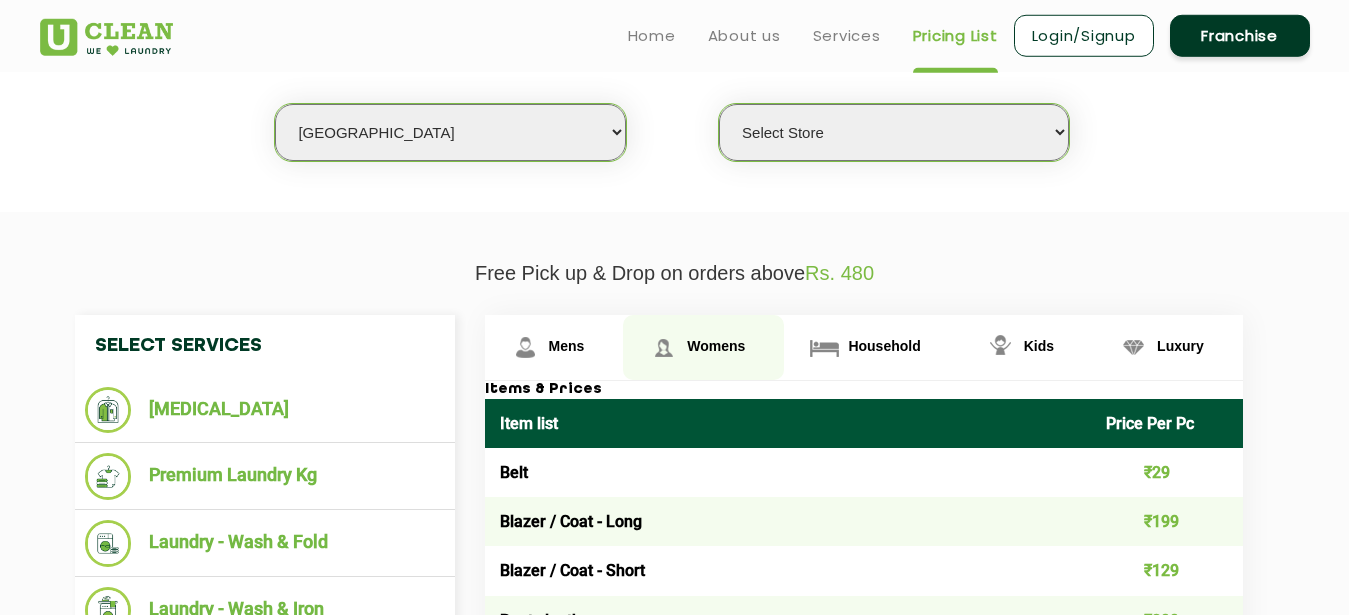 click on "Womens" at bounding box center [567, 346] 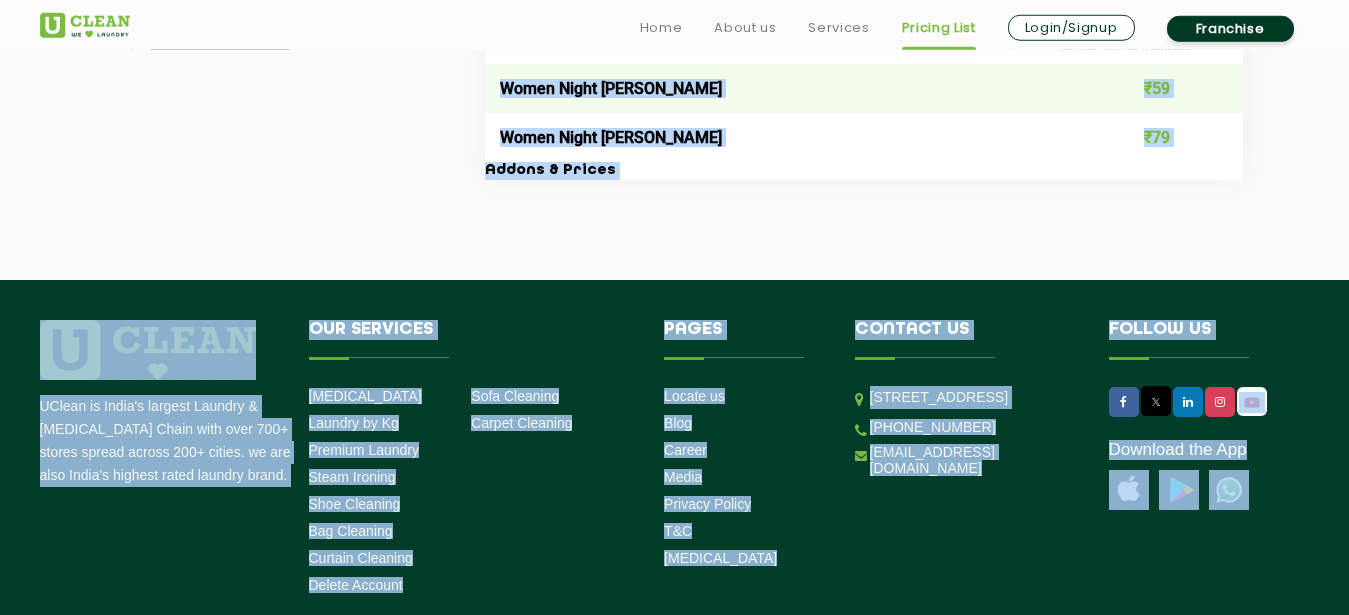 scroll, scrollTop: 7511, scrollLeft: 0, axis: vertical 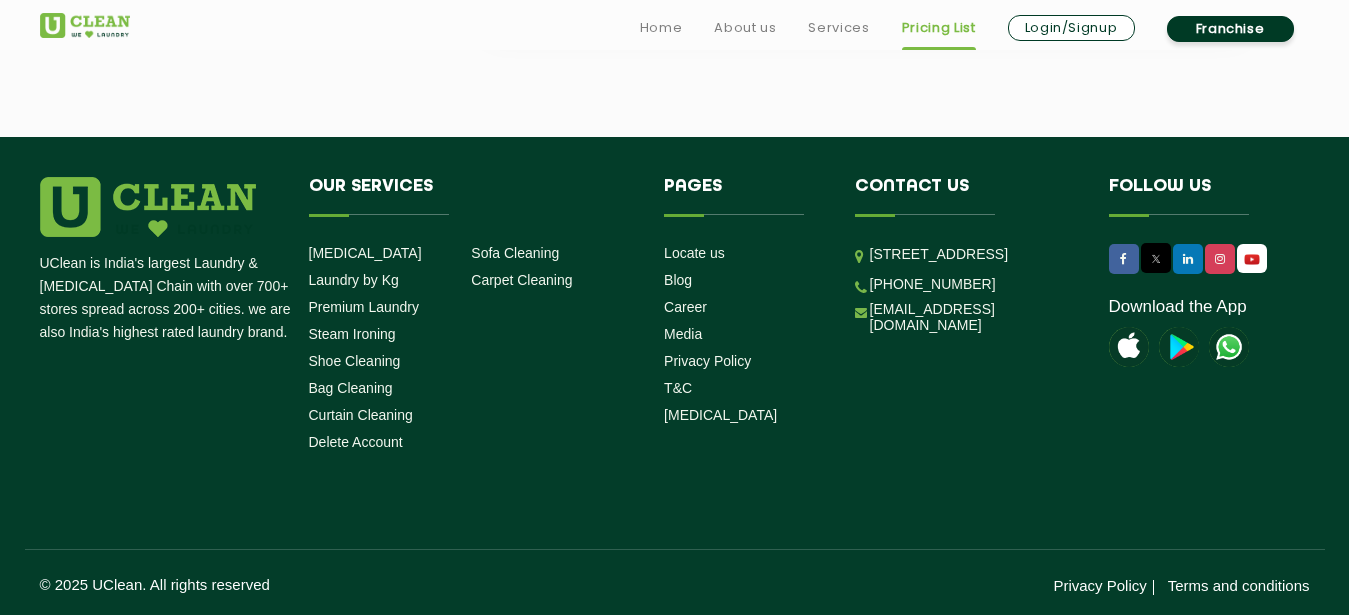 drag, startPoint x: 499, startPoint y: 419, endPoint x: 669, endPoint y: 60, distance: 397.21655 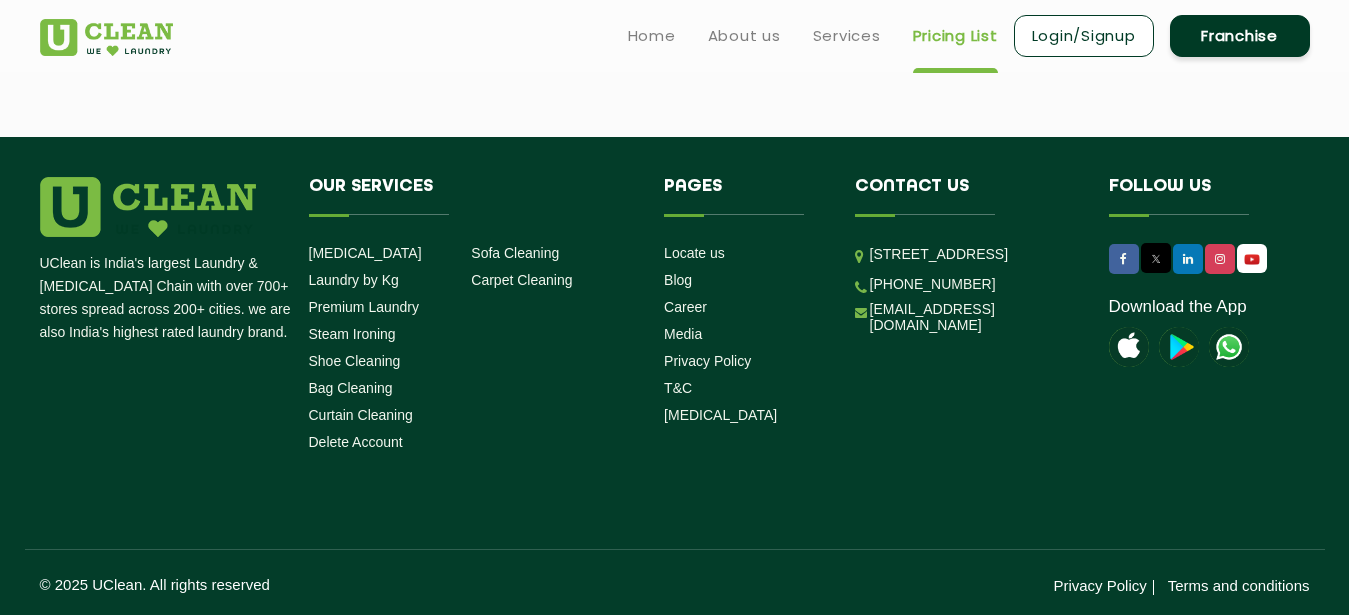 scroll, scrollTop: 7409, scrollLeft: 0, axis: vertical 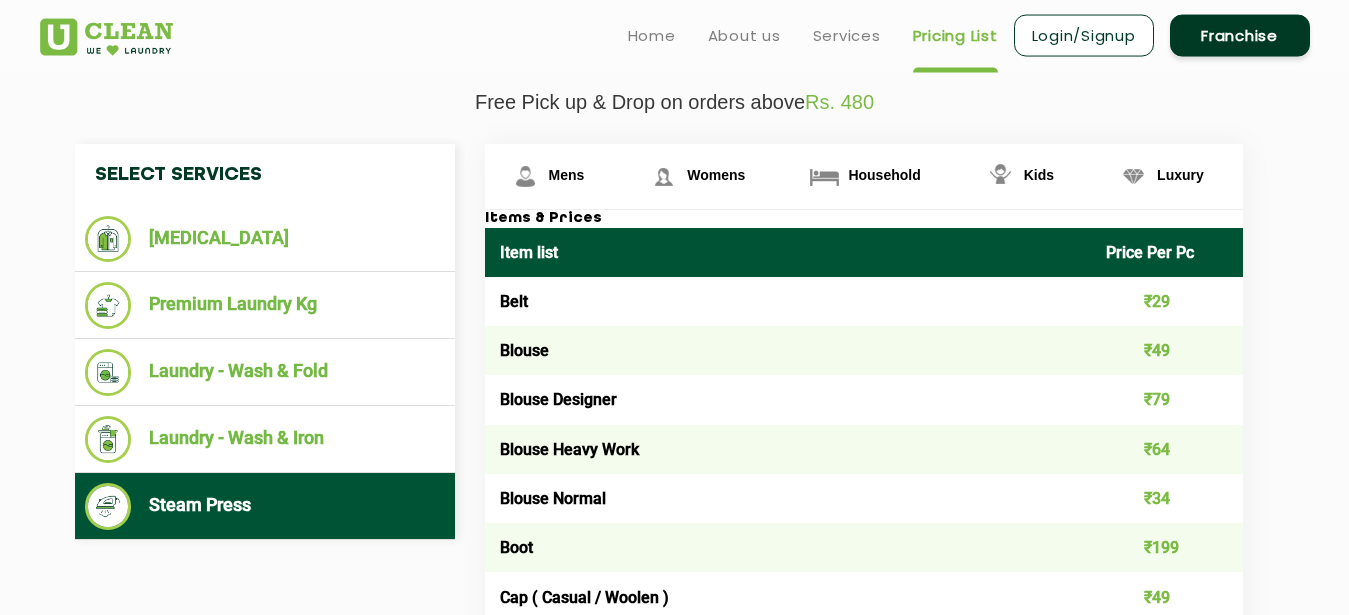 click on "Select Services [MEDICAL_DATA]  Premium Laundry Kg  Laundry - Wash & Fold  Laundry - Wash & Iron  Steam Press  Mens Womens Household Kids Luxury Items & Prices Item list Price Per Pc Belt ₹29 Blouse ₹49 Blouse Designer ₹79 Blouse Heavy Work ₹64 Blouse Normal ₹34 Boot ₹199 Cap ( Casual / Woolen ) ₹49 Caps Woolen ₹64 Chadar ₹99 Chadar Muga and Pator ₹119 Choli  ₹149 Choli + Lehenga + Dupatta ₹349 Choli+lehenga+duppatta( n ) ₹449 Coat -  Long ₹114 Coat -  Short  ₹149 Designer Choli + Lehenga + Duppatta ₹749 Designer Kurta ₹149 Designer Lehenga / ghagra ₹199 Dhara ₹179 Dress ₹74 Dress ( Cotton ) ₹109 Dress ( Heavy ) ₹225 Dress / Frock / Jumpsuit Long ₹94 Dress / Frock / Jumpsuit Short ₹79 Dress Indo western ₹349 Dungaree Long ₹119 Dungaree Short ₹84 Dupatta ₹49 Dupatta Heavy Work ₹74 Formal And Semi Formal Trouser ₹29 Formal Gown Long Heavy work ₹179 Formal Gown Long Normal ₹119 Formal Gown Short Heavy Work ₹149 Formal Gown Short Normal ₹89 ₹137" 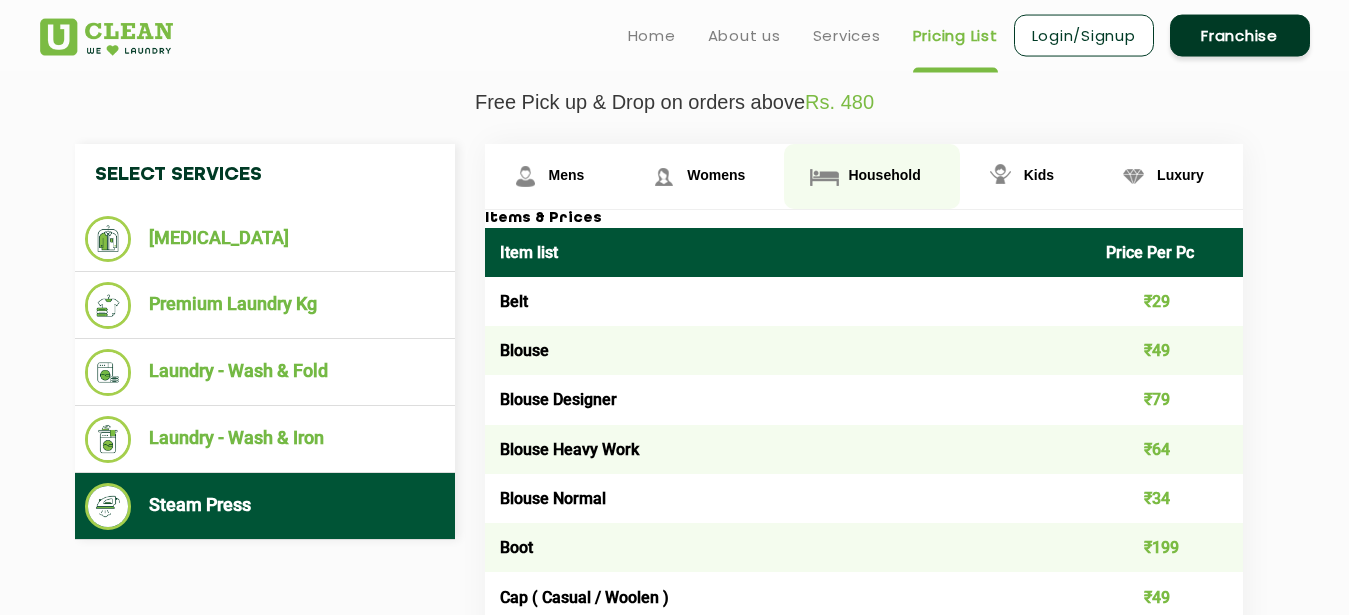 click on "Household" at bounding box center [567, 175] 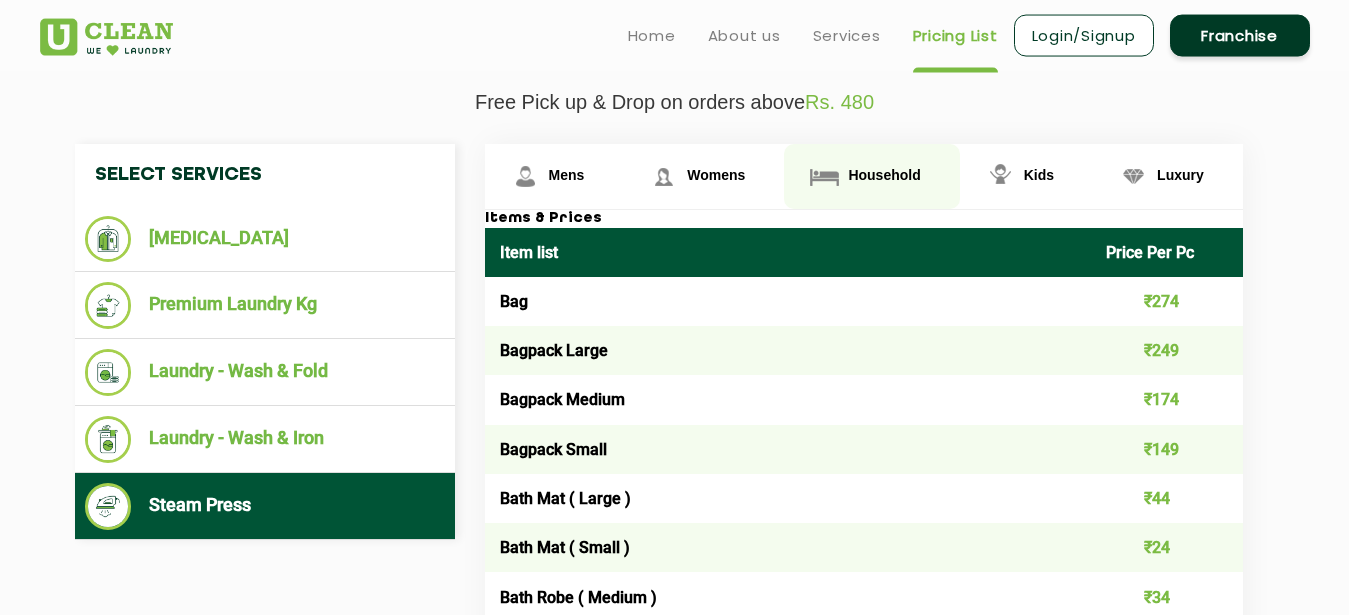 click on "Household" at bounding box center (884, 175) 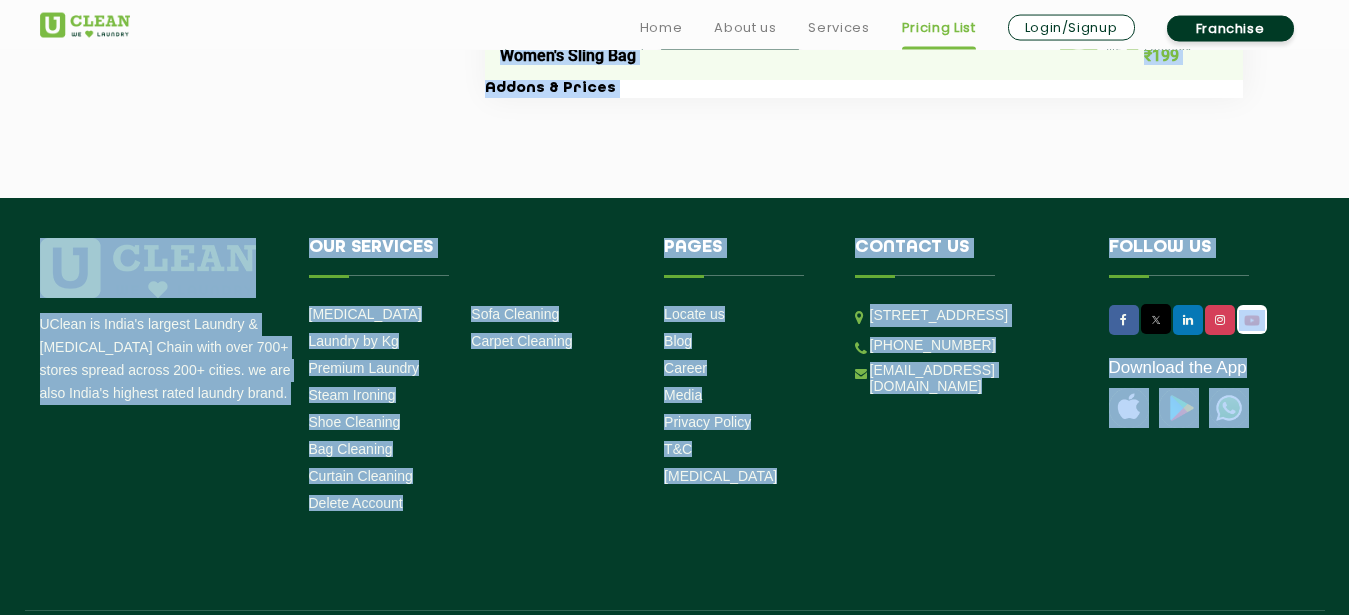 scroll, scrollTop: 4208, scrollLeft: 0, axis: vertical 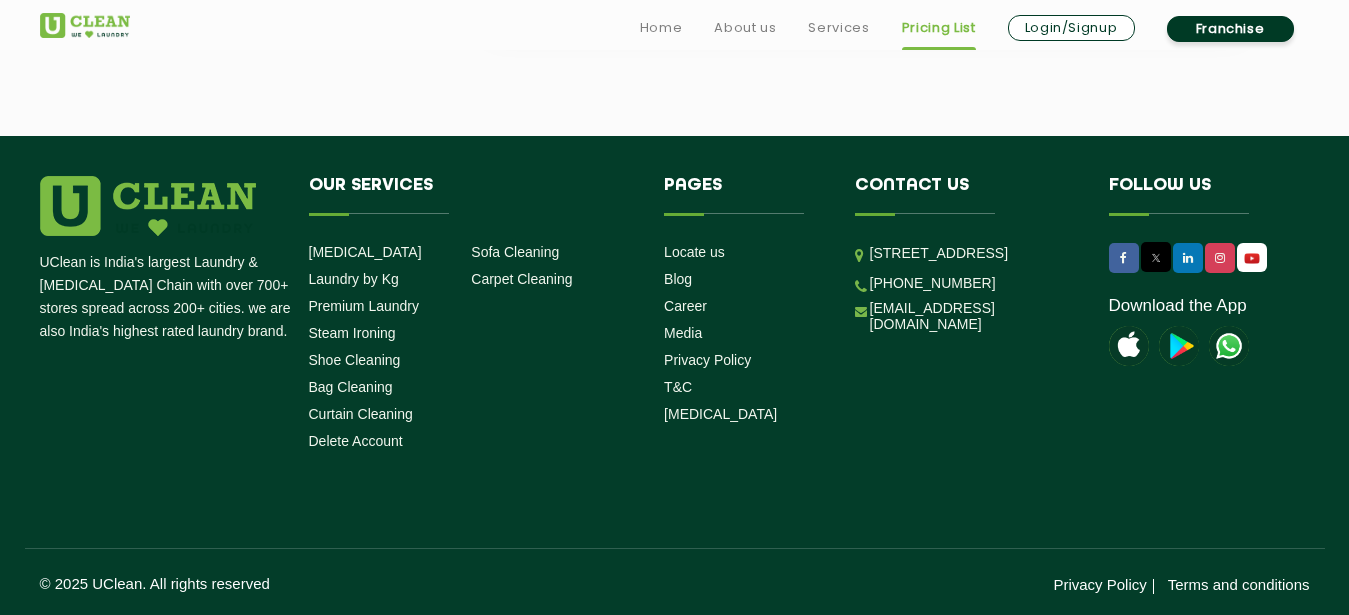 drag, startPoint x: 496, startPoint y: 246, endPoint x: 872, endPoint y: 98, distance: 404.0792 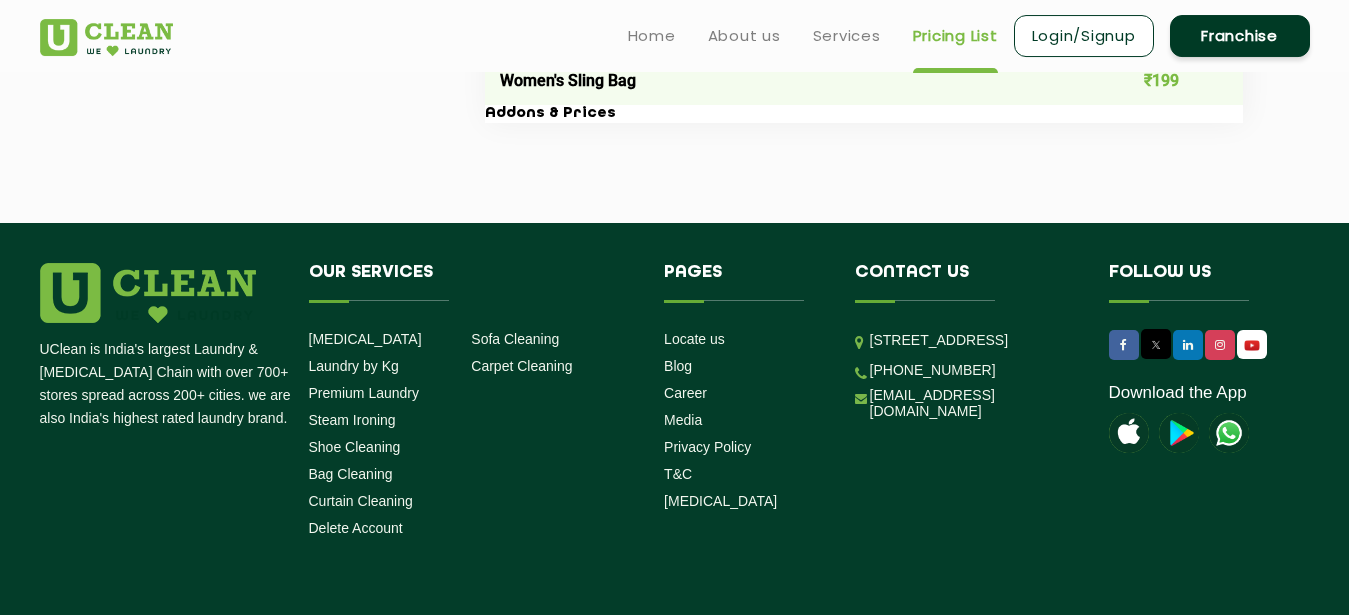 scroll, scrollTop: 4004, scrollLeft: 0, axis: vertical 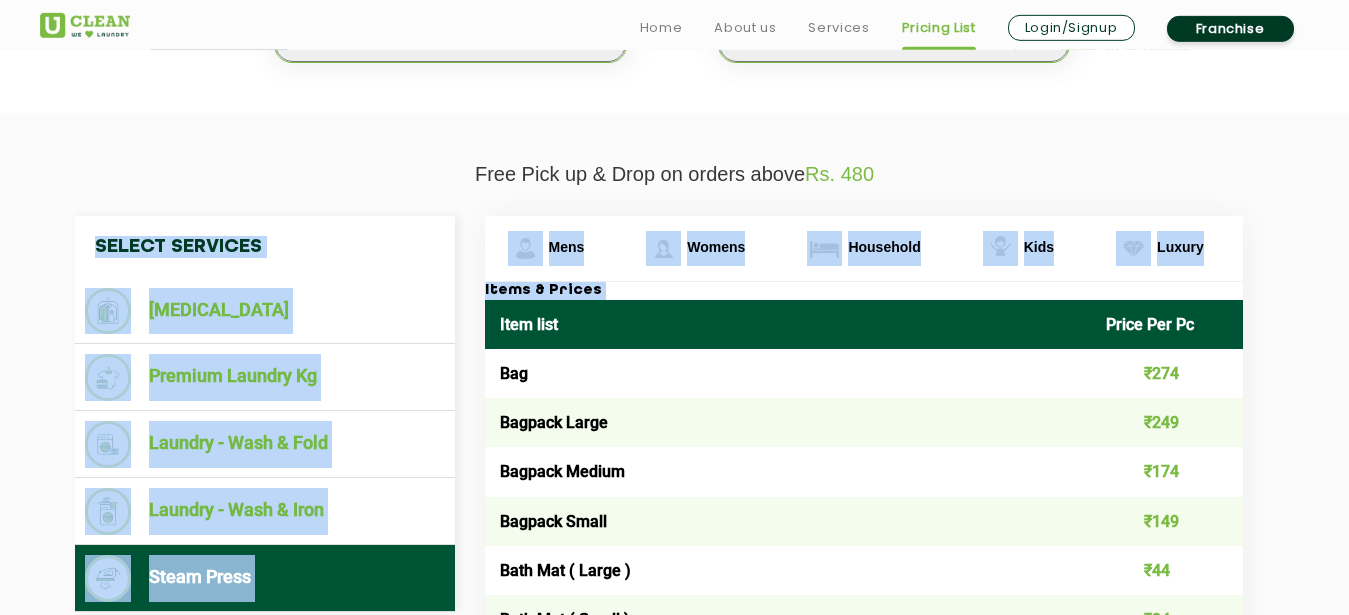 click on "Select Services [MEDICAL_DATA]  Premium Laundry Kg  Laundry - Wash & Fold  Laundry - Wash & Iron  Steam Press  Mens Womens Household Kids Luxury Items & Prices Item list Price Per Pc Bag ₹274 Bagpack Large ₹249 Bagpack Medium ₹174 Bagpack Small ₹149 Bath Mat (  Large  ) ₹44 Bath Mat (  Small  ) ₹24 Bath Robe (  Medium  ) ₹34 Bath Robe ( Big ) ₹44 Bath Robe ( Small ) ₹29 Bath Towel ₹29 Bed Cover Double ₹175 Bed Cover Single ₹125 Bed Sheet Double ₹99 Bed Sheet Single ₹59 Blanket Double ₹224 Blanket Duvet (  Double  ) ₹449 Blanket Duvet (  Single  ) ₹49 Blanket Single ₹174 Curtain -  Lace [Per Panel] ₹144 Curtain - Cotton [Per Panel] ₹114 Curtain - Embroidery Work [Per Panel] ₹134 Curtain - With Lining [Per Panel] ₹175 Curtain - Without Lining [ Per Panel ] ₹119 Cushion Cover Embroidery (  Small / Medium / Large size  ) ₹84 Cushion Cover Normal (  Large  ) ₹59 Cushion Cover Normal (  Medium  ) ₹44 Cushion Cover Normal (  Small  ) ₹34 Cushion Cover Small ₹35" 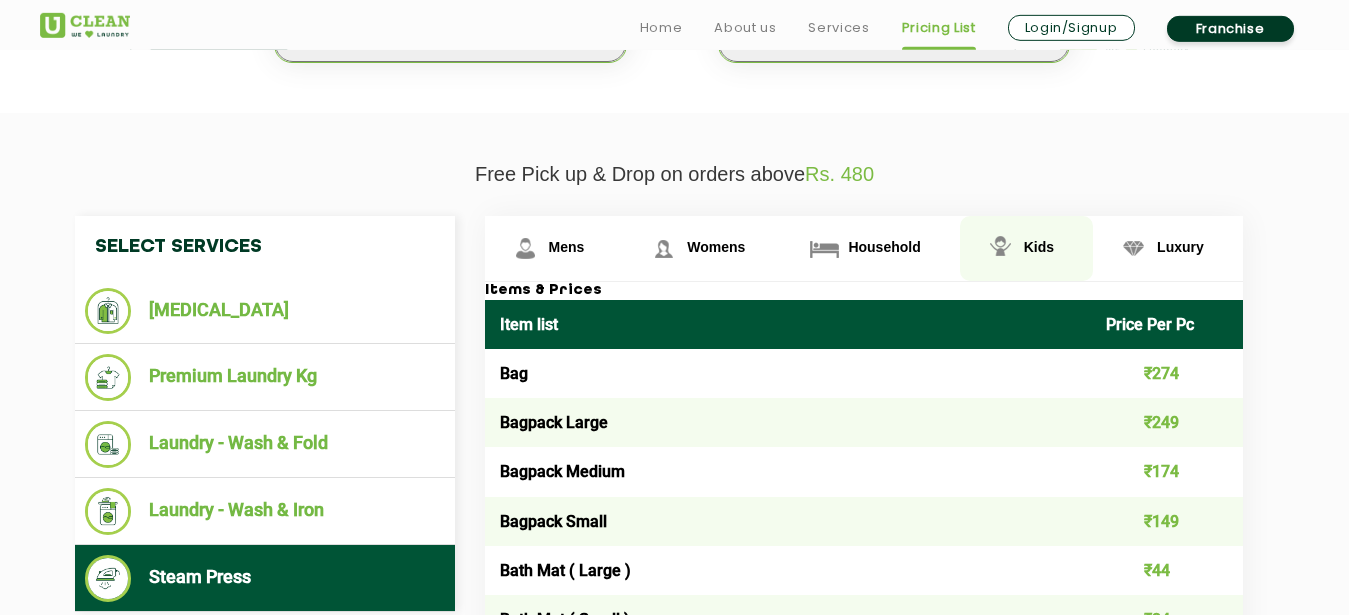 click on "Kids" at bounding box center [567, 247] 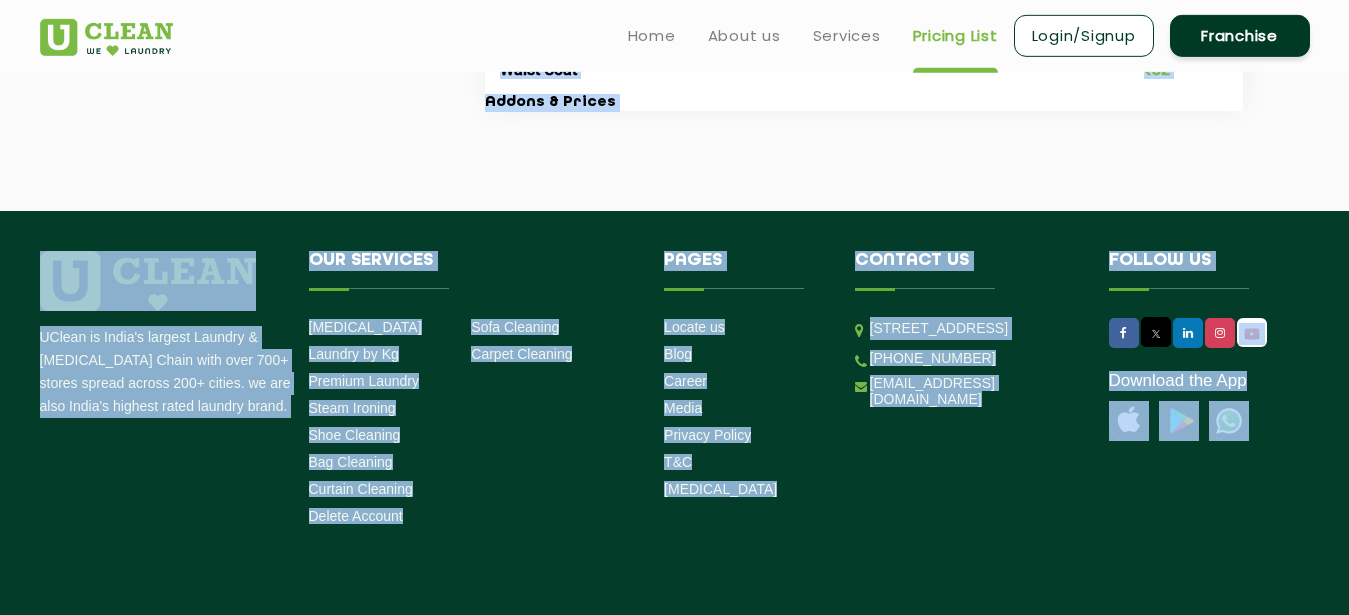 scroll, scrollTop: 2384, scrollLeft: 0, axis: vertical 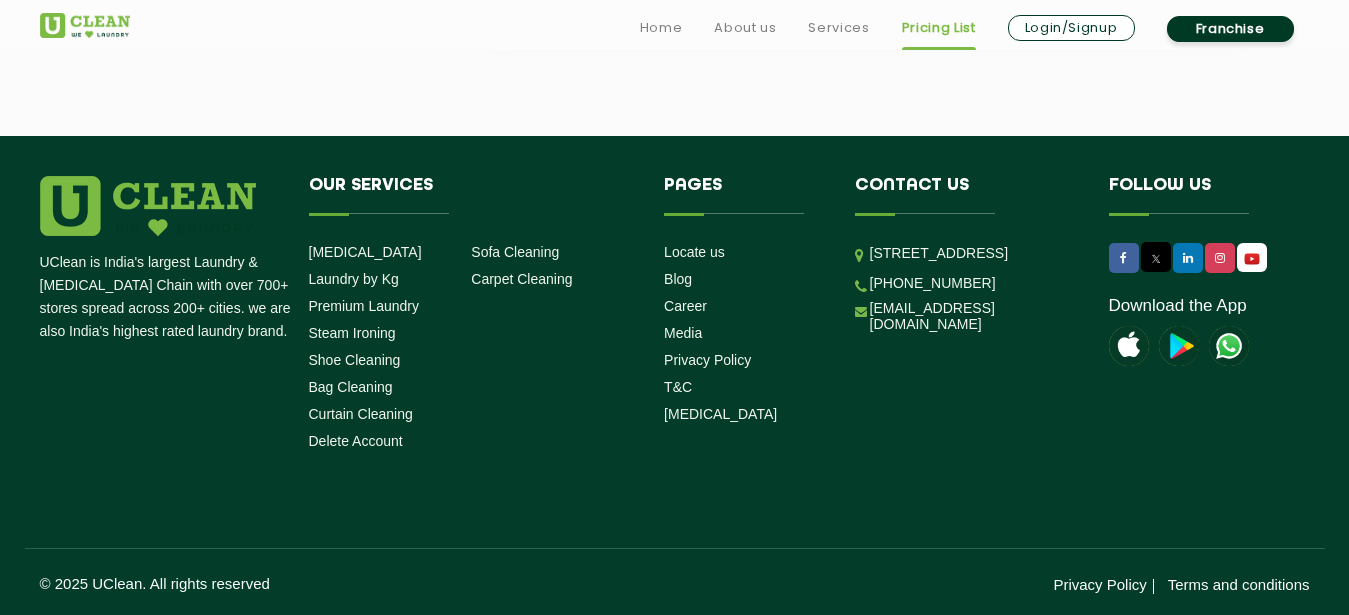 drag, startPoint x: 493, startPoint y: 319, endPoint x: 631, endPoint y: 75, distance: 280.32126 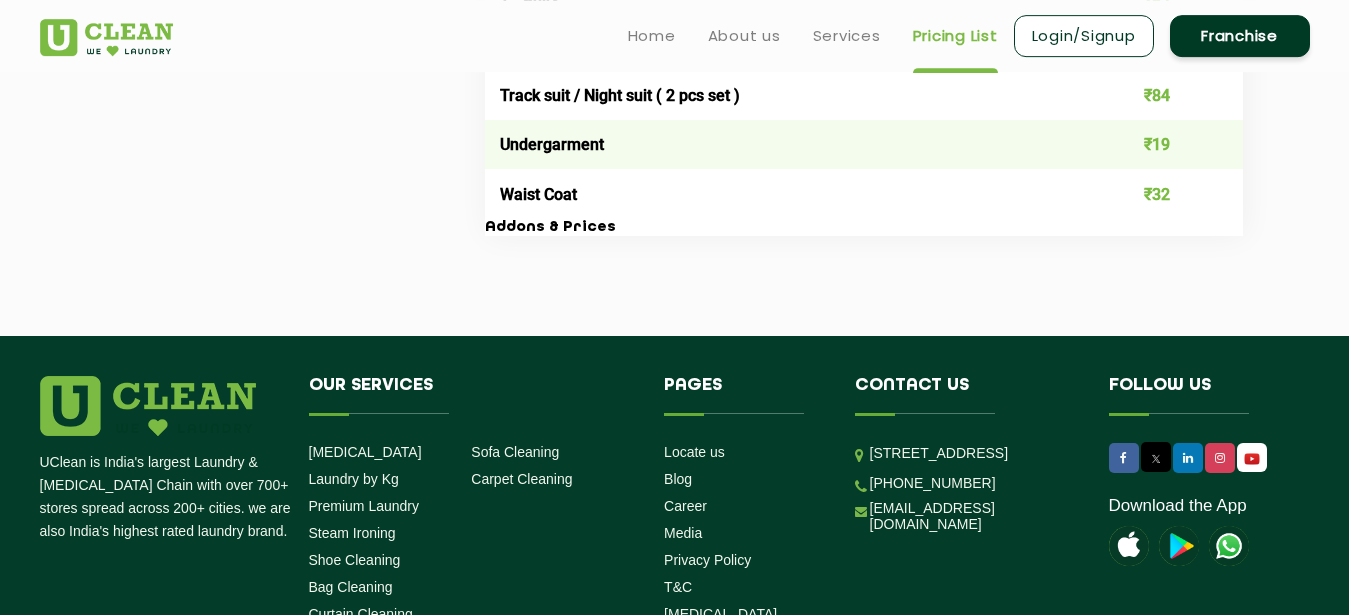 scroll, scrollTop: 2180, scrollLeft: 0, axis: vertical 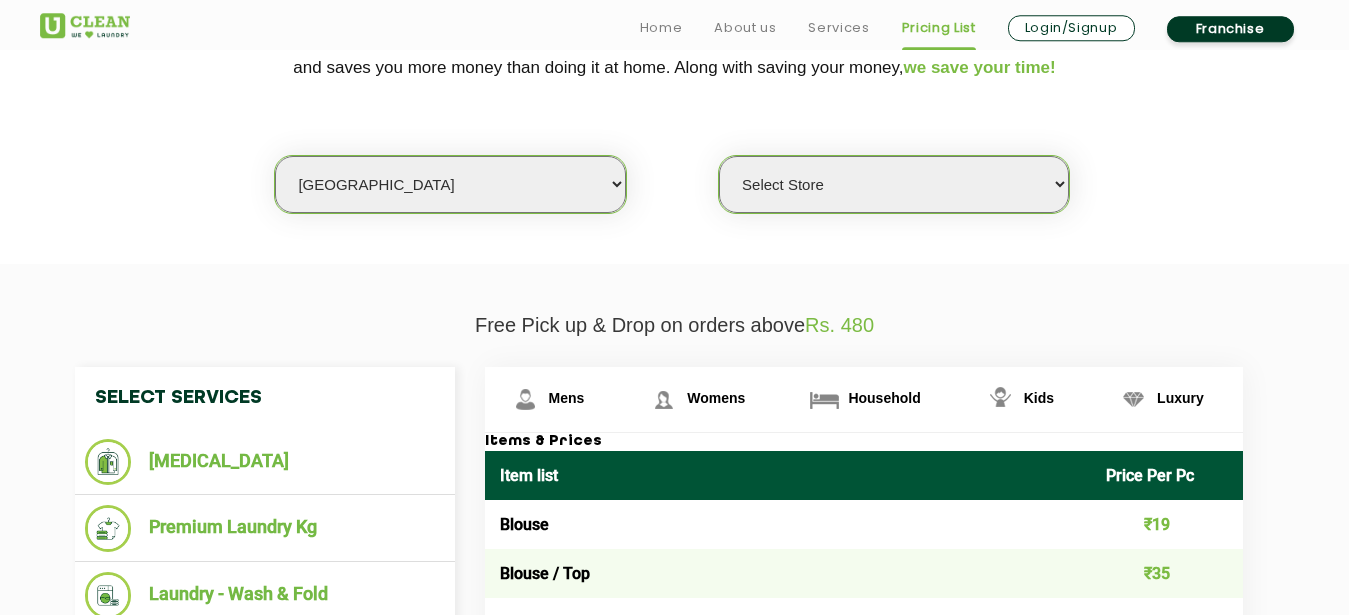 click on "We make Laundry affordable by charging you per kilo and not per piece. Our monthly package pricing keeps your budget in check   and saves you more money than doing it at home. Along with saving your money,  we save your time! Select city [GEOGRAPHIC_DATA] [GEOGRAPHIC_DATA] [GEOGRAPHIC_DATA] [GEOGRAPHIC_DATA] [GEOGRAPHIC_DATA] [GEOGRAPHIC_DATA] [GEOGRAPHIC_DATA] - [GEOGRAPHIC_DATA] Select [GEOGRAPHIC_DATA] [GEOGRAPHIC_DATA] [GEOGRAPHIC_DATA] [GEOGRAPHIC_DATA] [GEOGRAPHIC_DATA] [GEOGRAPHIC_DATA] [GEOGRAPHIC_DATA] [GEOGRAPHIC_DATA] [GEOGRAPHIC_DATA] [GEOGRAPHIC_DATA] [GEOGRAPHIC_DATA] [GEOGRAPHIC_DATA] [GEOGRAPHIC_DATA] [GEOGRAPHIC_DATA] [GEOGRAPHIC_DATA] [GEOGRAPHIC_DATA] [GEOGRAPHIC_DATA] [GEOGRAPHIC_DATA] [GEOGRAPHIC_DATA] [GEOGRAPHIC_DATA] [GEOGRAPHIC_DATA] [GEOGRAPHIC_DATA] [GEOGRAPHIC_DATA] [GEOGRAPHIC_DATA] [GEOGRAPHIC_DATA] [GEOGRAPHIC_DATA] [GEOGRAPHIC_DATA] [GEOGRAPHIC_DATA] [GEOGRAPHIC_DATA] [GEOGRAPHIC_DATA] [GEOGRAPHIC_DATA] [GEOGRAPHIC_DATA] [GEOGRAPHIC_DATA] [GEOGRAPHIC_DATA] [GEOGRAPHIC_DATA] [GEOGRAPHIC_DATA] [GEOGRAPHIC_DATA] [GEOGRAPHIC_DATA] [GEOGRAPHIC_DATA] [GEOGRAPHIC_DATA] [GEOGRAPHIC_DATA] [GEOGRAPHIC_DATA] [GEOGRAPHIC_DATA] [GEOGRAPHIC_DATA] [GEOGRAPHIC_DATA] Dimapur [GEOGRAPHIC_DATA] [GEOGRAPHIC_DATA] [GEOGRAPHIC_DATA] [GEOGRAPHIC_DATA] [GEOGRAPHIC_DATA] [GEOGRAPHIC_DATA] [GEOGRAPHIC_DATA] [GEOGRAPHIC_DATA] [GEOGRAPHIC_DATA] [GEOGRAPHIC_DATA] [GEOGRAPHIC_DATA] [GEOGRAPHIC_DATA] [GEOGRAPHIC_DATA] [GEOGRAPHIC_DATA] [GEOGRAPHIC_DATA] [GEOGRAPHIC_DATA] [GEOGRAPHIC_DATA] [GEOGRAPHIC_DATA] [GEOGRAPHIC_DATA] [GEOGRAPHIC_DATA] [GEOGRAPHIC_DATA] [GEOGRAPHIC_DATA] [GEOGRAPHIC_DATA] [GEOGRAPHIC_DATA] [GEOGRAPHIC_DATA] [GEOGRAPHIC_DATA] [GEOGRAPHIC_DATA] [GEOGRAPHIC_DATA] [GEOGRAPHIC_DATA] [GEOGRAPHIC_DATA] [GEOGRAPHIC_DATA] [GEOGRAPHIC_DATA] - Select [GEOGRAPHIC_DATA] [GEOGRAPHIC_DATA] [GEOGRAPHIC_DATA] [GEOGRAPHIC_DATA] [GEOGRAPHIC_DATA] [GEOGRAPHIC_DATA]" 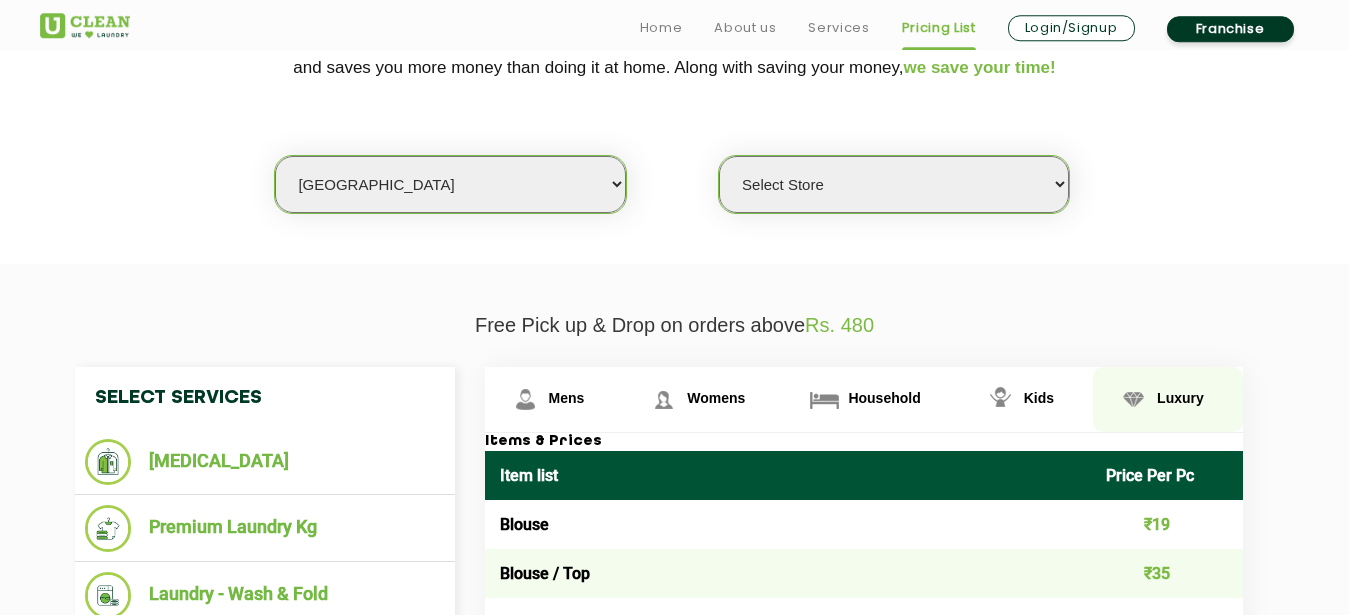 click on "Luxury" at bounding box center [554, 399] 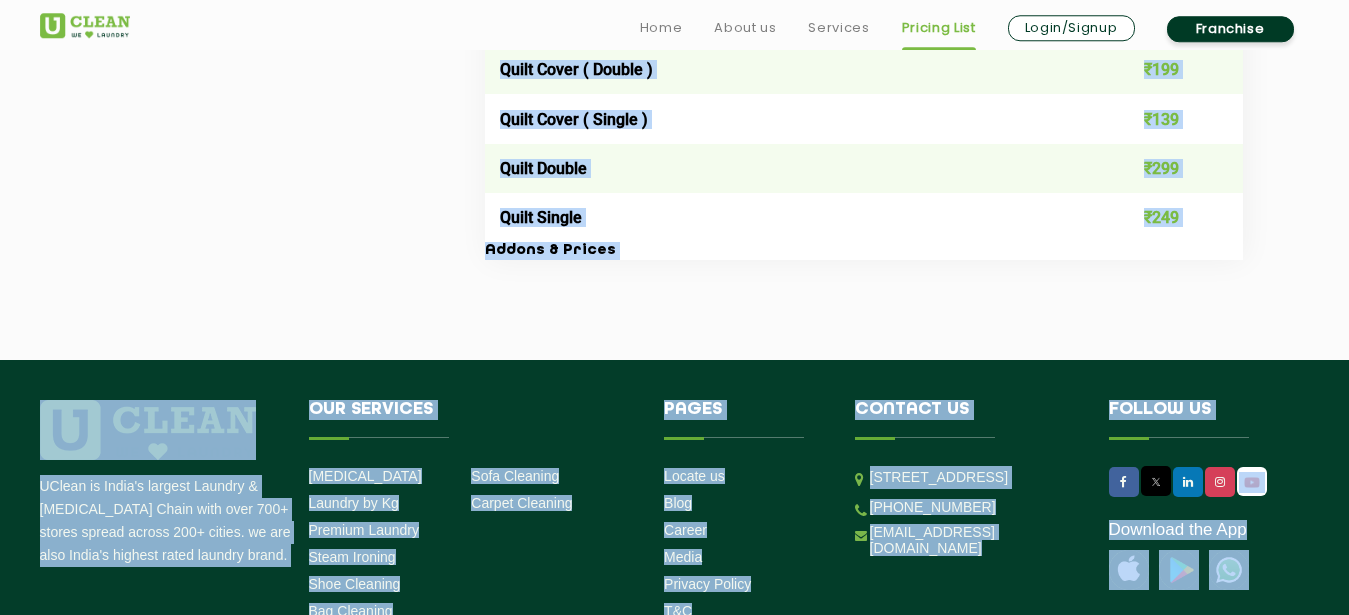 scroll, scrollTop: 3716, scrollLeft: 0, axis: vertical 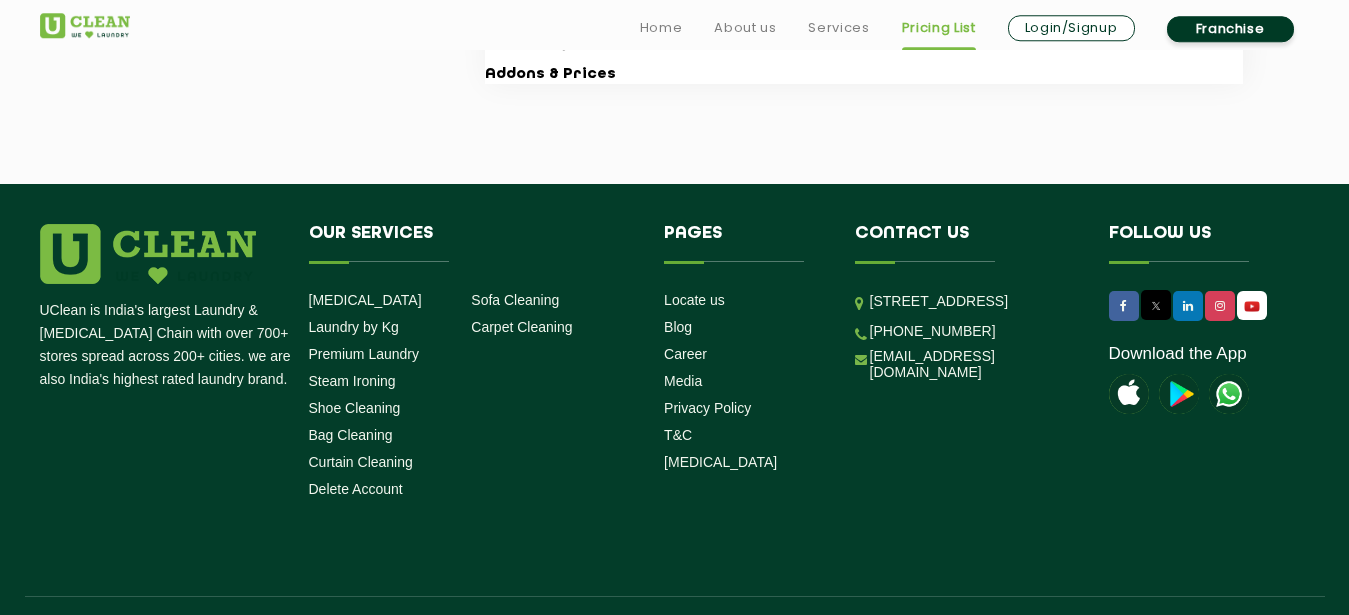 drag, startPoint x: 500, startPoint y: 376, endPoint x: 834, endPoint y: 142, distance: 407.8137 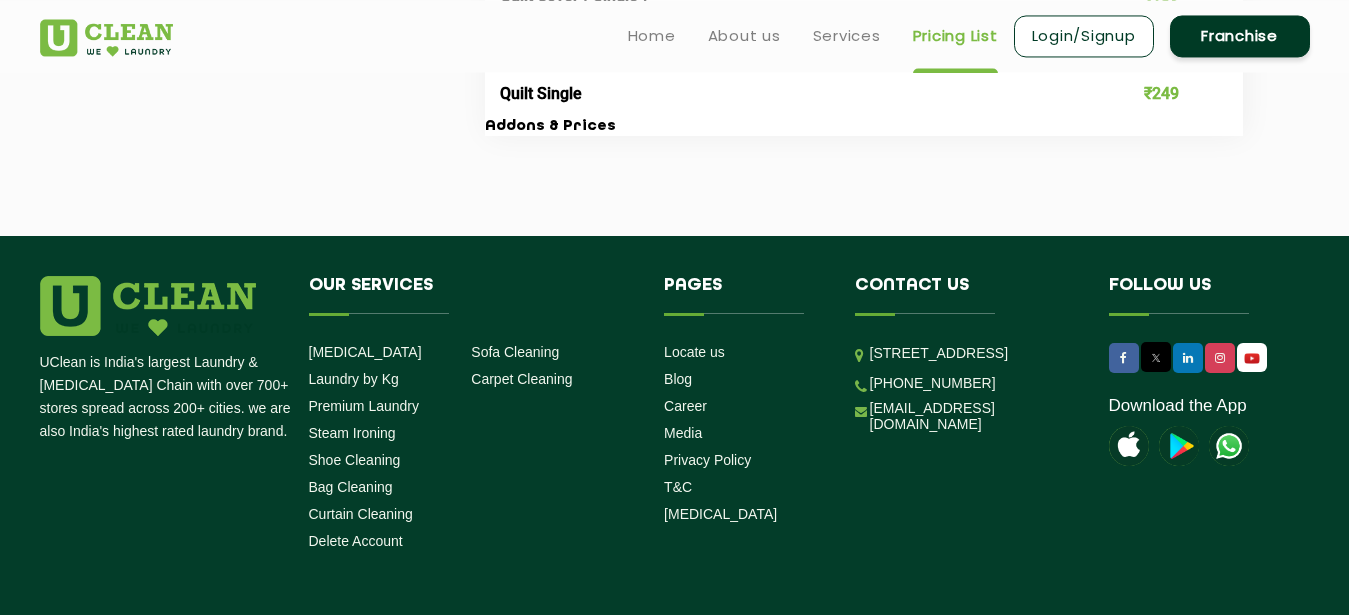 scroll, scrollTop: 3614, scrollLeft: 0, axis: vertical 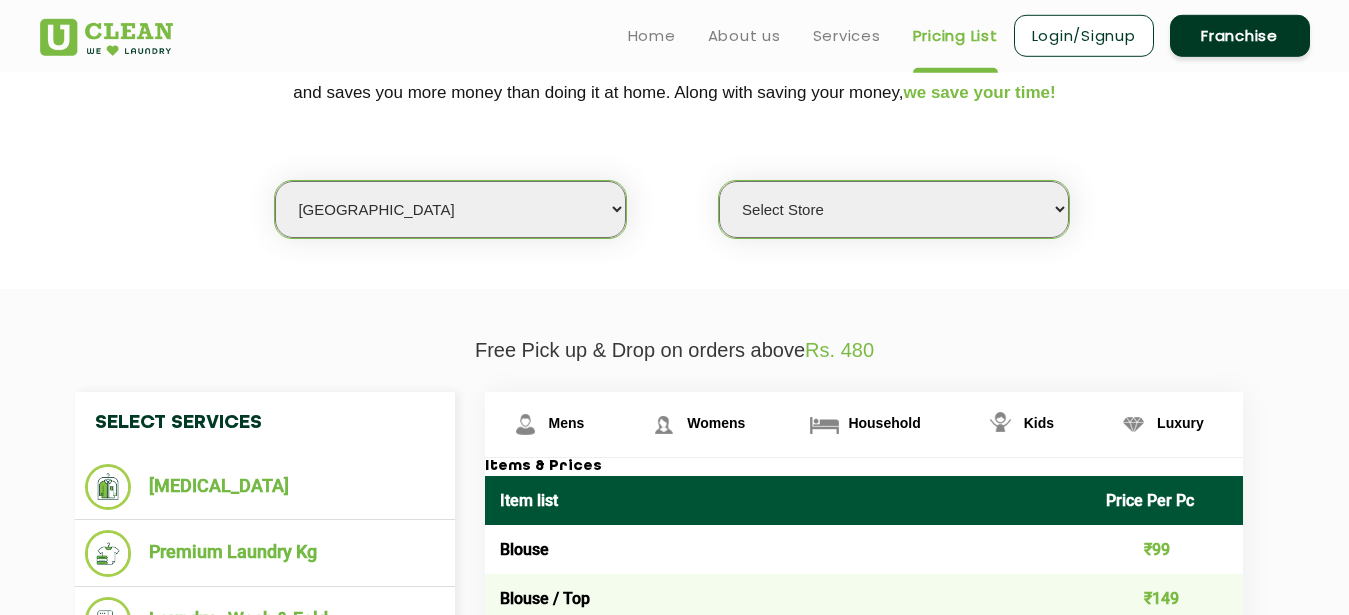 drag, startPoint x: 521, startPoint y: 300, endPoint x: 500, endPoint y: 233, distance: 70.21396 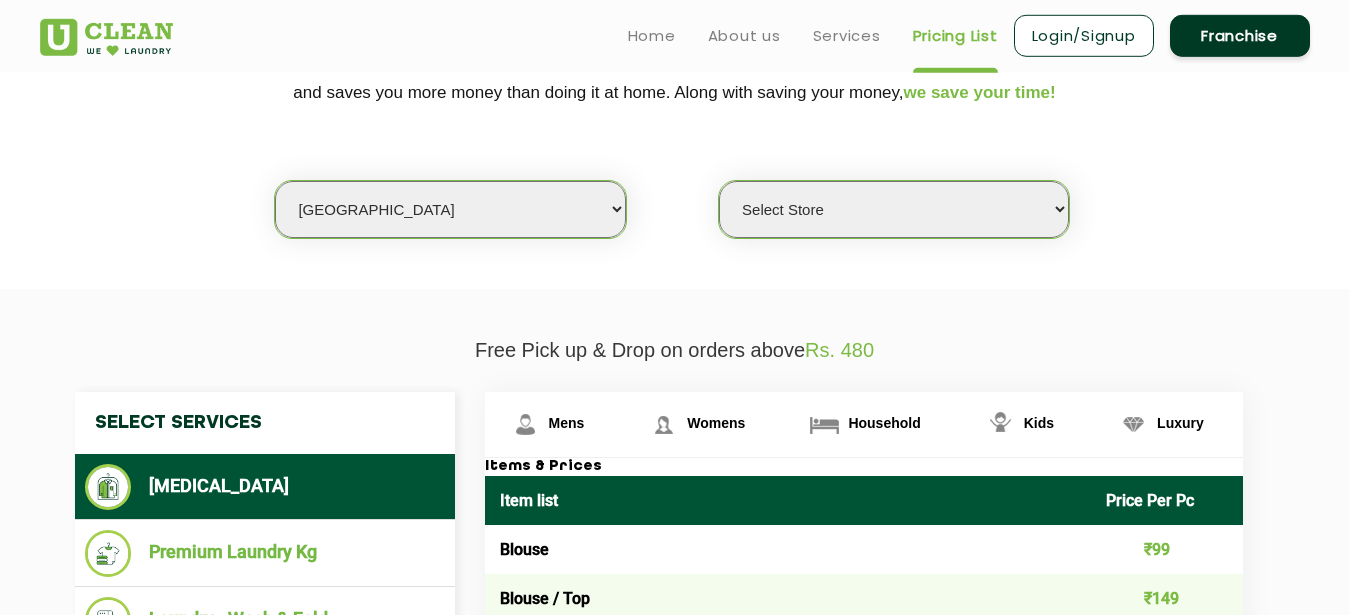 select on "0" 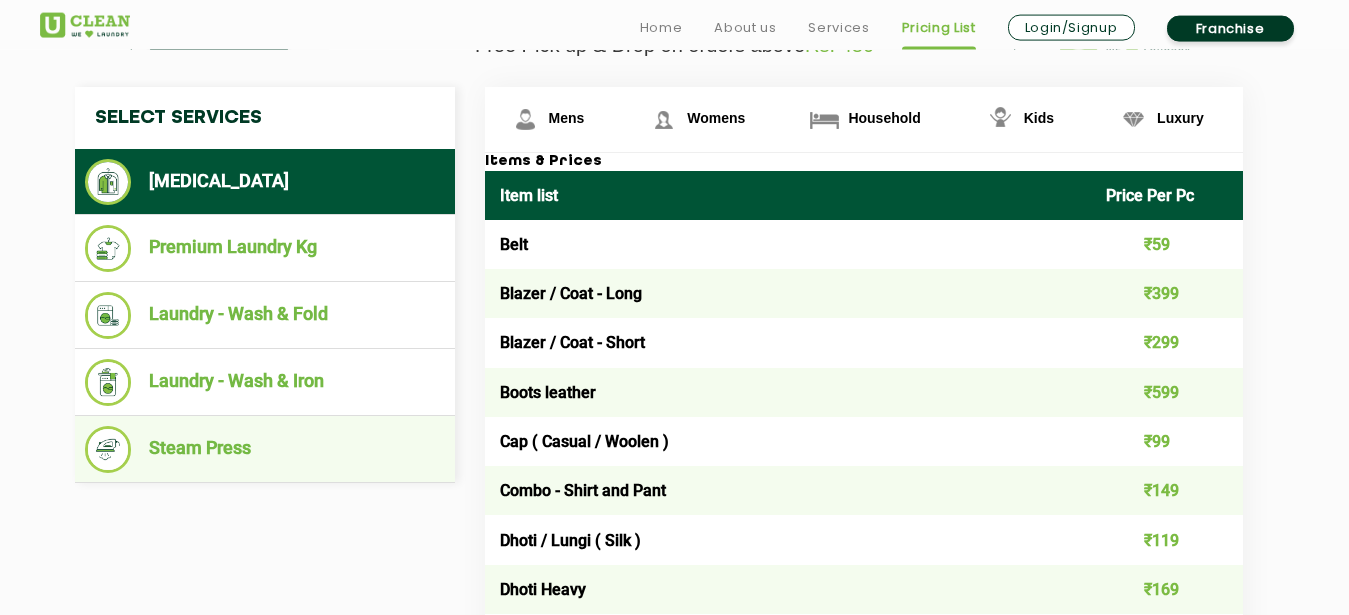 scroll, scrollTop: 753, scrollLeft: 0, axis: vertical 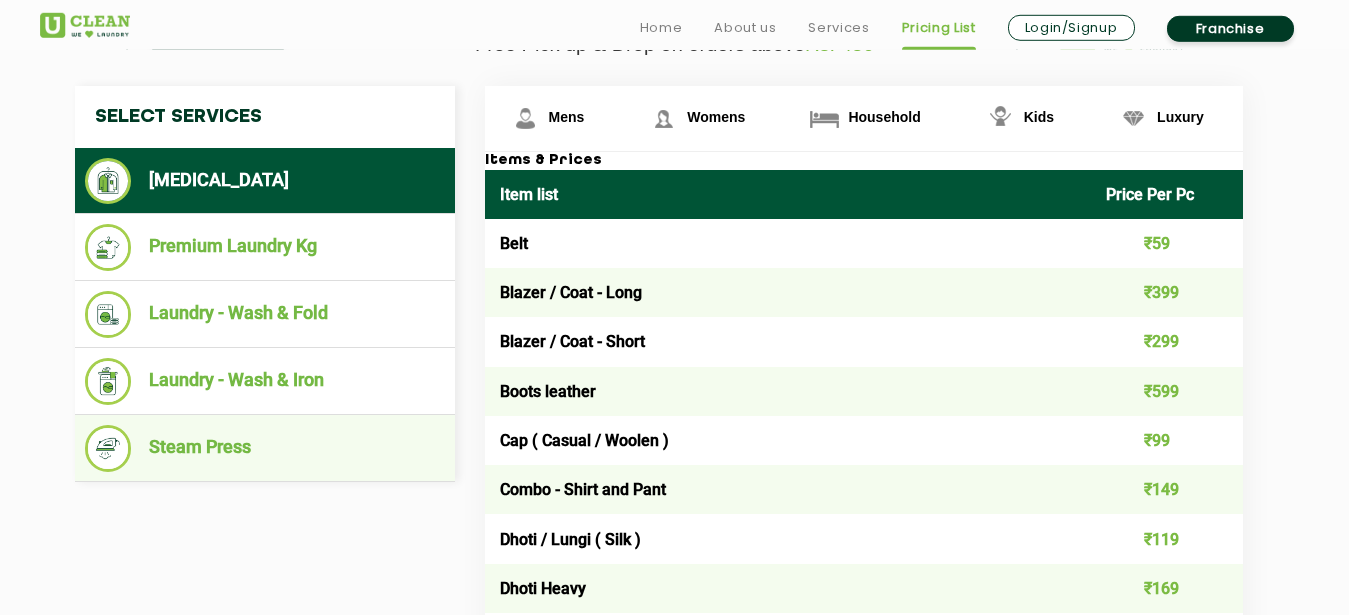 click on "Steam Press" at bounding box center (265, 448) 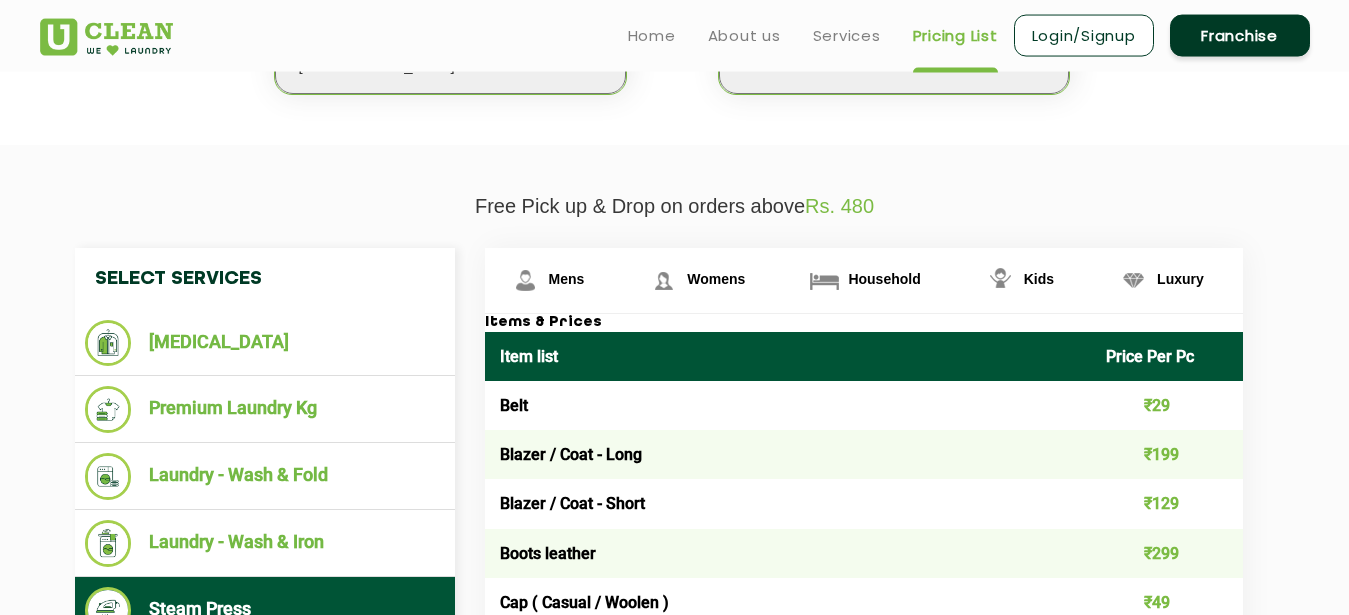 scroll, scrollTop: 549, scrollLeft: 0, axis: vertical 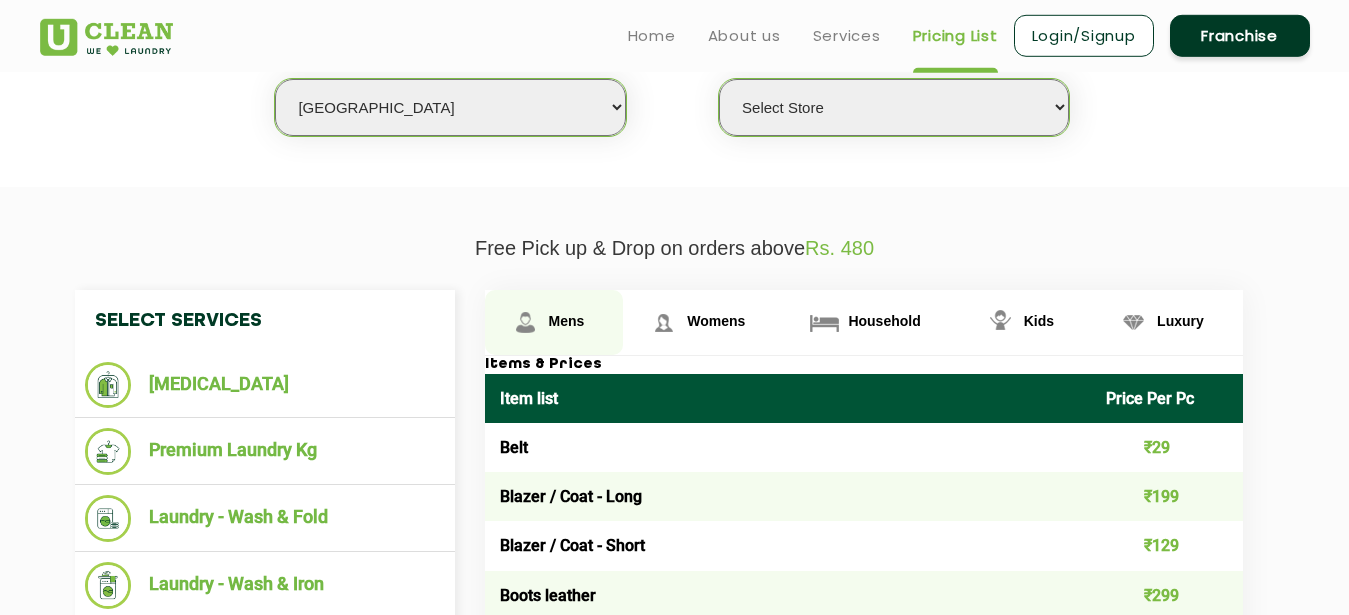 click on "Mens" at bounding box center (567, 321) 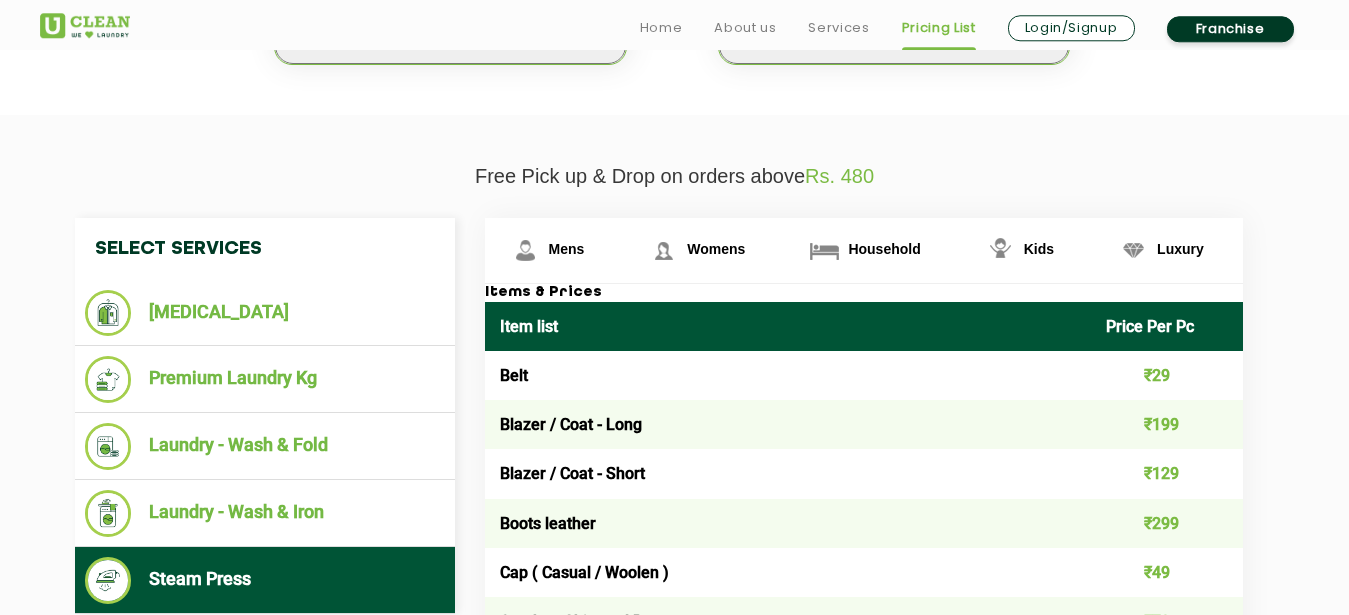 scroll, scrollTop: 651, scrollLeft: 0, axis: vertical 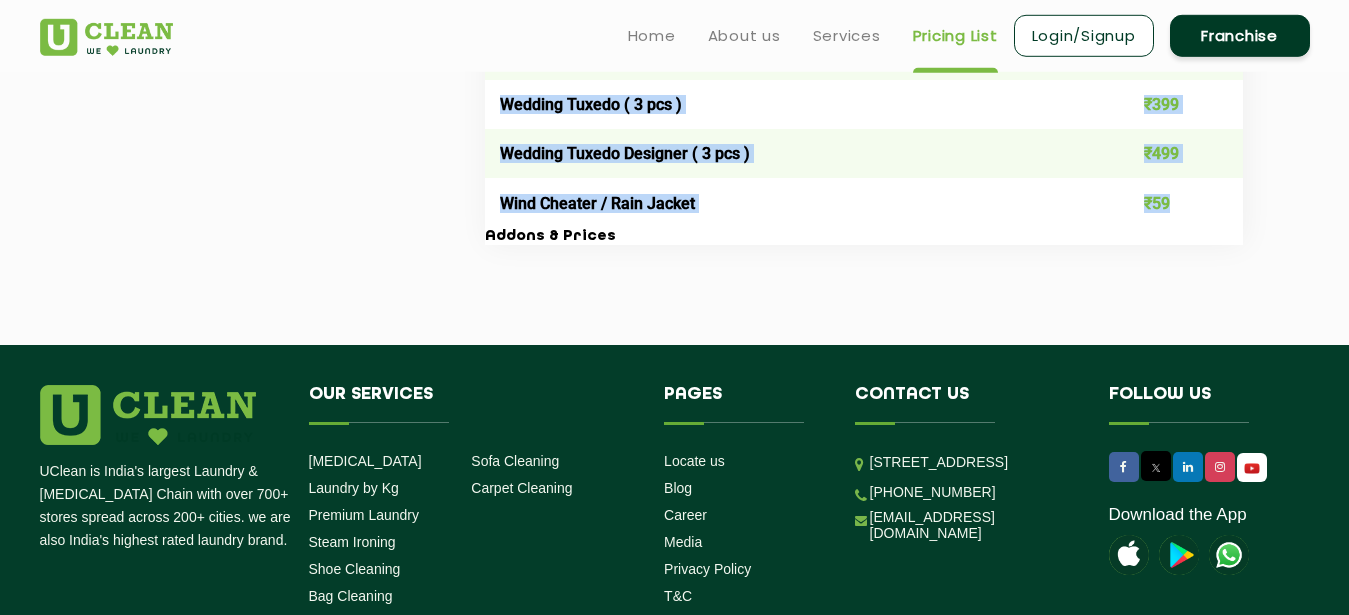 drag, startPoint x: 499, startPoint y: 299, endPoint x: 1201, endPoint y: 209, distance: 707.7457 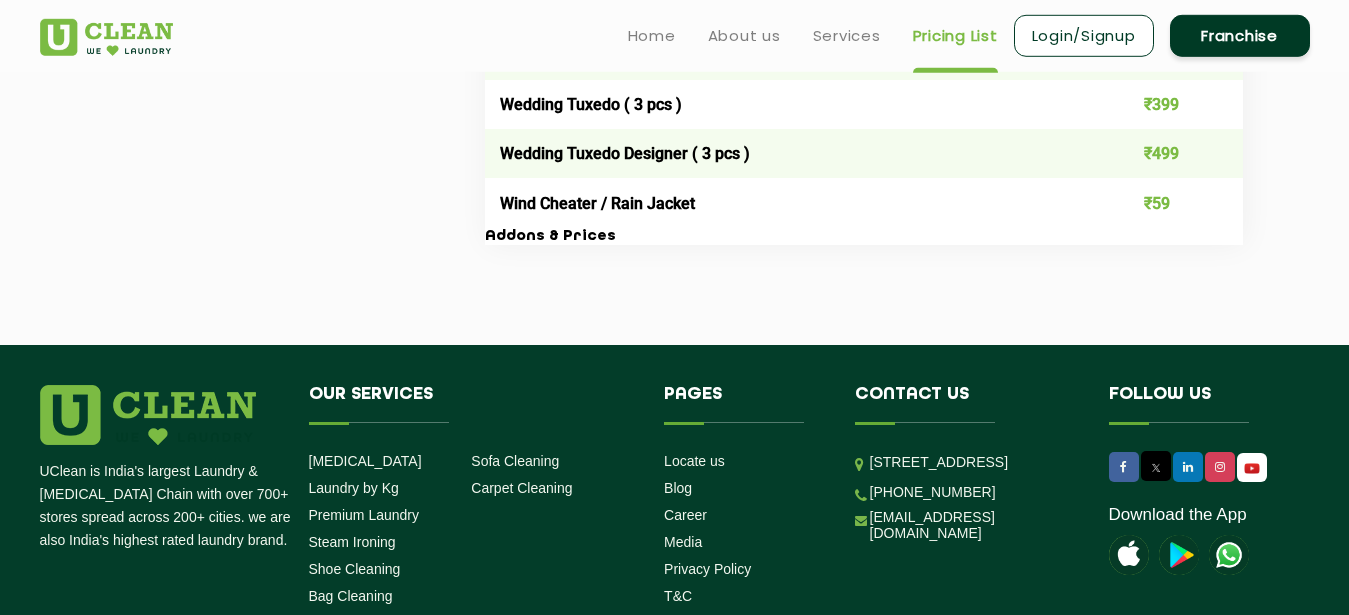 click on "Addons & Prices" at bounding box center (864, 237) 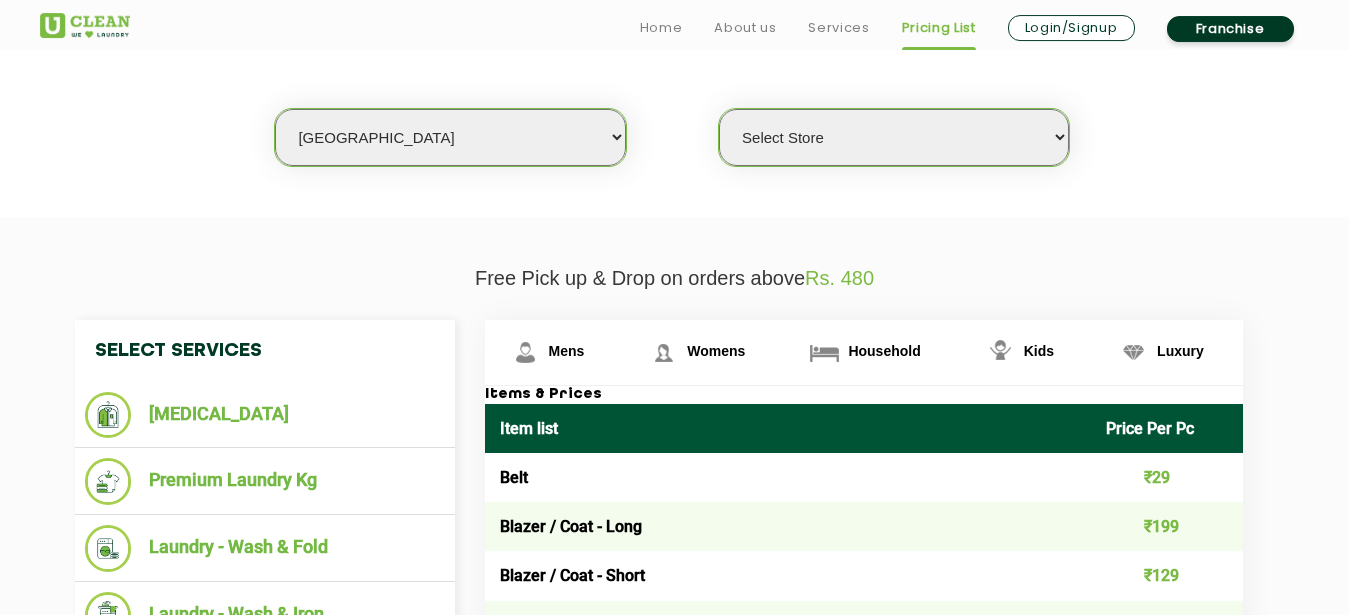 scroll, scrollTop: 546, scrollLeft: 0, axis: vertical 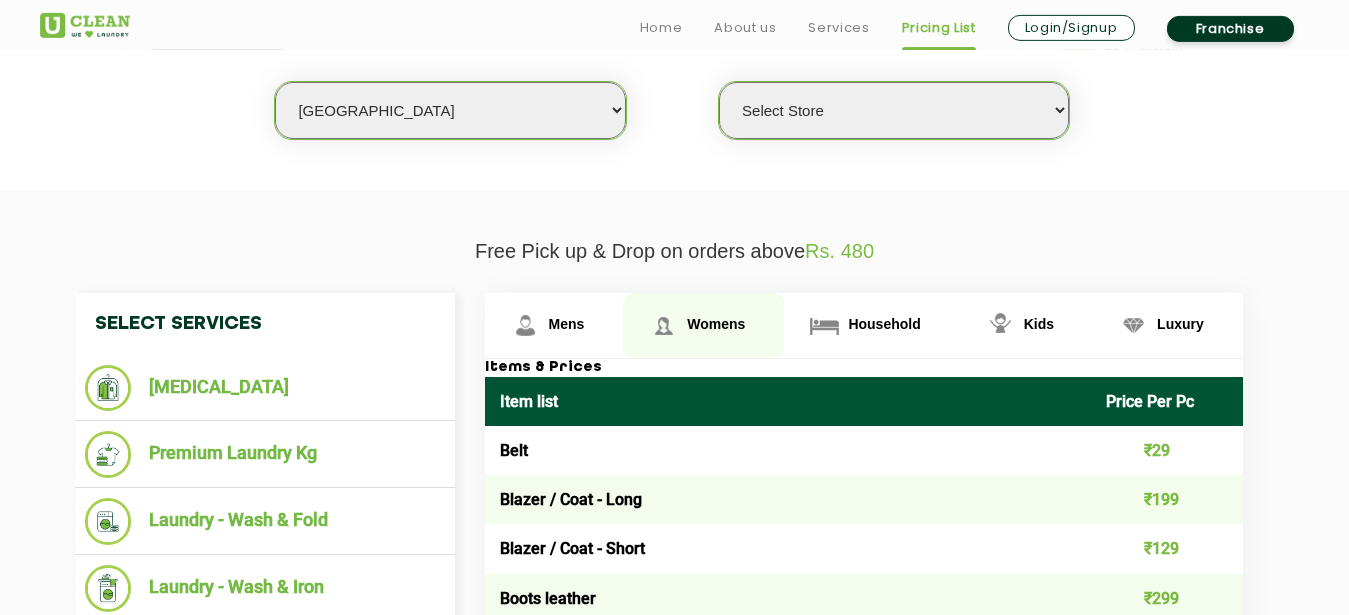 click on "Womens" at bounding box center (567, 324) 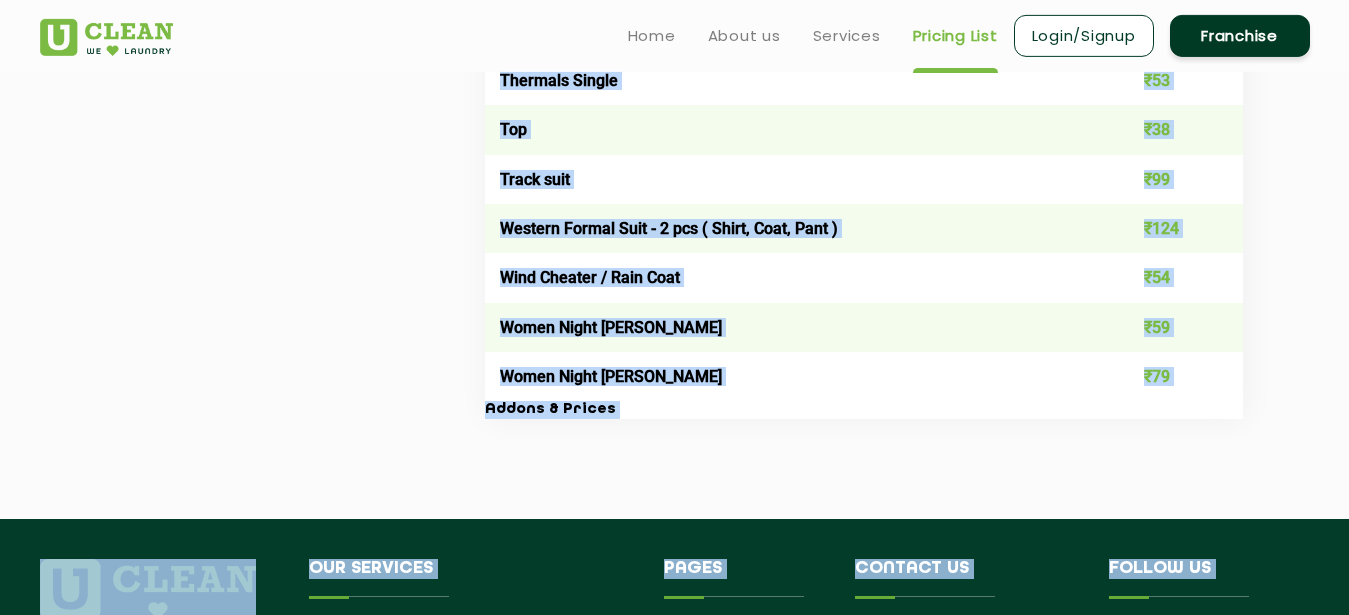 scroll, scrollTop: 7299, scrollLeft: 0, axis: vertical 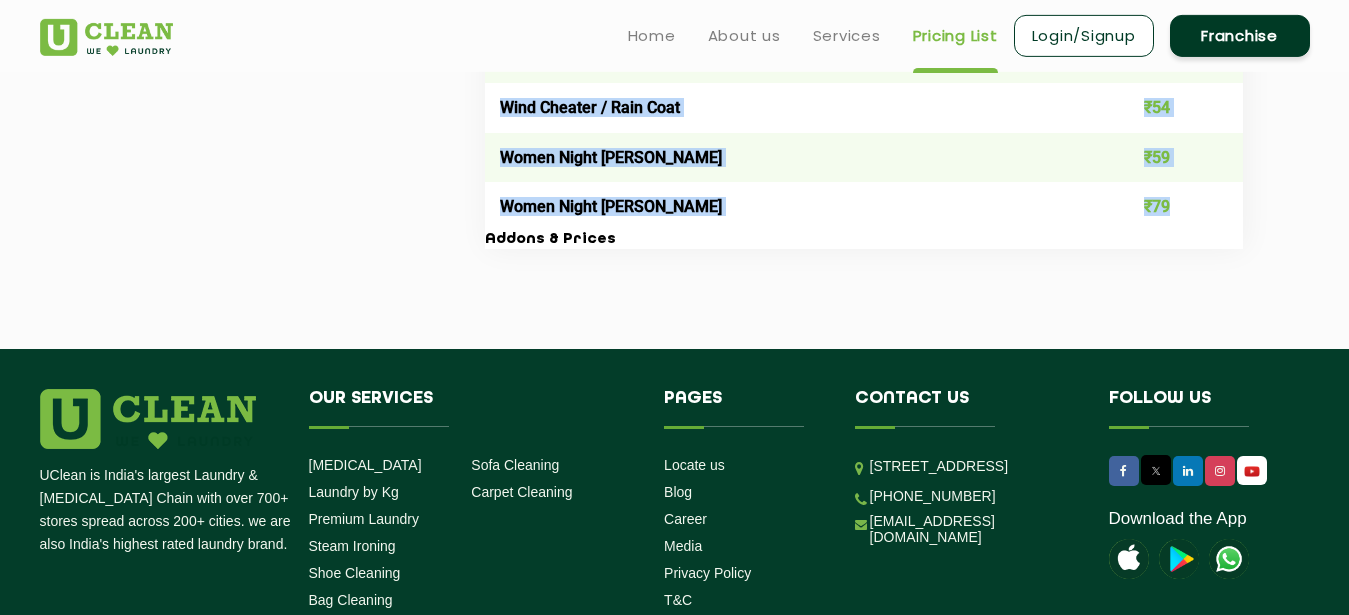 drag, startPoint x: 497, startPoint y: 396, endPoint x: 1203, endPoint y: 209, distance: 730.3458 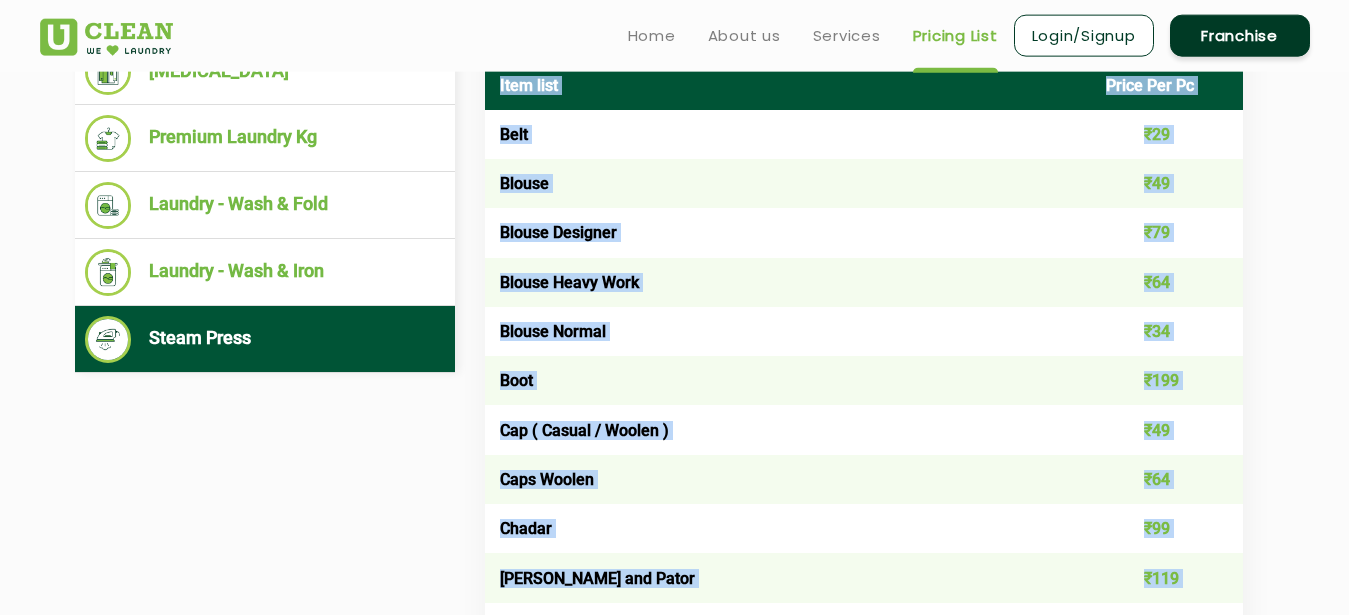scroll, scrollTop: 612, scrollLeft: 0, axis: vertical 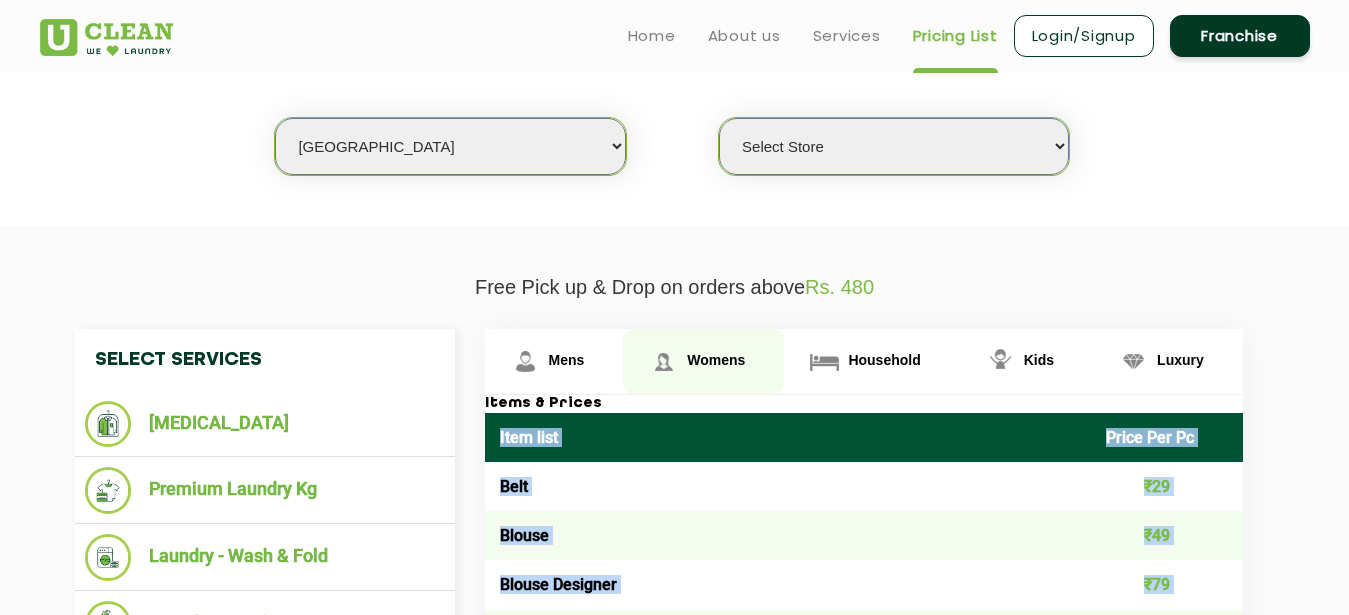 click on "Womens" at bounding box center (703, 361) 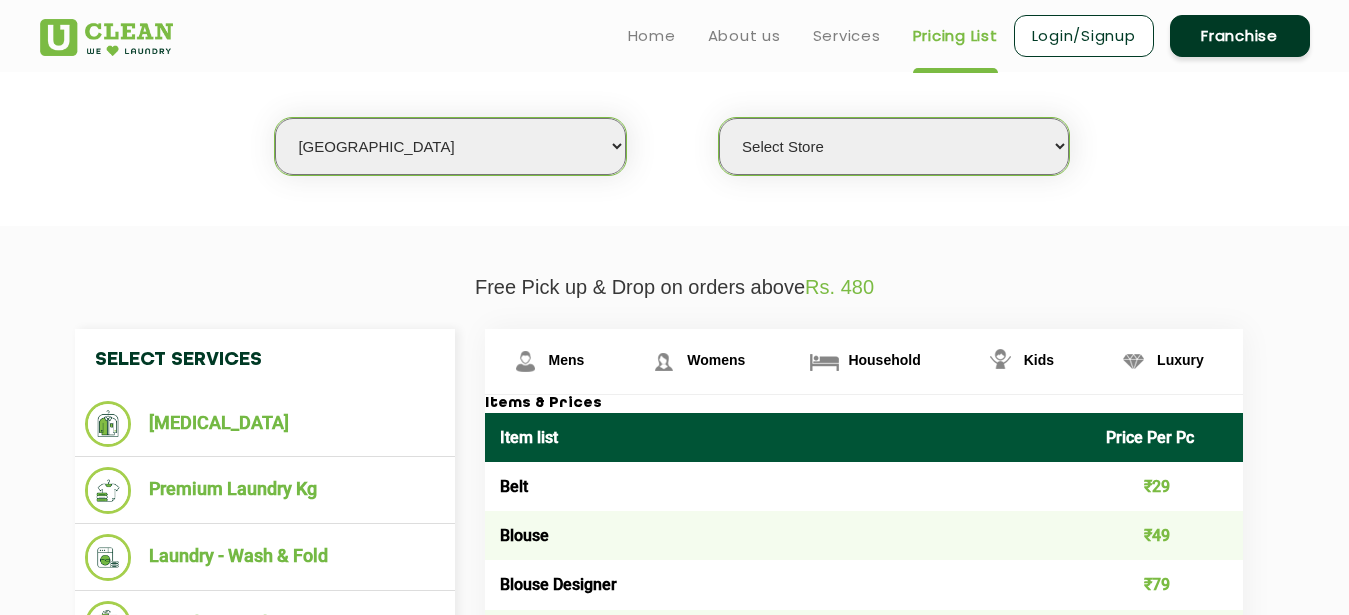 click on "Free Pick up & Drop on orders above  Rs. 480  Select Services [MEDICAL_DATA]  Premium Laundry Kg  Laundry - Wash & Fold  Laundry - Wash & Iron  Steam Press  Mens Womens Household Kids Luxury Items & Prices Item list Price Per Pc Belt ₹29 Blouse ₹49 Blouse Designer ₹79 Blouse Heavy Work ₹64 Blouse Normal ₹34 Boot ₹199 Cap ( Casual / Woolen ) ₹49 Caps Woolen ₹64 Chadar ₹99 Chadar Muga and Pator ₹119 Choli  ₹149 Choli + Lehenga + Dupatta ₹349 Choli+lehenga+duppatta( n ) ₹449 Coat -  Long ₹114 Coat -  Short  ₹89 Designer Choli + Lehenga + Duppatta ₹749 Designer Kurta ₹149 Designer Lehenga / ghagra ₹199 Dhara ₹179 Dress ₹74 Dress ( Cotton ) ₹109 Dress ( Heavy ) ₹229 Dress / Frock / Jumpsuit Long ₹94 Dress / Frock / Jumpsuit Short ₹79 Dress Indo western ₹349 Dungaree Long ₹119 Dungaree Short ₹84 Dupatta ₹49 Dupatta Heavy Work ₹74 Formal And Semi Formal Trouser ₹29 Formal Gown Long Heavy work ₹179 Formal Gown Long Normal ₹119 Formal Gown Short Heavy Work" 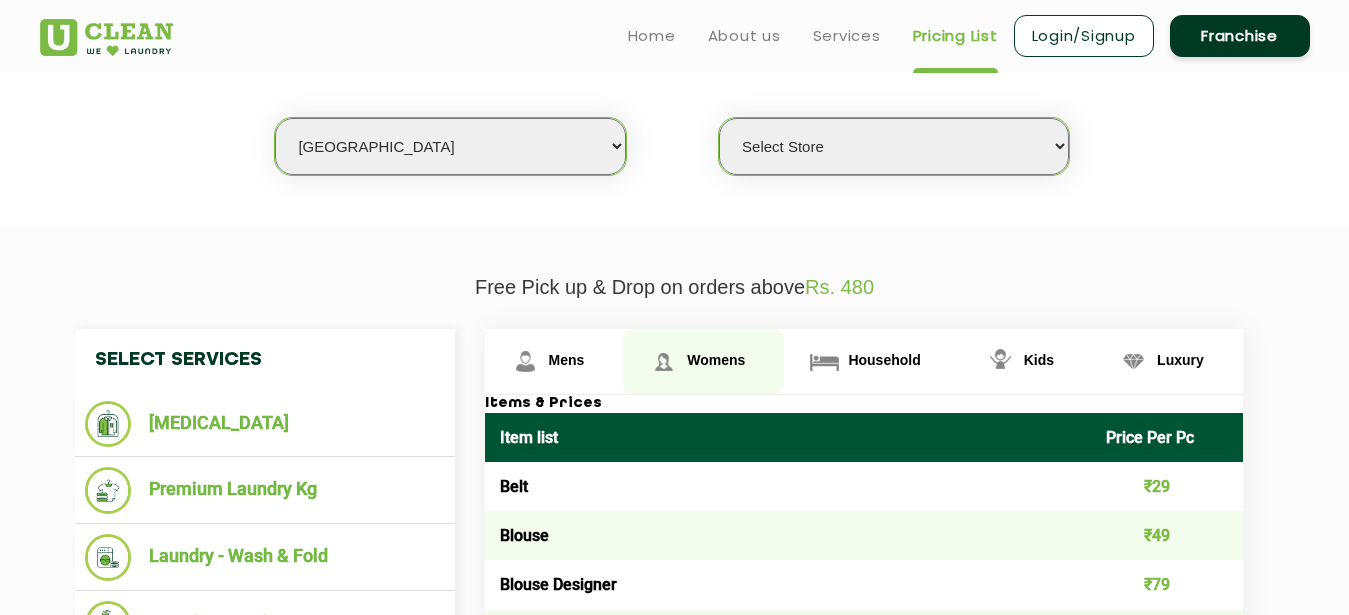 click on "Womens" at bounding box center [703, 361] 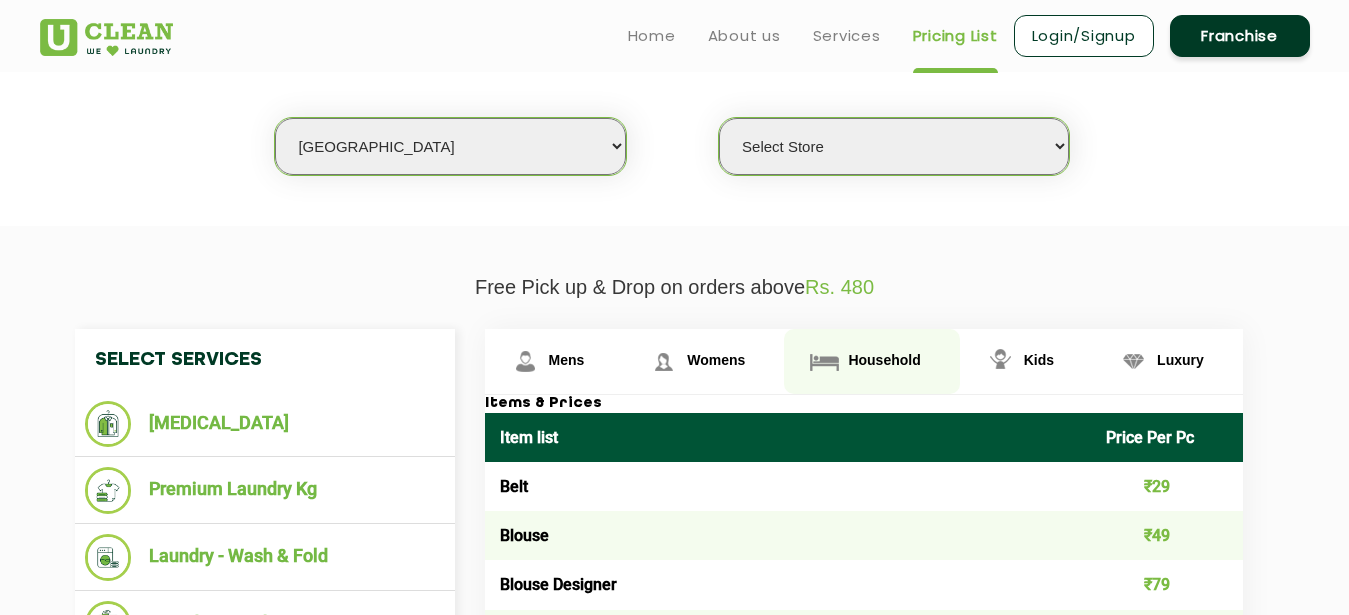 click on "Household" at bounding box center (554, 361) 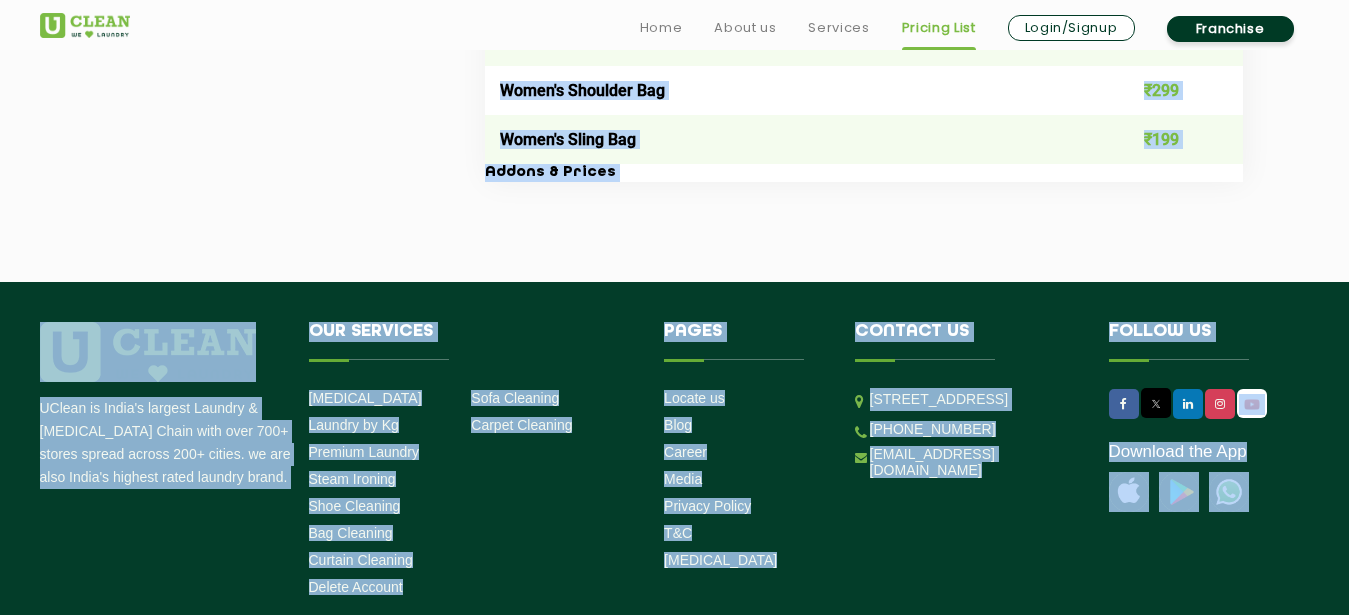 scroll, scrollTop: 4208, scrollLeft: 0, axis: vertical 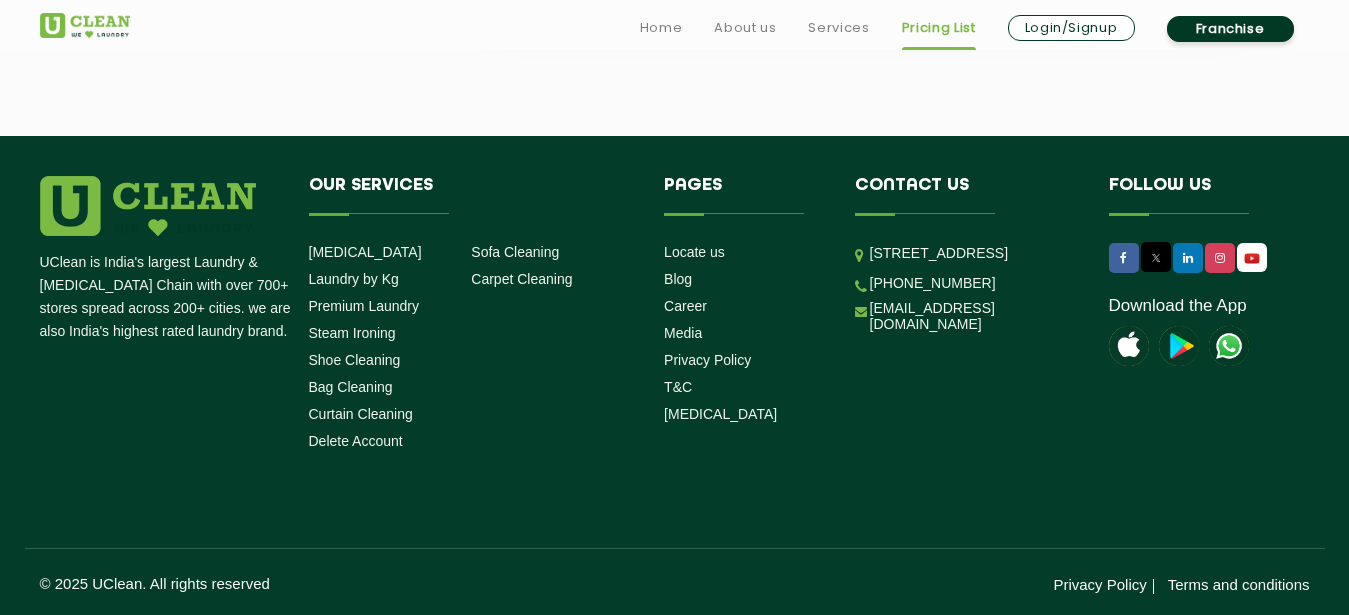 drag, startPoint x: 495, startPoint y: 438, endPoint x: 650, endPoint y: 60, distance: 408.54498 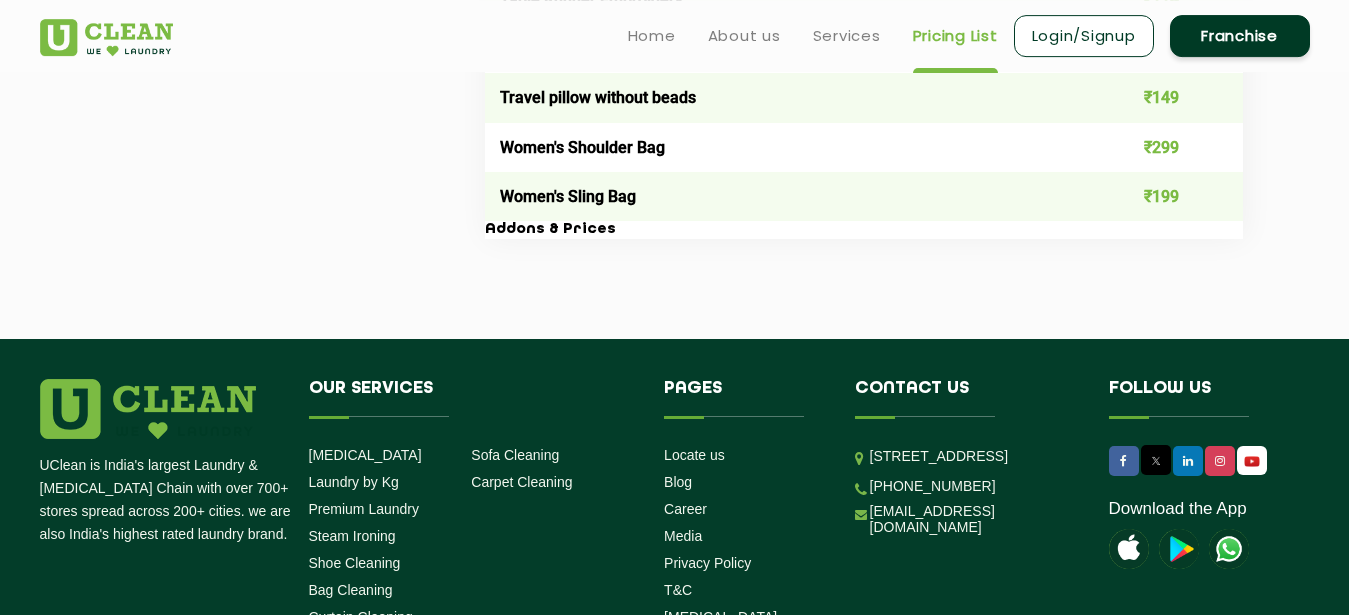scroll, scrollTop: 4004, scrollLeft: 0, axis: vertical 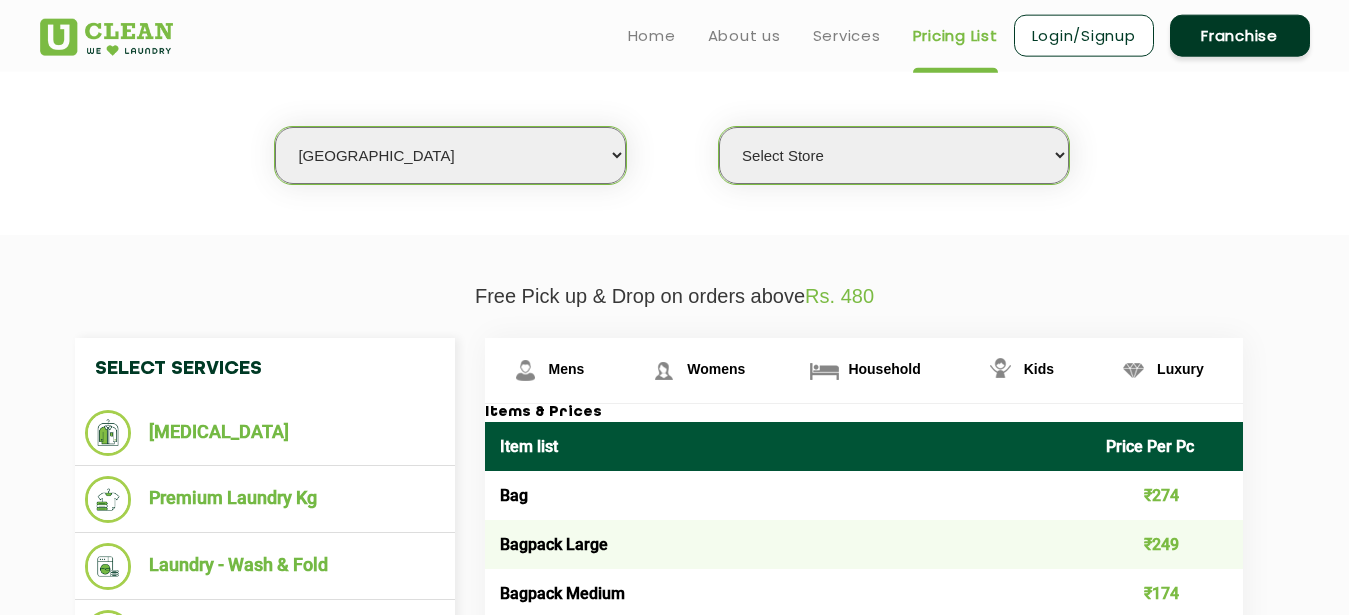 click on "Free Pick up & Drop on orders above  Rs. 480" 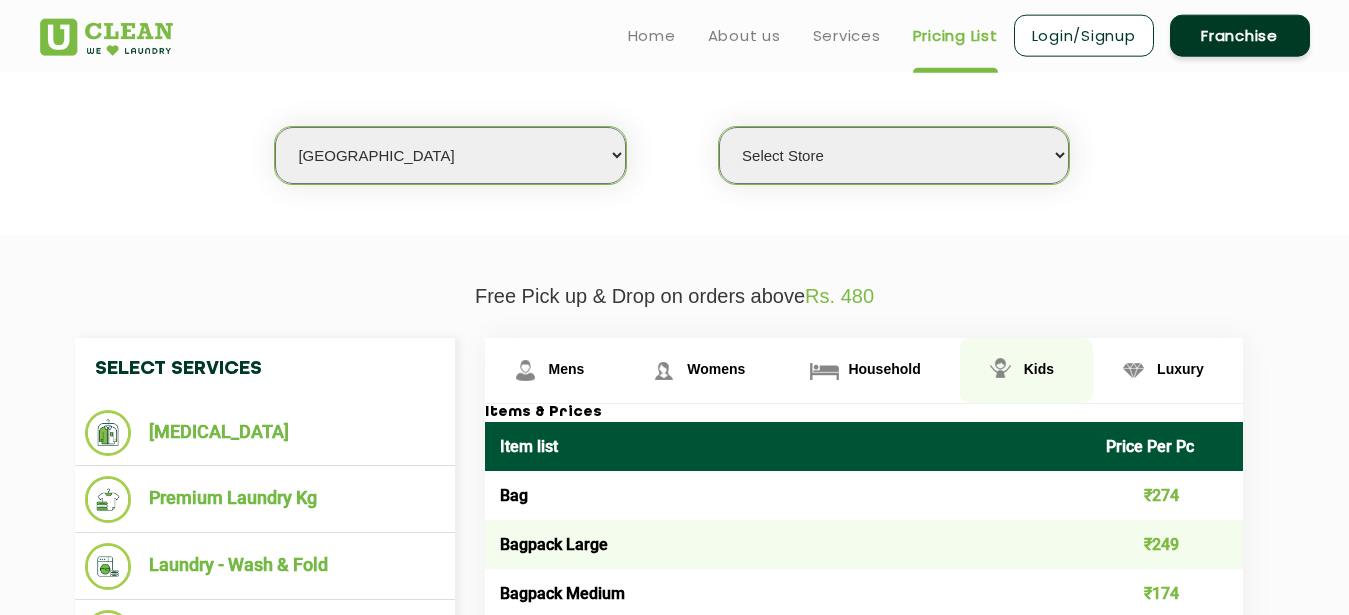 click on "Kids" at bounding box center [567, 369] 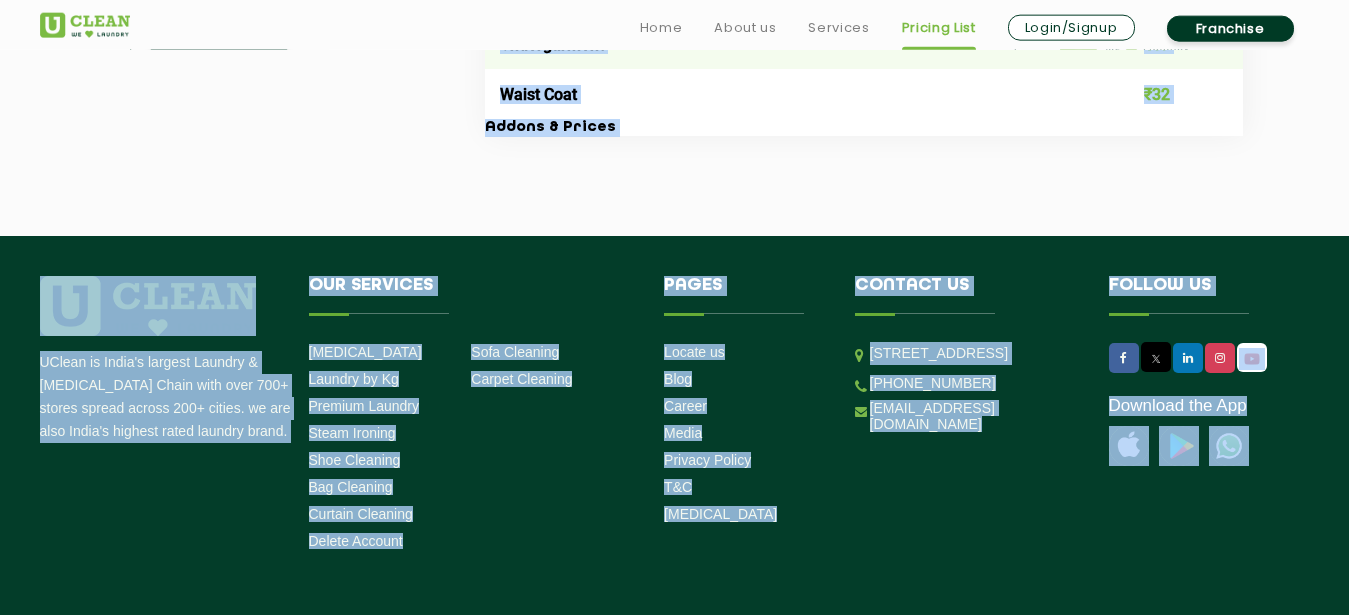 scroll, scrollTop: 2384, scrollLeft: 0, axis: vertical 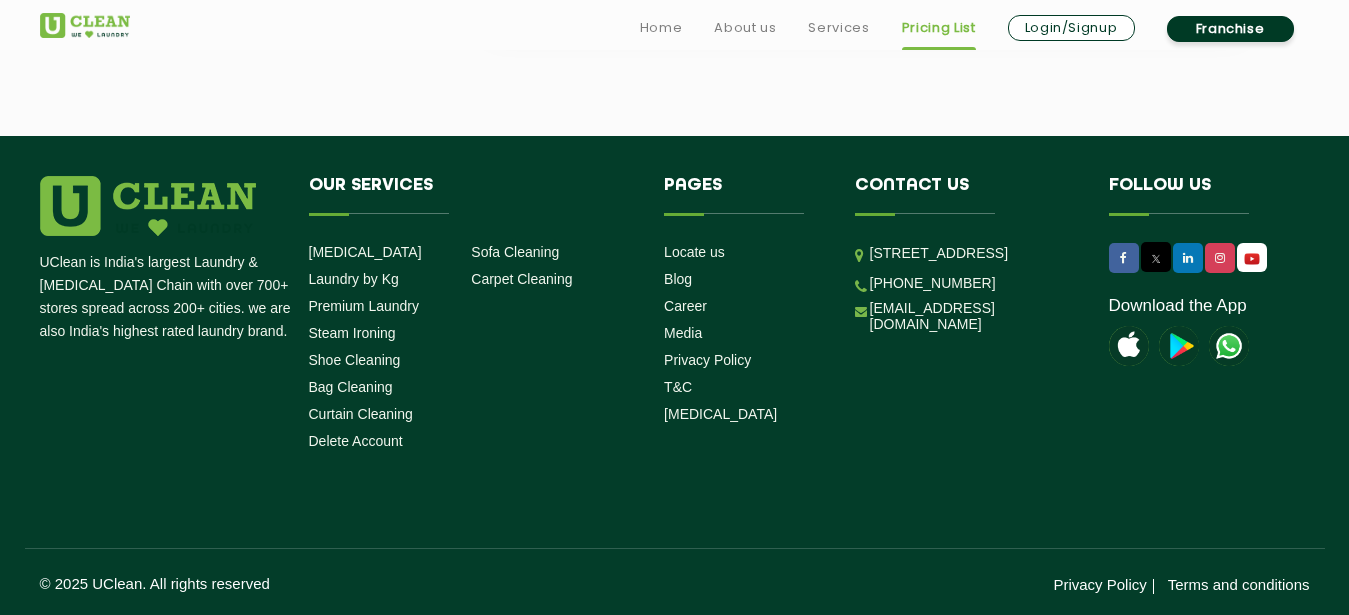 drag, startPoint x: 494, startPoint y: 446, endPoint x: 811, endPoint y: 64, distance: 496.40005 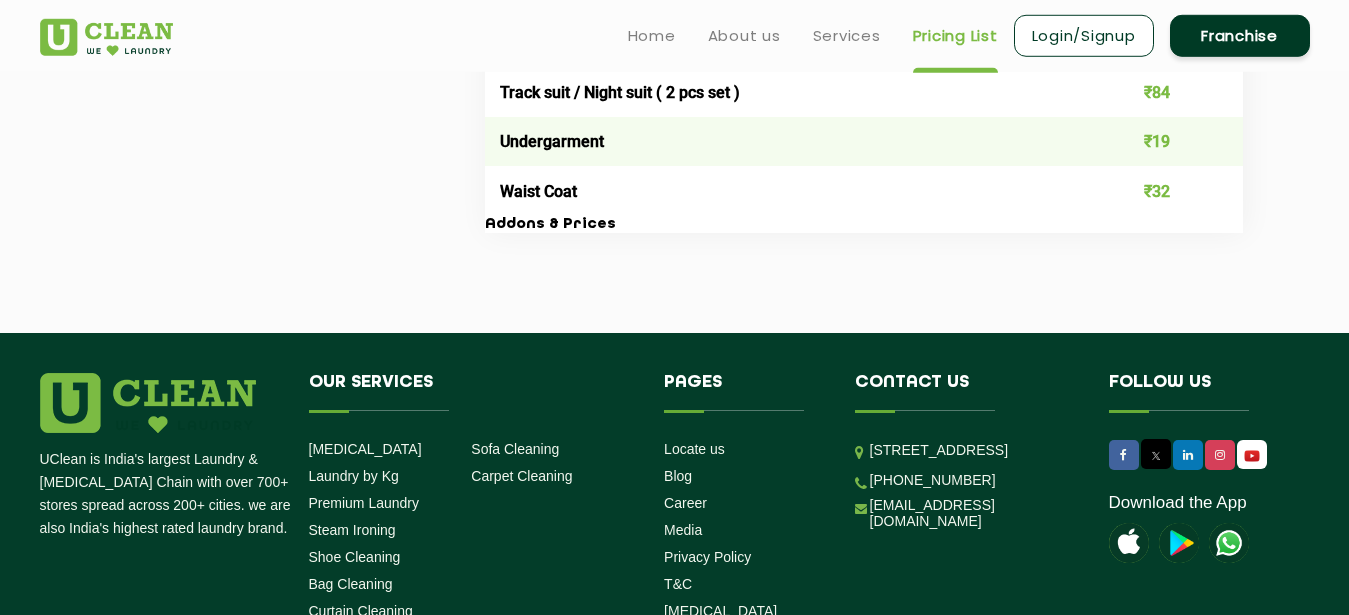 scroll, scrollTop: 2180, scrollLeft: 0, axis: vertical 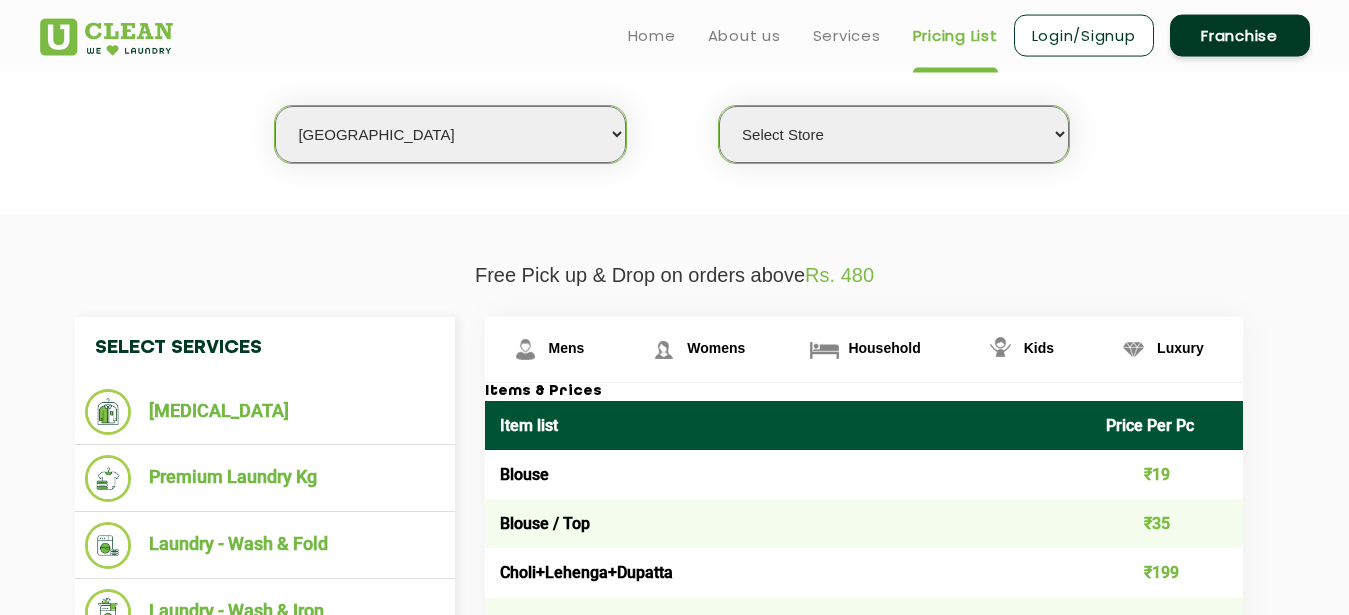 click on "Free Pick up & Drop on orders above  Rs. 480  Select Services [MEDICAL_DATA]  Premium Laundry Kg  Laundry - Wash & Fold  Laundry - Wash & Iron  Steam Press  Mens Womens Household Kids Luxury Items & Prices Item list Price Per Pc Blouse ₹19 Blouse / Top ₹35 Choli+Lehenga+Dupatta ₹199 Coat ₹89 Combo -  Shirt and Pant ( 2 pcs set ) ₹39 Cotton Frock ₹74 Designer Frock ₹149 Dress ₹59 Dress ( Heavy ) ₹125 Dungaree ( Short / Long ) ₹74 Ethnic Kurta set - 2pcs ₹99 Ethnic wear ( Normal / Heavy work ) ₹149 Frock ₹59 Jacket ₹75 Jeans ₹32 Kurta + Pants / Salwar / Churidar + Dupatta ₹149 Pyjama ₹22 Shirt ₹27 Shorts ₹25 Skirt ₹45 Suit 2 Pc ₹119 Suit 3 Pc ₹149 Sweater ( Full Sleeves ) ₹65 Sweater ( Sleeveless ) ₹55 T - Shirt ₹34 Tights and Leggings ₹17 Track suit / Night suit ( 2 pcs set ) ₹84 Undergarment ₹19 Waist Coat ₹32 Addons & Prices" 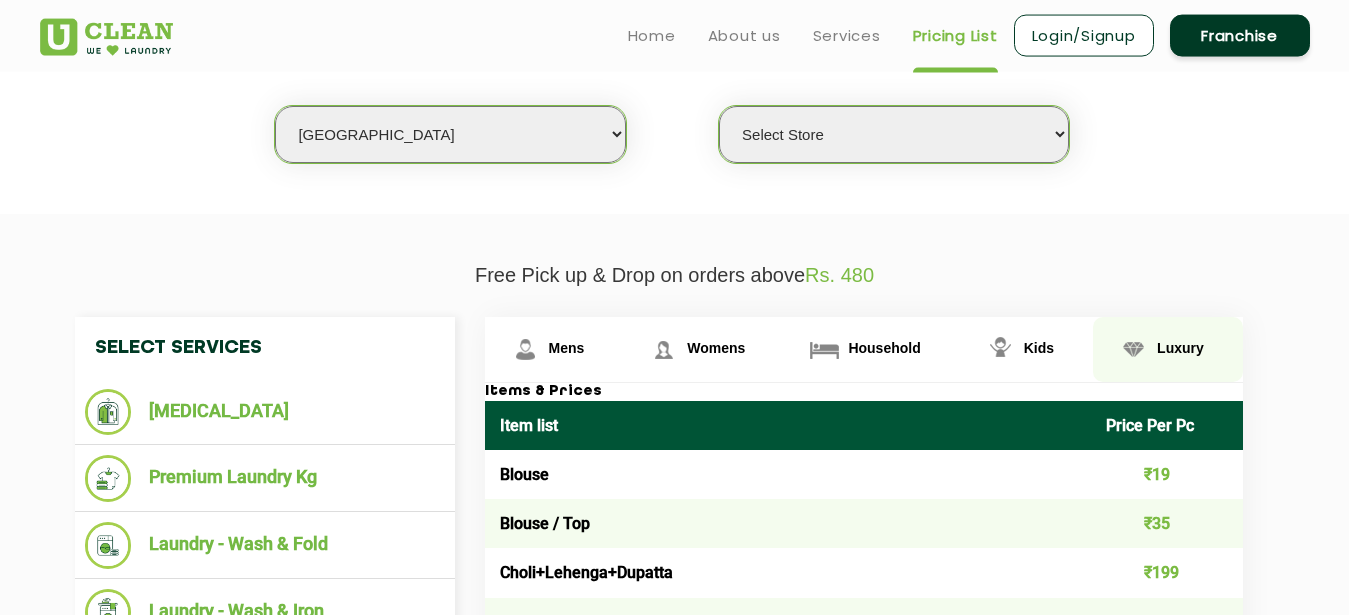 click on "Luxury" at bounding box center [554, 349] 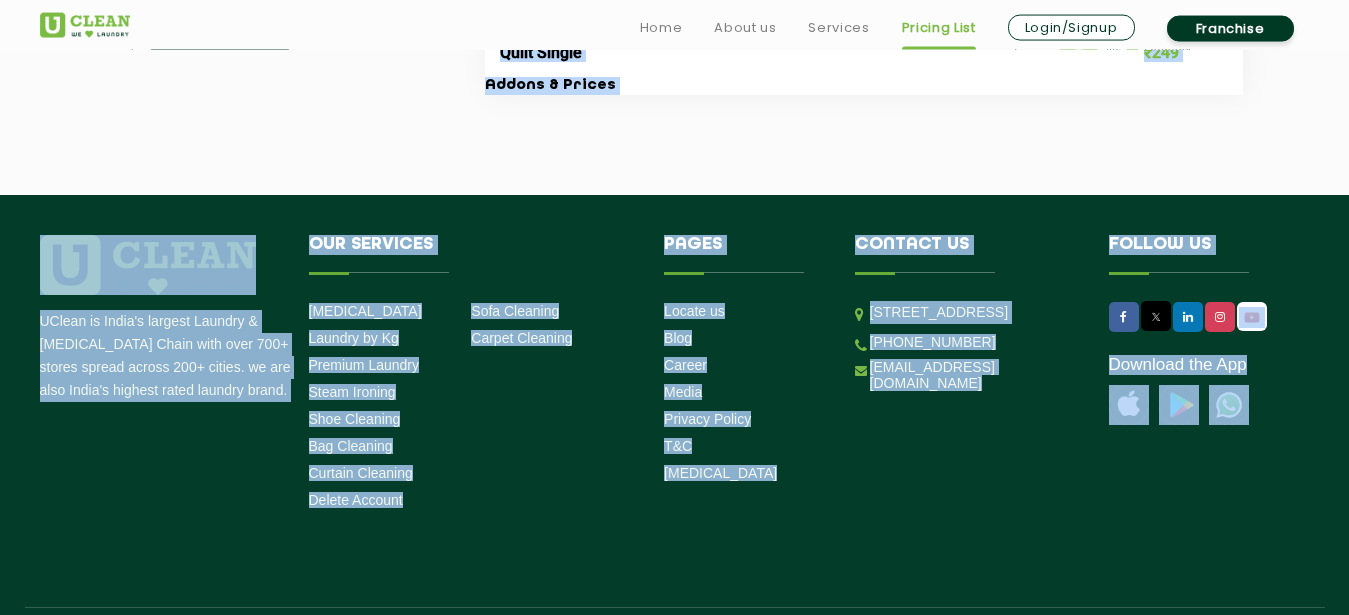 scroll, scrollTop: 3764, scrollLeft: 0, axis: vertical 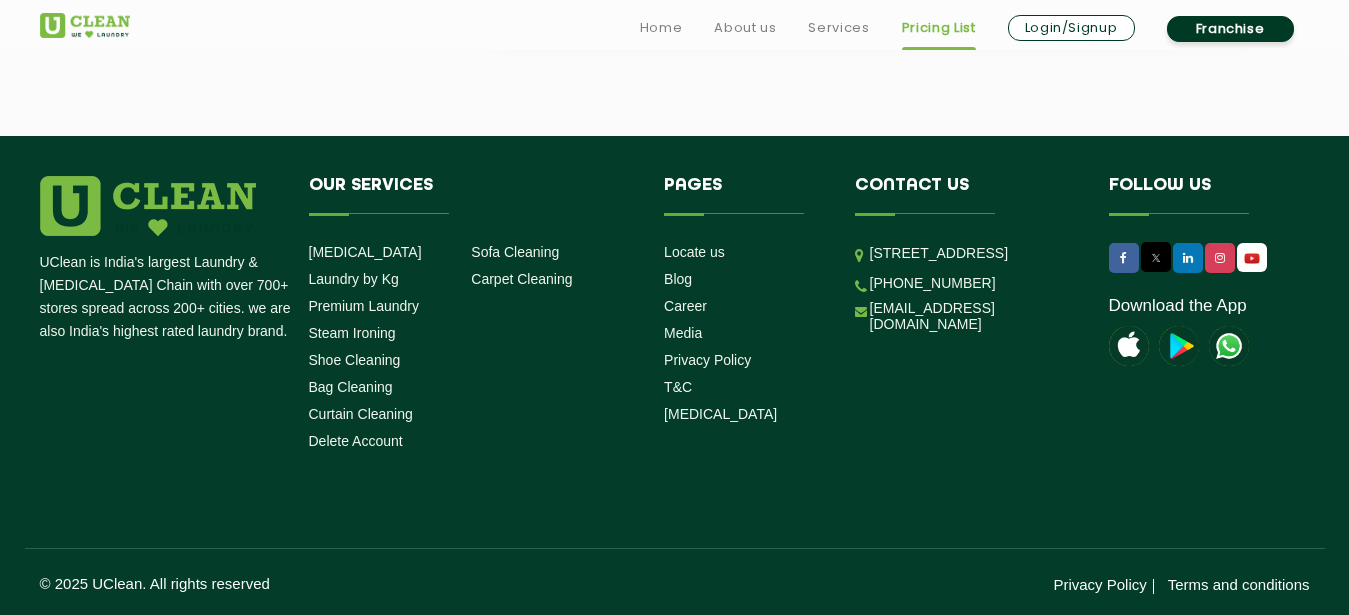 drag, startPoint x: 493, startPoint y: 424, endPoint x: 679, endPoint y: 90, distance: 382.2983 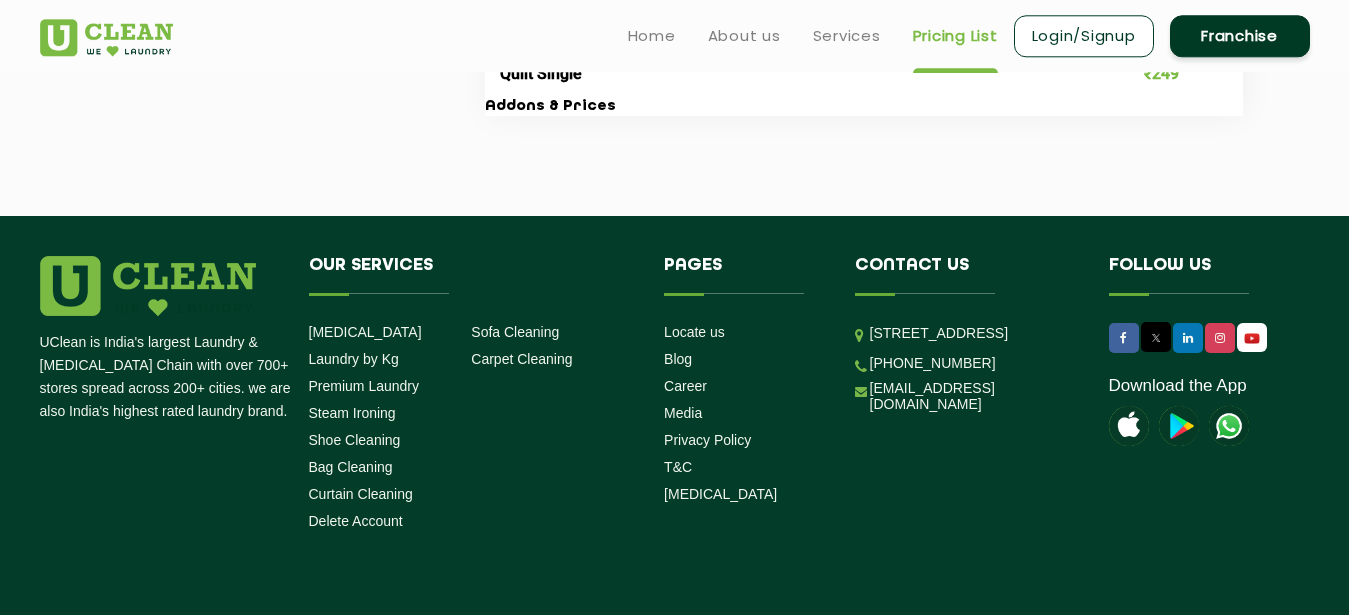 scroll, scrollTop: 3560, scrollLeft: 0, axis: vertical 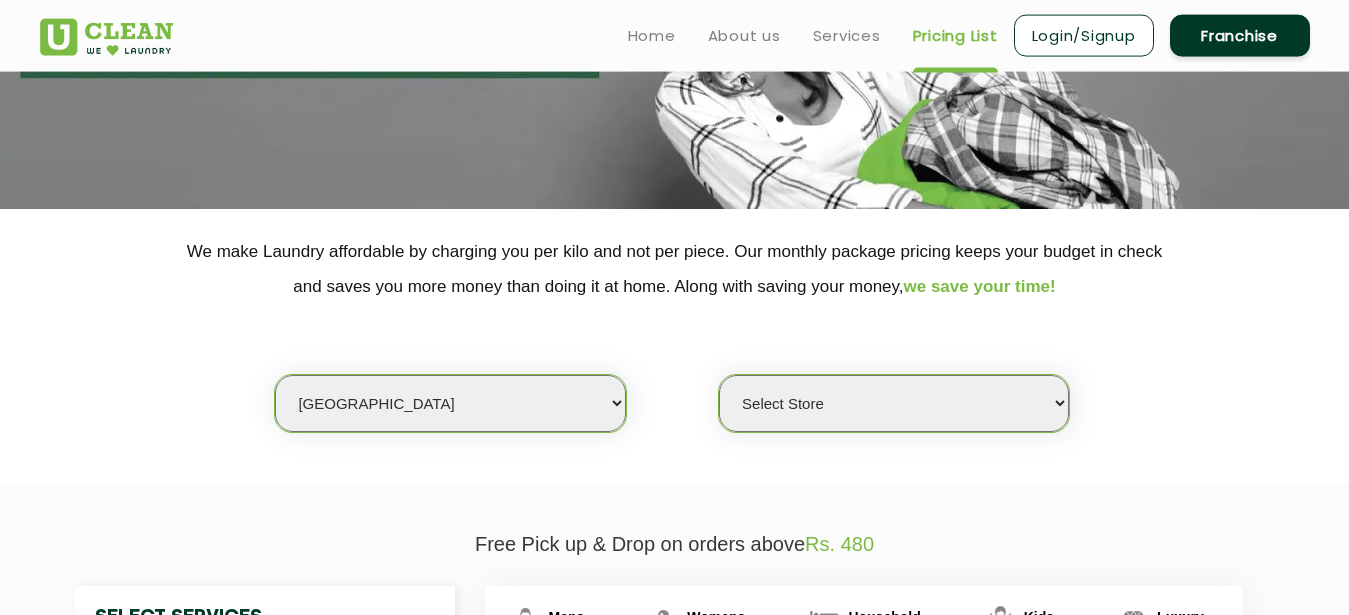 click on "Free Pick up & Drop on orders above  Rs. 480  Select Services [MEDICAL_DATA]  Premium Laundry Kg  Laundry - Wash & Fold  Laundry - Wash & Iron  Steam Press  Mens Womens Household Kids Luxury Items & Prices Item list Price Per Pc Blouse ₹99 Blouse / Top ₹149 Choli + Lehenga ₹399 Choli+Lehenga+Dupatta ₹499 Coat ₹324 Dress ₹299 Dupatta ₹94 Dupatta Designer ₹124 Kameez / Kurta ₹174 Kurta + Pants / Salwar / Churidar ₹212 Kurta + Pants / Salwar / Churidar + Dupatta ₹299 [DEMOGRAPHIC_DATA] Suit 2 Pc ₹199 [DEMOGRAPHIC_DATA] Suit 3 Pc ₹249 Lehenga ₹349 Lehenga / Flared Skirt ₹349 Overcoat ₹269 Pyjama / Pants / Salwar / Churidar ₹64 Saree ( Embroidered / Heavy ) ₹299 Shawl - Pashmina ₹449 Shawl - Toosh ₹499 Sherwani / Achkan ₹599 Shirt ₹89 Sweater / Cardigan - Full Sleeve ₹239 Sweater / Cardigan - Sleeveless ₹209 Coat ₹324 Coat - Short ₹249 Jacket - Short ( including leather ) ₹449 Kameez / Kurta ₹99 Overcoat ₹224 Shawl - Pashmina ₹449 Shawl - Toosh ₹499 Sherwani / Achkan ₹199" 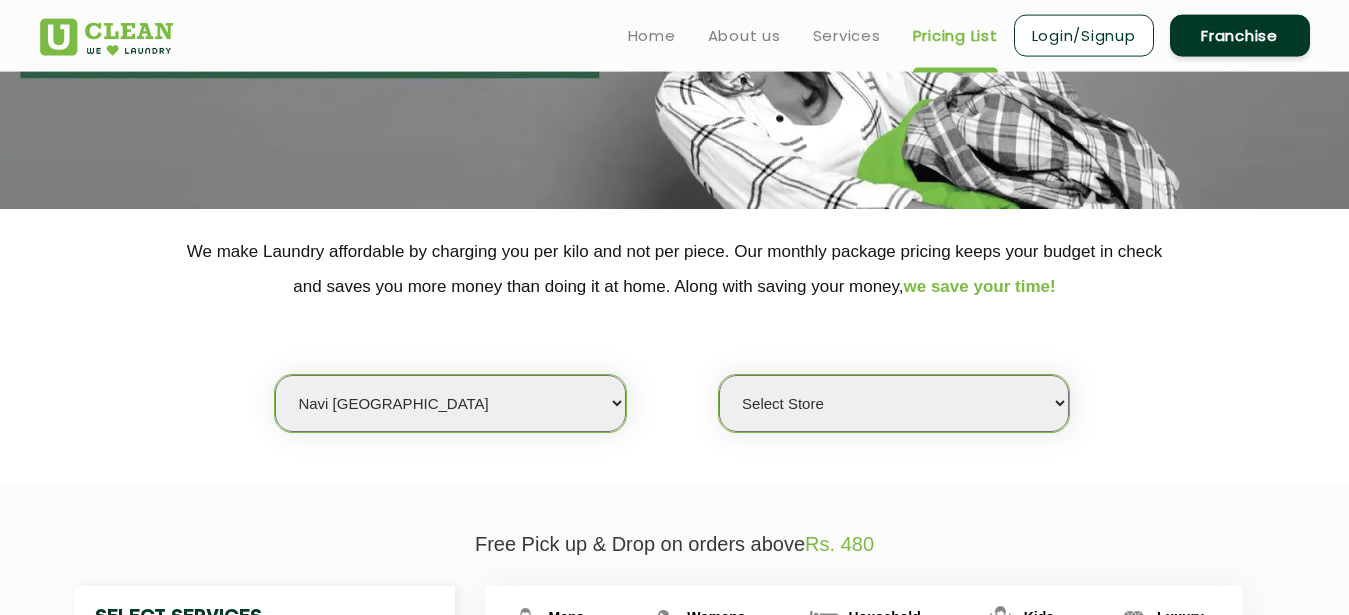 click on "Navi [GEOGRAPHIC_DATA]" at bounding box center (0, 0) 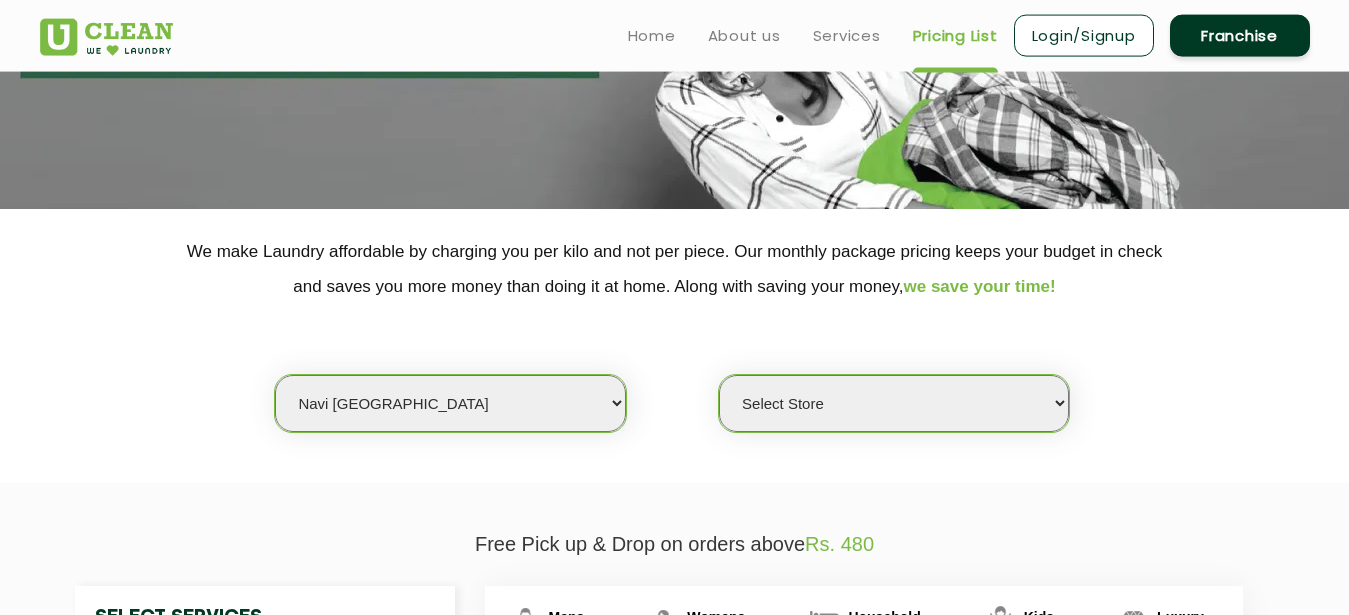 select on "0" 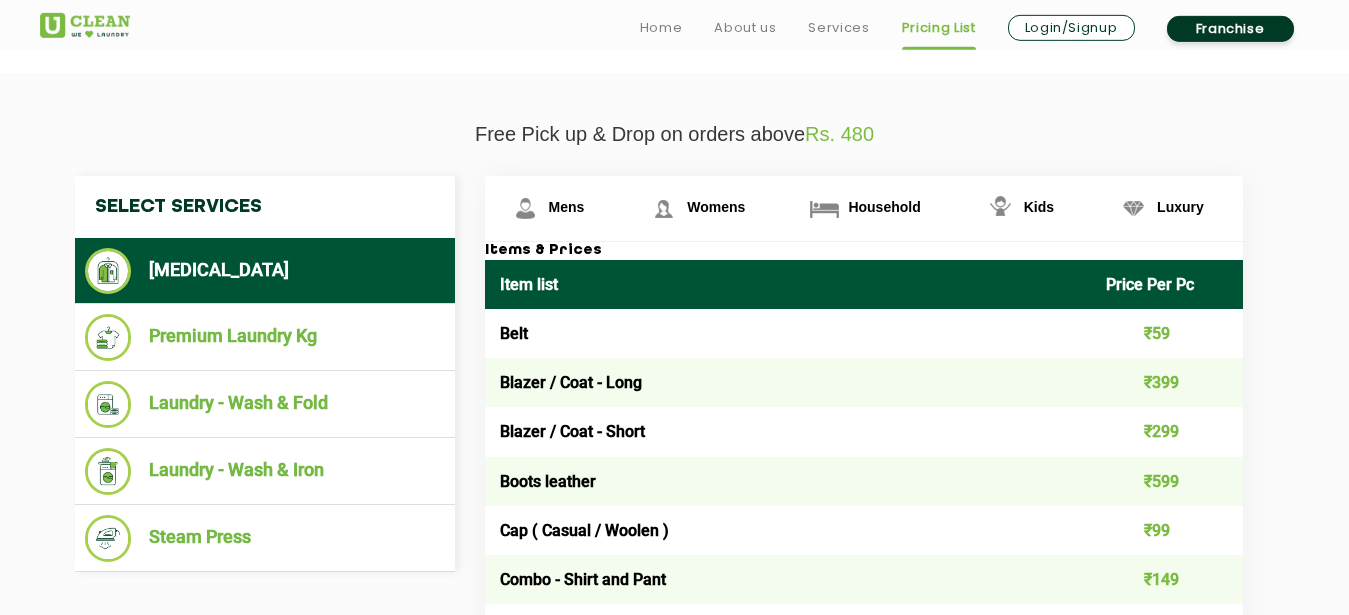 scroll, scrollTop: 763, scrollLeft: 0, axis: vertical 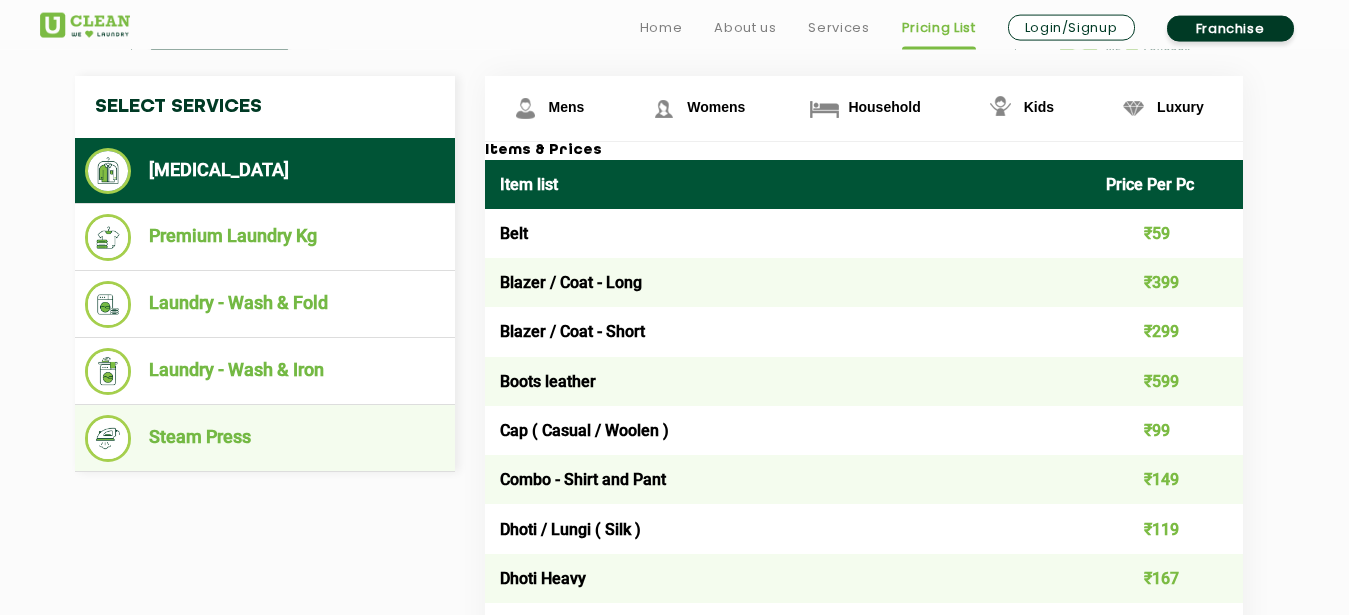 click on "Steam Press" at bounding box center (265, 438) 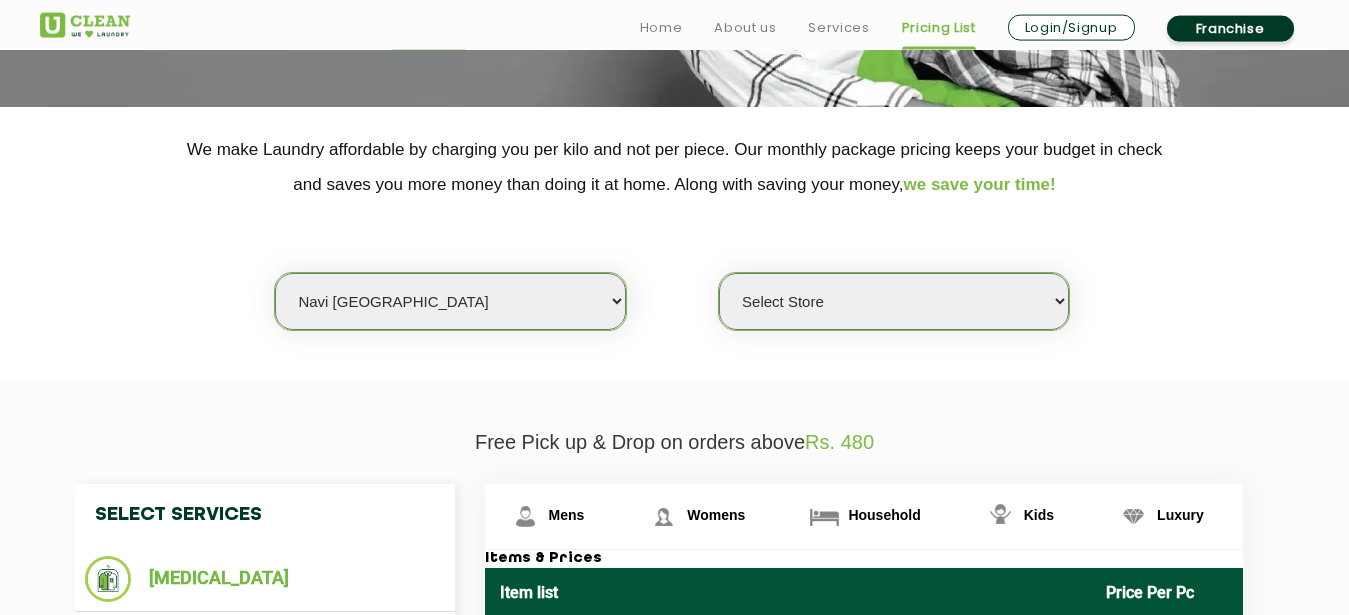 scroll, scrollTop: 457, scrollLeft: 0, axis: vertical 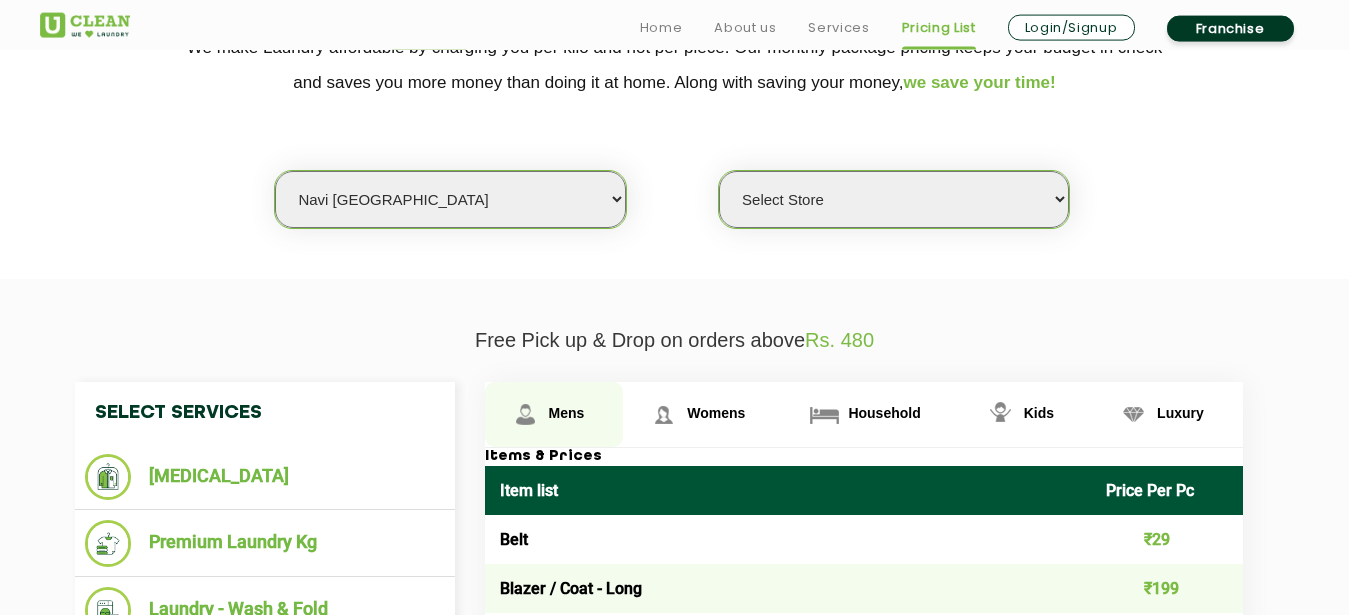 click on "Mens" at bounding box center (567, 413) 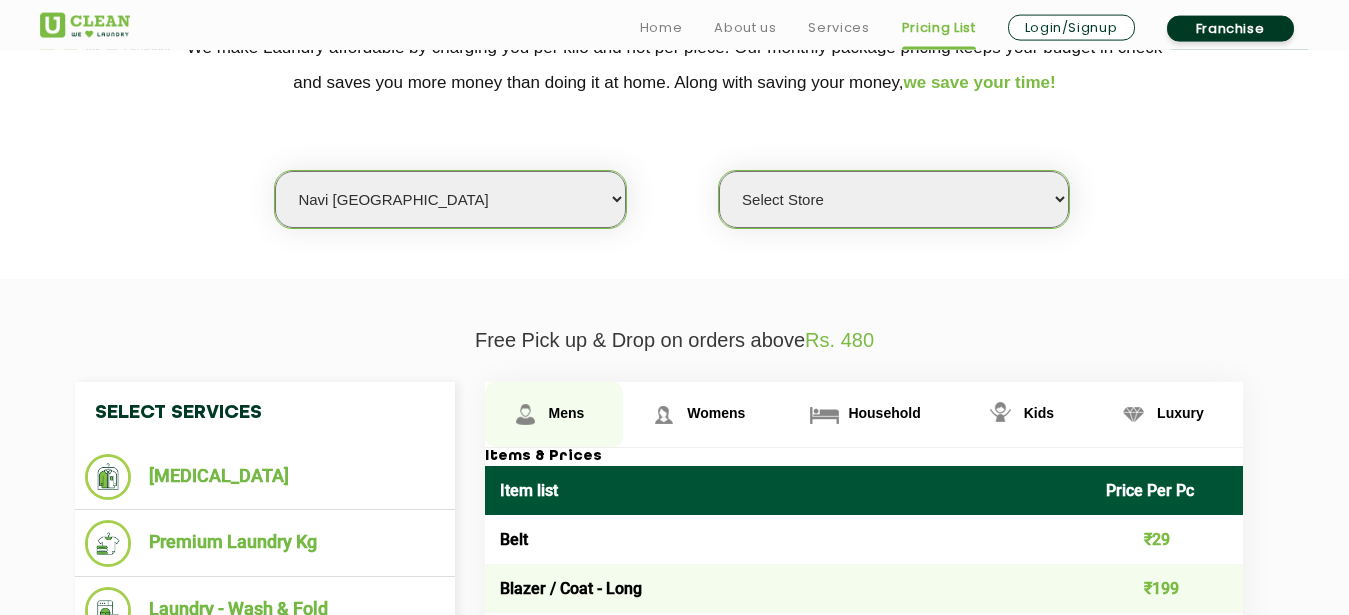 click at bounding box center [525, 414] 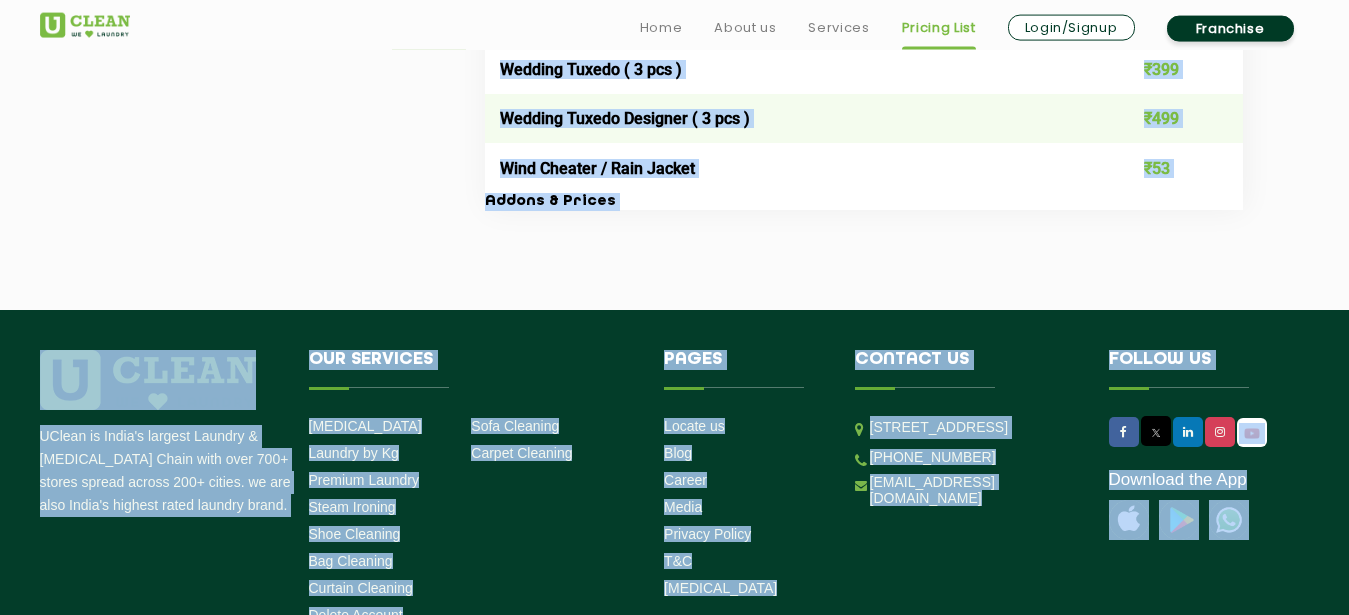 scroll, scrollTop: 4314, scrollLeft: 0, axis: vertical 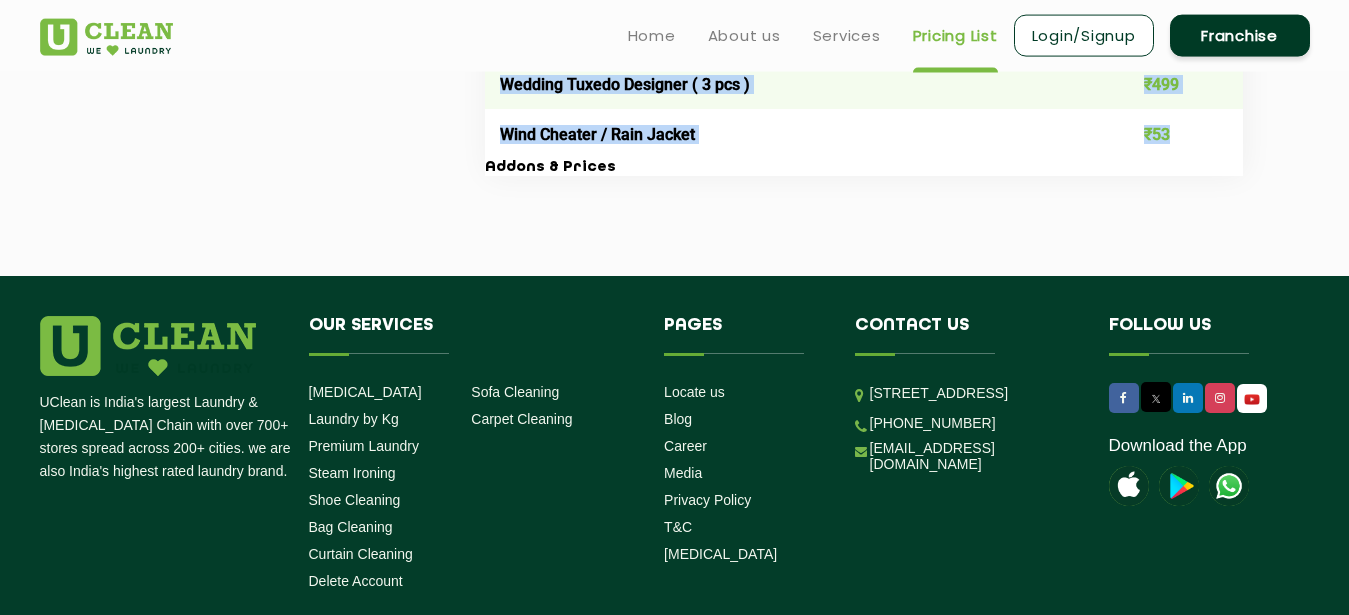 drag, startPoint x: 492, startPoint y: 391, endPoint x: 1181, endPoint y: 144, distance: 731.9358 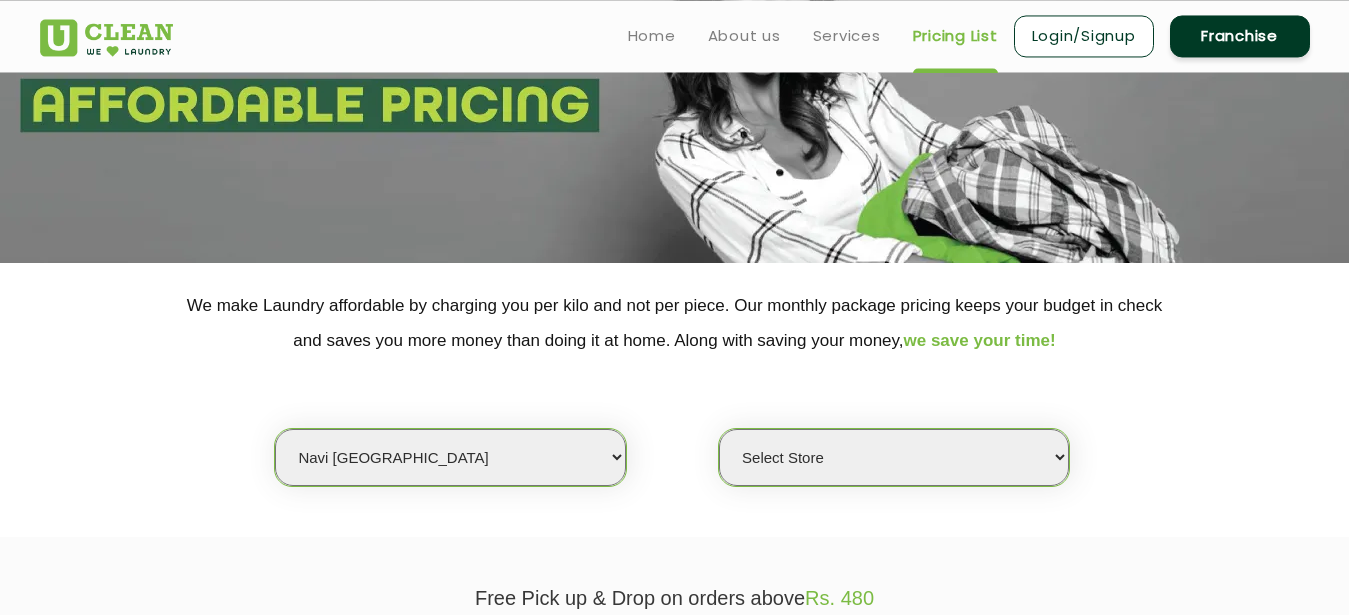 scroll, scrollTop: 0, scrollLeft: 0, axis: both 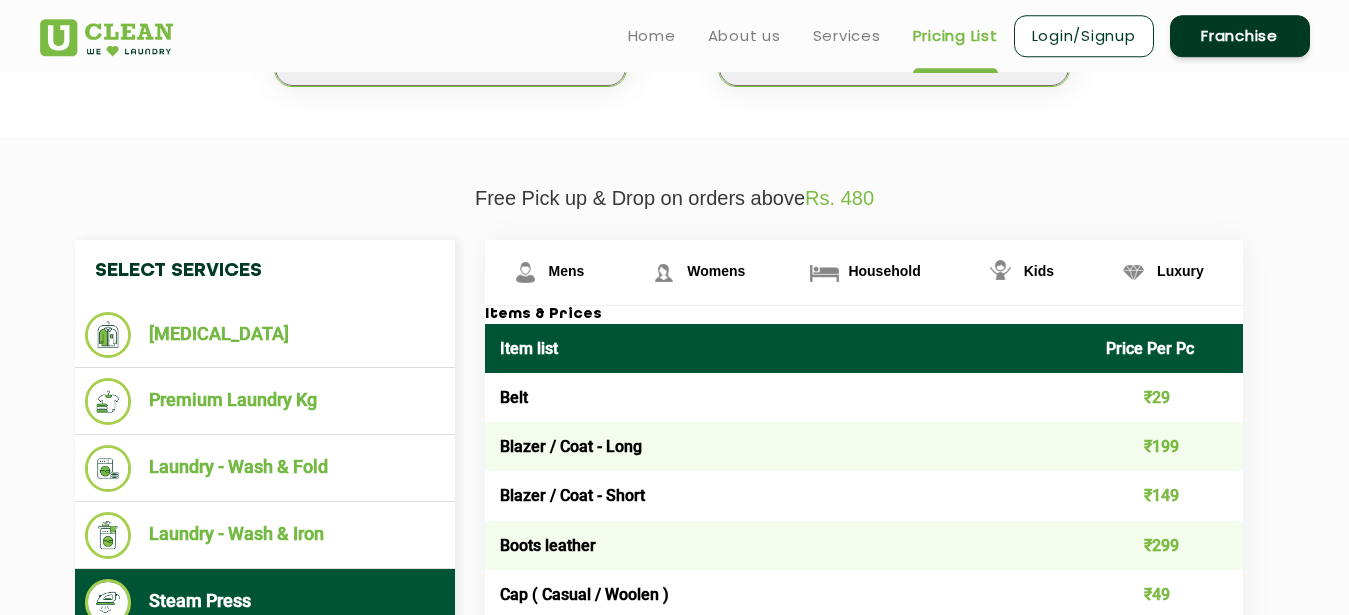 click on "We make Laundry affordable by charging you per kilo and not per piece. Our monthly package pricing keeps your budget in check   and saves you more money than doing it at home. Along with saving your money,  we save your time! Select city [GEOGRAPHIC_DATA] [GEOGRAPHIC_DATA] [GEOGRAPHIC_DATA] [GEOGRAPHIC_DATA] [GEOGRAPHIC_DATA] [GEOGRAPHIC_DATA] [GEOGRAPHIC_DATA] - [GEOGRAPHIC_DATA] Select [GEOGRAPHIC_DATA] [GEOGRAPHIC_DATA] [GEOGRAPHIC_DATA] [GEOGRAPHIC_DATA] [GEOGRAPHIC_DATA] [GEOGRAPHIC_DATA] [GEOGRAPHIC_DATA] [GEOGRAPHIC_DATA] [GEOGRAPHIC_DATA] [GEOGRAPHIC_DATA] [GEOGRAPHIC_DATA] [GEOGRAPHIC_DATA] [GEOGRAPHIC_DATA] [GEOGRAPHIC_DATA] [GEOGRAPHIC_DATA] [GEOGRAPHIC_DATA] [GEOGRAPHIC_DATA] [GEOGRAPHIC_DATA] [GEOGRAPHIC_DATA] [GEOGRAPHIC_DATA] [GEOGRAPHIC_DATA] [GEOGRAPHIC_DATA] [GEOGRAPHIC_DATA] [GEOGRAPHIC_DATA] [GEOGRAPHIC_DATA] [GEOGRAPHIC_DATA] [GEOGRAPHIC_DATA] [GEOGRAPHIC_DATA] [GEOGRAPHIC_DATA] [GEOGRAPHIC_DATA] [GEOGRAPHIC_DATA] [GEOGRAPHIC_DATA] [GEOGRAPHIC_DATA] [GEOGRAPHIC_DATA] [GEOGRAPHIC_DATA] [GEOGRAPHIC_DATA] [GEOGRAPHIC_DATA] [GEOGRAPHIC_DATA] [GEOGRAPHIC_DATA] [GEOGRAPHIC_DATA] [GEOGRAPHIC_DATA] [GEOGRAPHIC_DATA] [GEOGRAPHIC_DATA] [GEOGRAPHIC_DATA] [GEOGRAPHIC_DATA] Dimapur [GEOGRAPHIC_DATA] [GEOGRAPHIC_DATA] [GEOGRAPHIC_DATA] [GEOGRAPHIC_DATA] [GEOGRAPHIC_DATA] [GEOGRAPHIC_DATA] [GEOGRAPHIC_DATA] [GEOGRAPHIC_DATA] [GEOGRAPHIC_DATA] [GEOGRAPHIC_DATA] [GEOGRAPHIC_DATA] [GEOGRAPHIC_DATA] [GEOGRAPHIC_DATA] [GEOGRAPHIC_DATA] [GEOGRAPHIC_DATA] [GEOGRAPHIC_DATA] [GEOGRAPHIC_DATA] [GEOGRAPHIC_DATA] [GEOGRAPHIC_DATA] [GEOGRAPHIC_DATA] [GEOGRAPHIC_DATA] [GEOGRAPHIC_DATA] [GEOGRAPHIC_DATA] [GEOGRAPHIC_DATA] [GEOGRAPHIC_DATA] [GEOGRAPHIC_DATA] [GEOGRAPHIC_DATA] [GEOGRAPHIC_DATA] [GEOGRAPHIC_DATA] [GEOGRAPHIC_DATA] [GEOGRAPHIC_DATA] [GEOGRAPHIC_DATA] - Select [GEOGRAPHIC_DATA] [GEOGRAPHIC_DATA] [GEOGRAPHIC_DATA] [GEOGRAPHIC_DATA] [GEOGRAPHIC_DATA] [GEOGRAPHIC_DATA]" 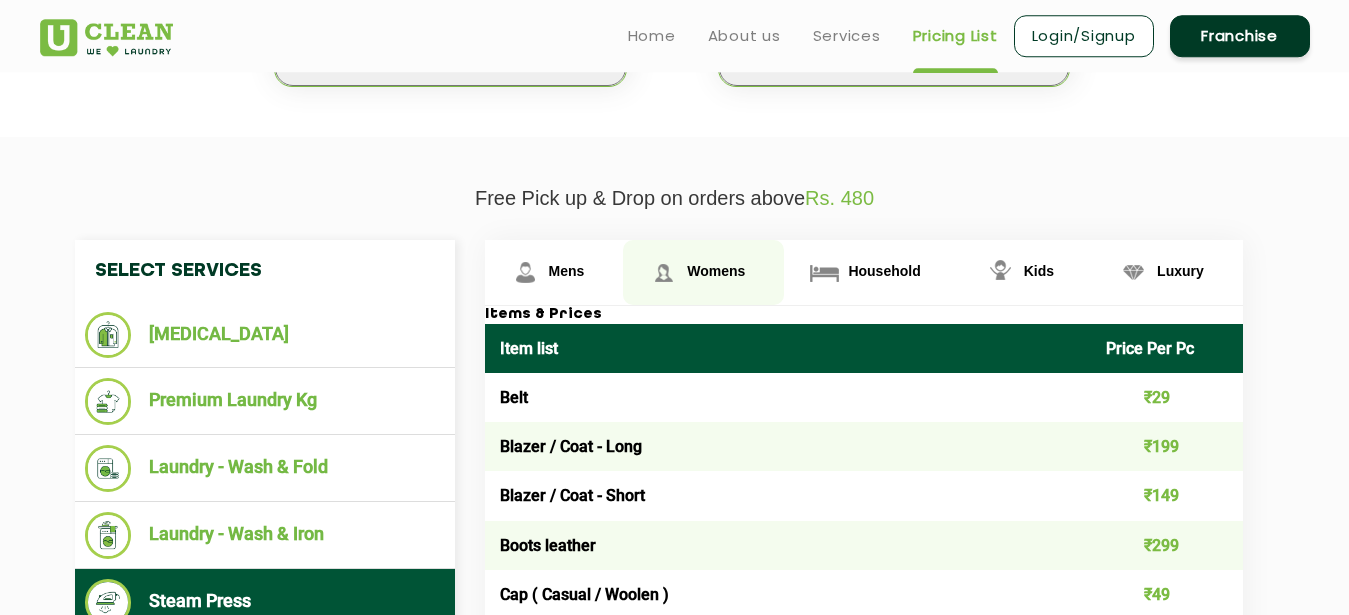 click on "Womens" at bounding box center (567, 271) 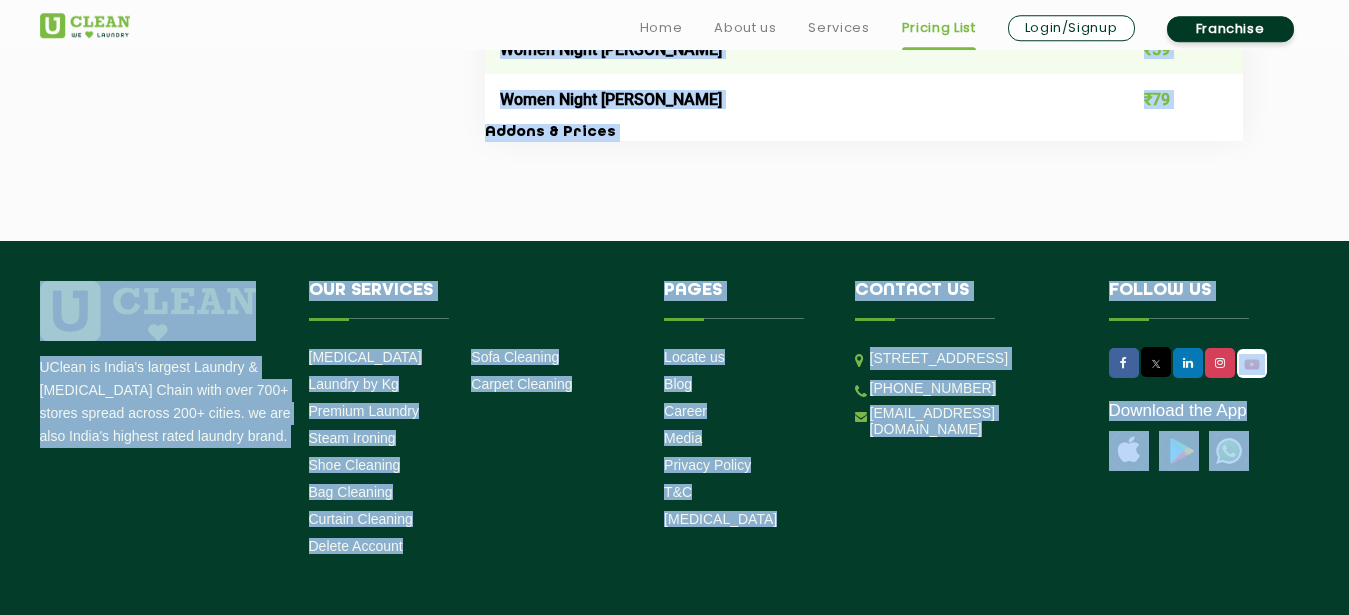 scroll, scrollTop: 7610, scrollLeft: 0, axis: vertical 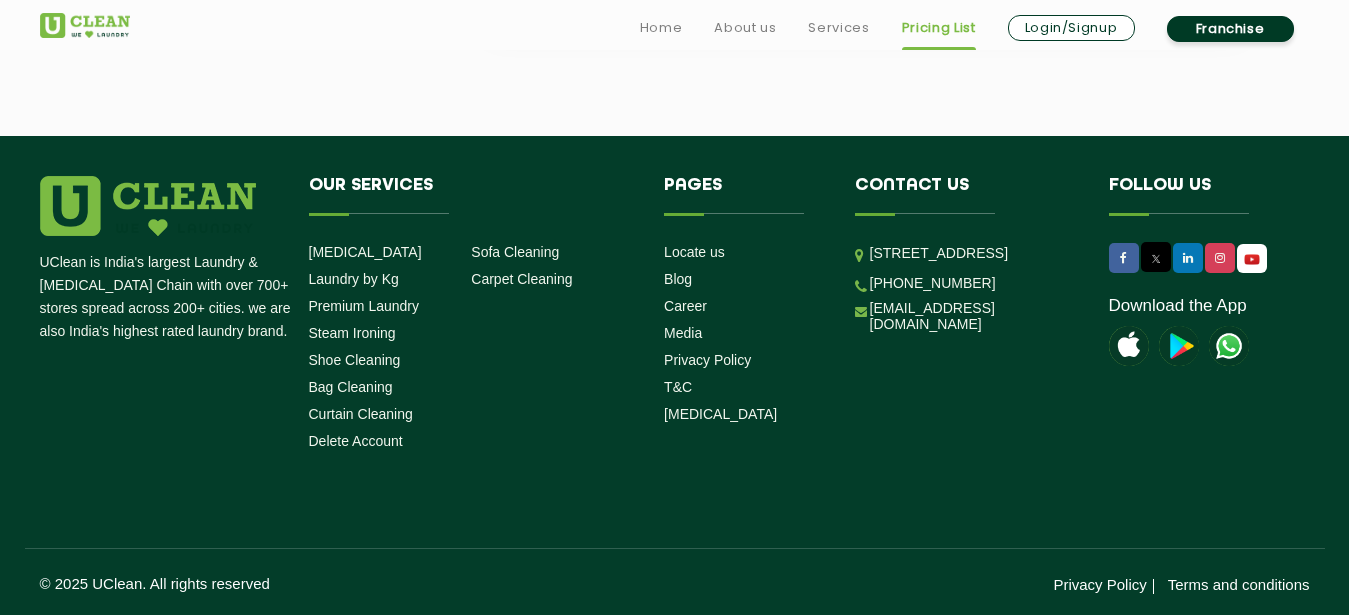 drag, startPoint x: 495, startPoint y: 345, endPoint x: 1232, endPoint y: 131, distance: 767.44055 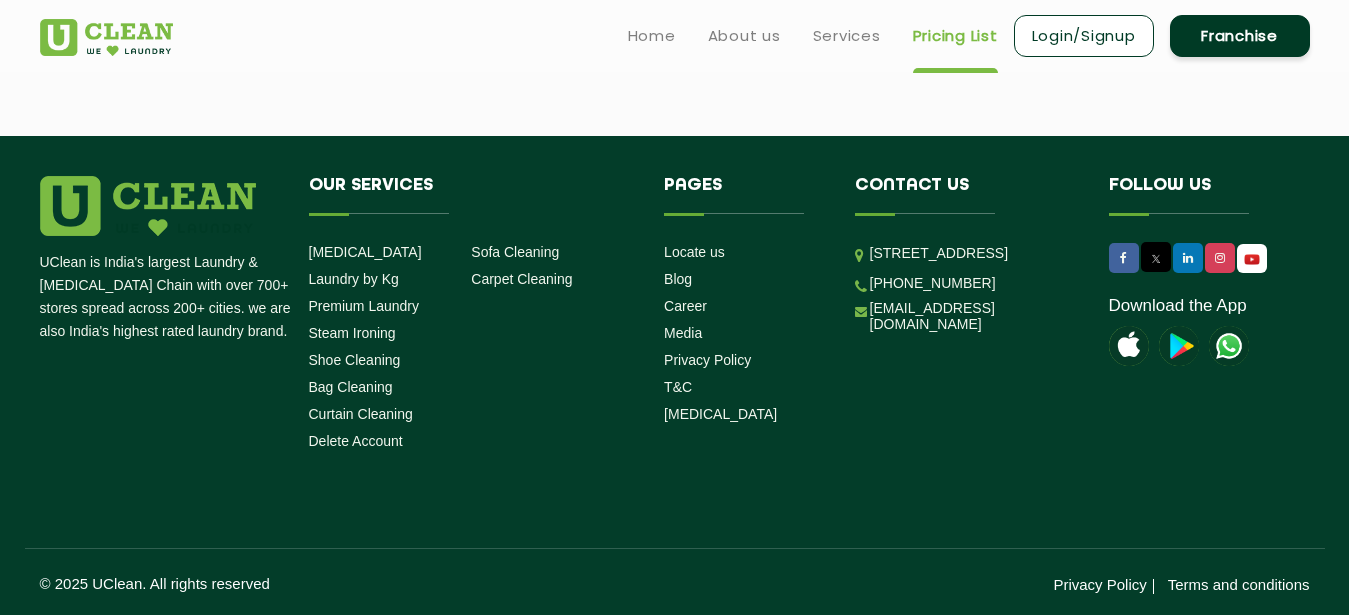 scroll, scrollTop: 7406, scrollLeft: 0, axis: vertical 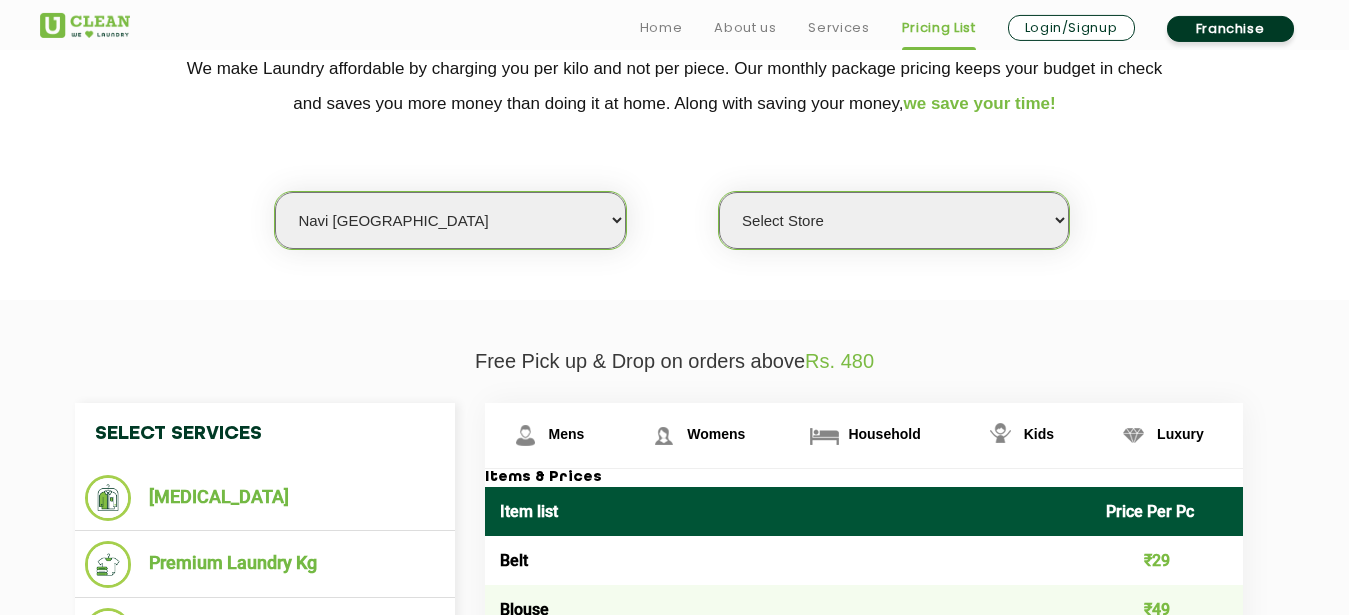 click on "We make Laundry affordable by charging you per kilo and not per piece. Our monthly package pricing keeps your budget in check   and saves you more money than doing it at home. Along with saving your money,  we save your time! Select city [GEOGRAPHIC_DATA] [GEOGRAPHIC_DATA] [GEOGRAPHIC_DATA] [GEOGRAPHIC_DATA] [GEOGRAPHIC_DATA] [GEOGRAPHIC_DATA] [GEOGRAPHIC_DATA] - [GEOGRAPHIC_DATA] Select [GEOGRAPHIC_DATA] [GEOGRAPHIC_DATA] [GEOGRAPHIC_DATA] [GEOGRAPHIC_DATA] [GEOGRAPHIC_DATA] [GEOGRAPHIC_DATA] [GEOGRAPHIC_DATA] [GEOGRAPHIC_DATA] [GEOGRAPHIC_DATA] [GEOGRAPHIC_DATA] [GEOGRAPHIC_DATA] [GEOGRAPHIC_DATA] [GEOGRAPHIC_DATA] [GEOGRAPHIC_DATA] [GEOGRAPHIC_DATA] [GEOGRAPHIC_DATA] [GEOGRAPHIC_DATA] [GEOGRAPHIC_DATA] [GEOGRAPHIC_DATA] [GEOGRAPHIC_DATA] [GEOGRAPHIC_DATA] [GEOGRAPHIC_DATA] [GEOGRAPHIC_DATA] [GEOGRAPHIC_DATA] [GEOGRAPHIC_DATA] [GEOGRAPHIC_DATA] [GEOGRAPHIC_DATA] [GEOGRAPHIC_DATA] [GEOGRAPHIC_DATA] [GEOGRAPHIC_DATA] [GEOGRAPHIC_DATA] [GEOGRAPHIC_DATA] [GEOGRAPHIC_DATA] [GEOGRAPHIC_DATA] [GEOGRAPHIC_DATA] [GEOGRAPHIC_DATA] [GEOGRAPHIC_DATA] [GEOGRAPHIC_DATA] [GEOGRAPHIC_DATA] [GEOGRAPHIC_DATA] [GEOGRAPHIC_DATA] [GEOGRAPHIC_DATA] [GEOGRAPHIC_DATA] [GEOGRAPHIC_DATA] [GEOGRAPHIC_DATA] Dimapur [GEOGRAPHIC_DATA] [GEOGRAPHIC_DATA] [GEOGRAPHIC_DATA] [GEOGRAPHIC_DATA] [GEOGRAPHIC_DATA] [GEOGRAPHIC_DATA] [GEOGRAPHIC_DATA] [GEOGRAPHIC_DATA] [GEOGRAPHIC_DATA] [GEOGRAPHIC_DATA] [GEOGRAPHIC_DATA] [GEOGRAPHIC_DATA] [GEOGRAPHIC_DATA] [GEOGRAPHIC_DATA] [GEOGRAPHIC_DATA] [GEOGRAPHIC_DATA] [GEOGRAPHIC_DATA] [GEOGRAPHIC_DATA] [GEOGRAPHIC_DATA] [GEOGRAPHIC_DATA] [GEOGRAPHIC_DATA] [GEOGRAPHIC_DATA] [GEOGRAPHIC_DATA] [GEOGRAPHIC_DATA] [GEOGRAPHIC_DATA] [GEOGRAPHIC_DATA] [GEOGRAPHIC_DATA] [GEOGRAPHIC_DATA] [GEOGRAPHIC_DATA] [GEOGRAPHIC_DATA] [GEOGRAPHIC_DATA] [GEOGRAPHIC_DATA] - Select [GEOGRAPHIC_DATA] [GEOGRAPHIC_DATA] [GEOGRAPHIC_DATA] [GEOGRAPHIC_DATA] [GEOGRAPHIC_DATA] [GEOGRAPHIC_DATA]" 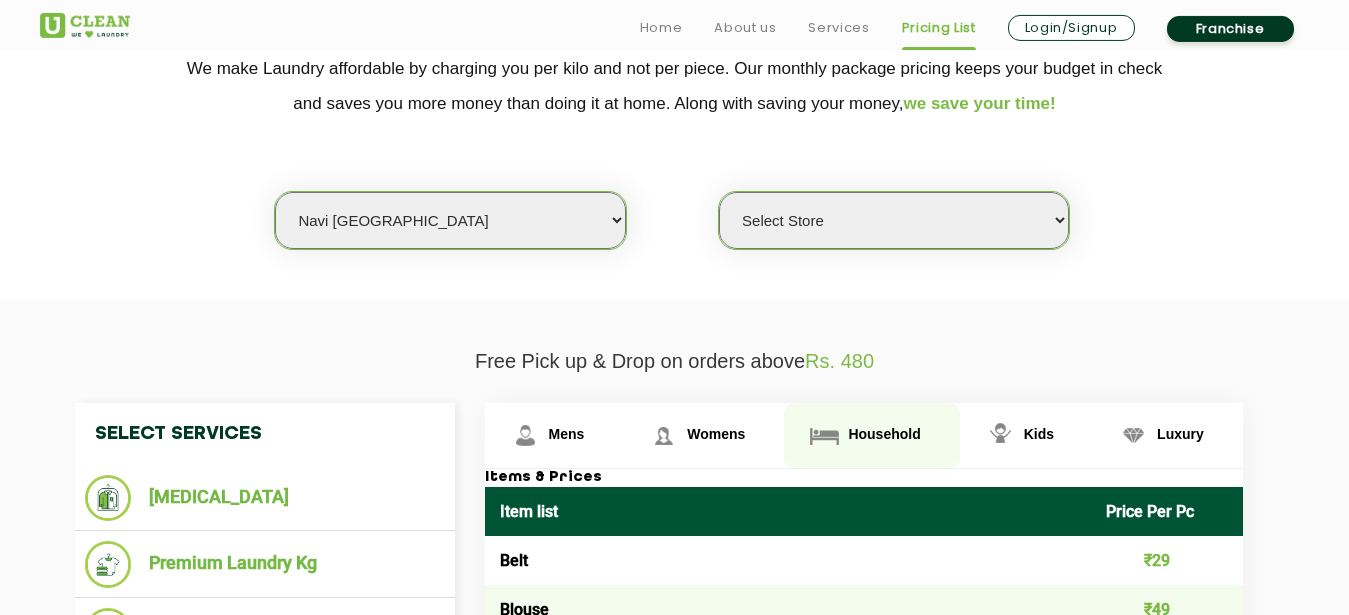 click on "Household" at bounding box center [567, 434] 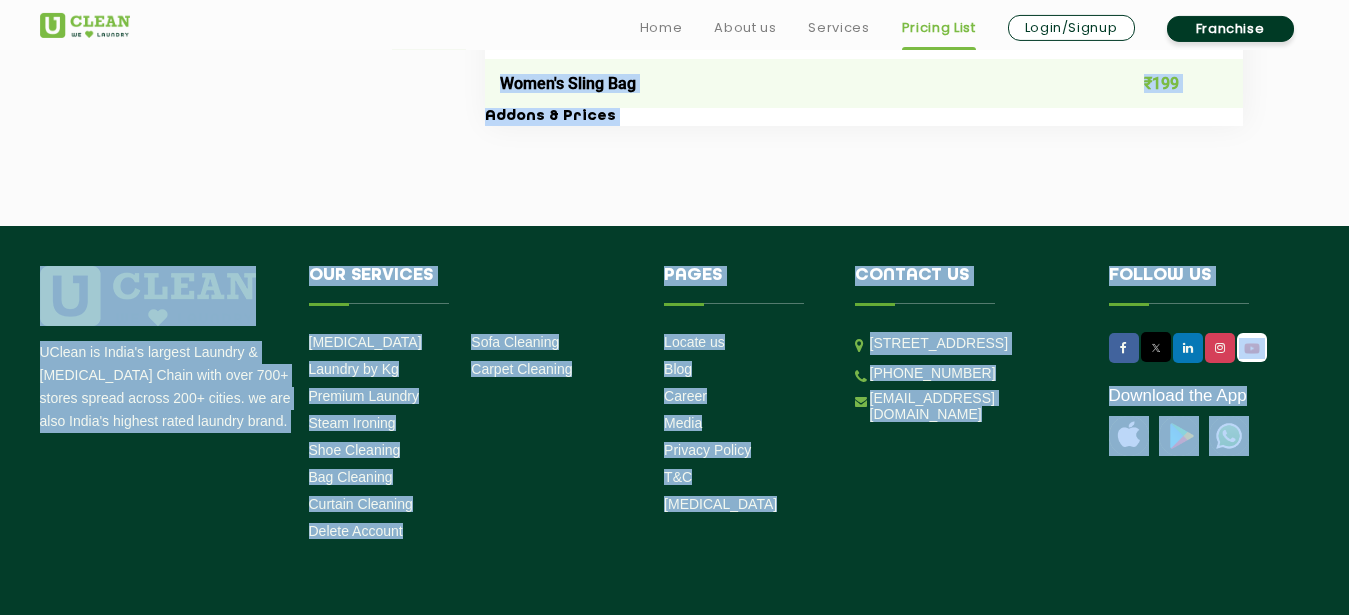 scroll, scrollTop: 4208, scrollLeft: 0, axis: vertical 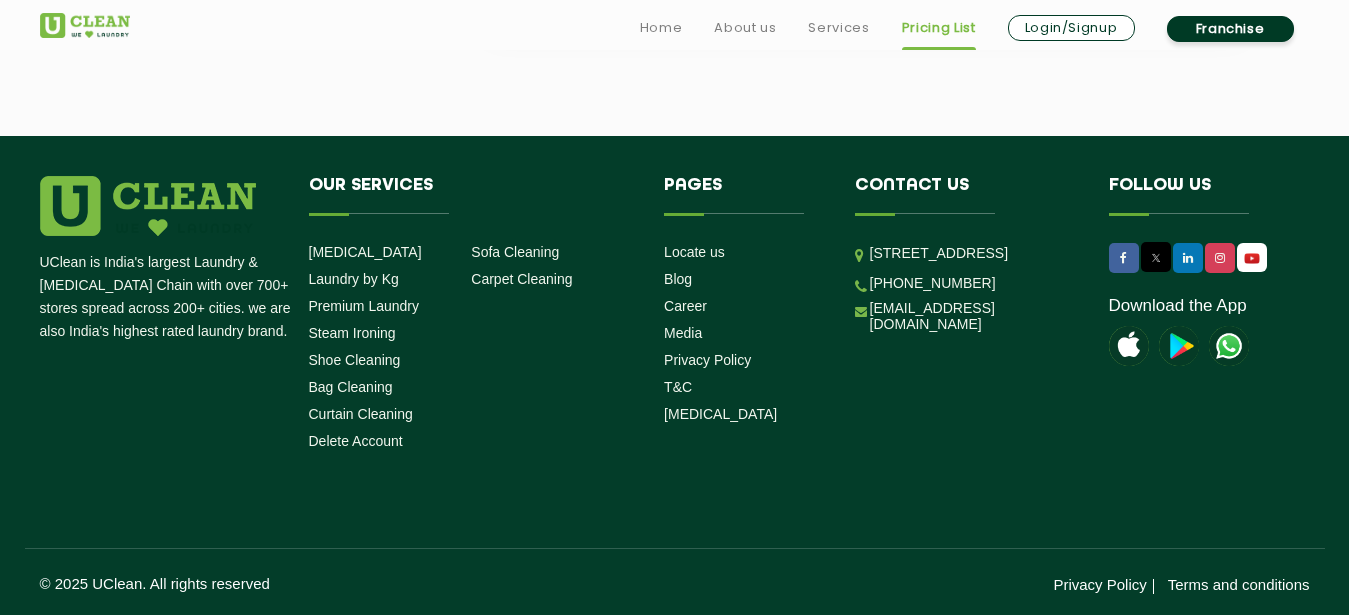 drag, startPoint x: 497, startPoint y: 508, endPoint x: 1225, endPoint y: 102, distance: 833.55865 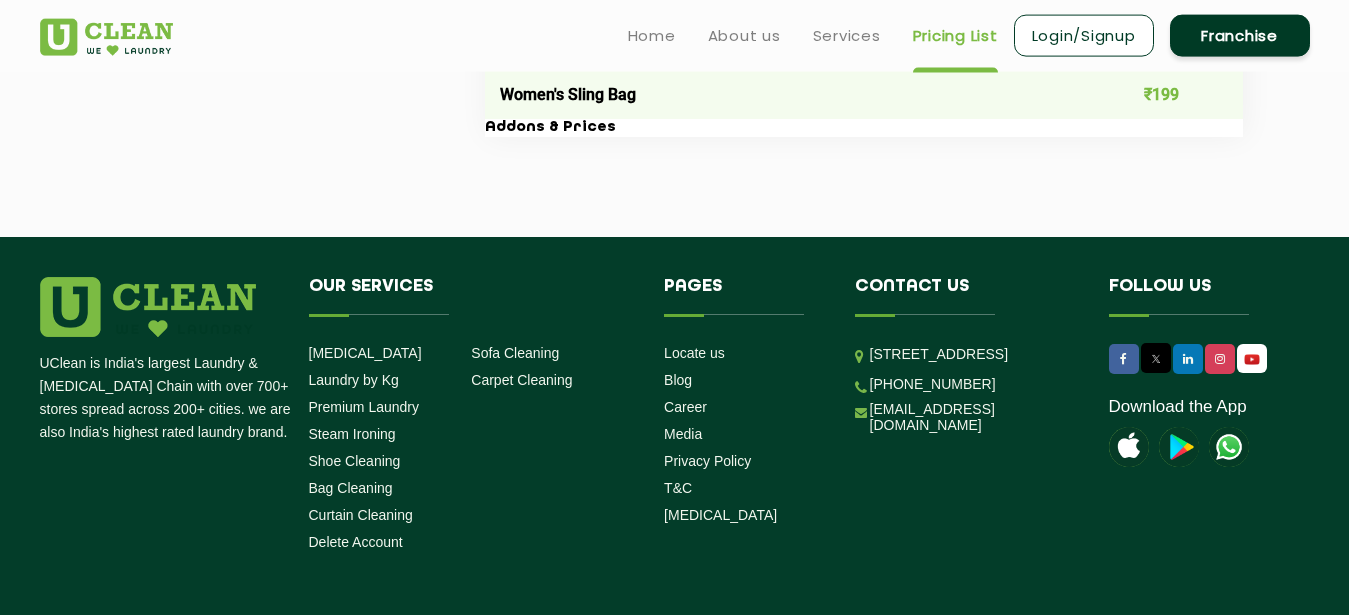 scroll, scrollTop: 4106, scrollLeft: 0, axis: vertical 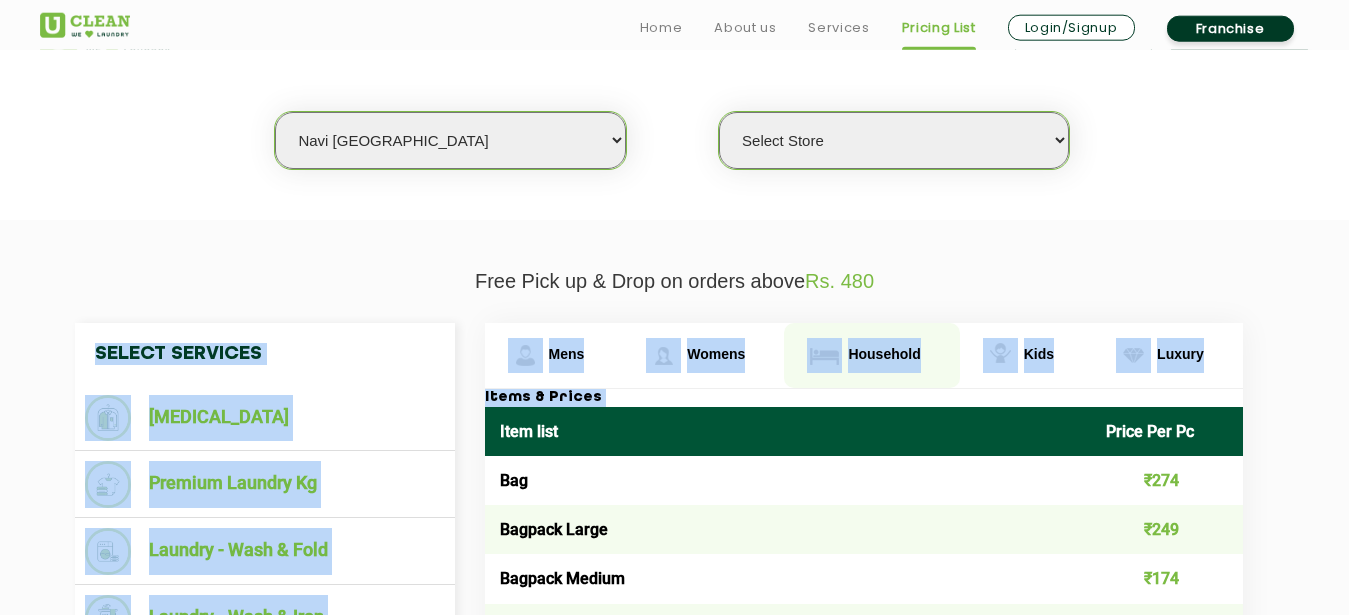 click on "Household" at bounding box center (884, 354) 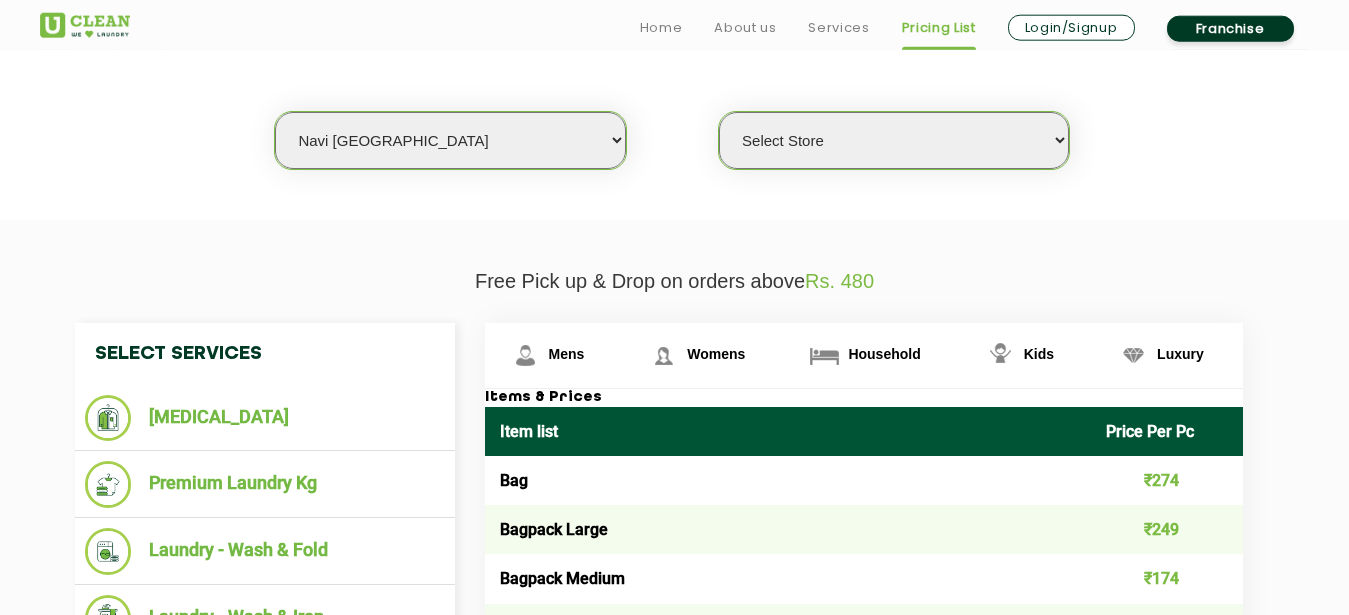 click on "Free Pick up & Drop on orders above  Rs. 480" 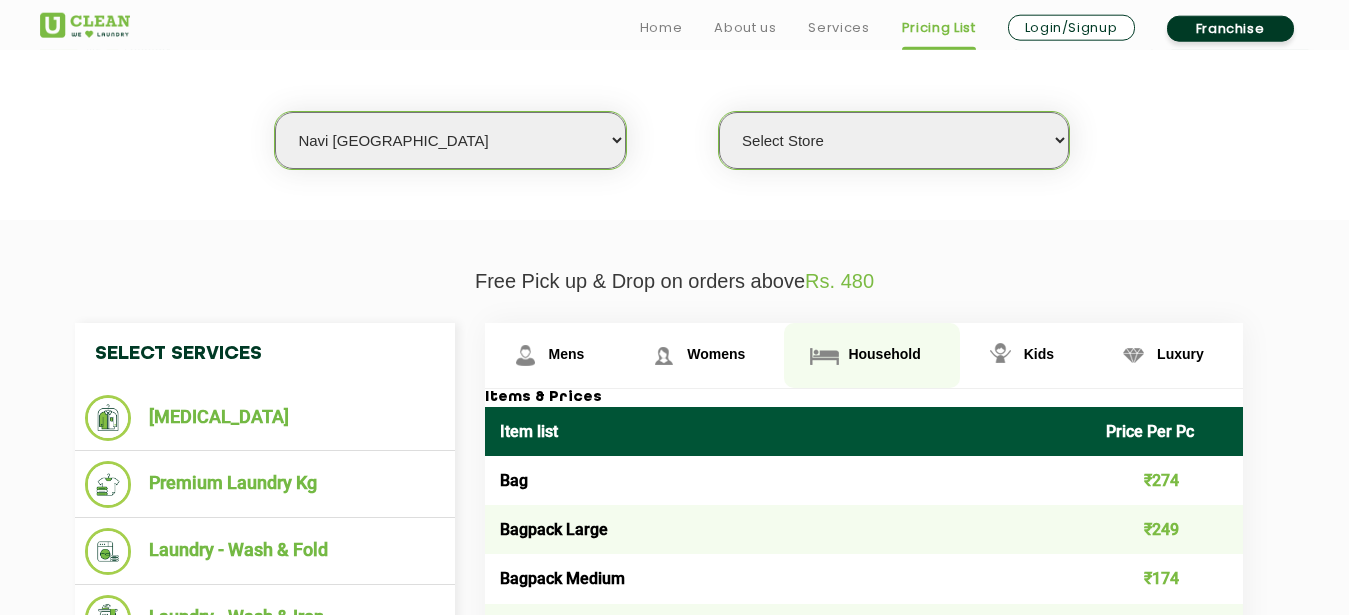 click on "Household" at bounding box center [884, 354] 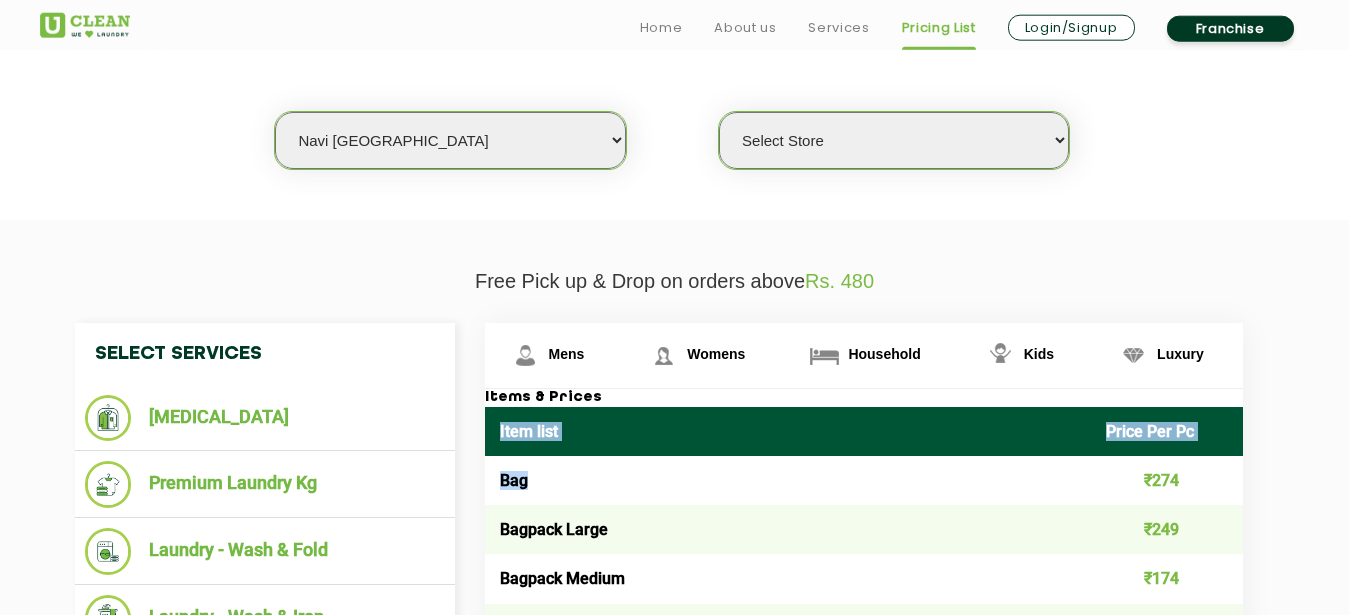 drag, startPoint x: 498, startPoint y: 426, endPoint x: 585, endPoint y: 486, distance: 105.68349 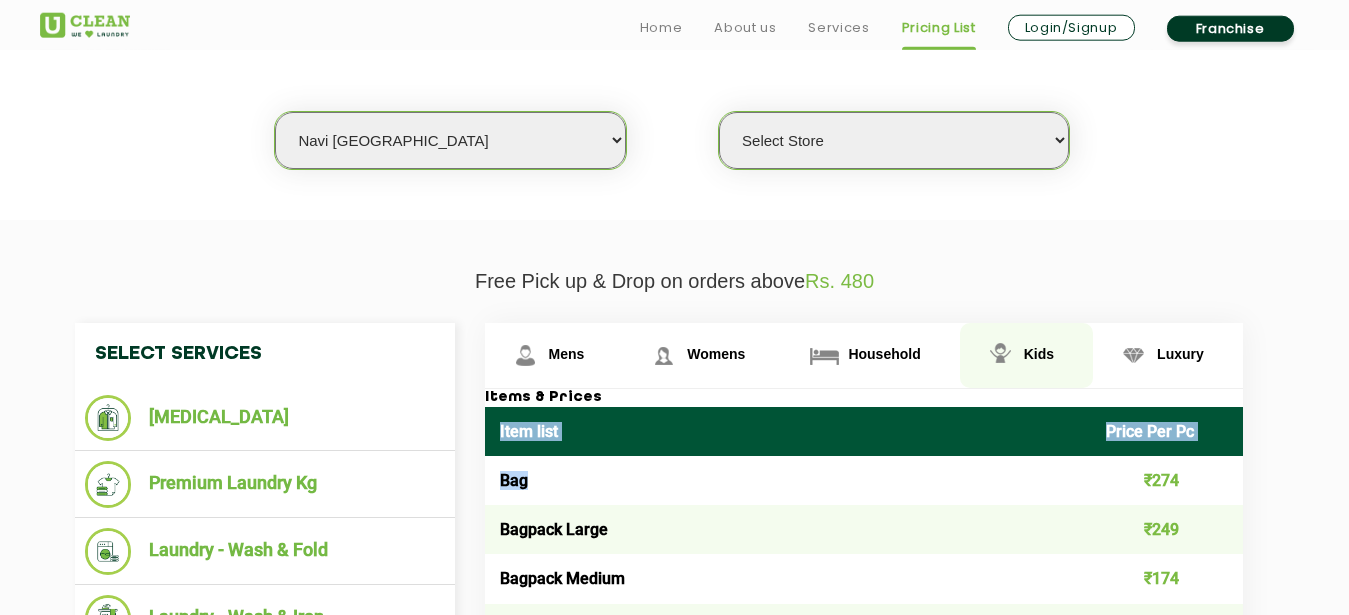 click at bounding box center [525, 355] 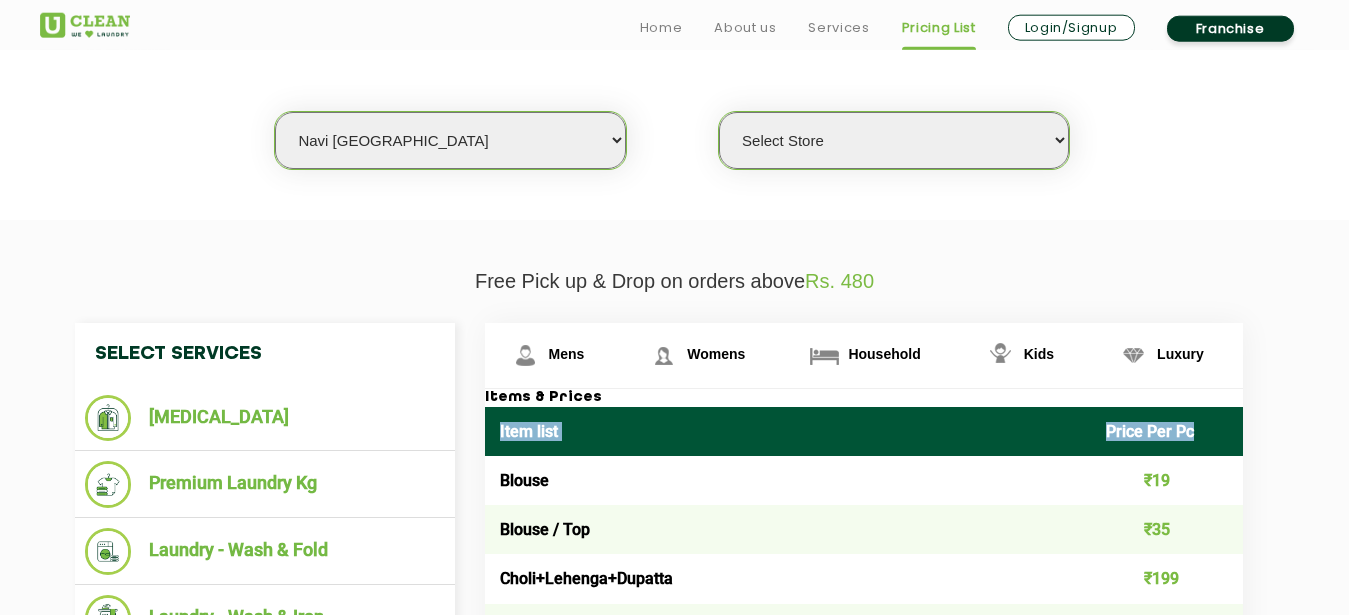 click on "Item list" at bounding box center [788, 431] 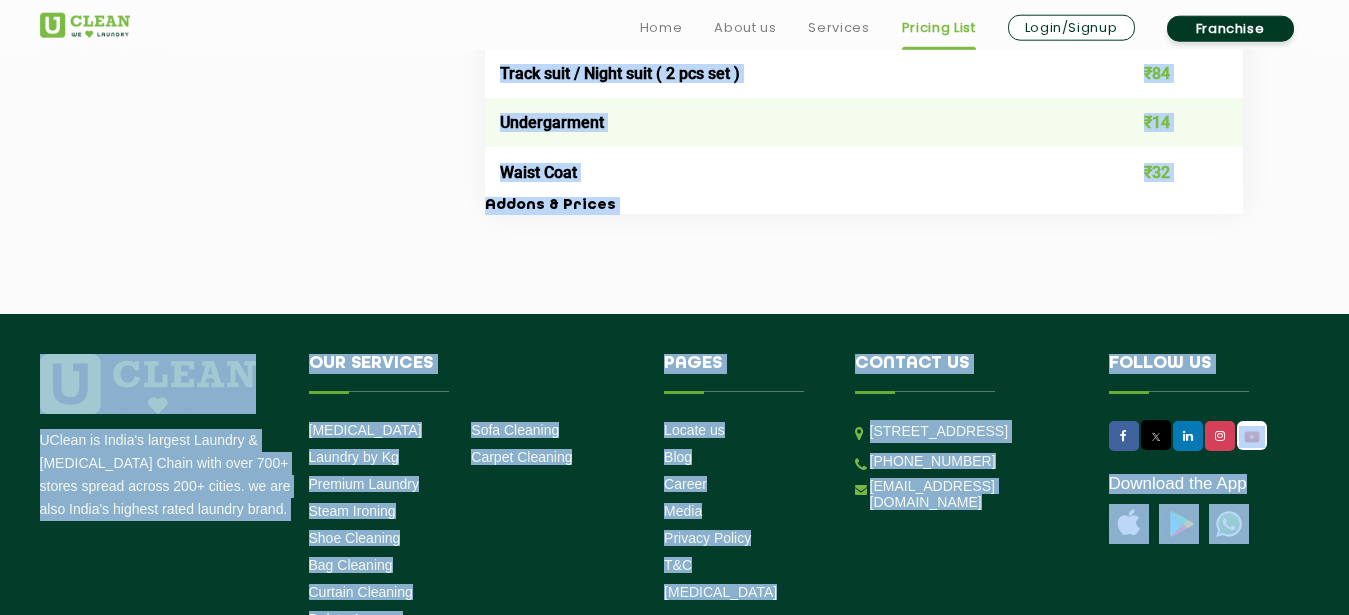 scroll, scrollTop: 2384, scrollLeft: 0, axis: vertical 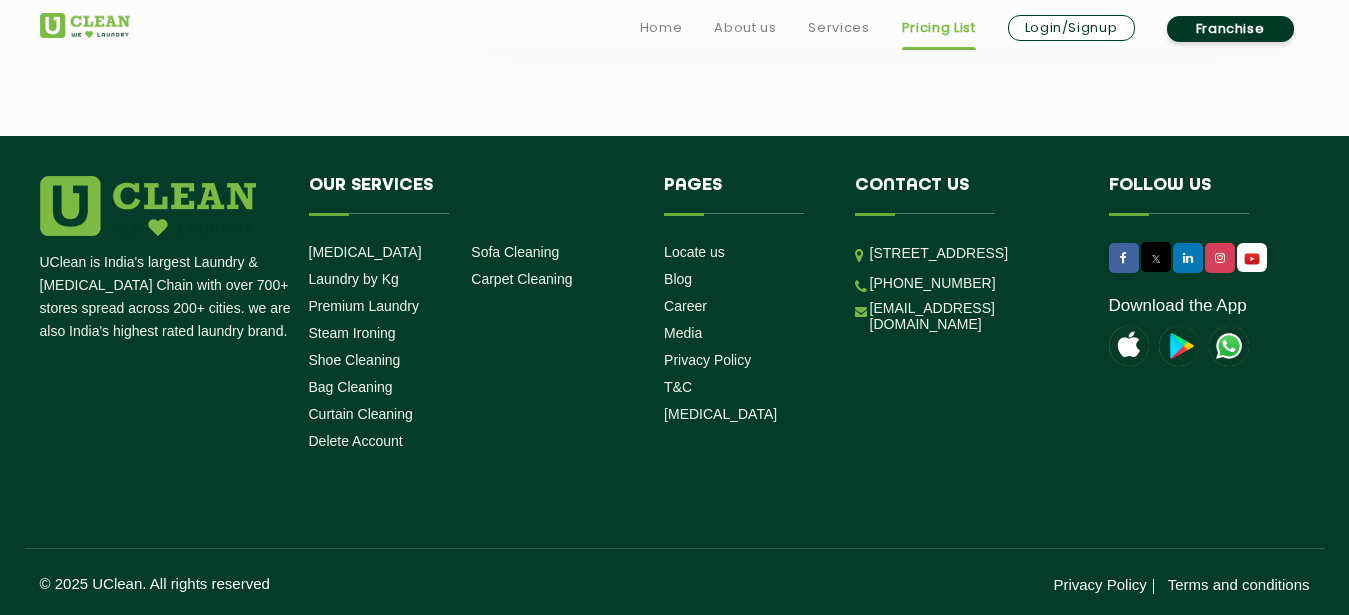 drag, startPoint x: 495, startPoint y: 431, endPoint x: 744, endPoint y: 63, distance: 444.32532 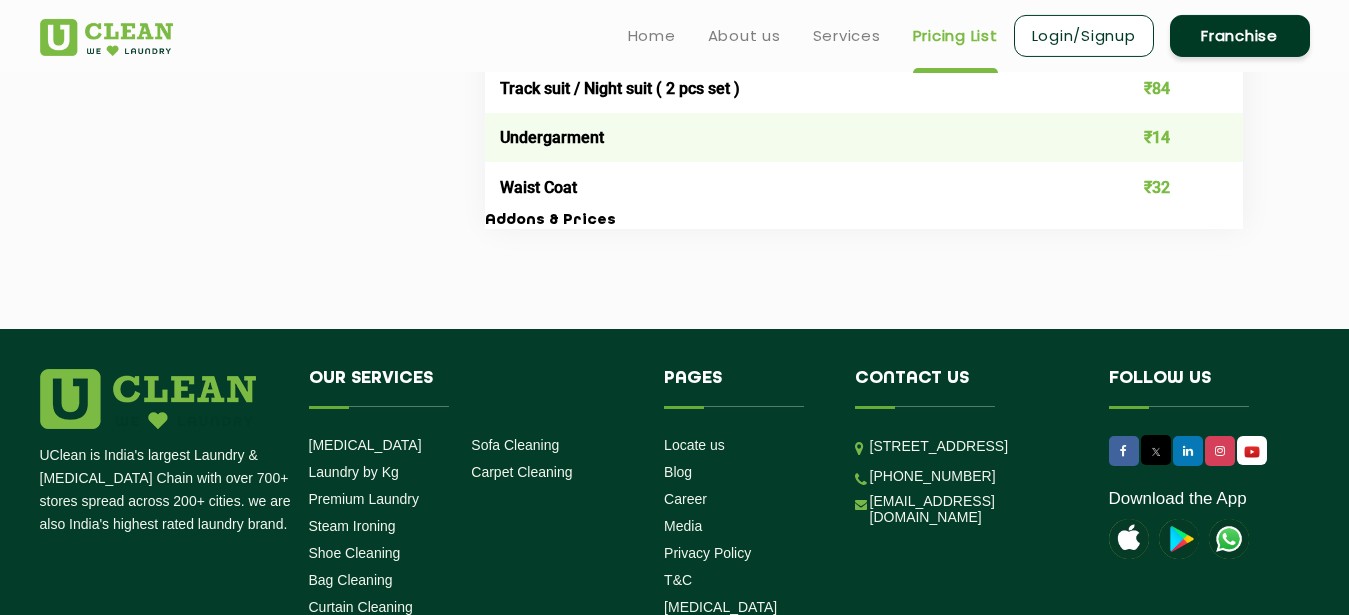 scroll, scrollTop: 2180, scrollLeft: 0, axis: vertical 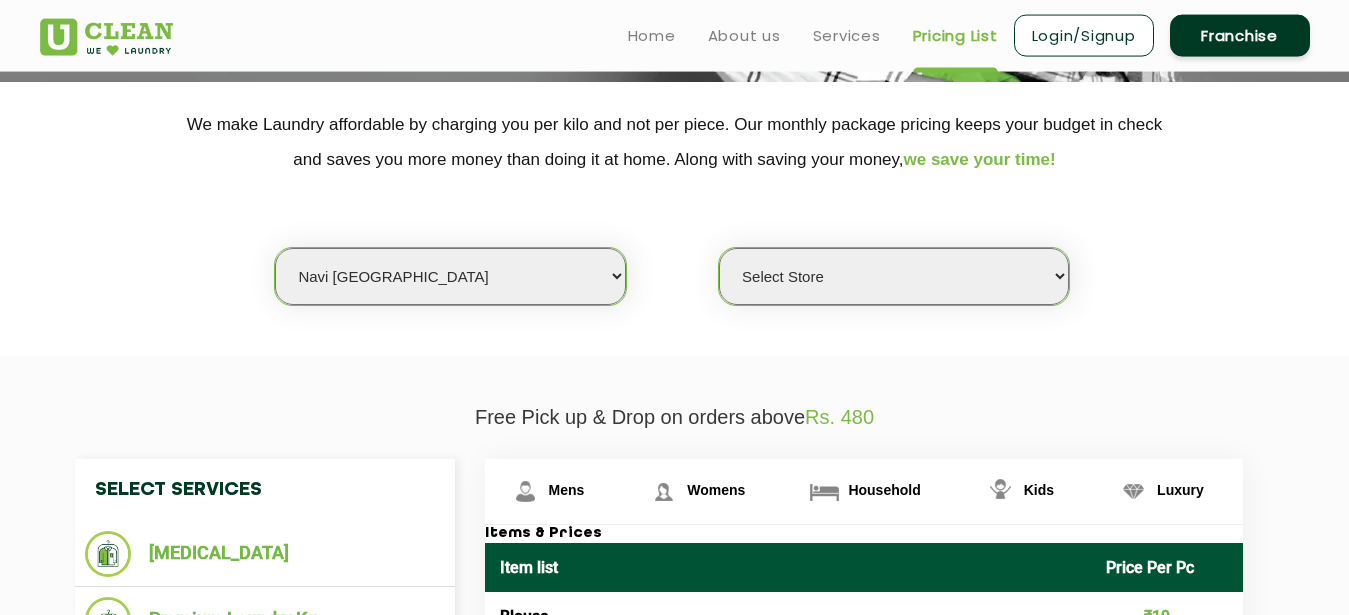 drag, startPoint x: 1248, startPoint y: 331, endPoint x: 1238, endPoint y: 400, distance: 69.72087 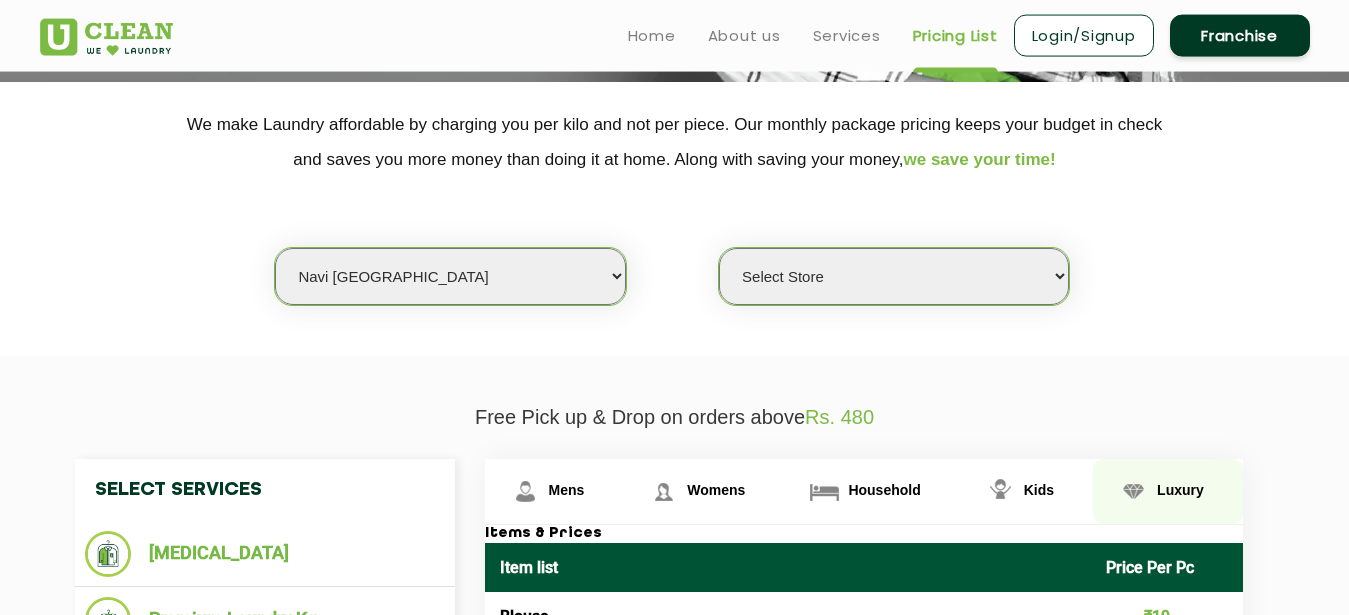 click on "Luxury" at bounding box center (567, 490) 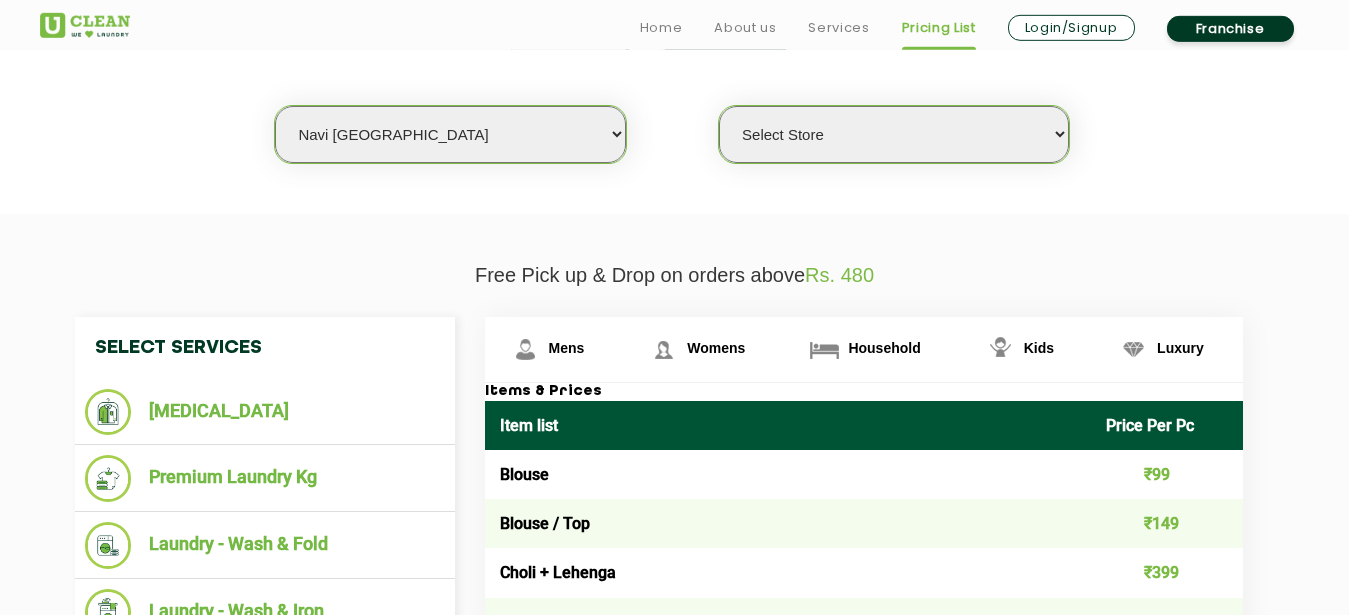 scroll, scrollTop: 584, scrollLeft: 0, axis: vertical 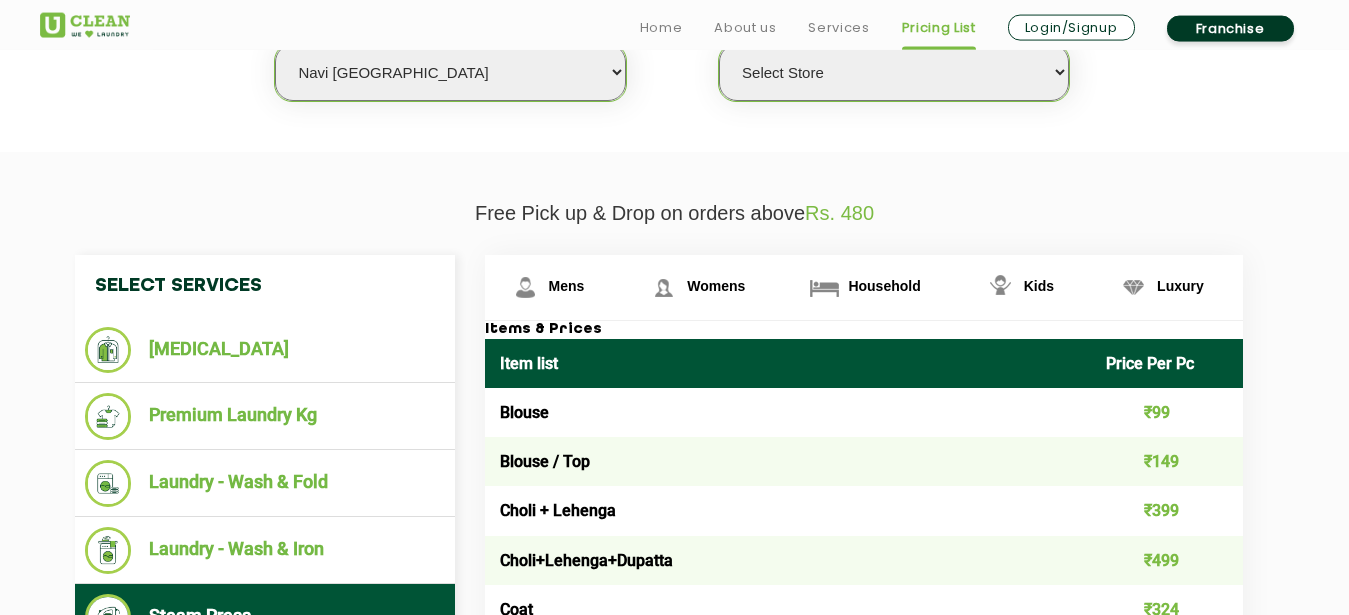 click on "Item list" at bounding box center (788, 363) 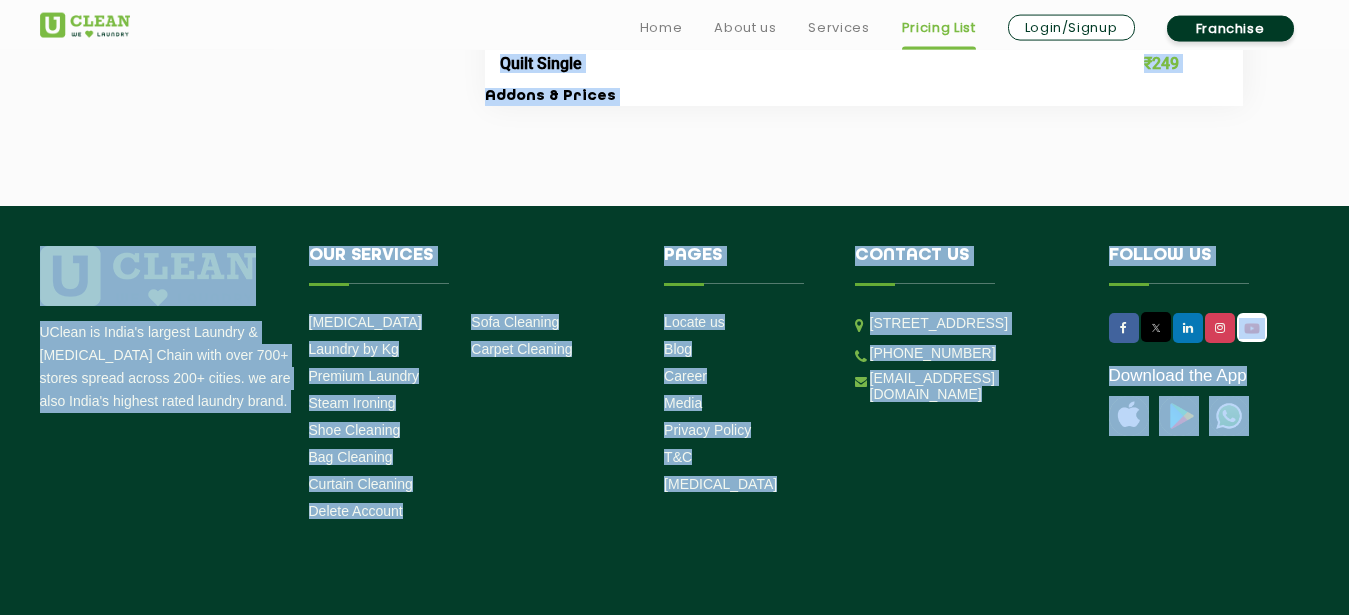 scroll, scrollTop: 3764, scrollLeft: 0, axis: vertical 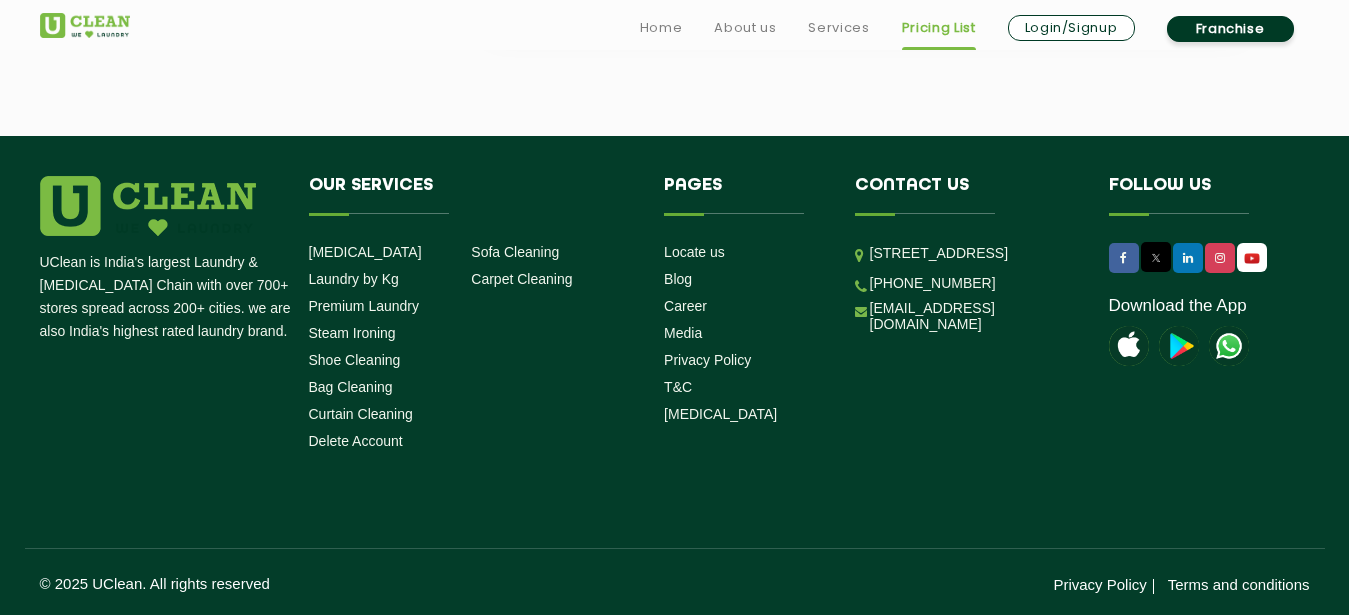 drag, startPoint x: 495, startPoint y: 363, endPoint x: 894, endPoint y: 124, distance: 465.10428 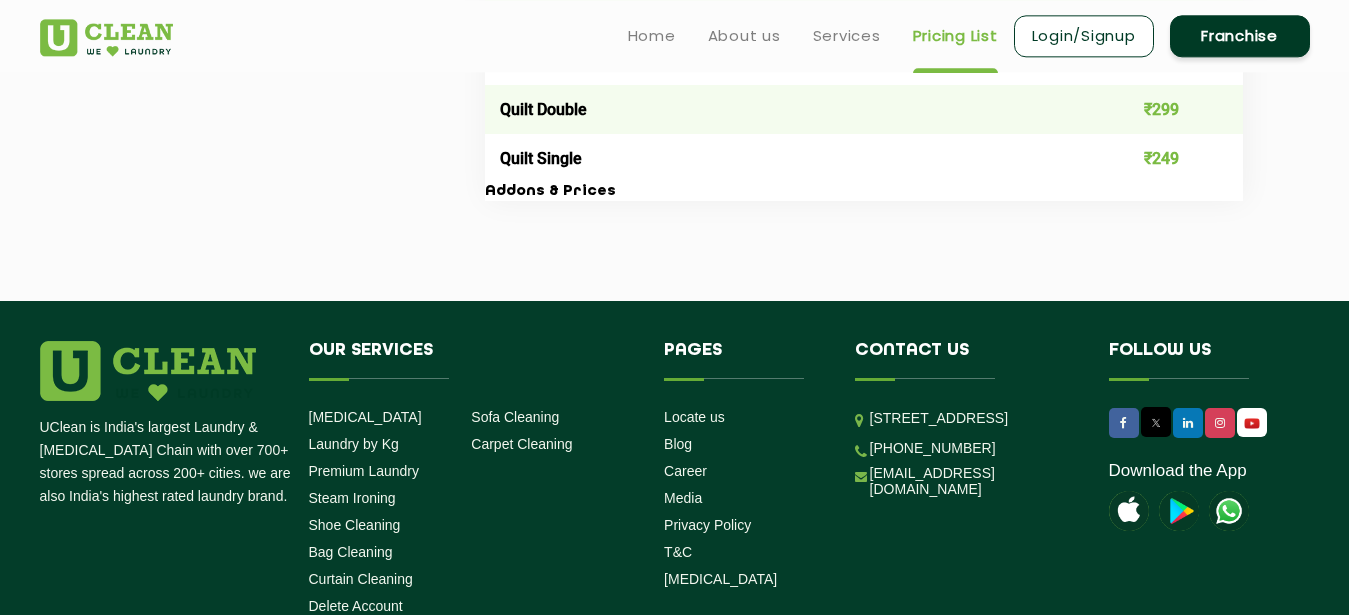 scroll, scrollTop: 3560, scrollLeft: 0, axis: vertical 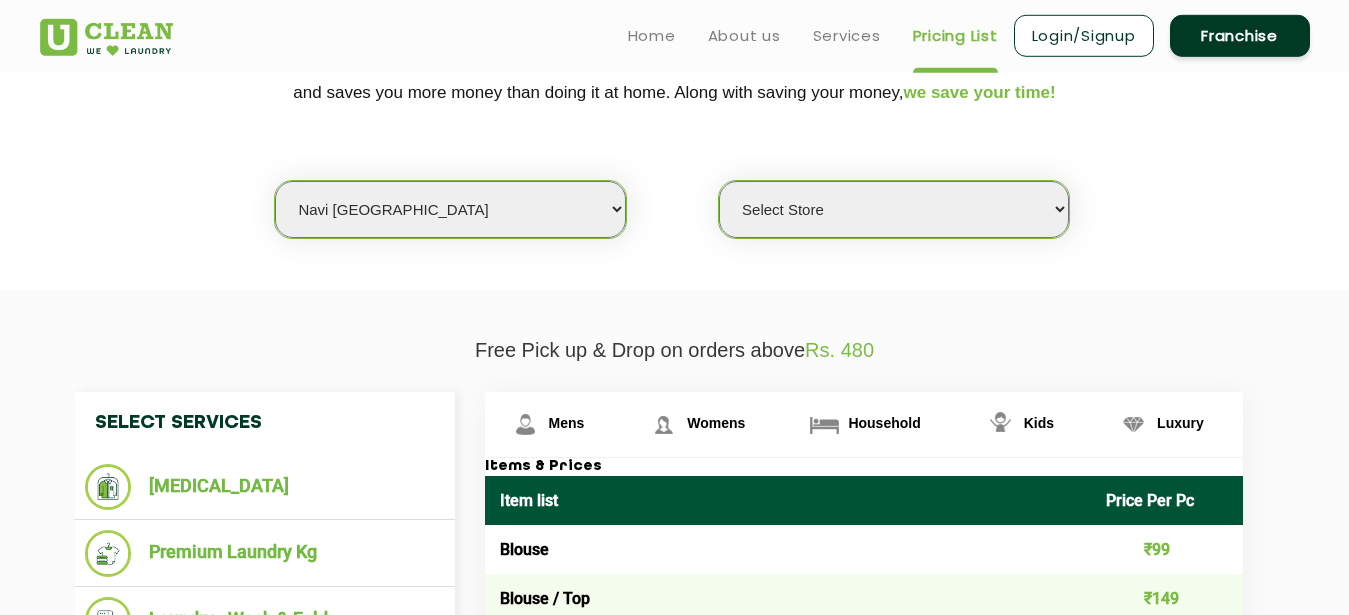 click on "We make Laundry affordable by charging you per kilo and not per piece. Our monthly package pricing keeps your budget in check   and saves you more money than doing it at home. Along with saving your money,  we save your time! Select city [GEOGRAPHIC_DATA] [GEOGRAPHIC_DATA] [GEOGRAPHIC_DATA] [GEOGRAPHIC_DATA] [GEOGRAPHIC_DATA] [GEOGRAPHIC_DATA] [GEOGRAPHIC_DATA] - [GEOGRAPHIC_DATA] Select [GEOGRAPHIC_DATA] [GEOGRAPHIC_DATA] [GEOGRAPHIC_DATA] [GEOGRAPHIC_DATA] [GEOGRAPHIC_DATA] [GEOGRAPHIC_DATA] [GEOGRAPHIC_DATA] [GEOGRAPHIC_DATA] [GEOGRAPHIC_DATA] [GEOGRAPHIC_DATA] [GEOGRAPHIC_DATA] [GEOGRAPHIC_DATA] [GEOGRAPHIC_DATA] [GEOGRAPHIC_DATA] [GEOGRAPHIC_DATA] [GEOGRAPHIC_DATA] [GEOGRAPHIC_DATA] [GEOGRAPHIC_DATA] [GEOGRAPHIC_DATA] [GEOGRAPHIC_DATA] [GEOGRAPHIC_DATA] [GEOGRAPHIC_DATA] [GEOGRAPHIC_DATA] [GEOGRAPHIC_DATA] [GEOGRAPHIC_DATA] [GEOGRAPHIC_DATA] [GEOGRAPHIC_DATA] [GEOGRAPHIC_DATA] [GEOGRAPHIC_DATA] [GEOGRAPHIC_DATA] [GEOGRAPHIC_DATA] [GEOGRAPHIC_DATA] [GEOGRAPHIC_DATA] [GEOGRAPHIC_DATA] [GEOGRAPHIC_DATA] [GEOGRAPHIC_DATA] [GEOGRAPHIC_DATA] [GEOGRAPHIC_DATA] [GEOGRAPHIC_DATA] [GEOGRAPHIC_DATA] [GEOGRAPHIC_DATA] [GEOGRAPHIC_DATA] [GEOGRAPHIC_DATA] [GEOGRAPHIC_DATA] [GEOGRAPHIC_DATA] Dimapur [GEOGRAPHIC_DATA] [GEOGRAPHIC_DATA] [GEOGRAPHIC_DATA] [GEOGRAPHIC_DATA] [GEOGRAPHIC_DATA] [GEOGRAPHIC_DATA] [GEOGRAPHIC_DATA] [GEOGRAPHIC_DATA] [GEOGRAPHIC_DATA] [GEOGRAPHIC_DATA] [GEOGRAPHIC_DATA] [GEOGRAPHIC_DATA] [GEOGRAPHIC_DATA] [GEOGRAPHIC_DATA] [GEOGRAPHIC_DATA] [GEOGRAPHIC_DATA] [GEOGRAPHIC_DATA] [GEOGRAPHIC_DATA] [GEOGRAPHIC_DATA] [GEOGRAPHIC_DATA] [GEOGRAPHIC_DATA] [GEOGRAPHIC_DATA] [GEOGRAPHIC_DATA] [GEOGRAPHIC_DATA] [GEOGRAPHIC_DATA] [GEOGRAPHIC_DATA] [GEOGRAPHIC_DATA] [GEOGRAPHIC_DATA] [GEOGRAPHIC_DATA] [GEOGRAPHIC_DATA] [GEOGRAPHIC_DATA] [GEOGRAPHIC_DATA] - Select [GEOGRAPHIC_DATA] [GEOGRAPHIC_DATA] [GEOGRAPHIC_DATA] [GEOGRAPHIC_DATA] [GEOGRAPHIC_DATA] [GEOGRAPHIC_DATA]" 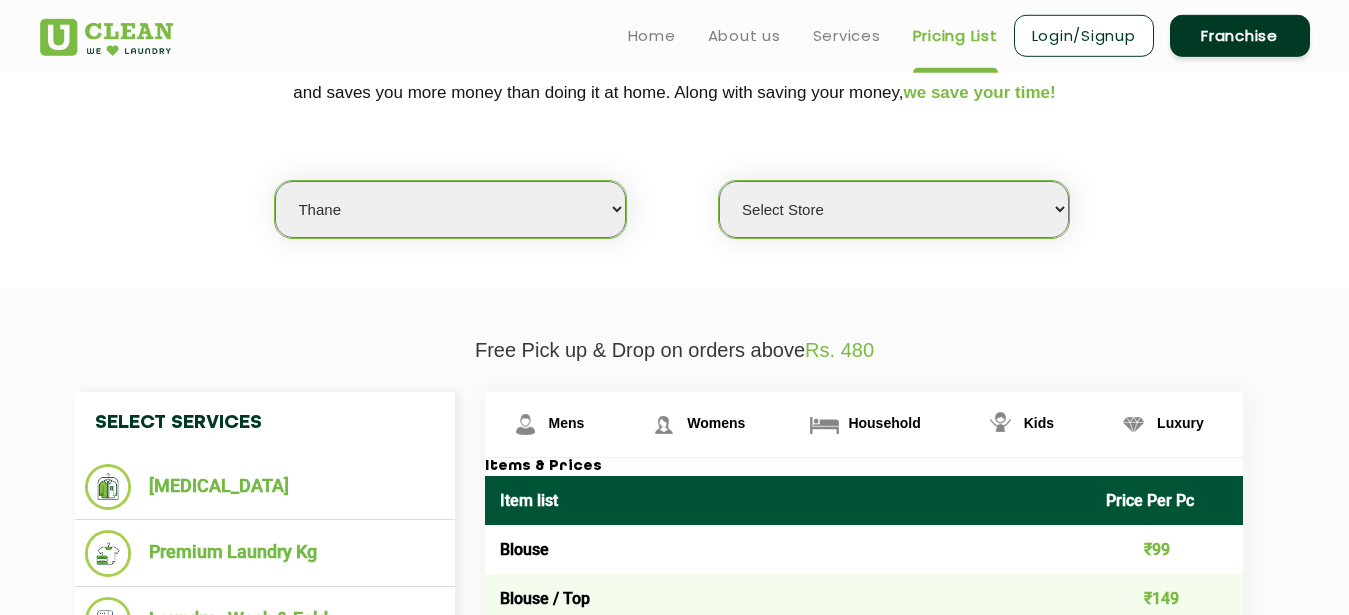 click on "Thane" at bounding box center [0, 0] 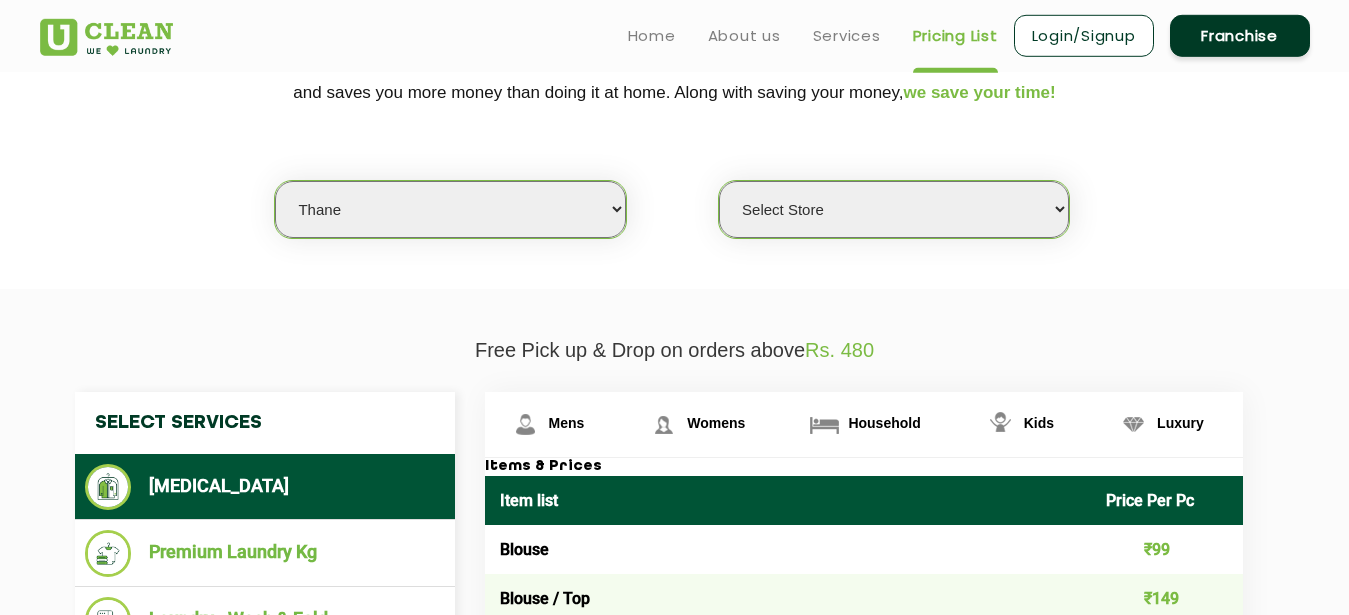 select on "0" 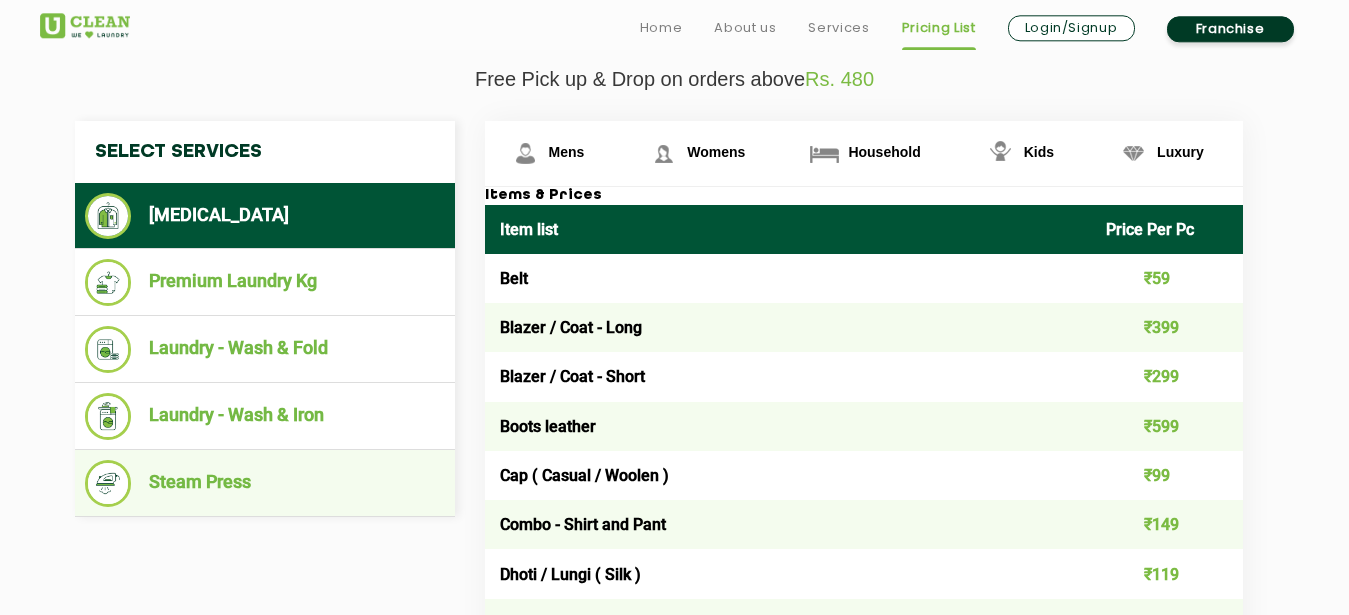 scroll, scrollTop: 753, scrollLeft: 0, axis: vertical 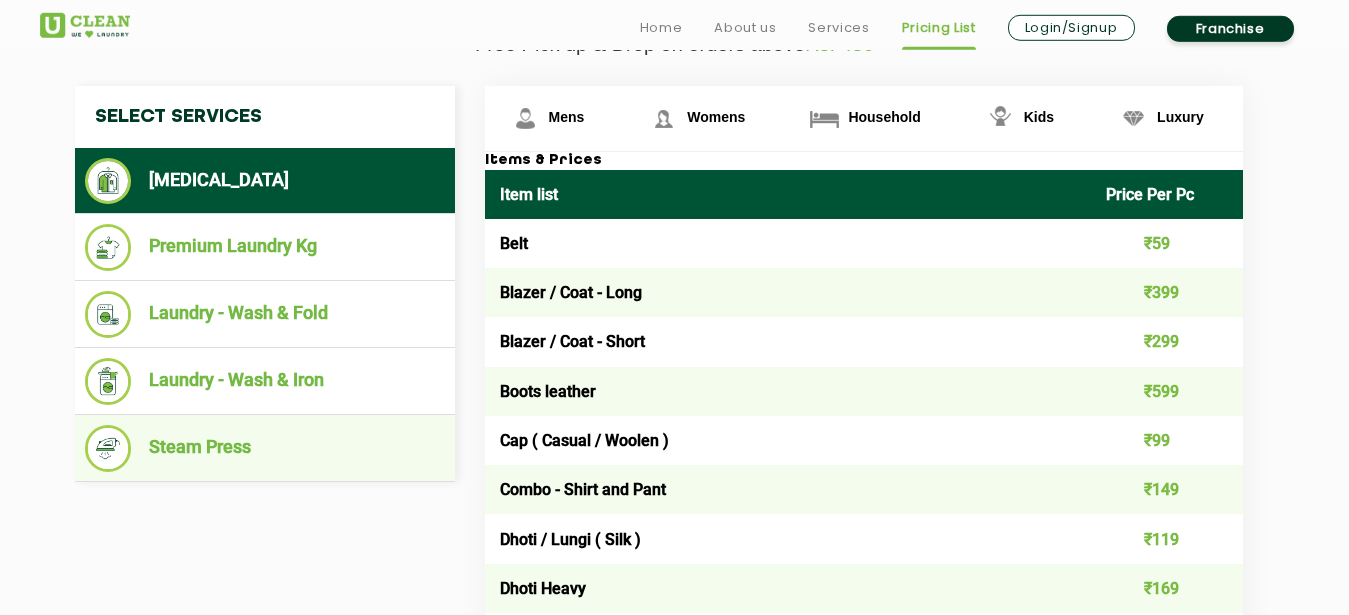 click on "Steam Press" at bounding box center [265, 448] 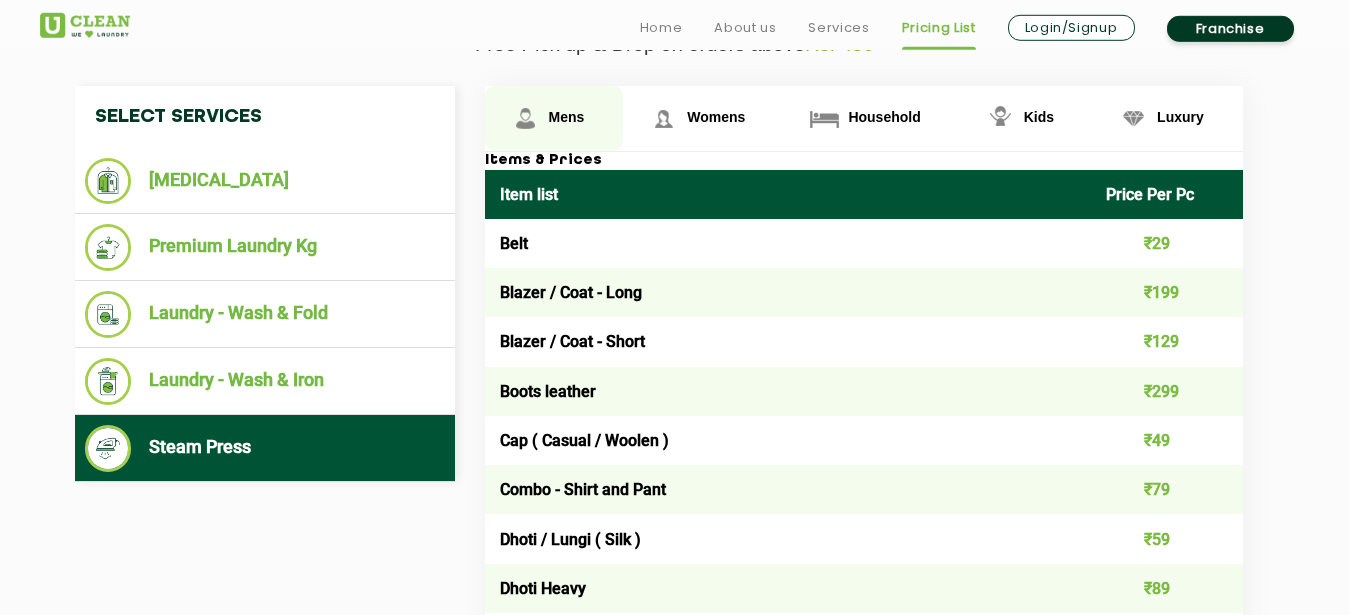 click on "Mens" at bounding box center [554, 118] 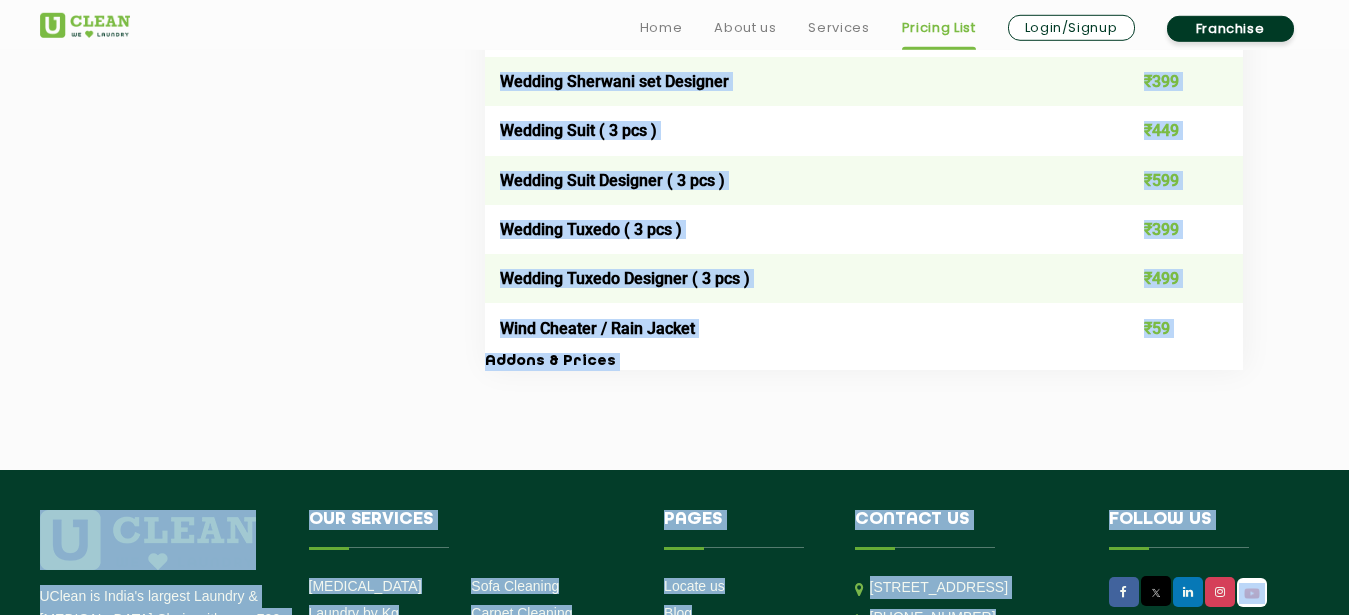 scroll, scrollTop: 4135, scrollLeft: 0, axis: vertical 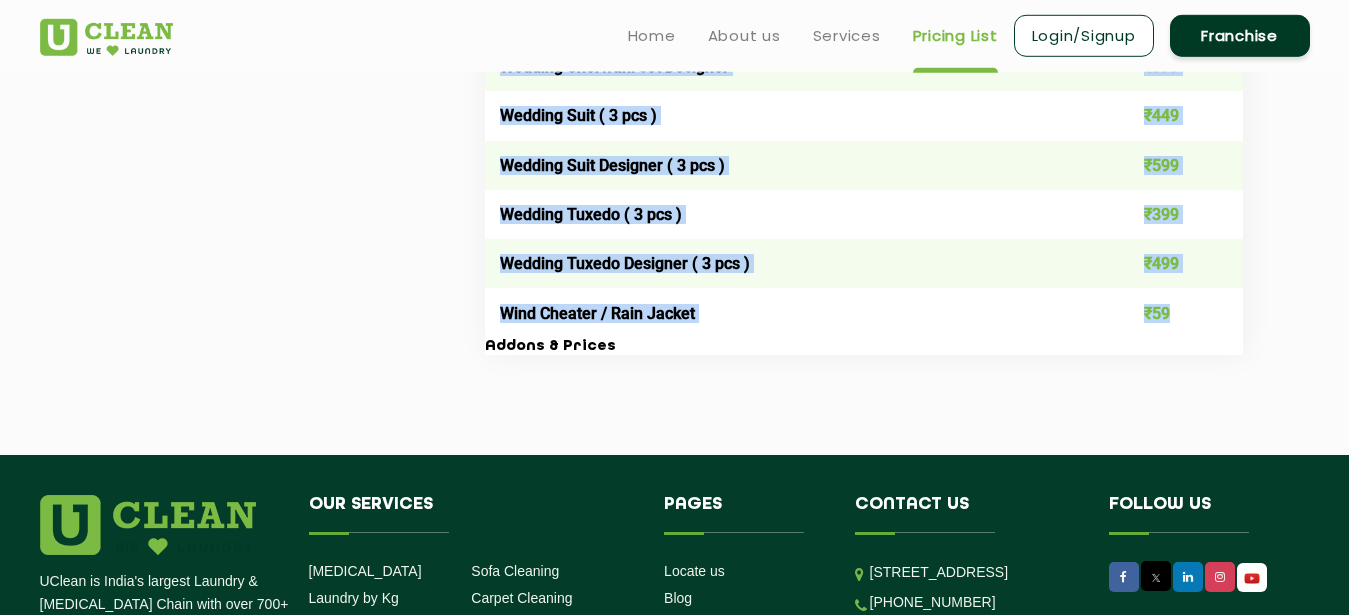 drag, startPoint x: 495, startPoint y: 194, endPoint x: 1211, endPoint y: 322, distance: 727.3514 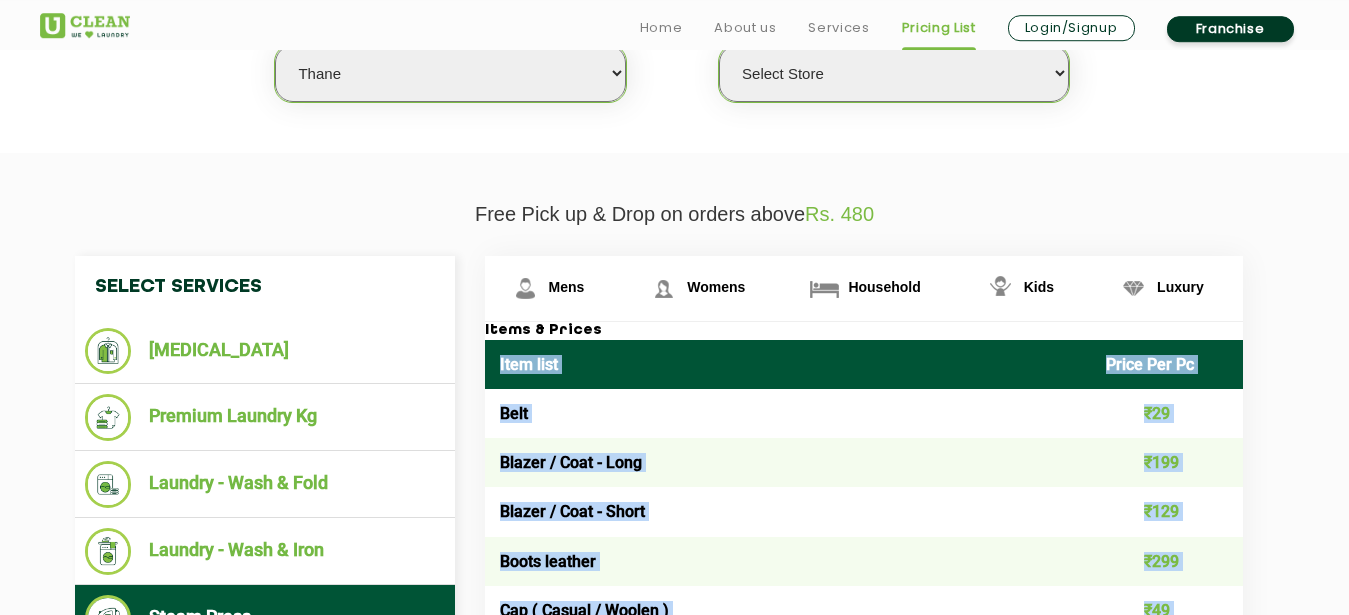 scroll, scrollTop: 612, scrollLeft: 0, axis: vertical 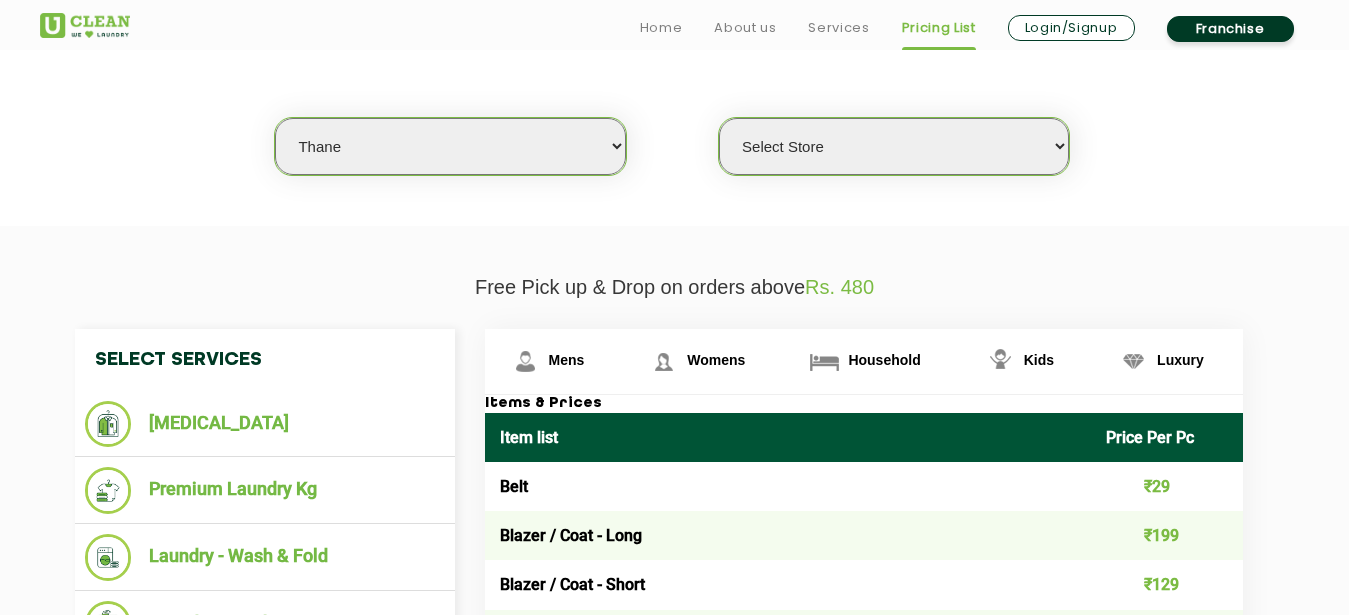 click on "Free Pick up & Drop on orders above  Rs. 480  Select Services [MEDICAL_DATA]  Premium Laundry Kg  Laundry - Wash & Fold  Laundry - Wash & Iron  Steam Press  Mens Womens Household Kids Luxury Items & Prices Item list Price Per Pc Belt ₹29 Blazer / Coat - Long ₹199 Blazer / Coat - Short ₹129 Boots leather ₹299 Cap ( Casual / Woolen ) ₹49 Combo - Shirt and Pant ₹79 Dhoti / Lungi ( Silk ) ₹59 Dhoti Heavy ₹89 Dhoti Normal ₹59 Formal and Casual Trousers / Pants ₹29 Gloves ( Leather ) ₹139 Gloves ( Woolen ) ₹39 Handkerchief ₹19 Hats ₹59 Indo Western ₹349 Jacket -  Faux fur Long ₹449 Jacket -  Faux fur Short ₹399 Jacket Leather ₹399 Jacket Normal Long ₹129 Jacket Normal Short ₹149 Jacket Puffer Long ₹199 Jacket Puffer Short ₹149 Jacket Rexine ₹149 Jeans ₹69 Joggers ₹89 Kurta ( Cotton ) ₹79 Kurta ( Silk ) ₹99 Kurta Heavy ₹119 Kurta Payjama ( Heavy ) ₹179 Kurta Payjama ( Light ) ₹99 Muffler ( Woolen / Pashmina ) ₹109 Pagdi ₹79 Parka Coat < Fur Inside > Long" 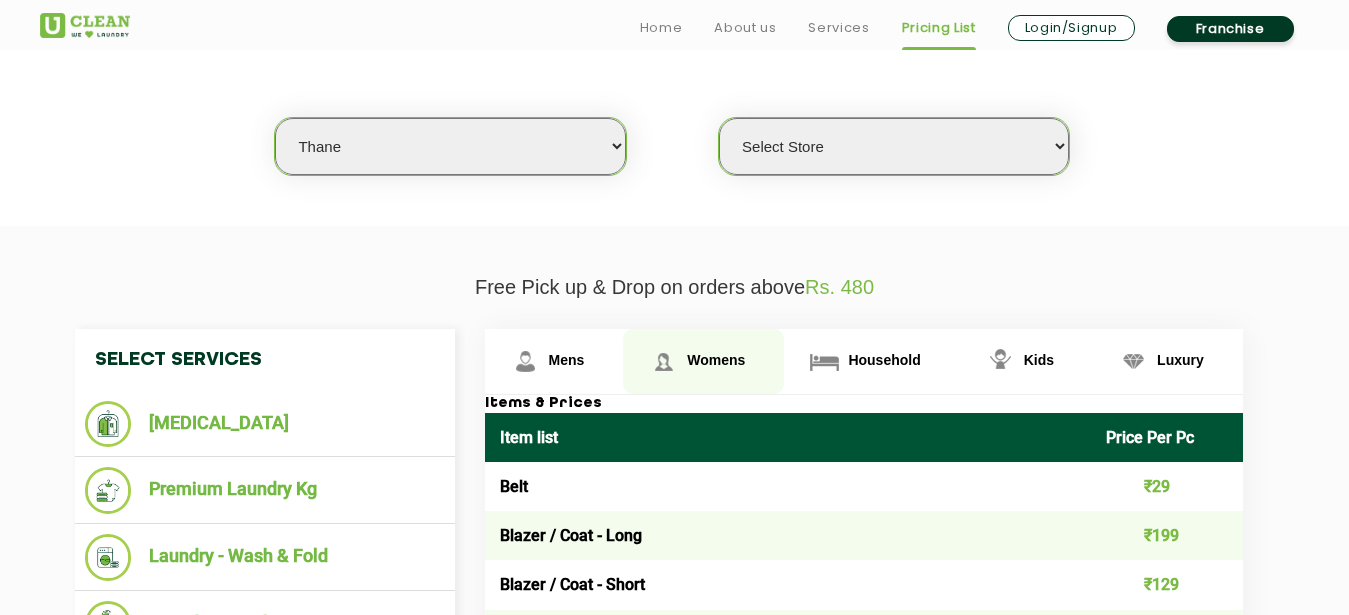 click at bounding box center (525, 361) 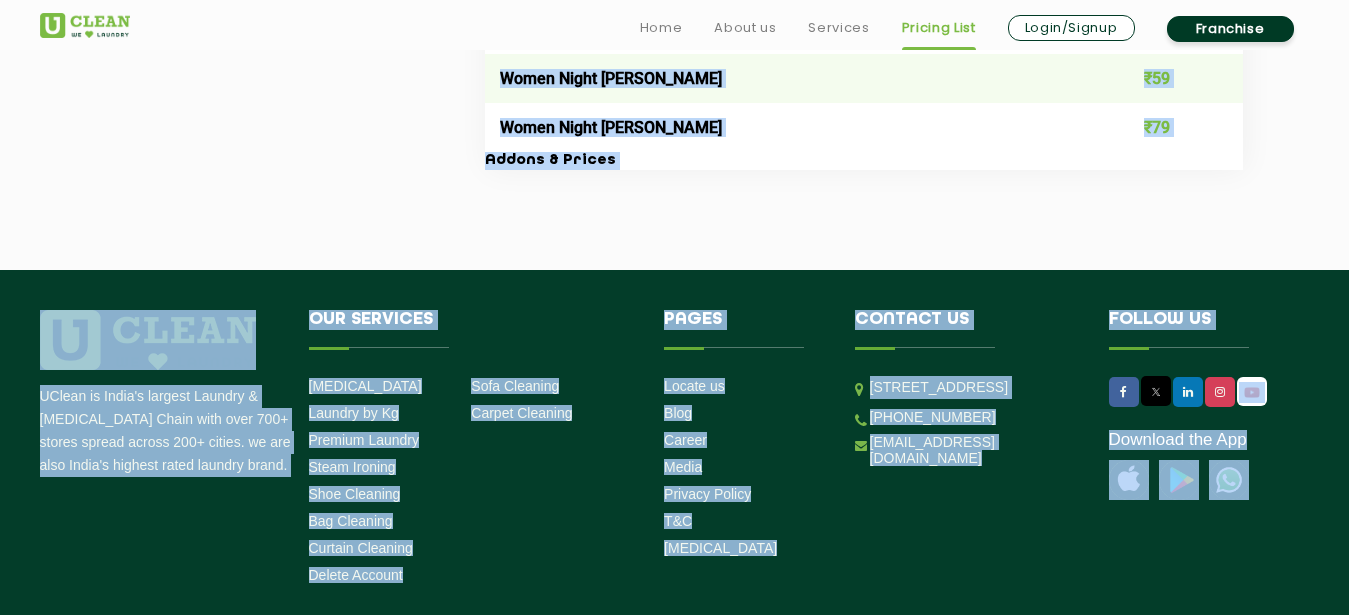 scroll, scrollTop: 7441, scrollLeft: 0, axis: vertical 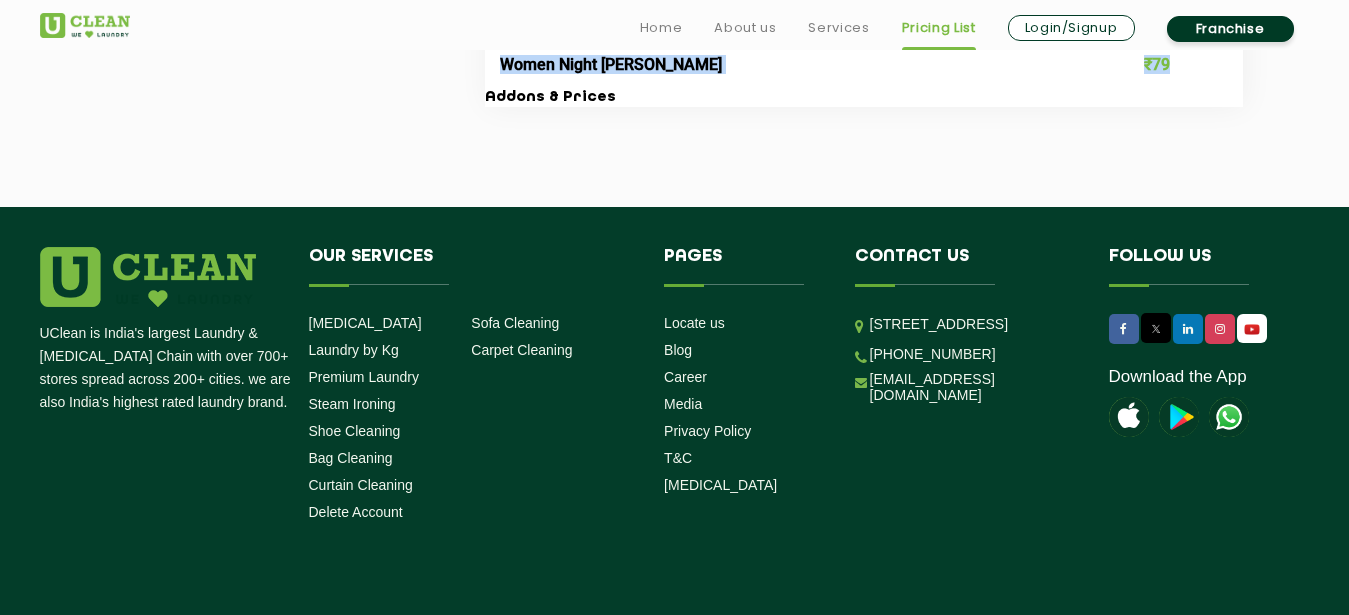 drag, startPoint x: 494, startPoint y: 433, endPoint x: 1196, endPoint y: 78, distance: 786.65686 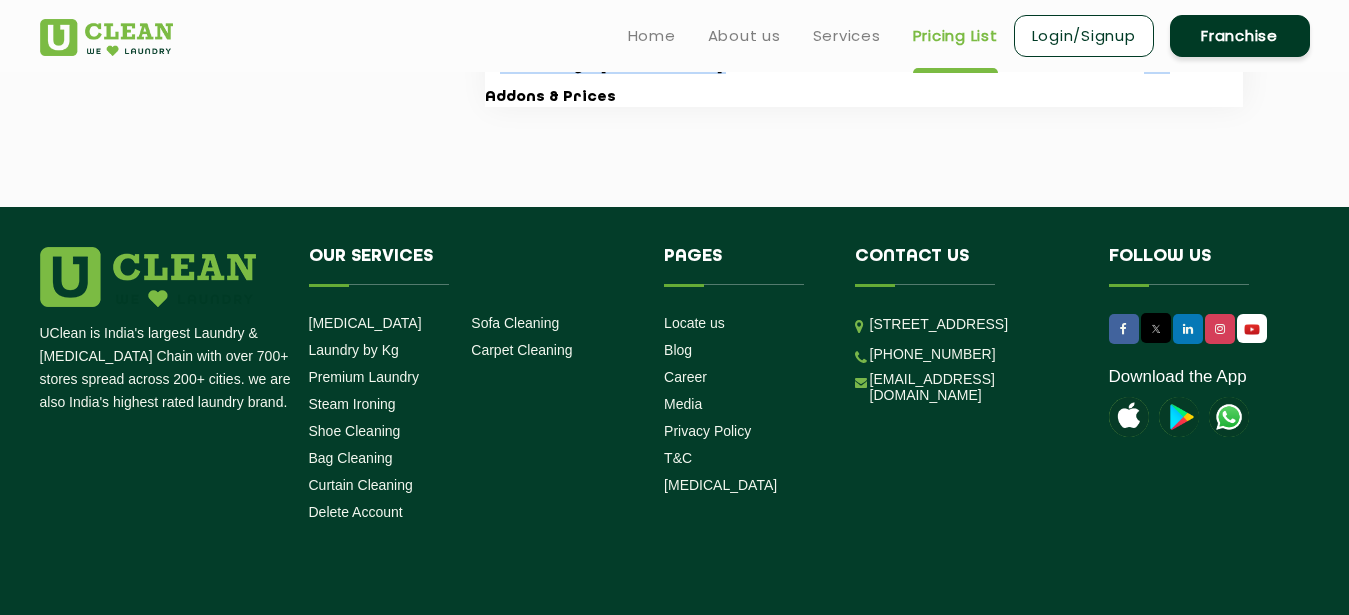 scroll, scrollTop: 7237, scrollLeft: 0, axis: vertical 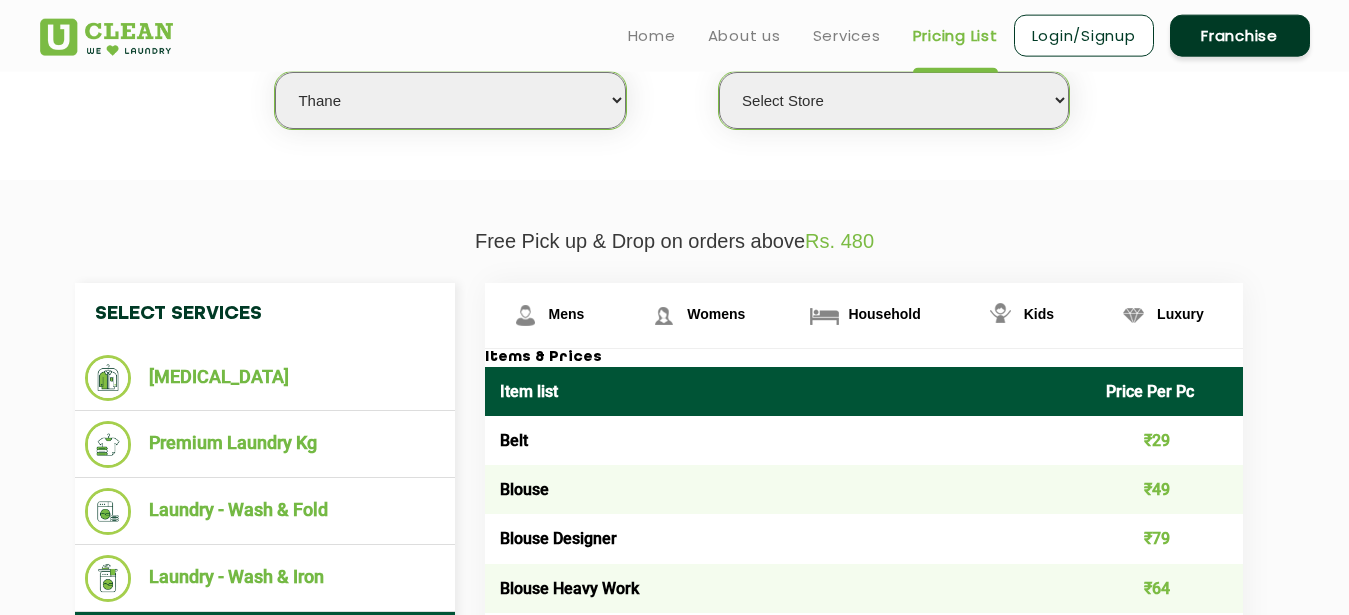 click on "Free Pick up & Drop on orders above  Rs. 480  Select Services [MEDICAL_DATA]  Premium Laundry Kg  Laundry - Wash & Fold  Laundry - Wash & Iron  Steam Press  Mens Womens Household Kids Luxury Items & Prices Item list Price Per Pc Belt ₹29 Blouse ₹49 Blouse Designer ₹79 Blouse Heavy Work ₹64 Blouse Normal ₹34 Boot ₹199 Cap ( Casual / Woolen ) ₹49 Caps Woolen ₹64 Chadar ₹99 Chadar Muga and Pator ₹119 Choli  ₹149 Choli + Lehenga + Dupatta ₹349 Choli+lehenga+duppatta( n ) ₹449 Coat -  Long ₹114 Coat -  Short  ₹89 Designer Choli + Lehenga + Duppatta ₹749 Designer Kurta ₹149 Designer Lehenga / ghagra ₹199 Dhara ₹179 Dress ₹74 Dress ( Cotton ) ₹109 Dress ( Heavy ) ₹229 Dress / Frock / Jumpsuit Long ₹94 Dress / Frock / Jumpsuit Short ₹79 Dress Indo western ₹349 Dungaree Long ₹119 Dungaree Short ₹84 Dupatta ₹49 Dupatta Heavy Work ₹74 Formal And Semi Formal Trouser ₹29 Formal Gown Long Heavy work ₹179 Formal Gown Long Normal ₹119 Formal Gown Short Heavy Work" 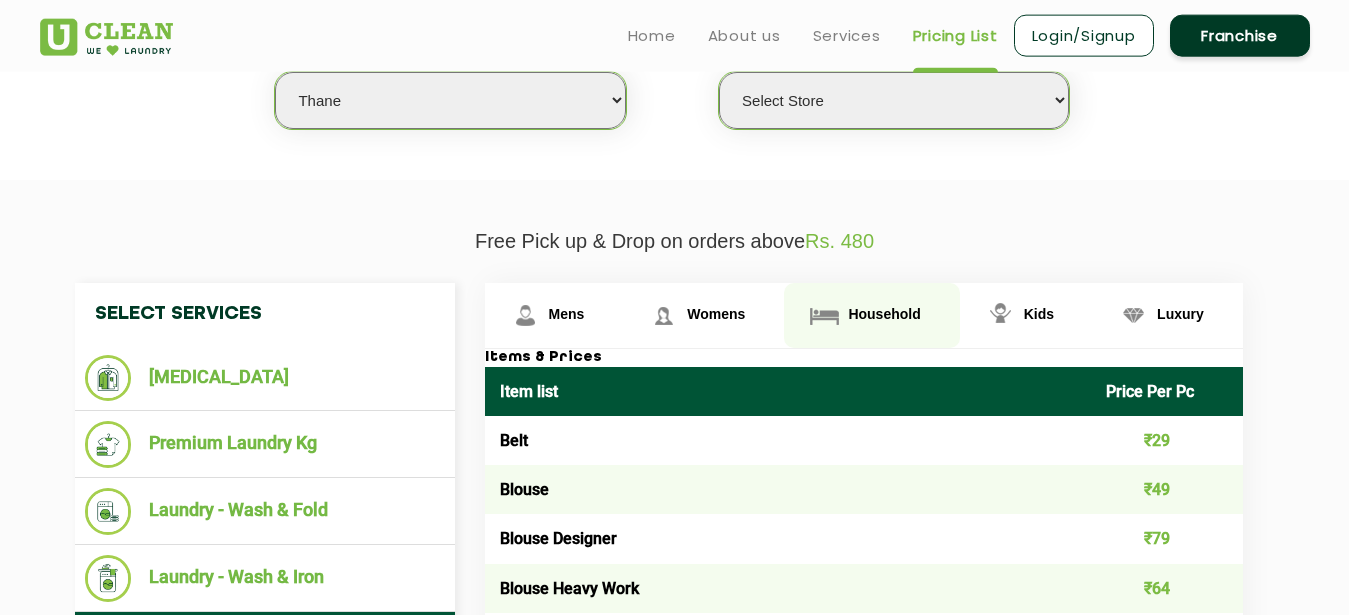 click on "Household" at bounding box center [567, 314] 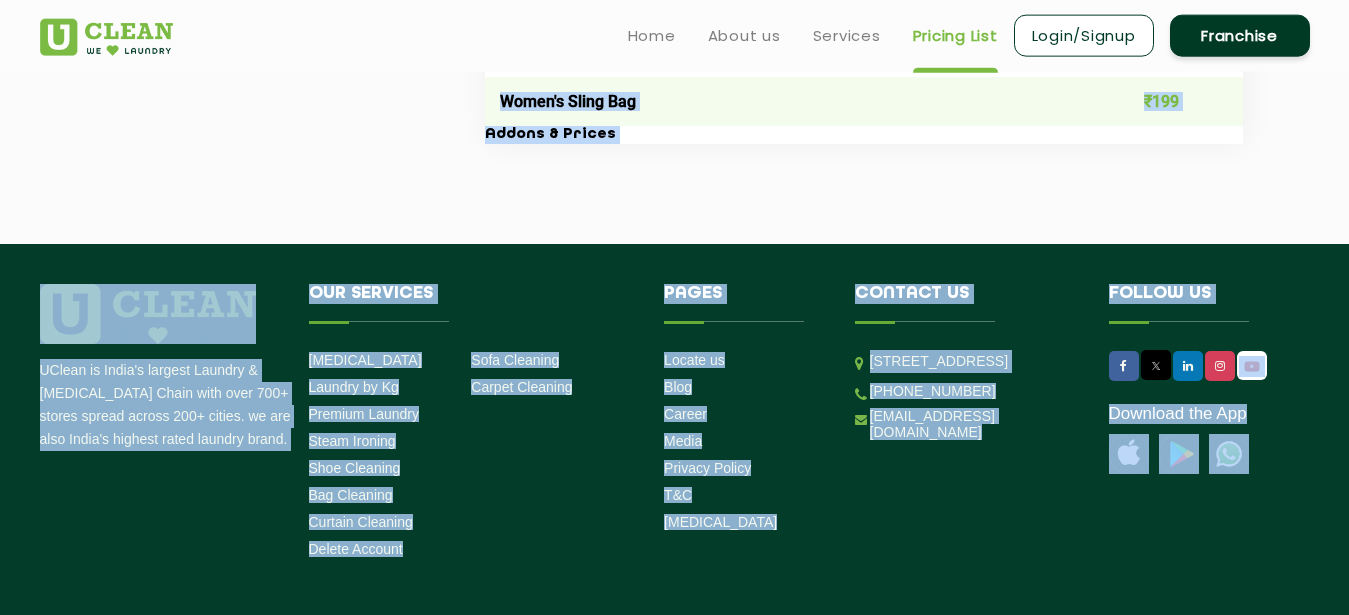 scroll, scrollTop: 4108, scrollLeft: 0, axis: vertical 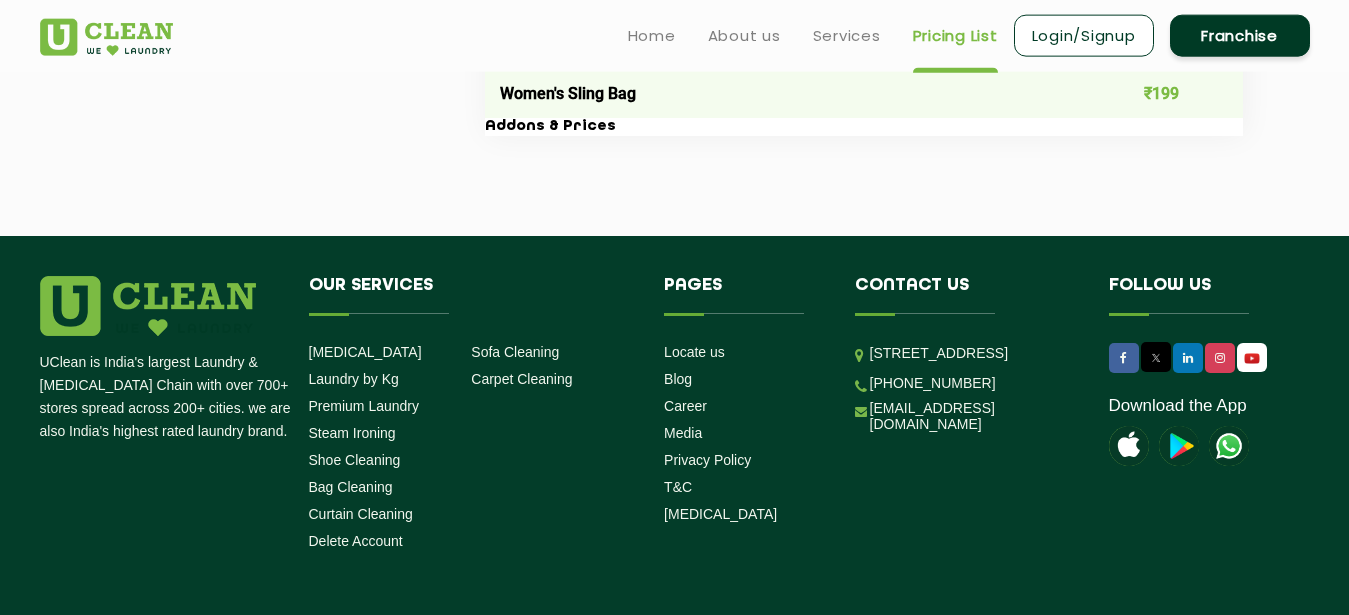 drag, startPoint x: 496, startPoint y: 390, endPoint x: 1121, endPoint y: 135, distance: 675.0185 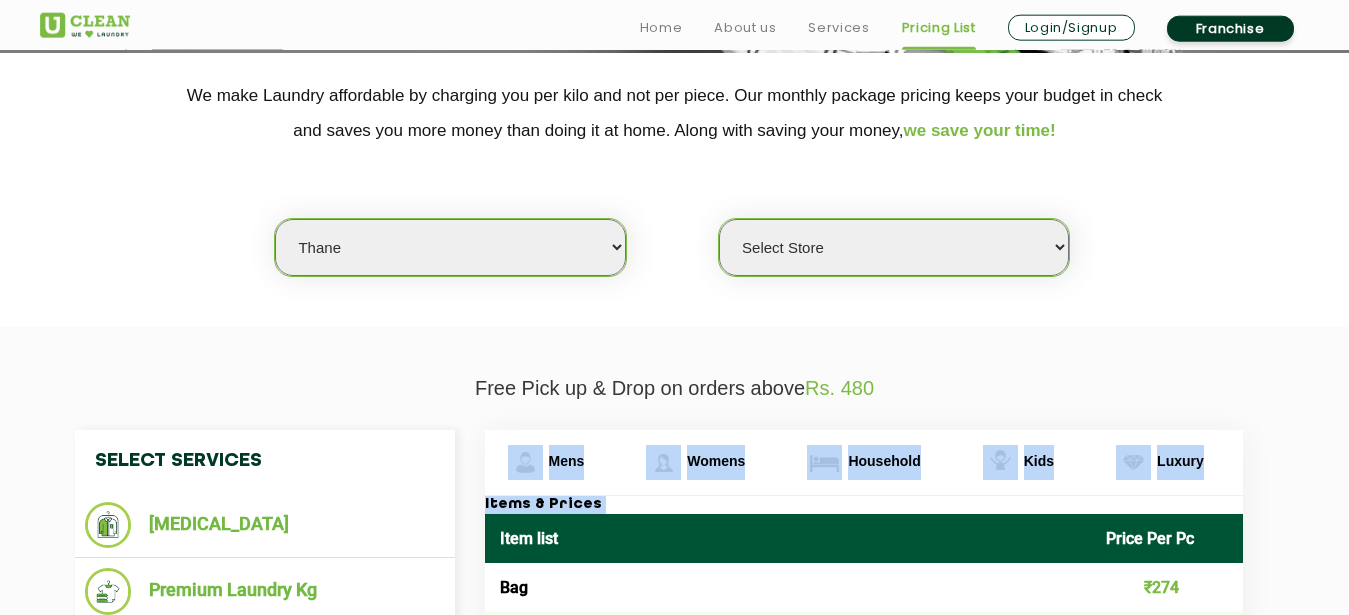 scroll, scrollTop: 433, scrollLeft: 0, axis: vertical 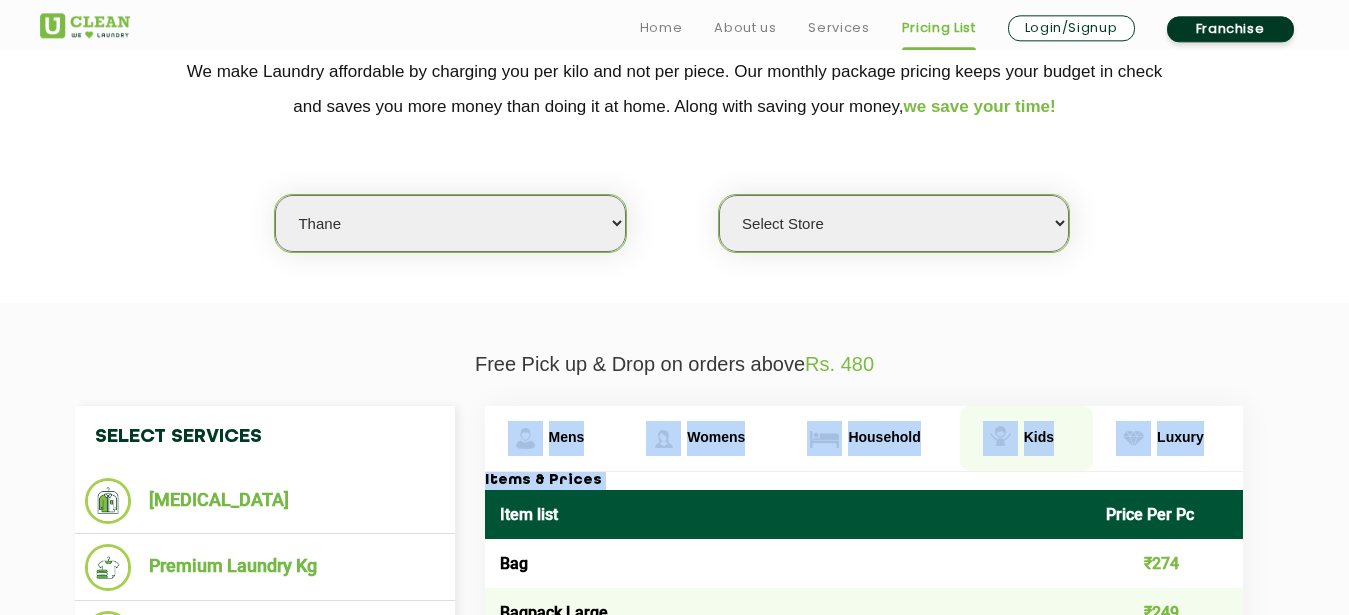 click on "Kids" at bounding box center (554, 438) 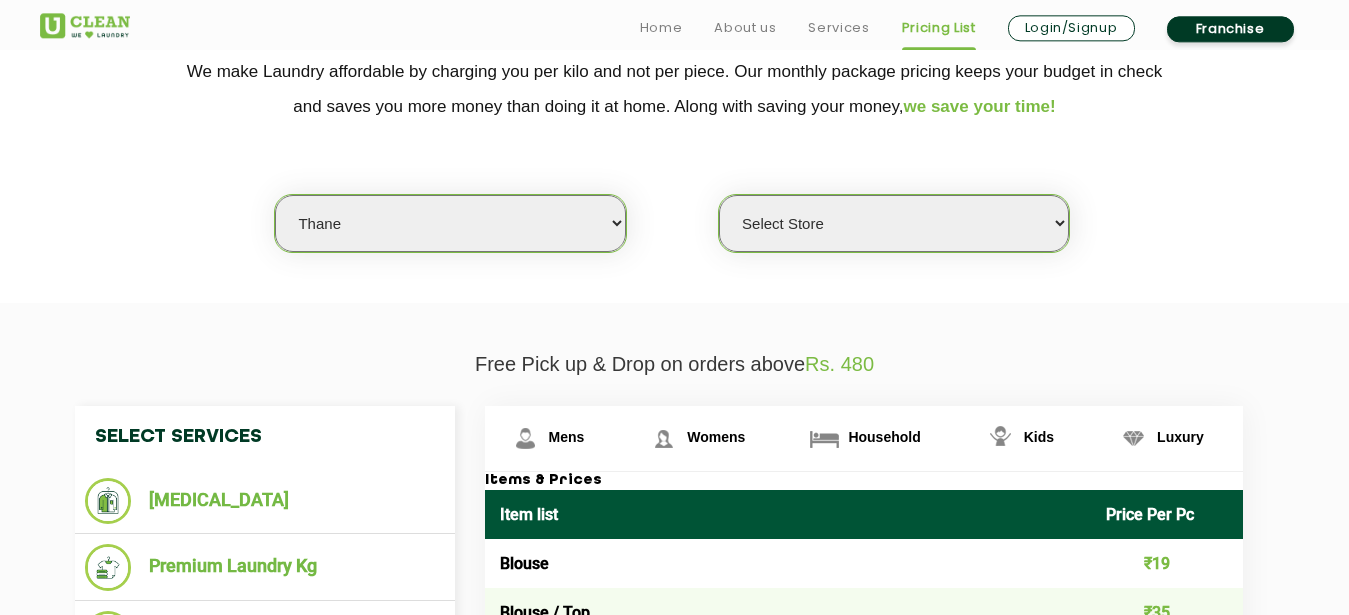 click on "Free Pick up & Drop on orders above  Rs. 480  Select Services [MEDICAL_DATA]  Premium Laundry Kg  Laundry - Wash & Fold  Laundry - Wash & Iron  Steam Press  Mens Womens Household Kids Luxury Items & Prices Item list Price Per Pc Blouse ₹19 Blouse / Top ₹35 Choli+Lehenga+Dupatta ₹199 Coat ₹89 Combo -  Shirt and Pant ( 2 pcs set ) ₹39 Cotton Frock ₹74 Designer Frock ₹149 Dress ₹59 Dress ( Heavy ) ₹125 Dungaree ( Short / Long ) ₹74 Ethnic Kurta set - 2pcs ₹99 Ethnic wear ( Normal / Heavy work ) ₹149 Frock ₹59 Jacket ₹75 Jeans ₹32 Kurta + Pants / Salwar / Churidar + Dupatta ₹149 Pyjama ₹22 Shirt ₹27 Shorts ₹25 Skirt ₹45 Suit 2 Pc ₹119 Suit 3 Pc ₹149 Sweater ( Full Sleeves ) ₹65 Sweater ( Sleeveless ) ₹55 T - Shirt ₹34 Tights and Leggings ₹17 Track suit / Night suit ( 2 pcs set ) ₹84 Undergarment ₹19 Waist Coat ₹32 Addons & Prices" 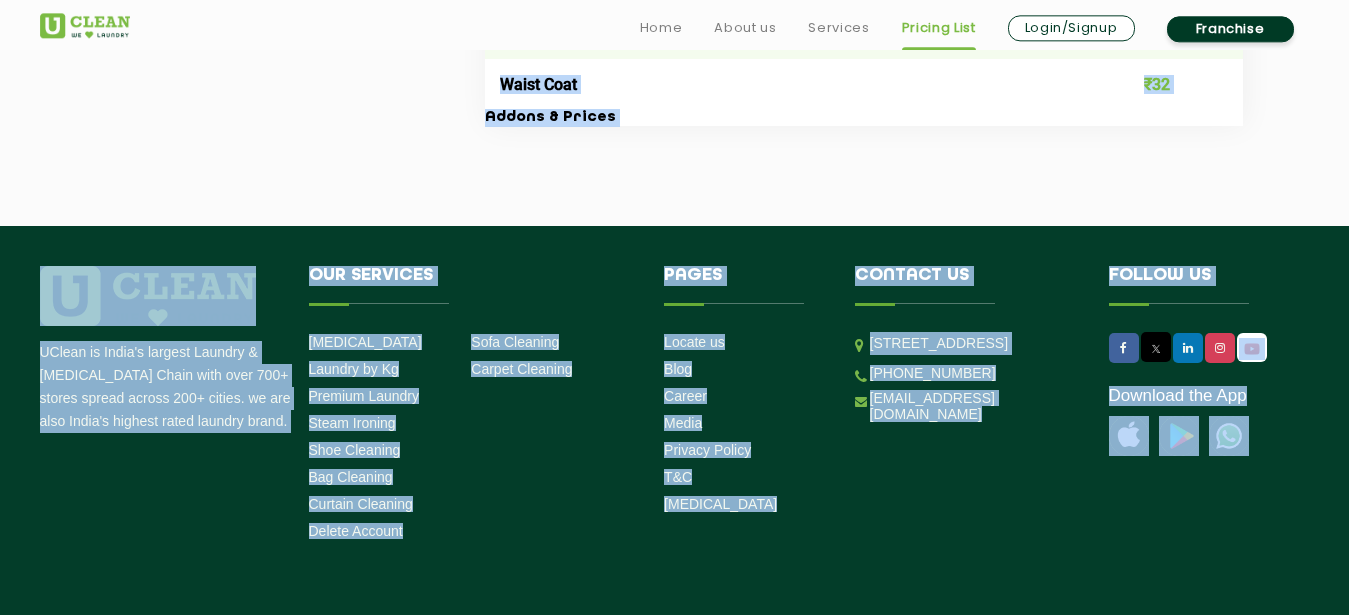scroll, scrollTop: 2384, scrollLeft: 0, axis: vertical 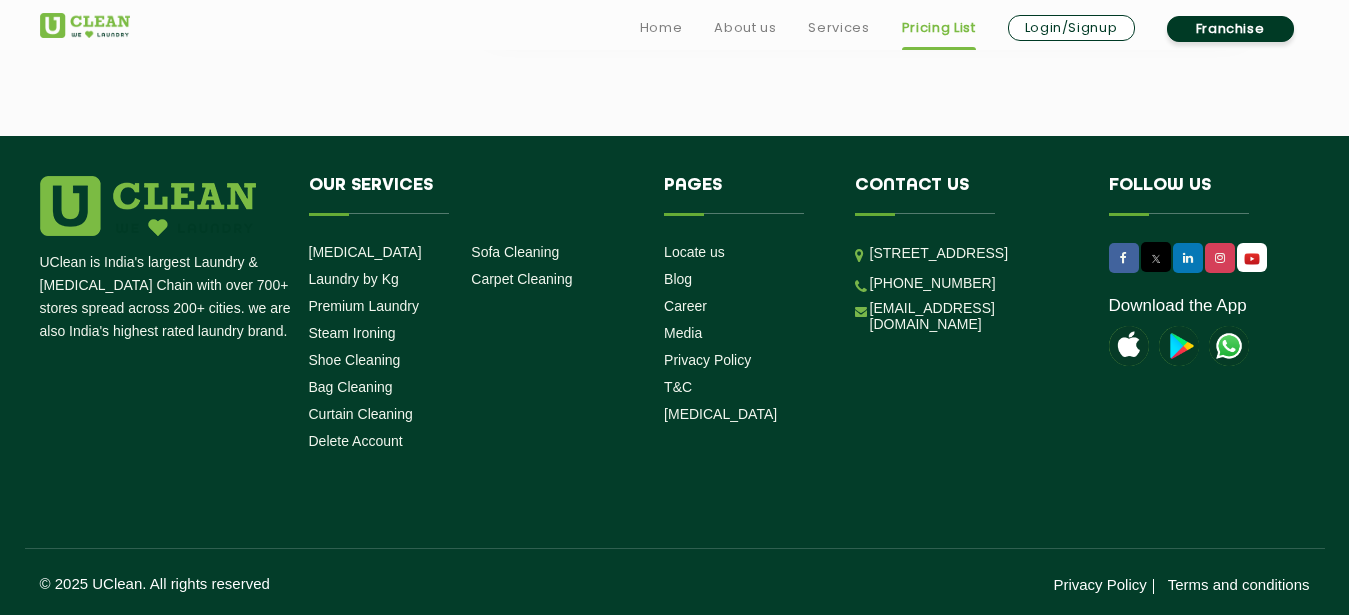 drag, startPoint x: 493, startPoint y: 510, endPoint x: 617, endPoint y: 74, distance: 453.2902 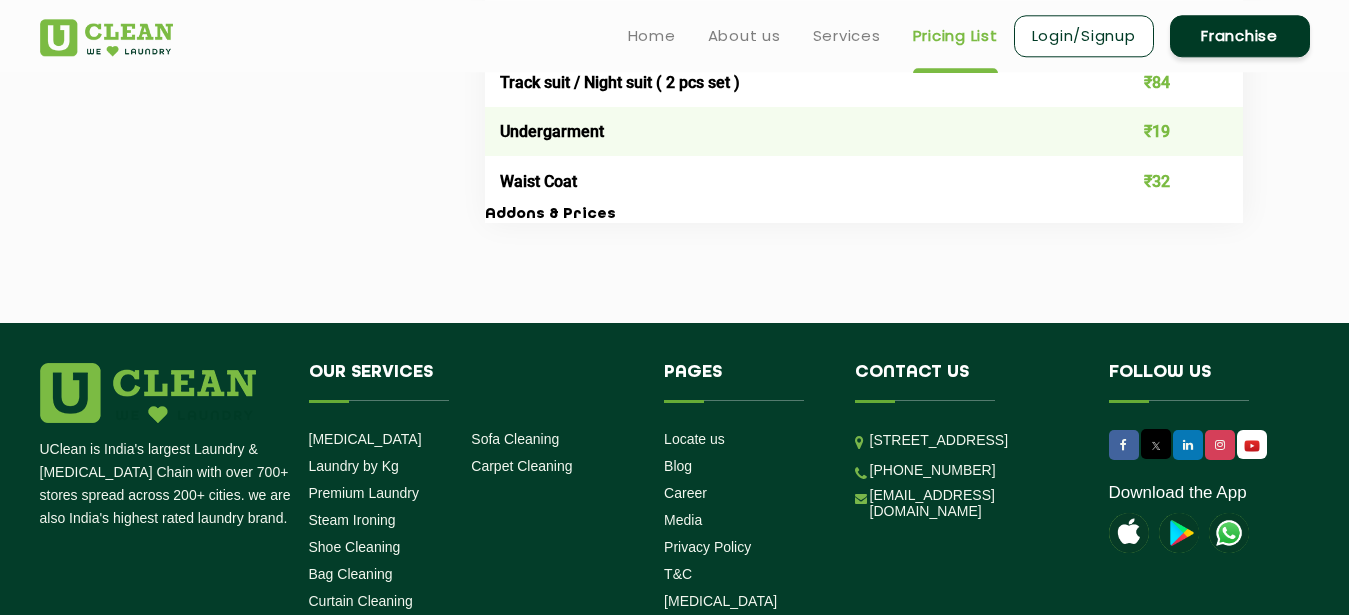 scroll, scrollTop: 2180, scrollLeft: 0, axis: vertical 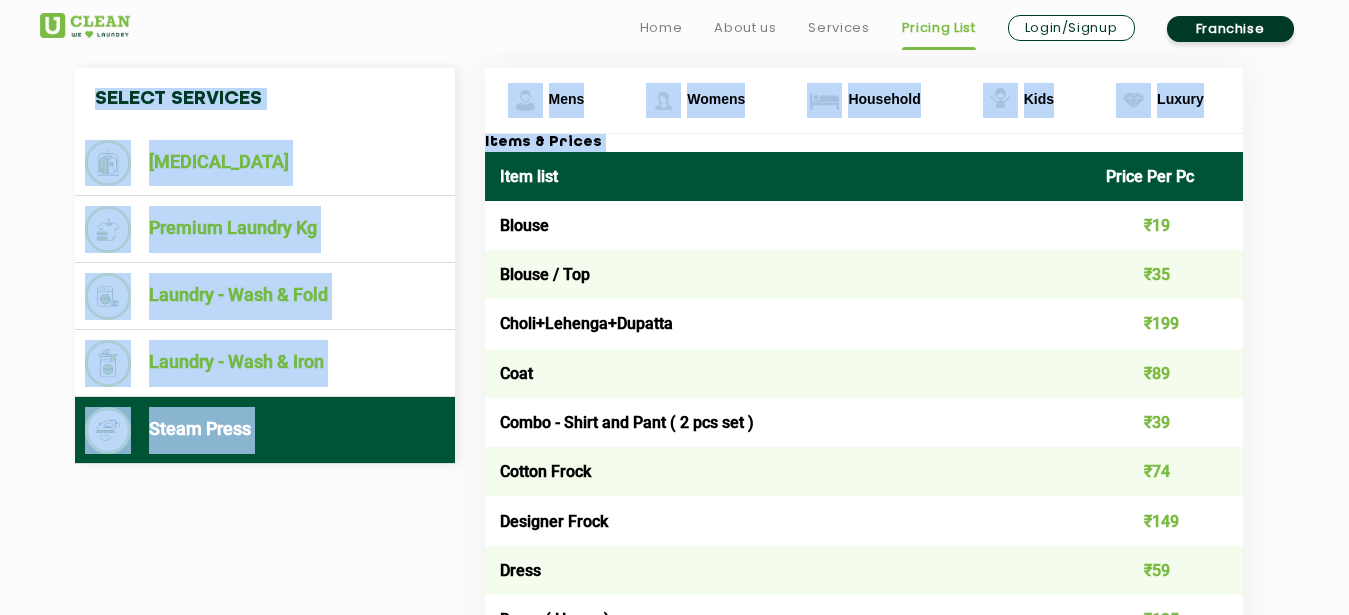 click on "Select Services [MEDICAL_DATA]  Premium Laundry Kg  Laundry - Wash & Fold  Laundry - Wash & Iron  Steam Press  Mens Womens Household Kids Luxury Items & Prices Item list Price Per Pc Blouse ₹19 Blouse / Top ₹35 Choli+Lehenga+Dupatta ₹199 Coat ₹89 Combo -  Shirt and Pant ( 2 pcs set ) ₹39 Cotton Frock ₹74 Designer Frock ₹149 Dress ₹59 Dress ( Heavy ) ₹125 Dungaree ( Short / Long ) ₹74 Ethnic Kurta set - 2pcs ₹99 Ethnic wear ( Normal / Heavy work ) ₹149 Frock ₹59 Jacket ₹75 Jeans ₹32 Kurta + Pants / Salwar / Churidar + Dupatta ₹149 Pyjama ₹22 Shirt ₹27 Shorts ₹25 Skirt ₹45 Suit 2 Pc ₹119 Suit 3 Pc ₹149 Sweater ( Full Sleeves ) ₹65 Sweater ( Sleeveless ) ₹55 T - Shirt ₹34 Tights and Leggings ₹17 Track suit / Night suit ( 2 pcs set ) ₹84 Undergarment ₹19 Waist Coat ₹32 Addons & Prices" 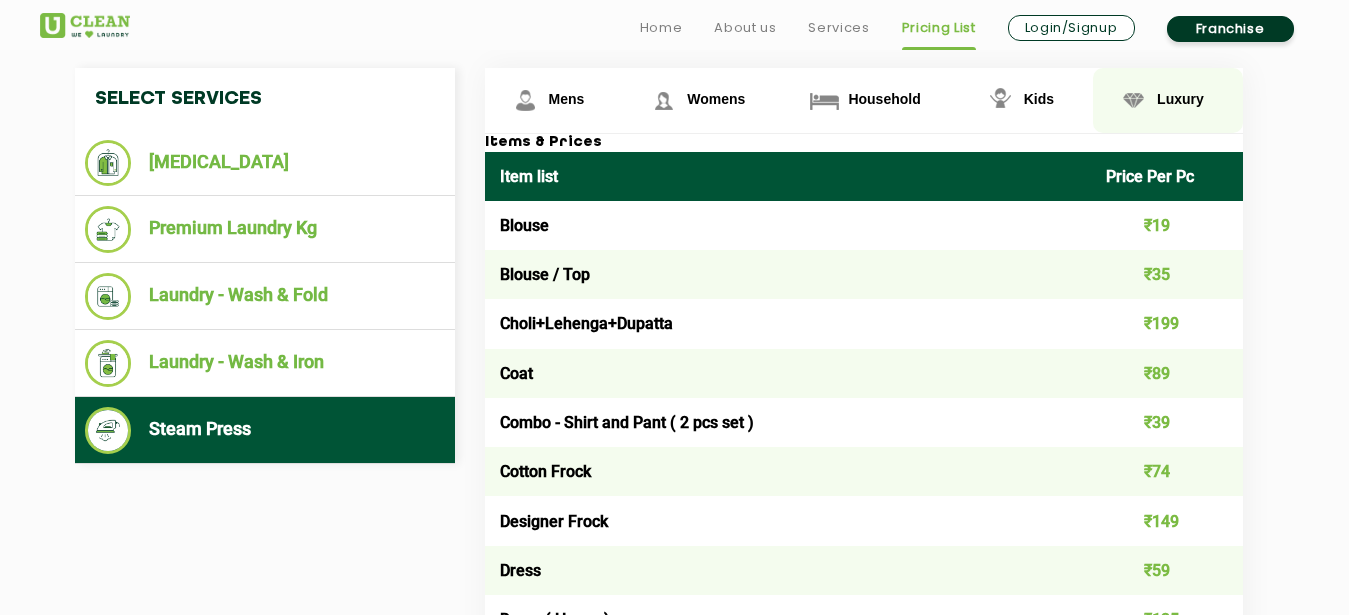 click on "Luxury" at bounding box center [554, 100] 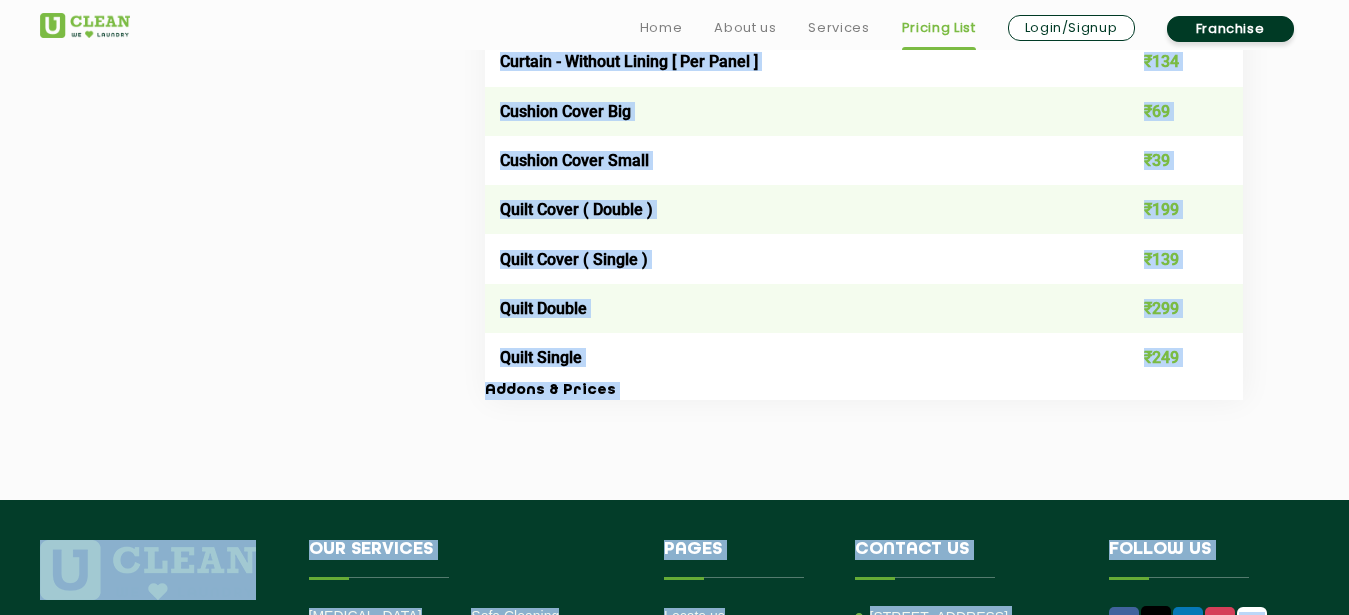scroll, scrollTop: 3572, scrollLeft: 0, axis: vertical 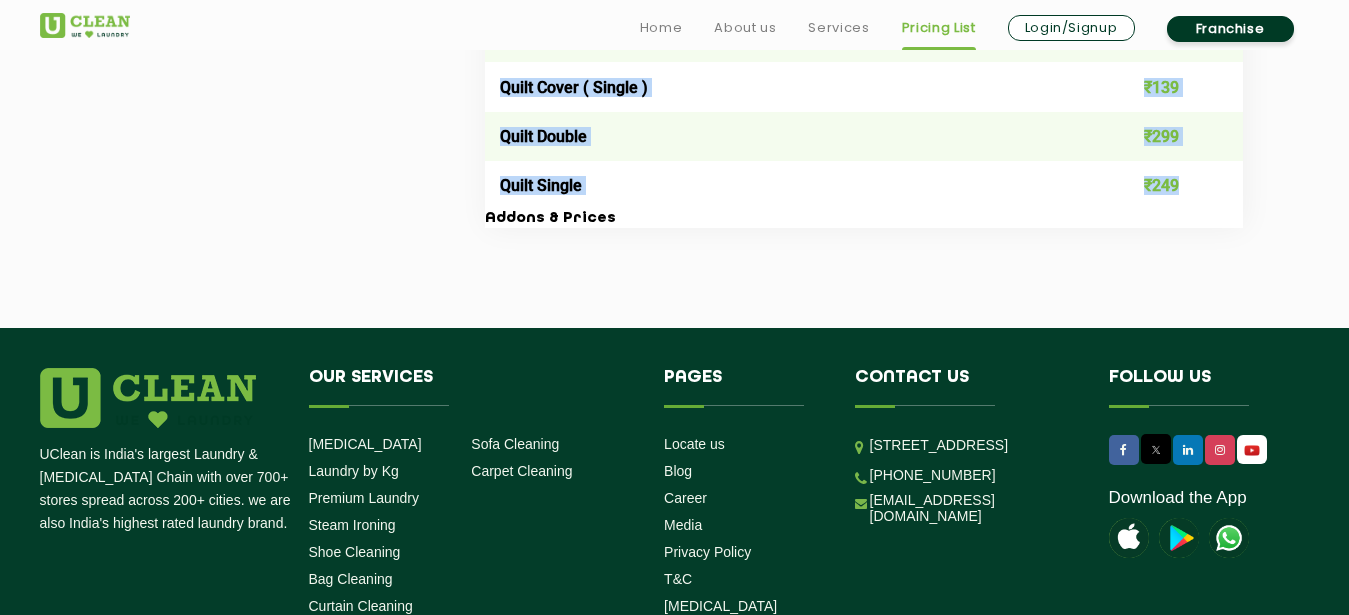 drag, startPoint x: 491, startPoint y: 173, endPoint x: 1164, endPoint y: 185, distance: 673.107 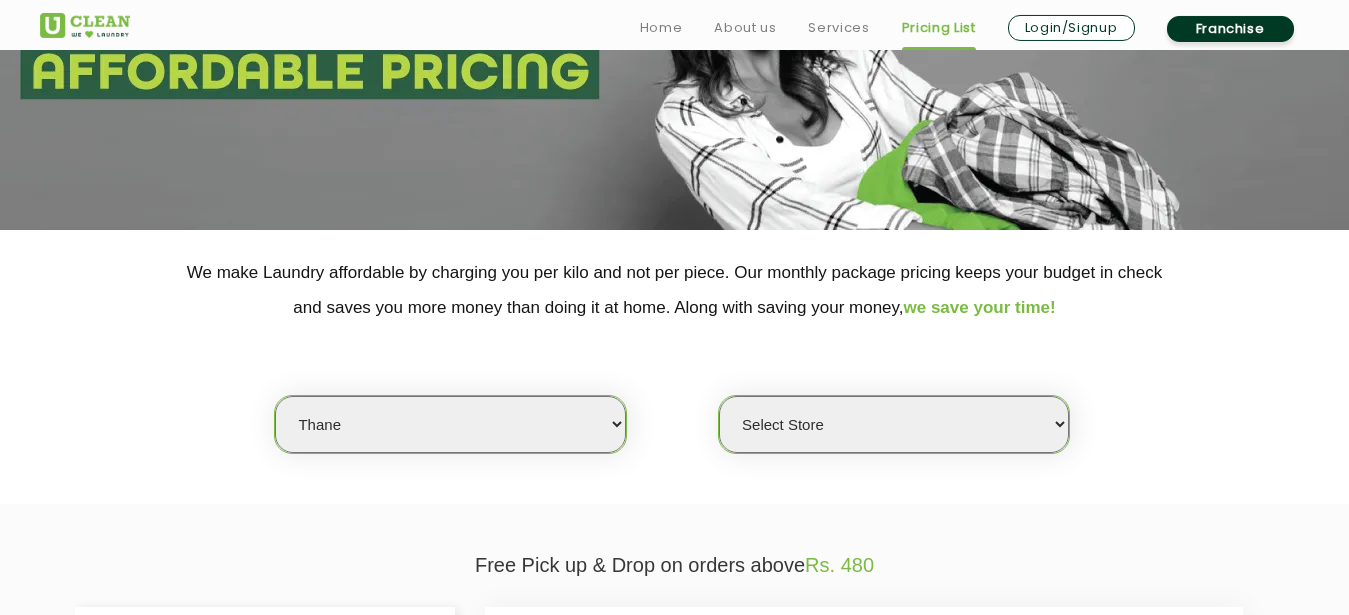 scroll, scrollTop: 306, scrollLeft: 0, axis: vertical 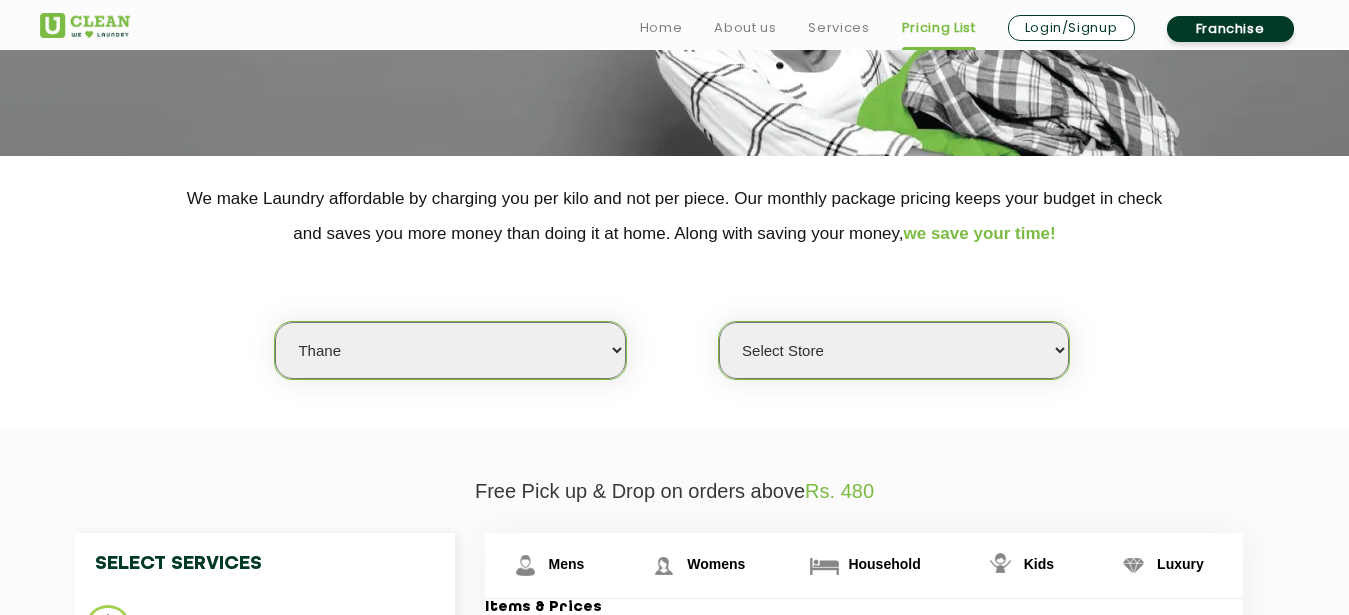 select on "149" 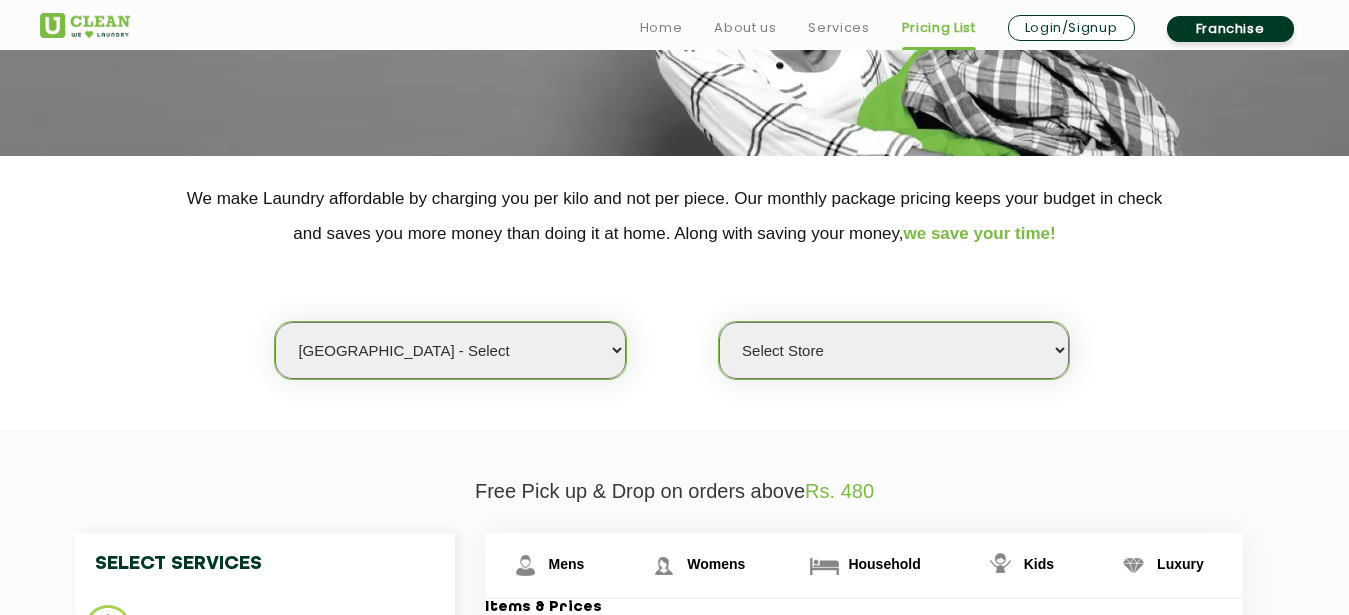 click on "[GEOGRAPHIC_DATA] - Select" at bounding box center (0, 0) 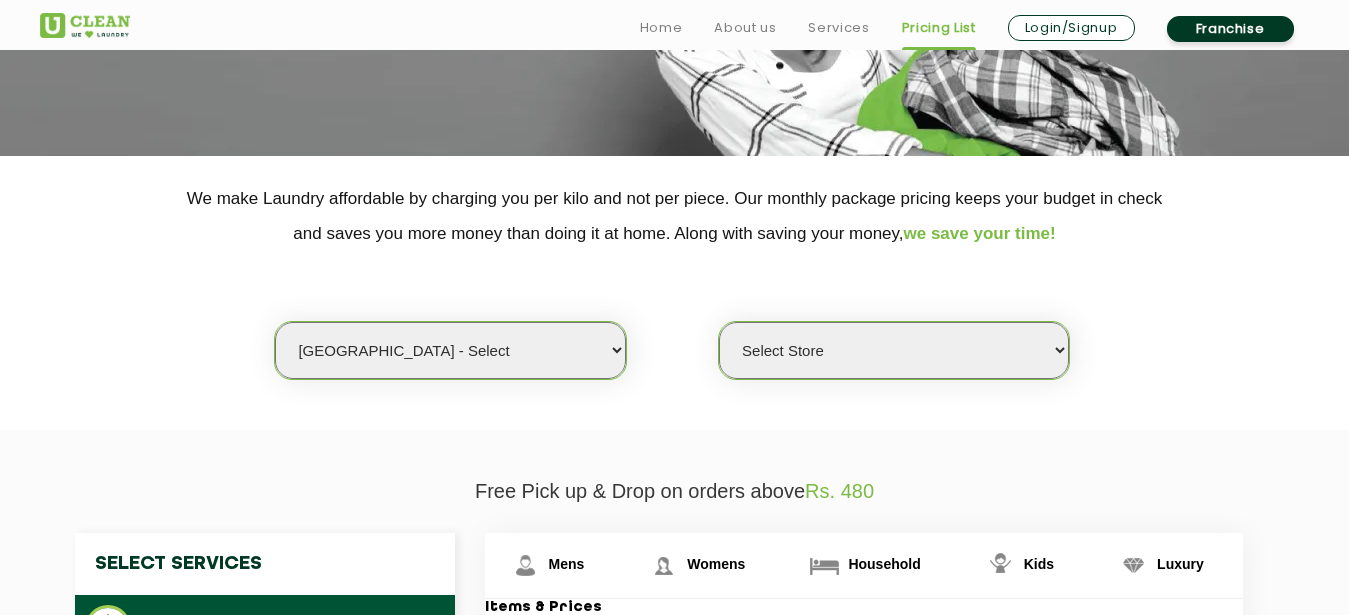 select on "0" 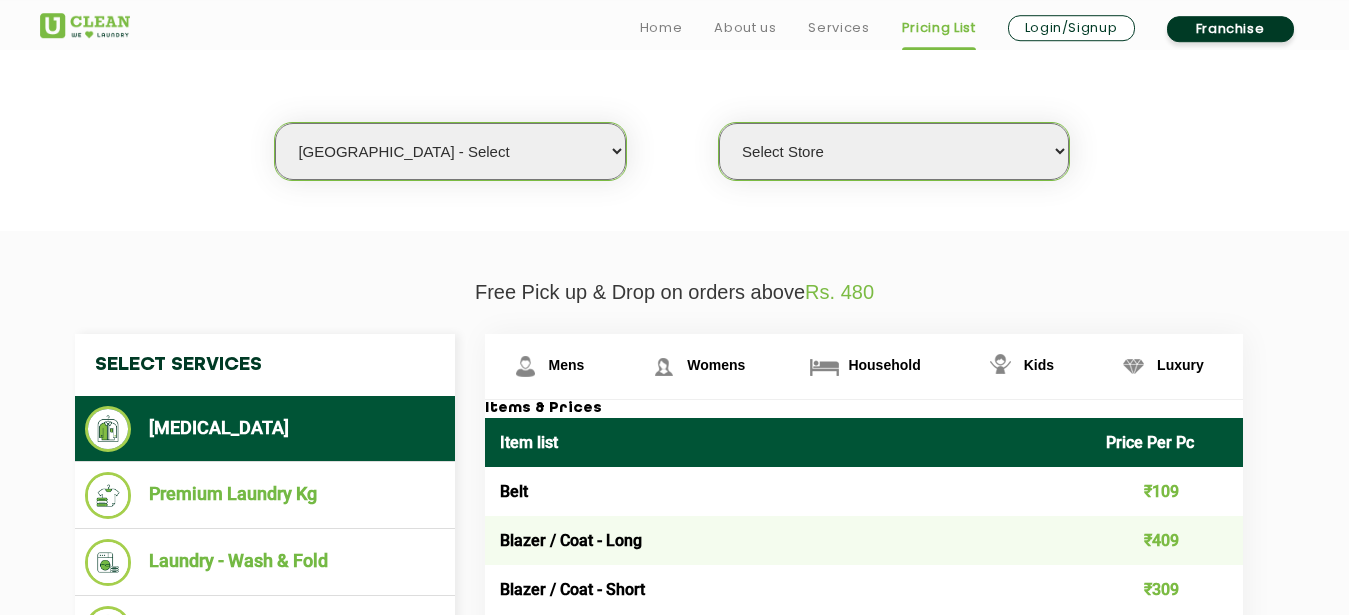 scroll, scrollTop: 510, scrollLeft: 0, axis: vertical 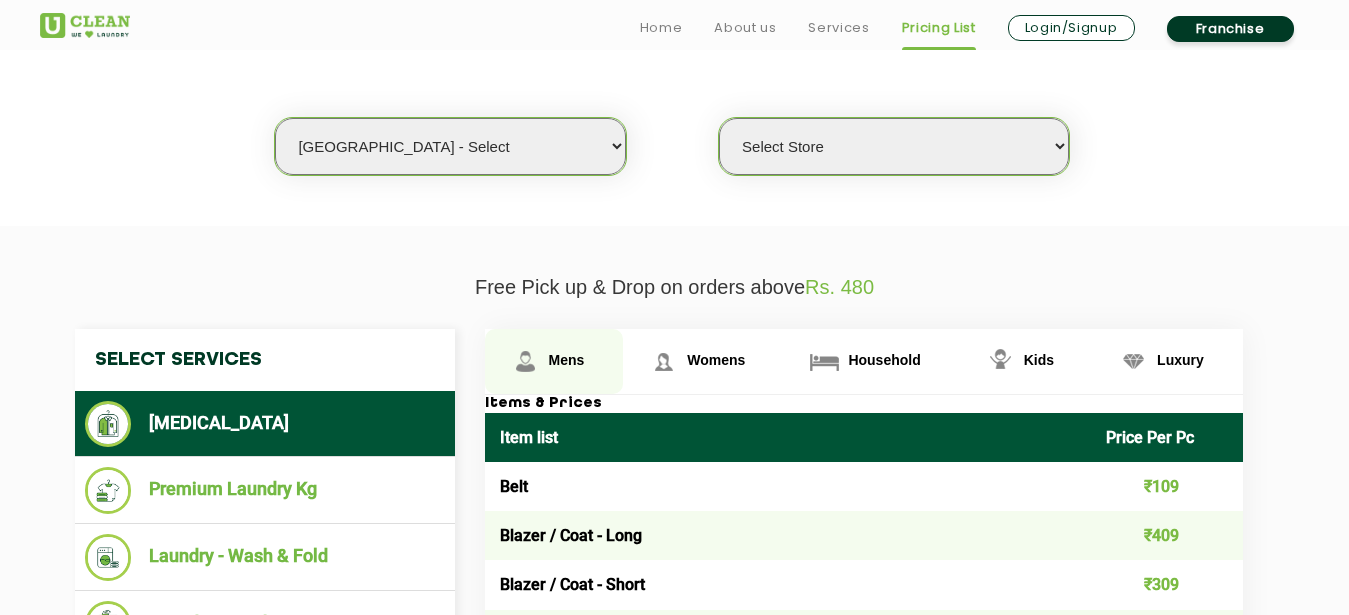 click on "Mens" at bounding box center (567, 360) 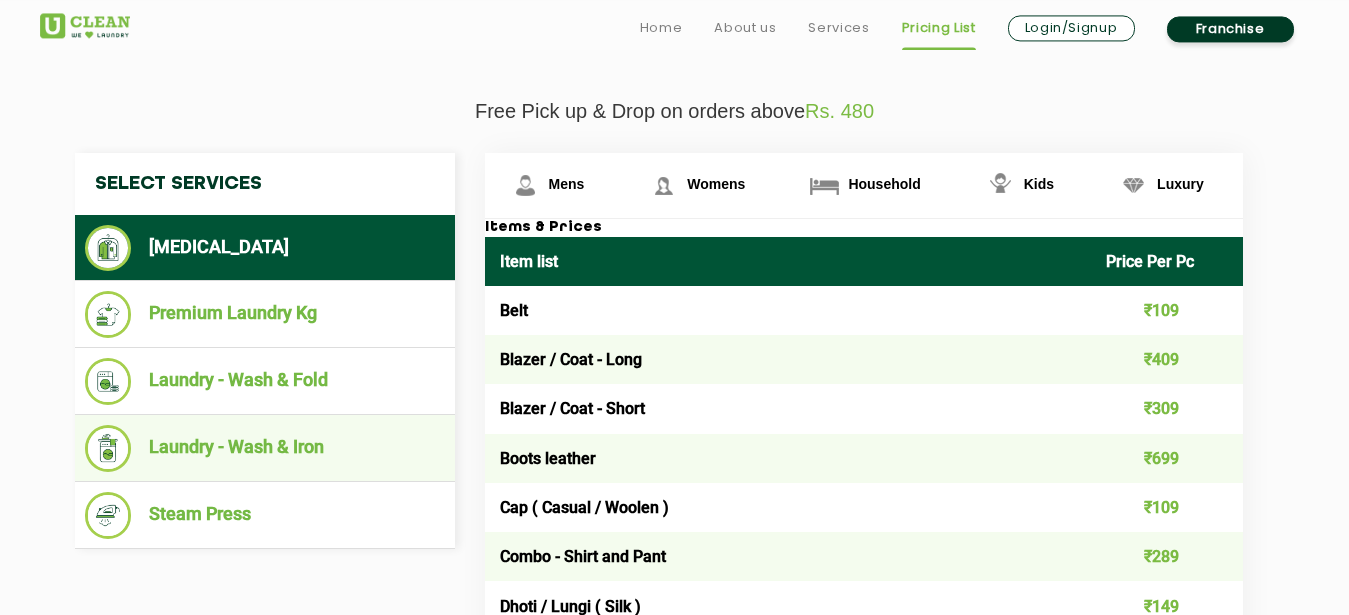 scroll, scrollTop: 714, scrollLeft: 0, axis: vertical 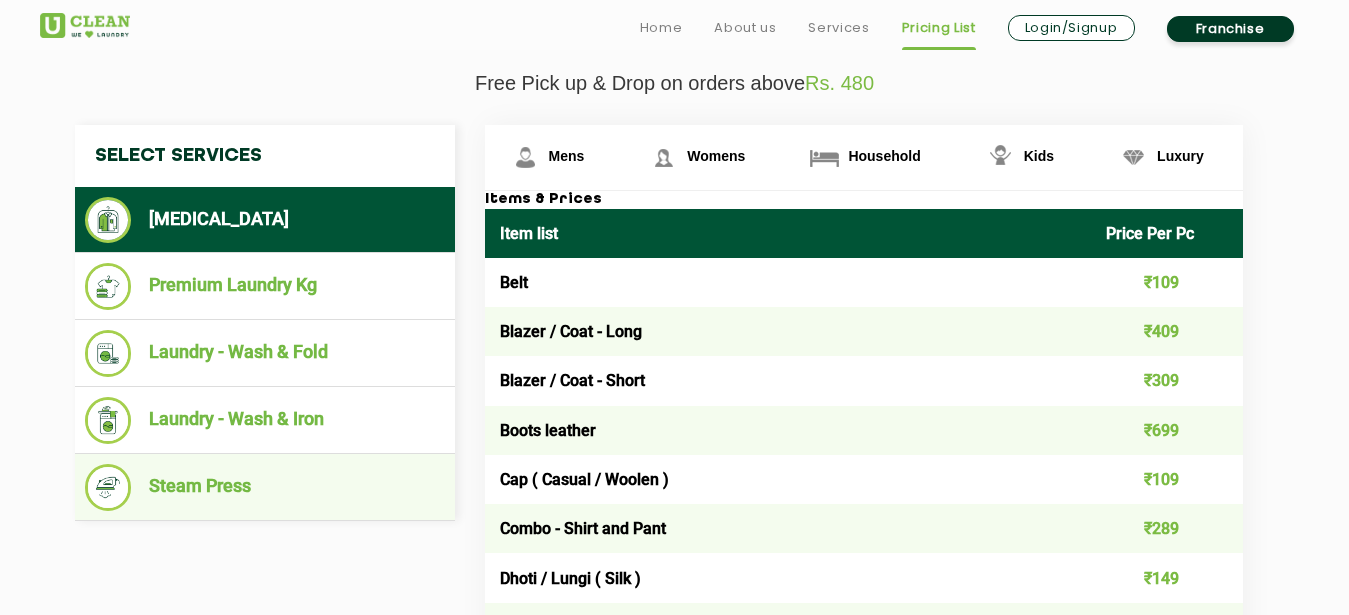 click on "Steam Press" at bounding box center [265, 487] 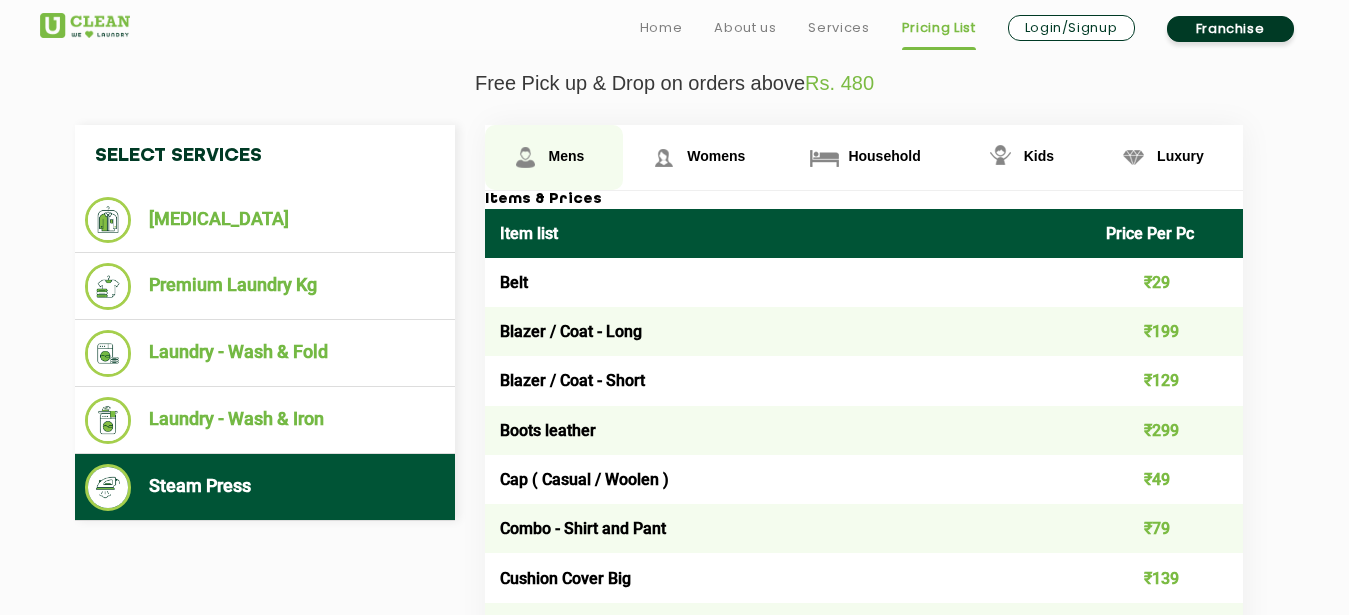 click on "Mens" at bounding box center (567, 156) 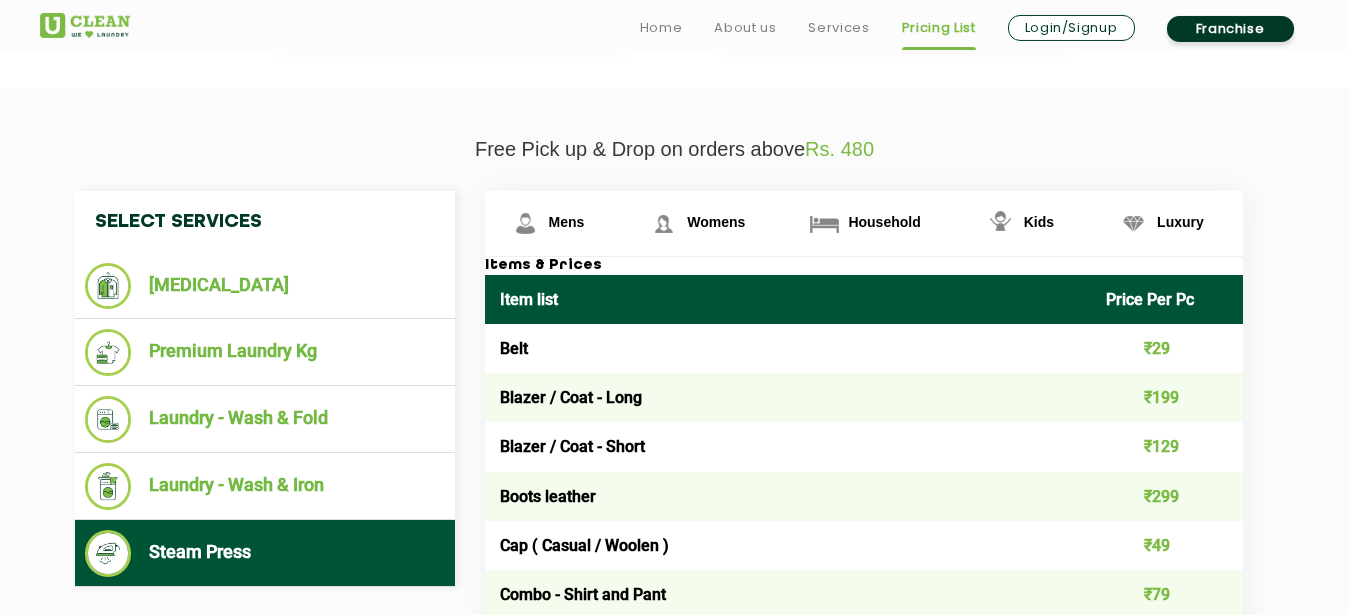 scroll, scrollTop: 612, scrollLeft: 0, axis: vertical 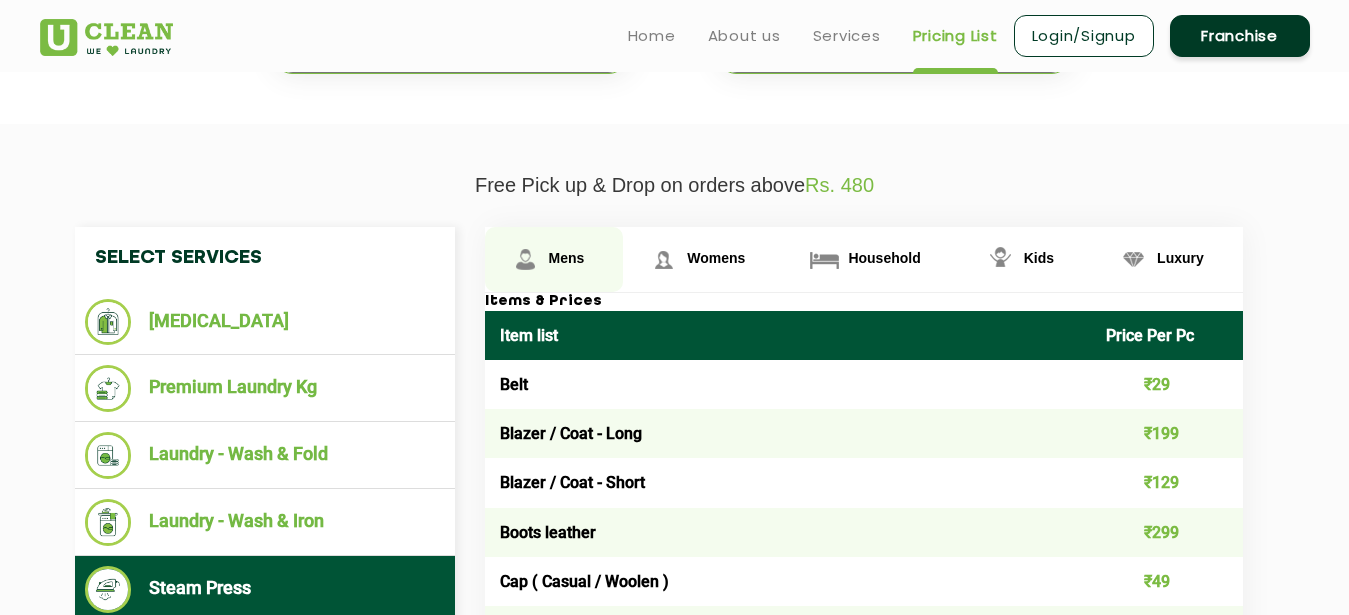 click on "Mens" at bounding box center [554, 259] 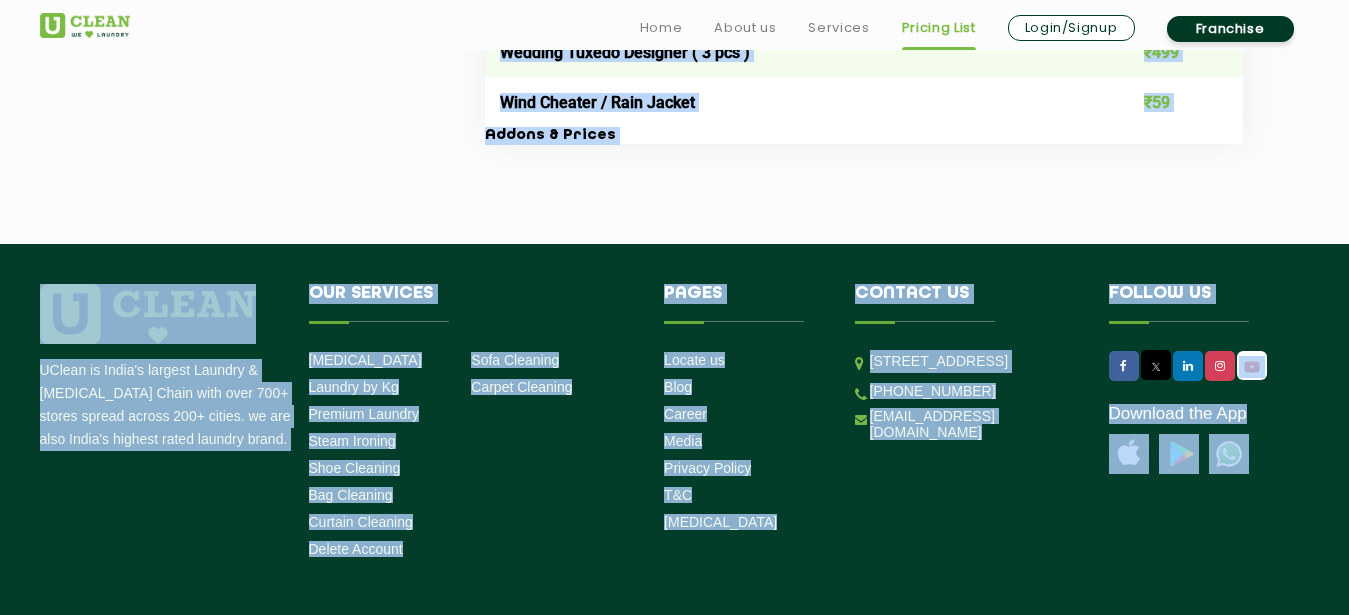 scroll, scrollTop: 4650, scrollLeft: 0, axis: vertical 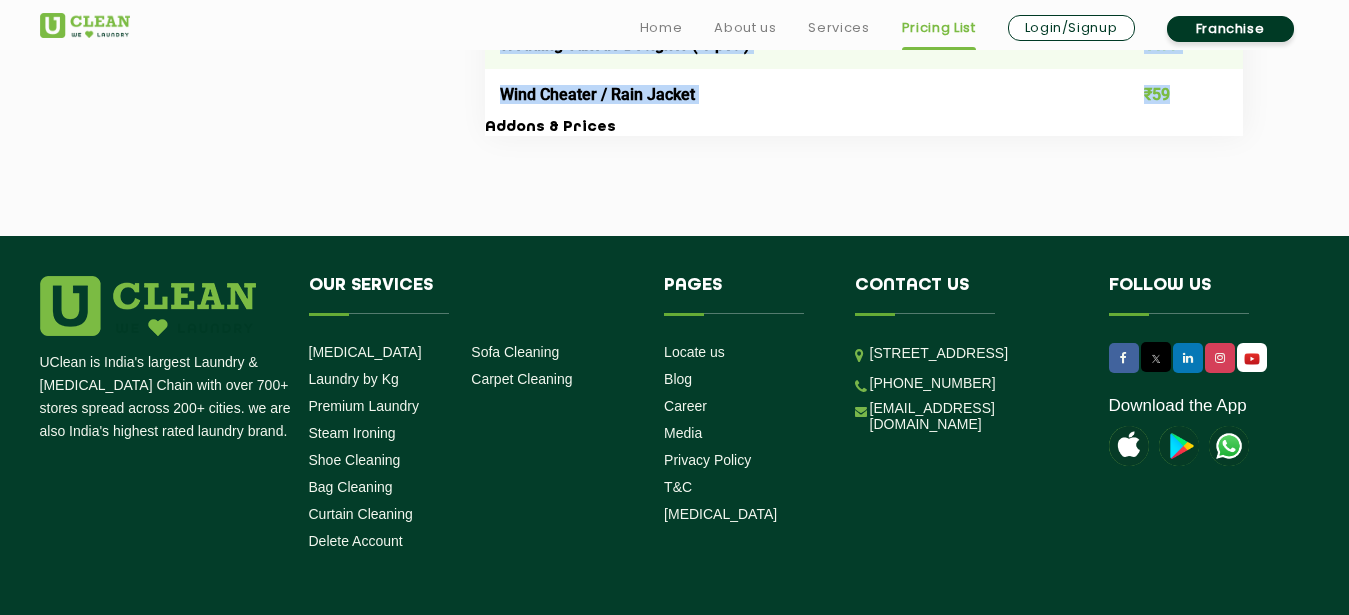 drag, startPoint x: 499, startPoint y: 330, endPoint x: 1176, endPoint y: 104, distance: 713.72614 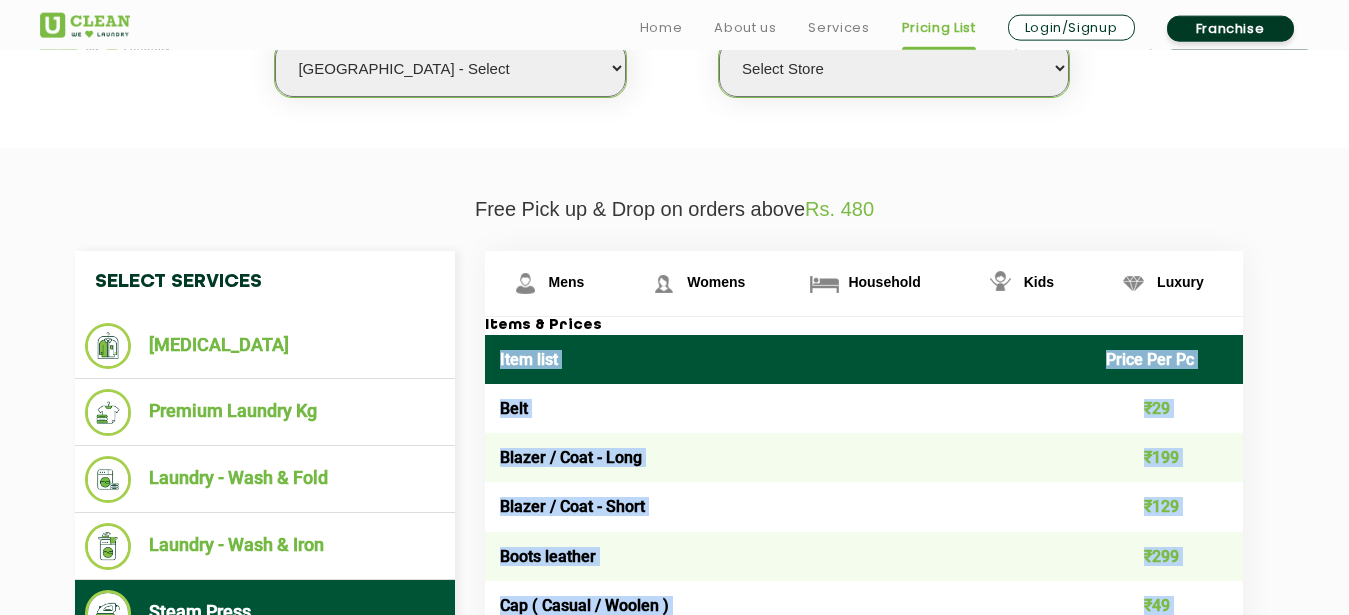 scroll, scrollTop: 612, scrollLeft: 0, axis: vertical 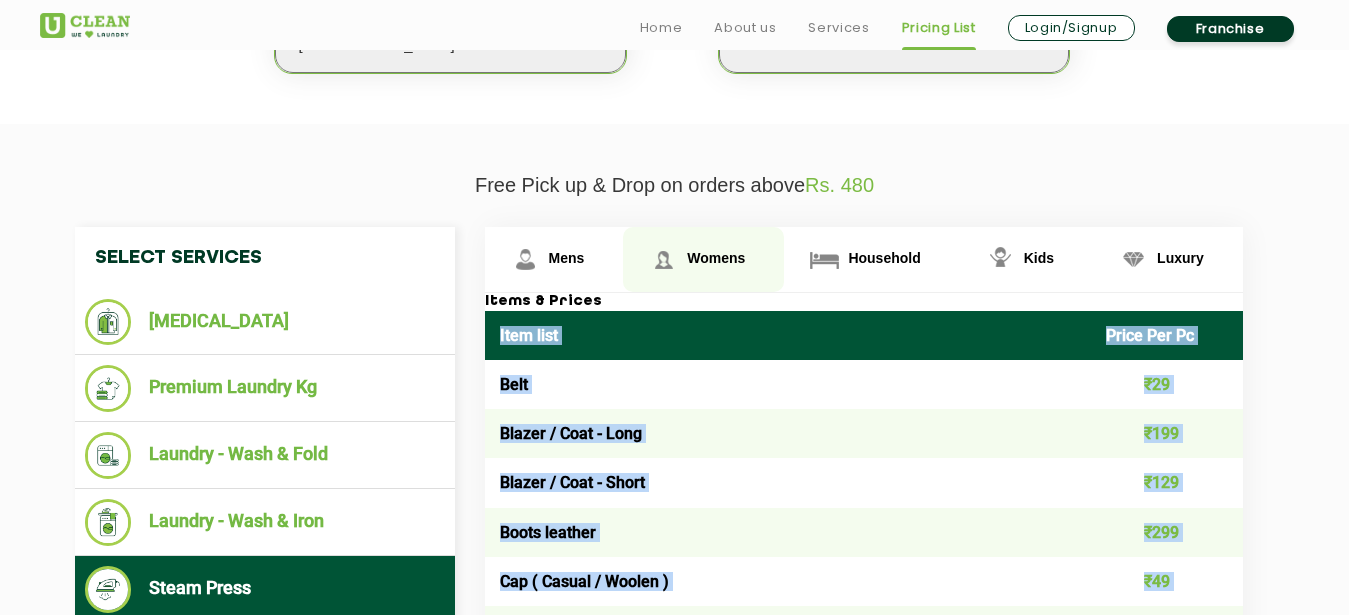click on "Womens" at bounding box center [567, 258] 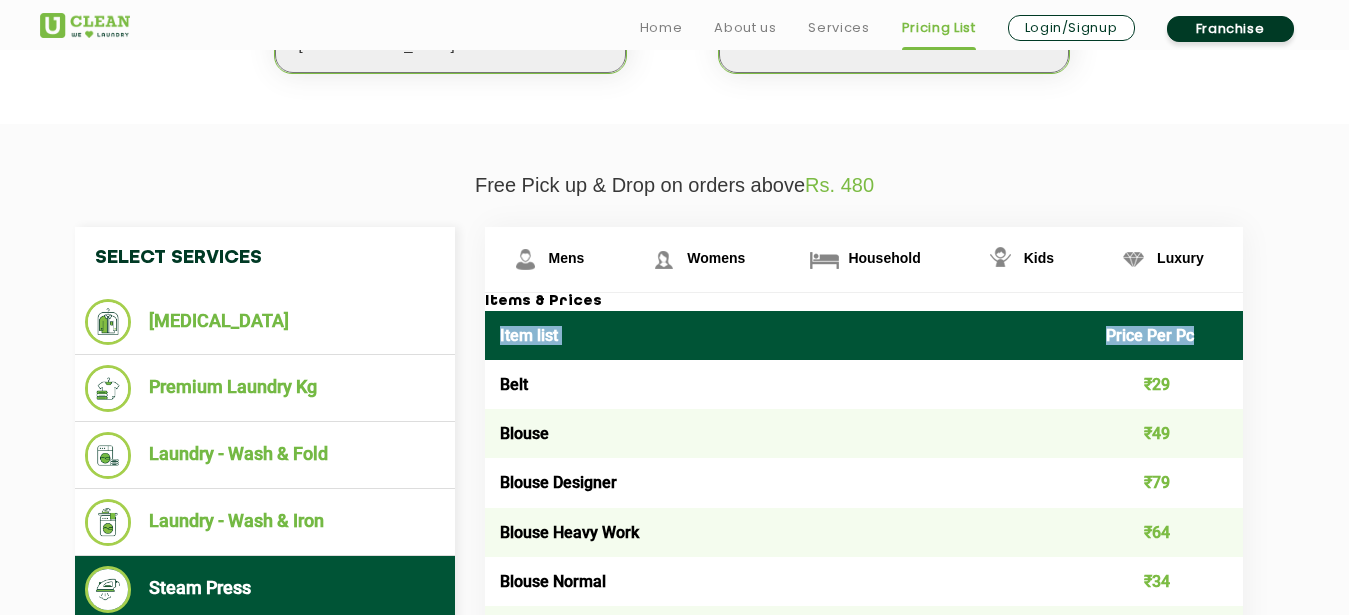 click on "Item list" at bounding box center [788, 335] 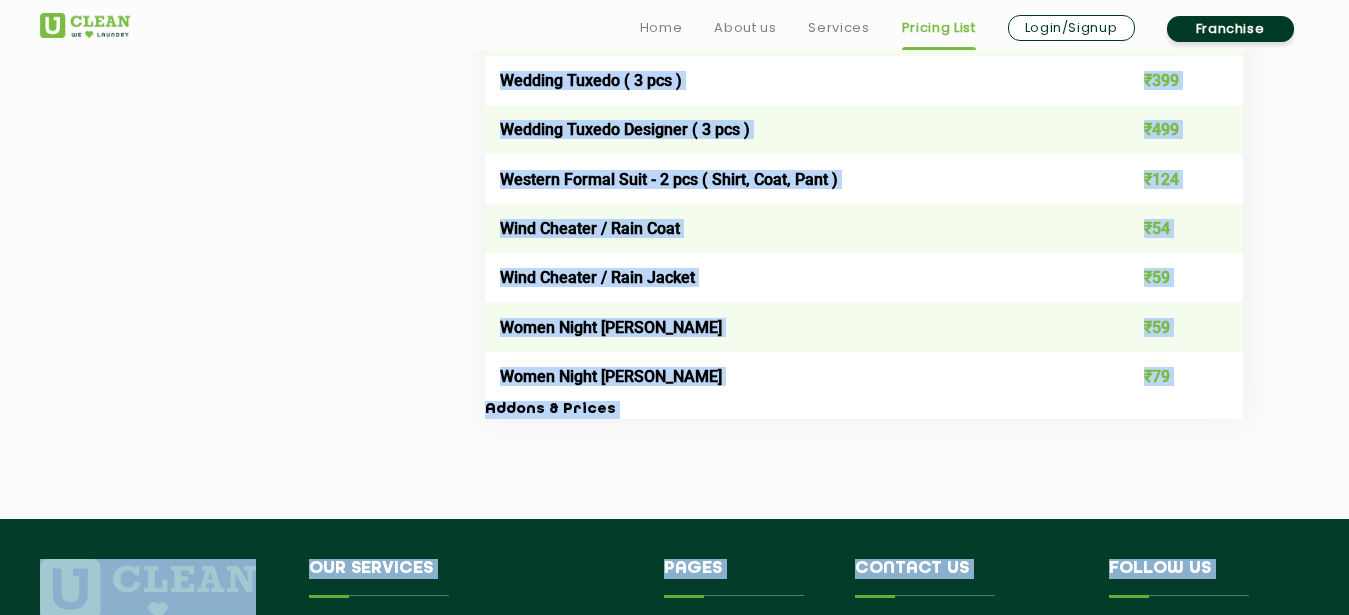 scroll, scrollTop: 7448, scrollLeft: 0, axis: vertical 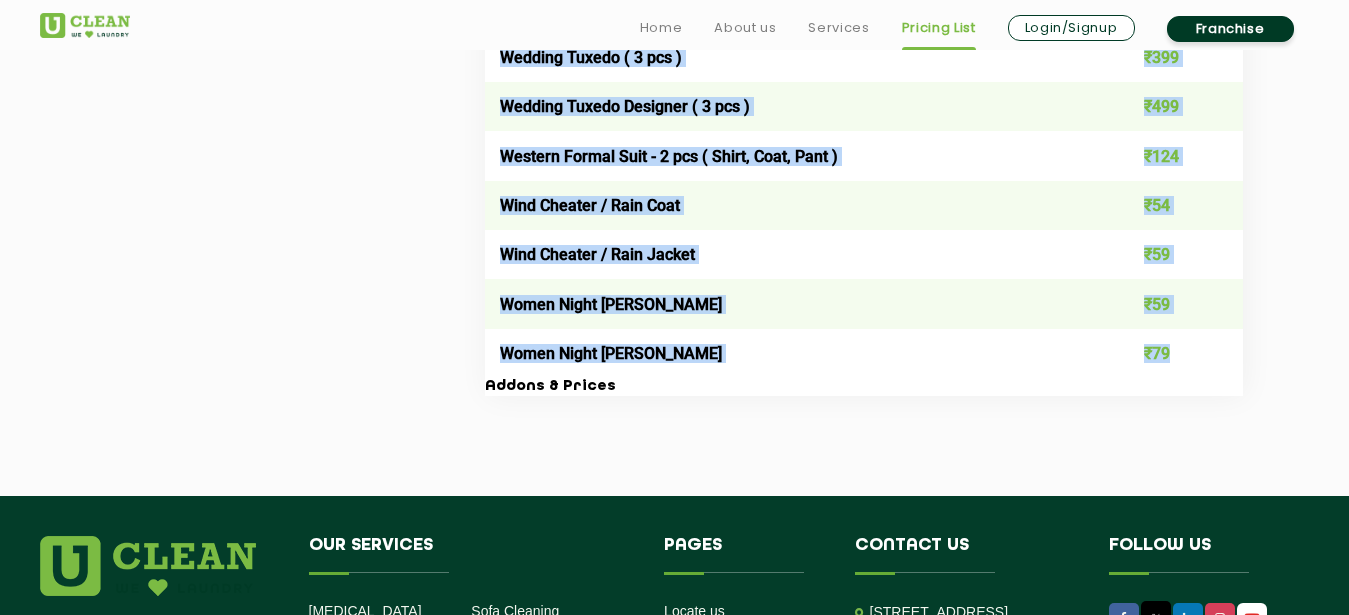 drag, startPoint x: 493, startPoint y: 331, endPoint x: 1174, endPoint y: 358, distance: 681.53503 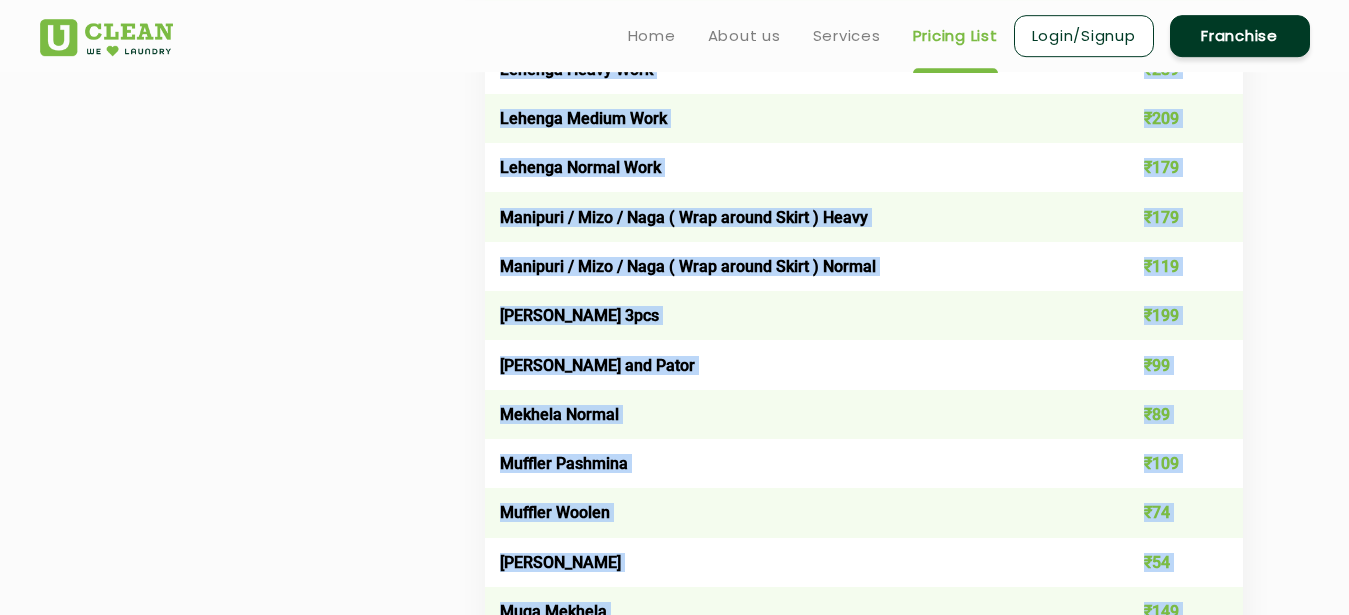 scroll, scrollTop: 0, scrollLeft: 0, axis: both 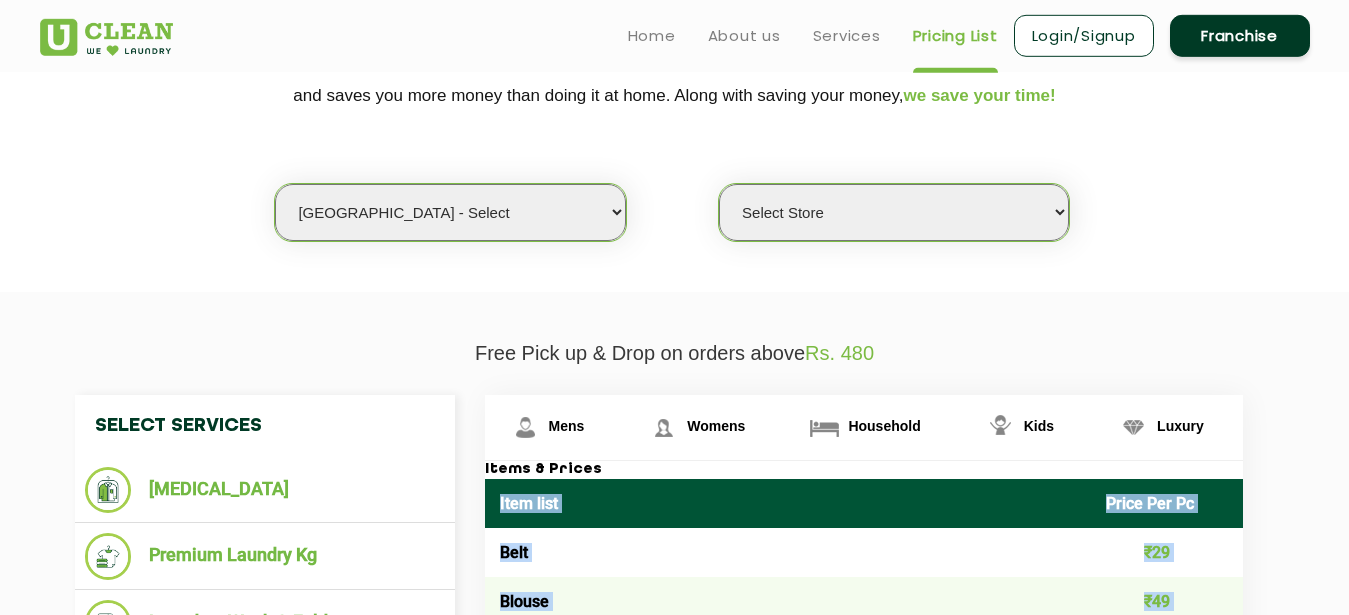 click on "Select Store UClean Select Bandra" at bounding box center [894, 212] 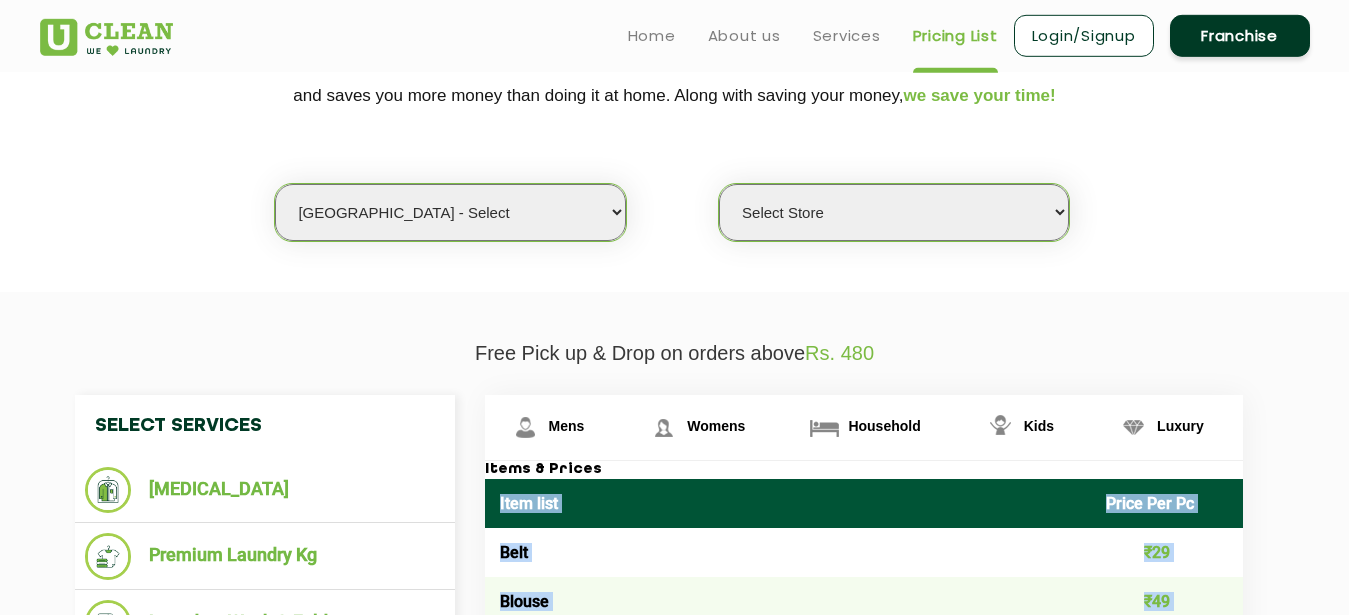 click on "We make Laundry affordable by charging you per kilo and not per piece. Our monthly package pricing keeps your budget in check   and saves you more money than doing it at home. Along with saving your money,  we save your time! Select city [GEOGRAPHIC_DATA] [GEOGRAPHIC_DATA] [GEOGRAPHIC_DATA] [GEOGRAPHIC_DATA] [GEOGRAPHIC_DATA] [GEOGRAPHIC_DATA] [GEOGRAPHIC_DATA] - [GEOGRAPHIC_DATA] Select [GEOGRAPHIC_DATA] [GEOGRAPHIC_DATA] [GEOGRAPHIC_DATA] [GEOGRAPHIC_DATA] [GEOGRAPHIC_DATA] [GEOGRAPHIC_DATA] [GEOGRAPHIC_DATA] [GEOGRAPHIC_DATA] [GEOGRAPHIC_DATA] [GEOGRAPHIC_DATA] [GEOGRAPHIC_DATA] [GEOGRAPHIC_DATA] [GEOGRAPHIC_DATA] [GEOGRAPHIC_DATA] [GEOGRAPHIC_DATA] [GEOGRAPHIC_DATA] [GEOGRAPHIC_DATA] [GEOGRAPHIC_DATA] [GEOGRAPHIC_DATA] [GEOGRAPHIC_DATA] [GEOGRAPHIC_DATA] [GEOGRAPHIC_DATA] [GEOGRAPHIC_DATA] [GEOGRAPHIC_DATA] [GEOGRAPHIC_DATA] [GEOGRAPHIC_DATA] [GEOGRAPHIC_DATA] [GEOGRAPHIC_DATA] [GEOGRAPHIC_DATA] [GEOGRAPHIC_DATA] [GEOGRAPHIC_DATA] [GEOGRAPHIC_DATA] [GEOGRAPHIC_DATA] [GEOGRAPHIC_DATA] [GEOGRAPHIC_DATA] [GEOGRAPHIC_DATA] [GEOGRAPHIC_DATA] [GEOGRAPHIC_DATA] [GEOGRAPHIC_DATA] [GEOGRAPHIC_DATA] [GEOGRAPHIC_DATA] [GEOGRAPHIC_DATA] [GEOGRAPHIC_DATA] [GEOGRAPHIC_DATA] [GEOGRAPHIC_DATA] Dimapur [GEOGRAPHIC_DATA] [GEOGRAPHIC_DATA] [GEOGRAPHIC_DATA] [GEOGRAPHIC_DATA] [GEOGRAPHIC_DATA] [GEOGRAPHIC_DATA] [GEOGRAPHIC_DATA] [GEOGRAPHIC_DATA] [GEOGRAPHIC_DATA] [GEOGRAPHIC_DATA] [GEOGRAPHIC_DATA] [GEOGRAPHIC_DATA] [GEOGRAPHIC_DATA] [GEOGRAPHIC_DATA] [GEOGRAPHIC_DATA] [GEOGRAPHIC_DATA] [GEOGRAPHIC_DATA] [GEOGRAPHIC_DATA] [GEOGRAPHIC_DATA] [GEOGRAPHIC_DATA] [GEOGRAPHIC_DATA] [GEOGRAPHIC_DATA] [GEOGRAPHIC_DATA] [GEOGRAPHIC_DATA] [GEOGRAPHIC_DATA] [GEOGRAPHIC_DATA] [GEOGRAPHIC_DATA] [GEOGRAPHIC_DATA] [GEOGRAPHIC_DATA] [GEOGRAPHIC_DATA] [GEOGRAPHIC_DATA] [GEOGRAPHIC_DATA] - Select [GEOGRAPHIC_DATA] [GEOGRAPHIC_DATA] [GEOGRAPHIC_DATA] [GEOGRAPHIC_DATA] [GEOGRAPHIC_DATA] [GEOGRAPHIC_DATA]" 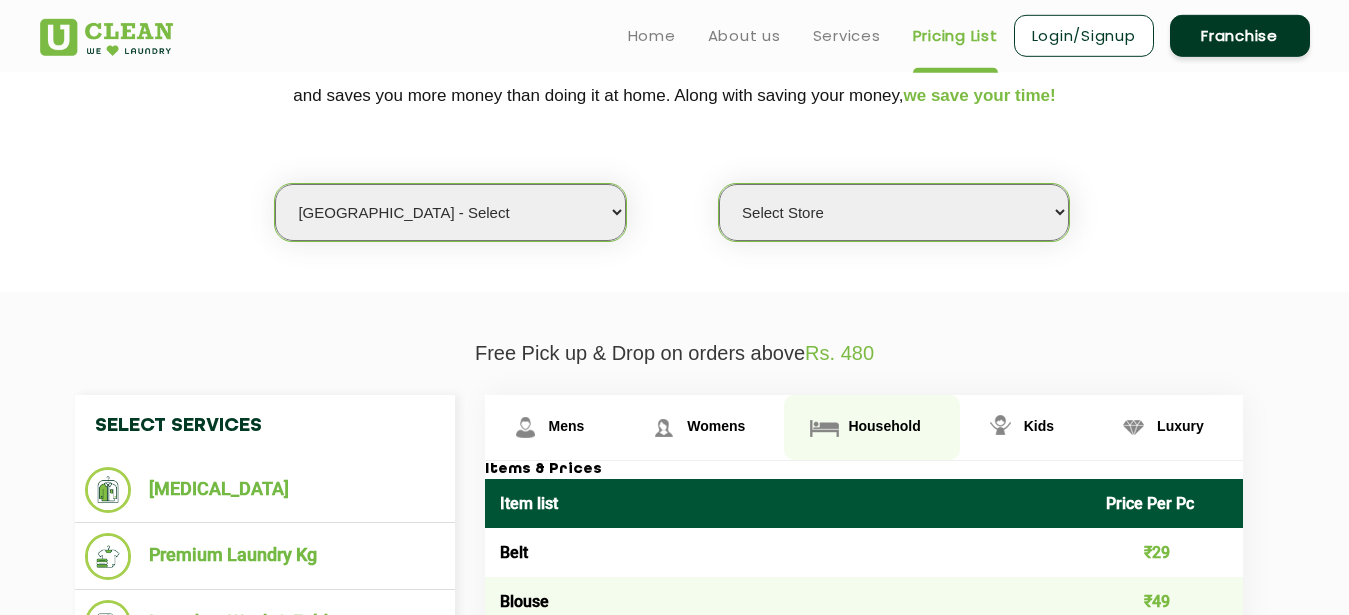 click at bounding box center [525, 427] 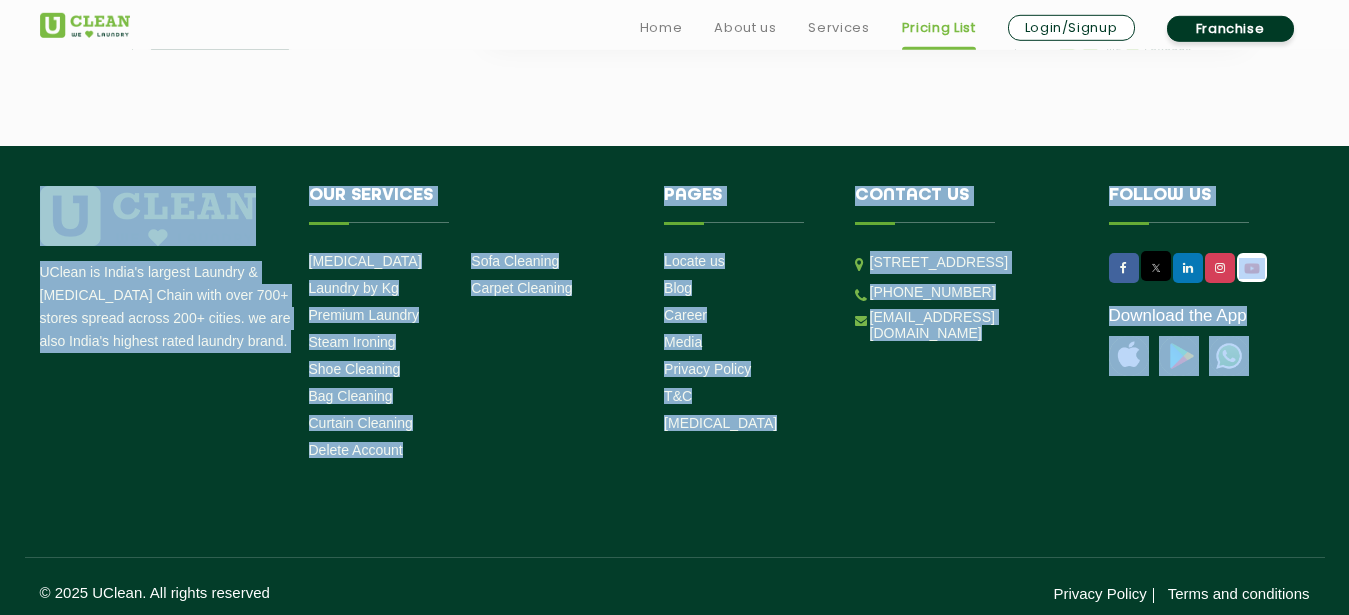 scroll, scrollTop: 4502, scrollLeft: 0, axis: vertical 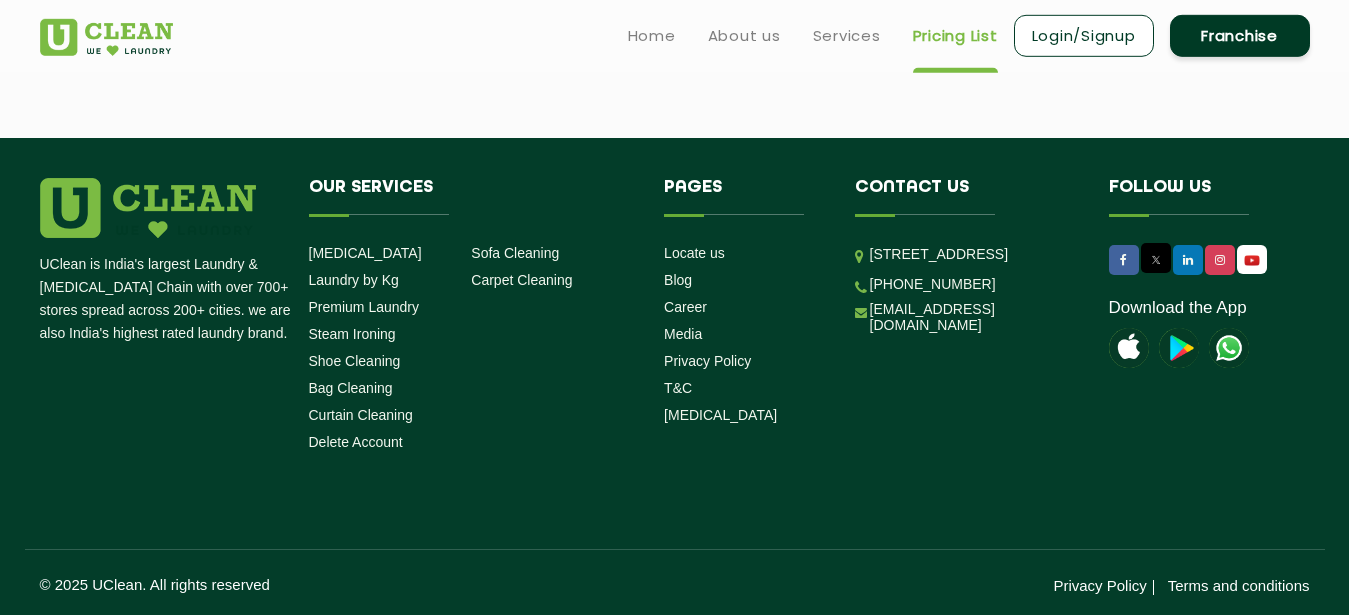 drag, startPoint x: 493, startPoint y: 400, endPoint x: 1290, endPoint y: 88, distance: 855.8931 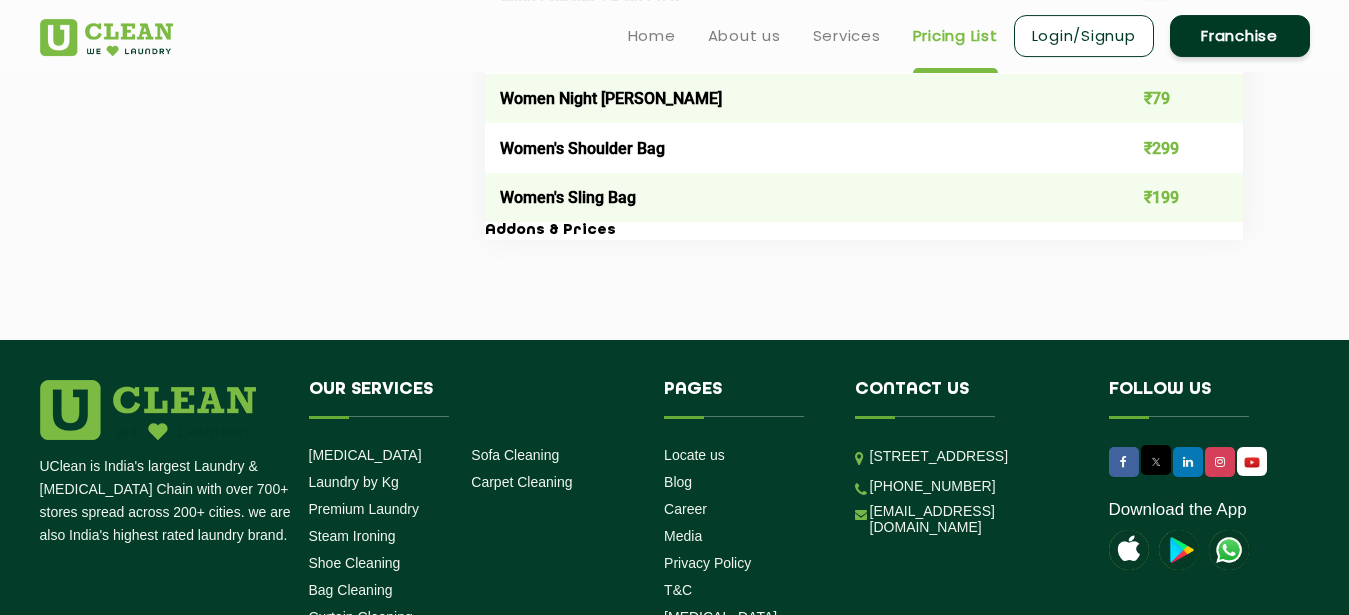 scroll, scrollTop: 4298, scrollLeft: 0, axis: vertical 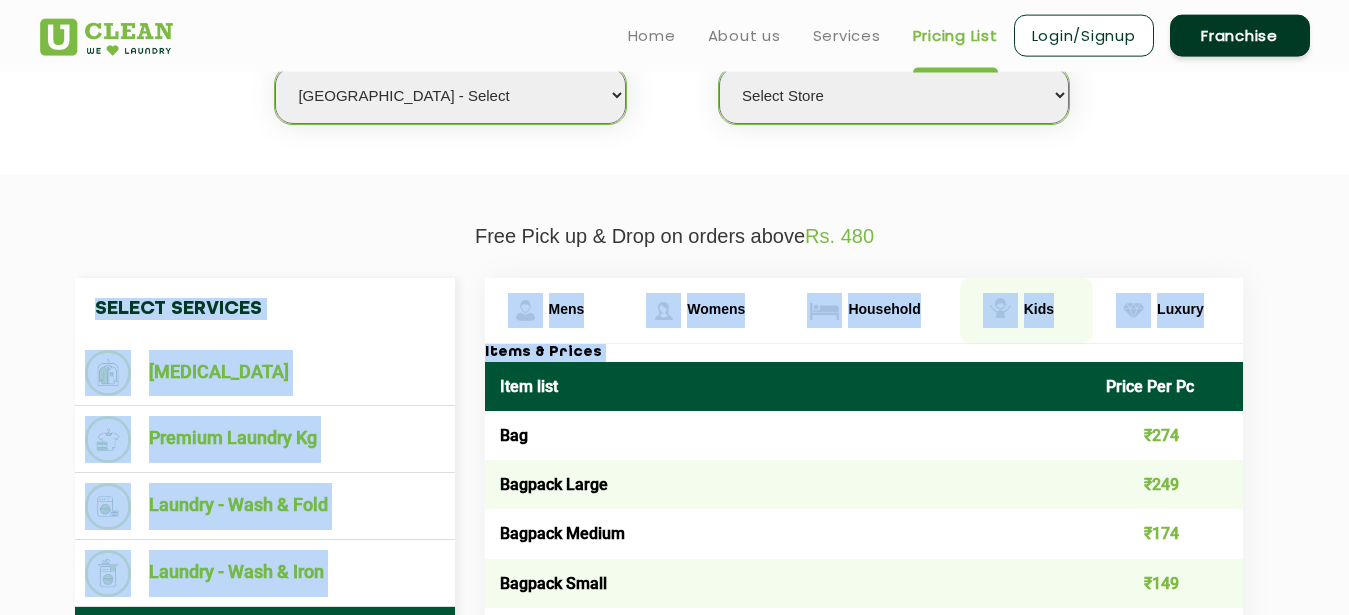 click on "Kids" at bounding box center [567, 309] 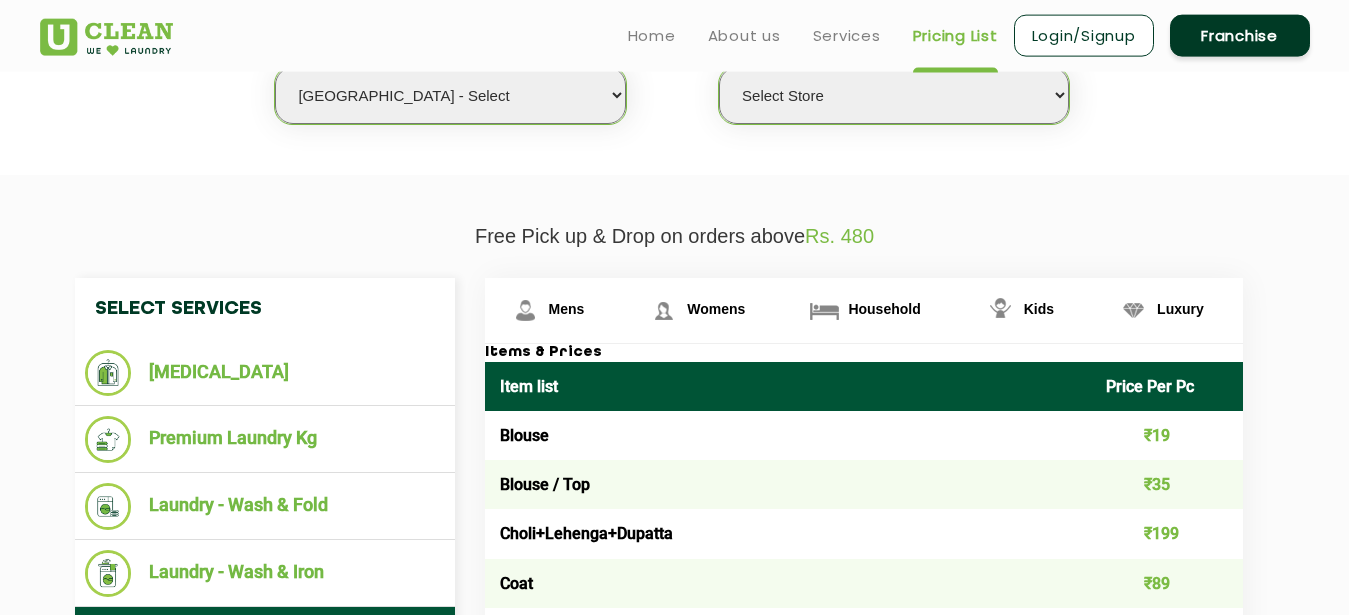 click on "Free Pick up & Drop on orders above  Rs. 480" 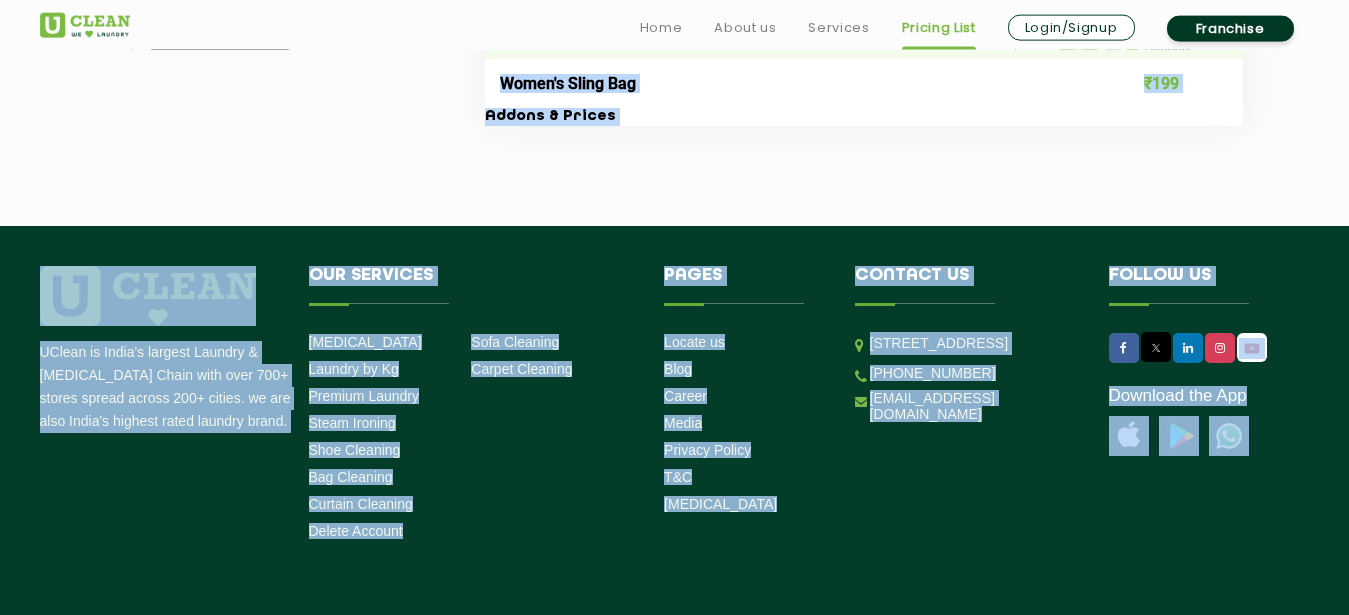 scroll, scrollTop: 2778, scrollLeft: 0, axis: vertical 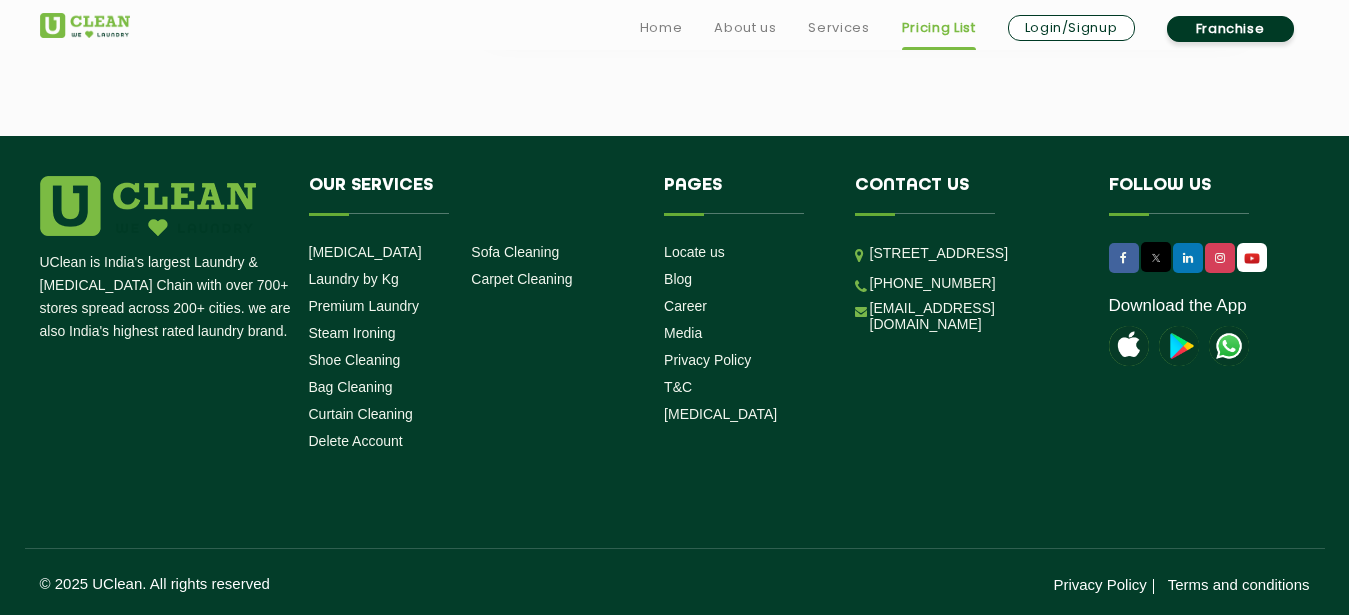 drag, startPoint x: 488, startPoint y: 383, endPoint x: 1023, endPoint y: 296, distance: 542.02765 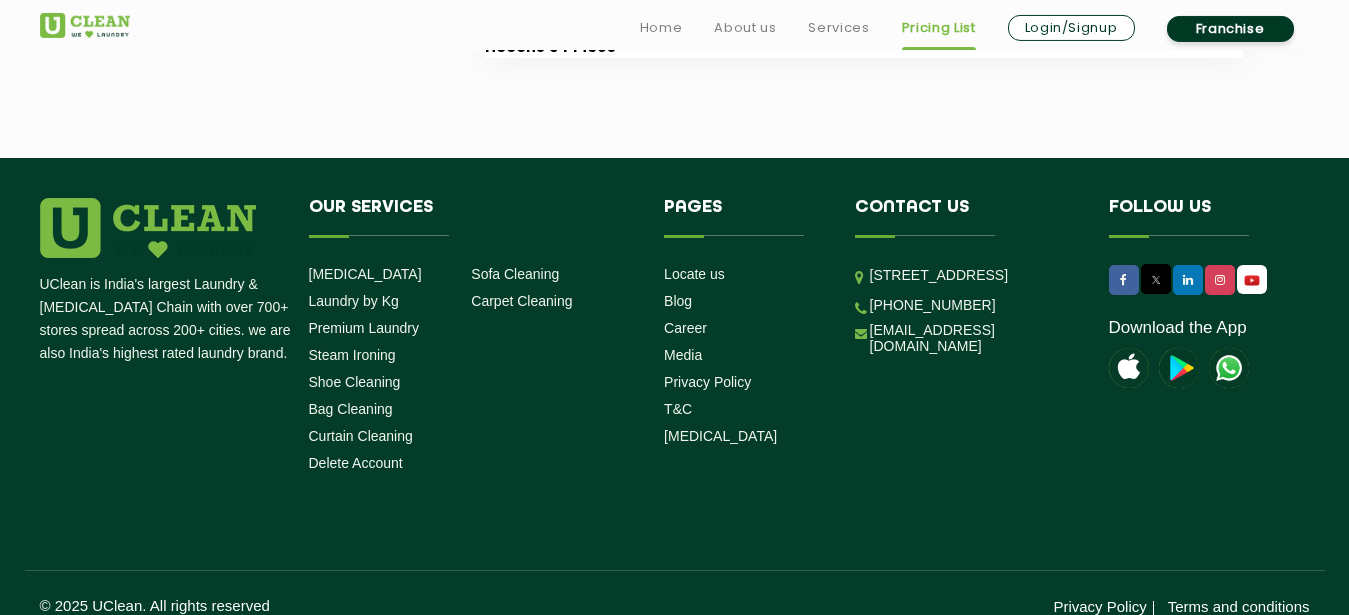 scroll, scrollTop: 2472, scrollLeft: 0, axis: vertical 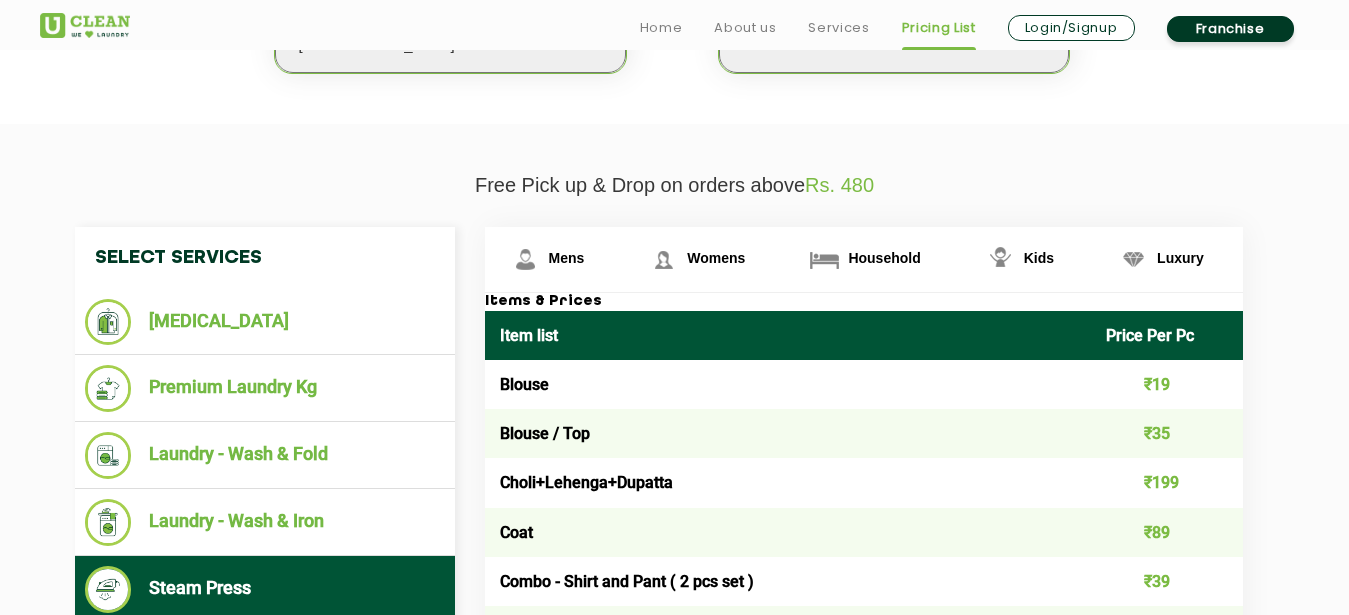 click on "Free Pick up & Drop on orders above  Rs. 480  Select Services [MEDICAL_DATA]  Premium Laundry Kg  Laundry - Wash & Fold  Laundry - Wash & Iron  Steam Press  Mens Womens Household Kids Luxury Items & Prices Item list Price Per Pc Blouse ₹19 Blouse / Top ₹35 Choli+Lehenga+Dupatta ₹199 Coat ₹89 Combo -  Shirt and Pant ( 2 pcs set ) ₹39 Cotton Frock ₹74 Designer Frock ₹149 Dress ₹59 Dress ( Heavy ) ₹125 Dungaree ( Short / Long ) ₹74 Ethnic Kurta set - 2pcs ₹99 Ethnic wear ( Normal / Heavy work ) ₹149 Frock ₹59 Jacket ₹75 Jeans ₹32 Kurta + Pants / Salwar / Churidar + Dupatta ₹149 Pyjama ₹22 Shirt ₹27 Shorts ₹25 Skirt ₹45 Suit 2 Pc ₹119 Suit 3 Pc ₹149 Sweater ( Full Sleeves ) ₹65 Sweater ( Sleeveless ) ₹55 T - Shirt ₹34 Table Cloth Big ₹75 Table Cloth Small ₹45 Table Runner - Fancy ₹89 Table Runner Embroidery ₹114 Tights and Leggings ₹17 Track suit / Night suit ( 2 pcs set ) ₹84 Travel pillow with beads ₹174 Travel pillow without beads ₹149 ₹19 ₹32" 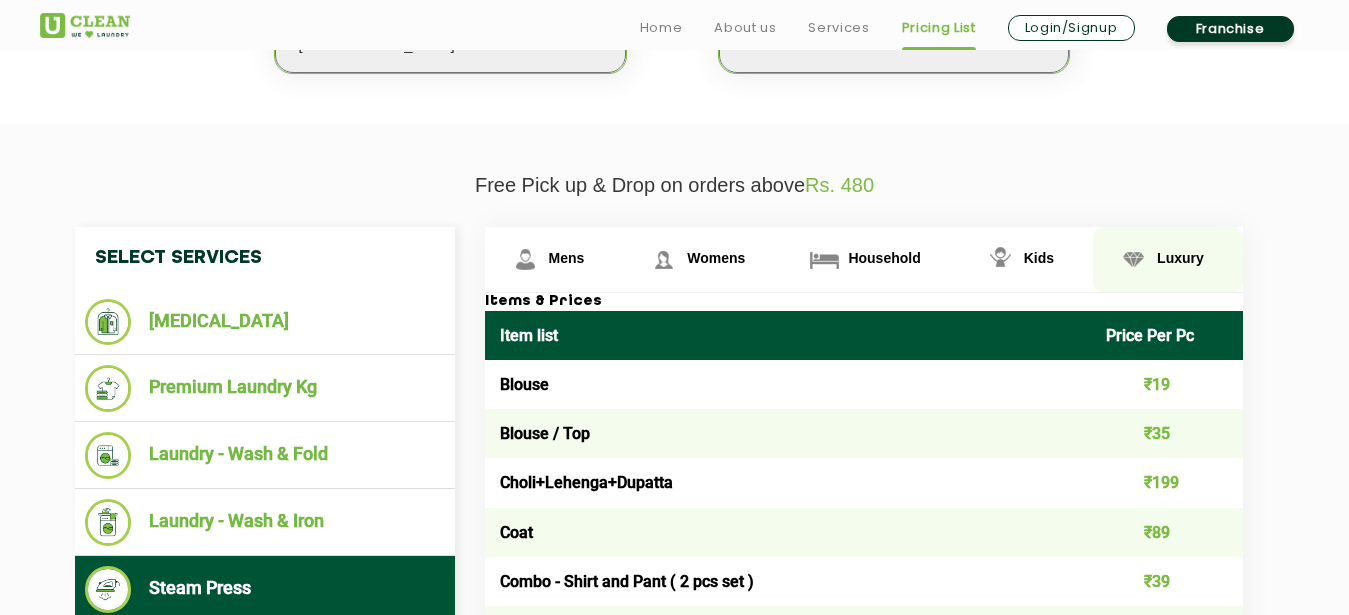 click on "Luxury" at bounding box center (567, 258) 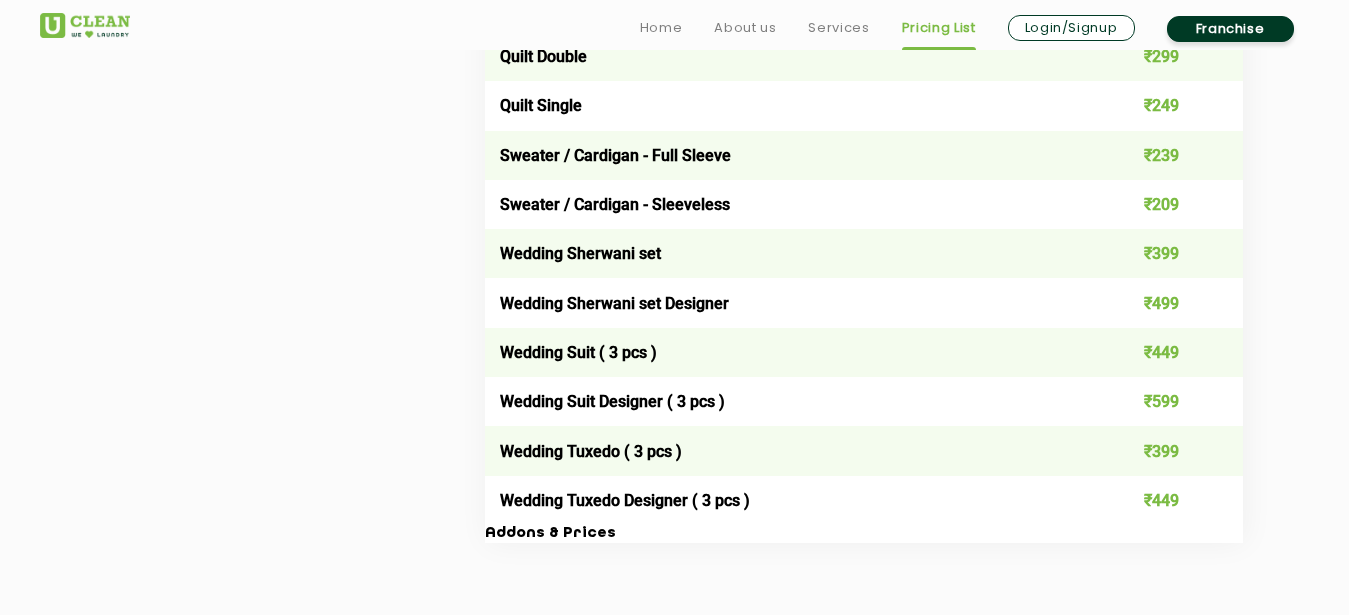 scroll, scrollTop: 4156, scrollLeft: 0, axis: vertical 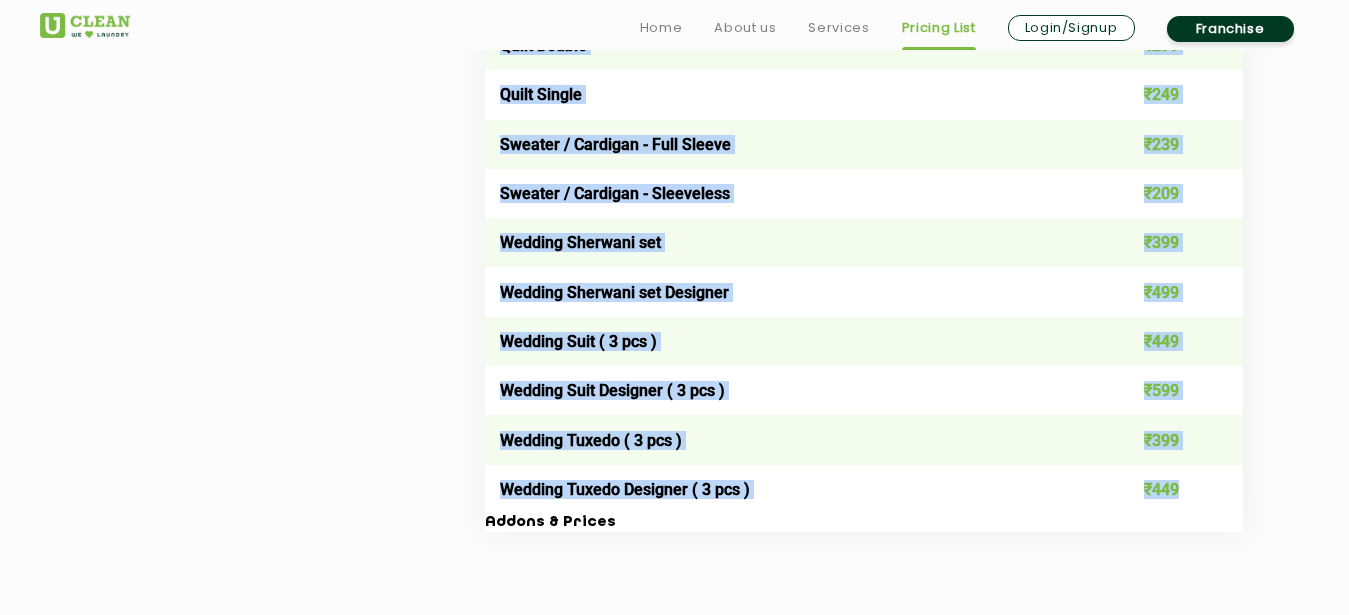 drag, startPoint x: 485, startPoint y: 328, endPoint x: 1215, endPoint y: 492, distance: 748.1952 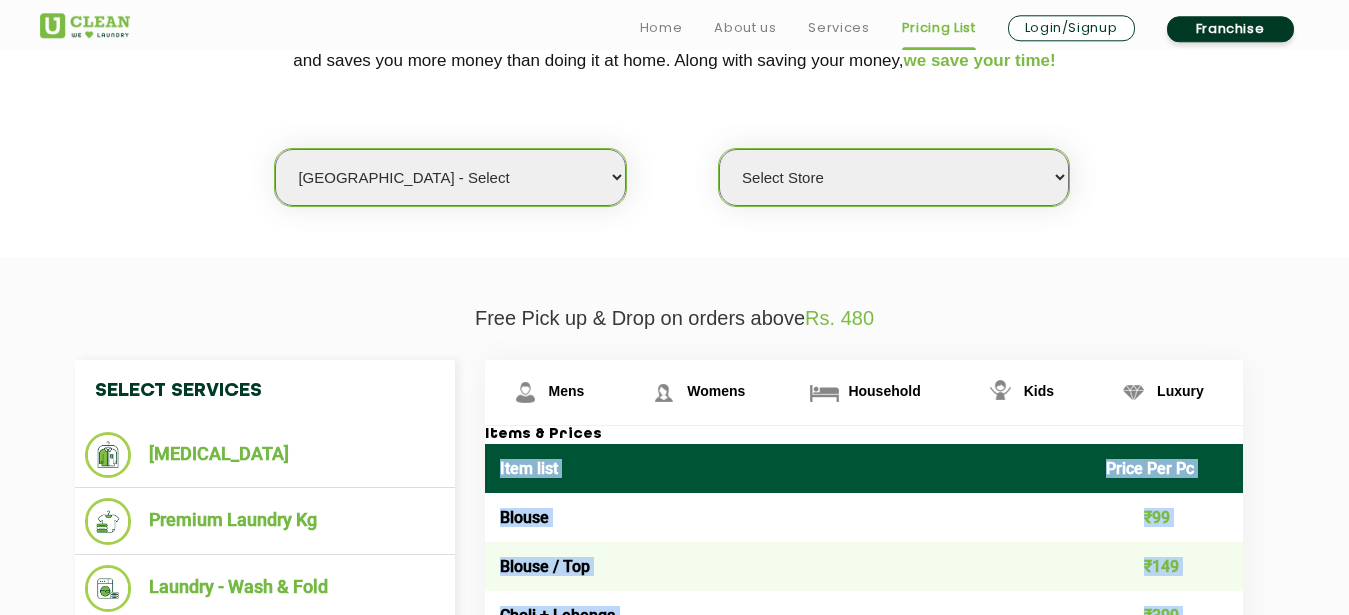 scroll, scrollTop: 531, scrollLeft: 0, axis: vertical 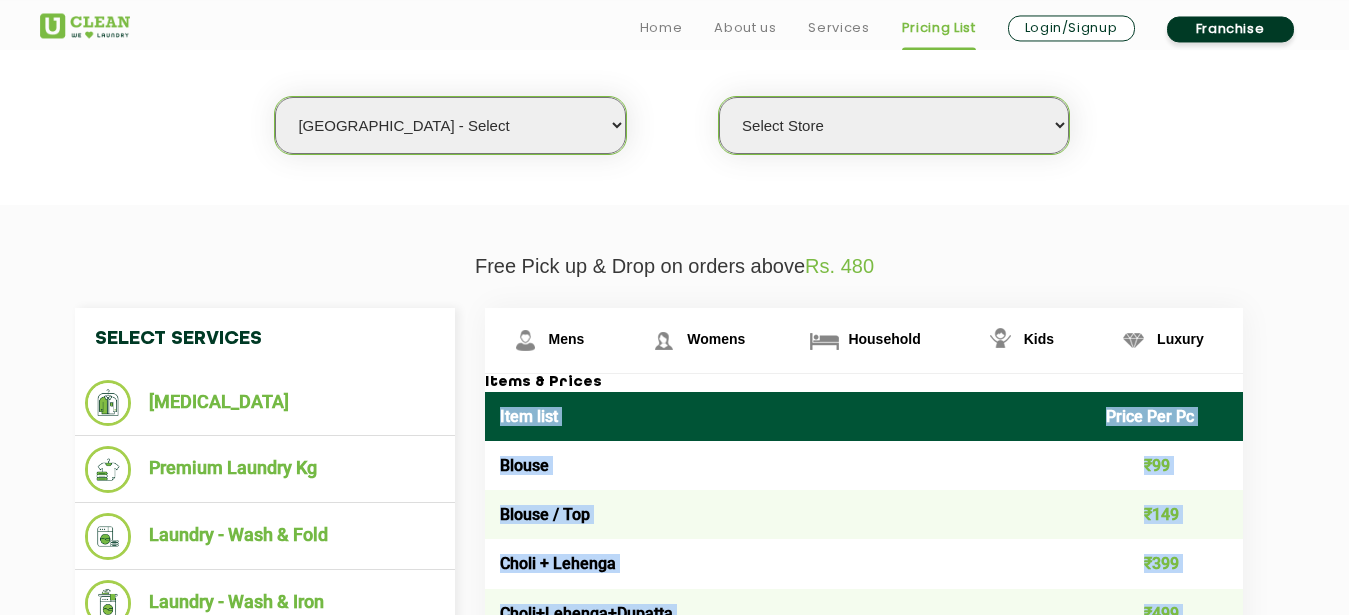 select on "16" 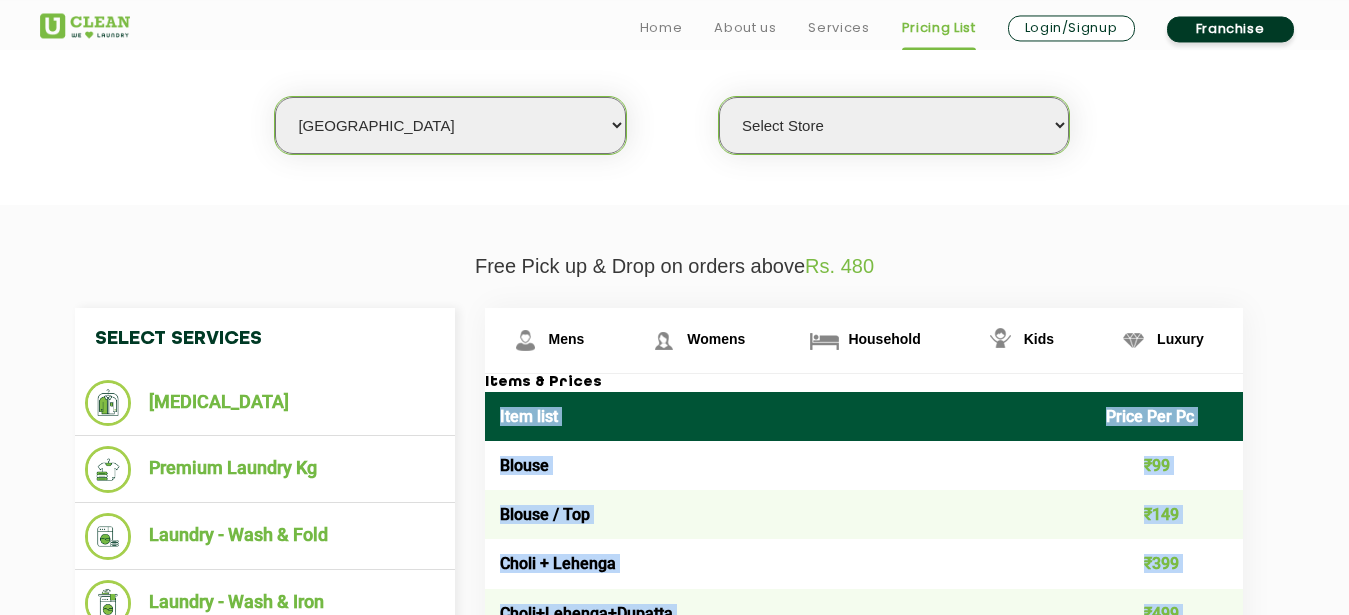click on "[GEOGRAPHIC_DATA]" at bounding box center (0, 0) 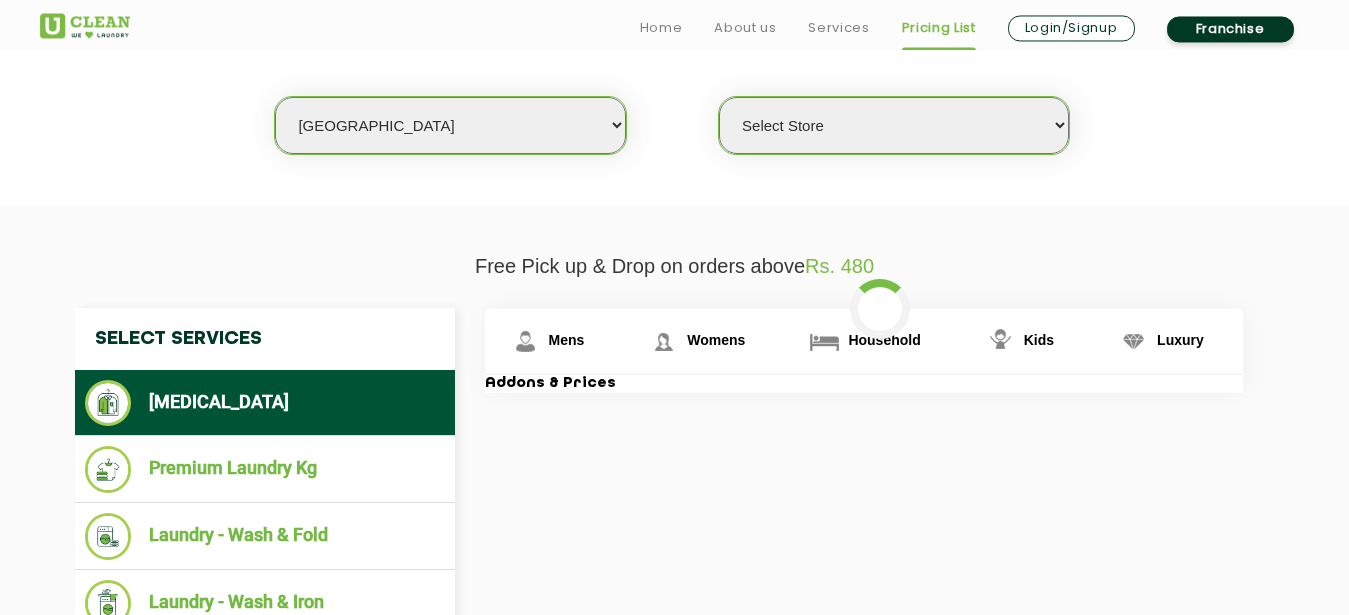 select on "0" 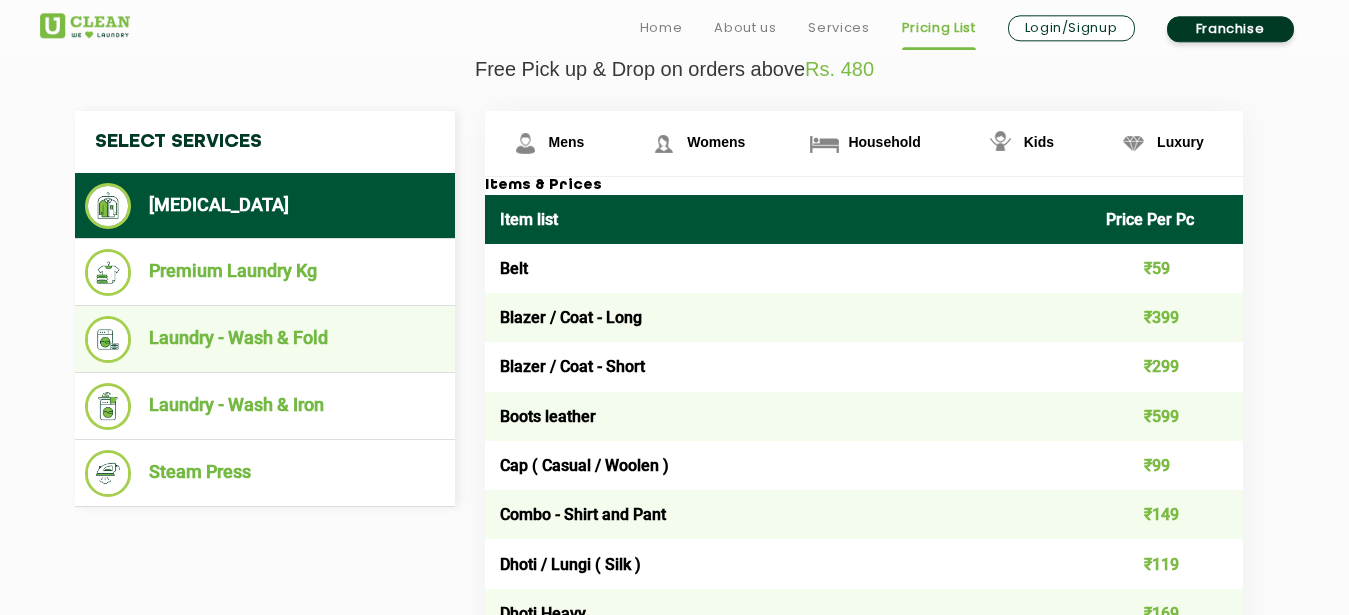 scroll, scrollTop: 735, scrollLeft: 0, axis: vertical 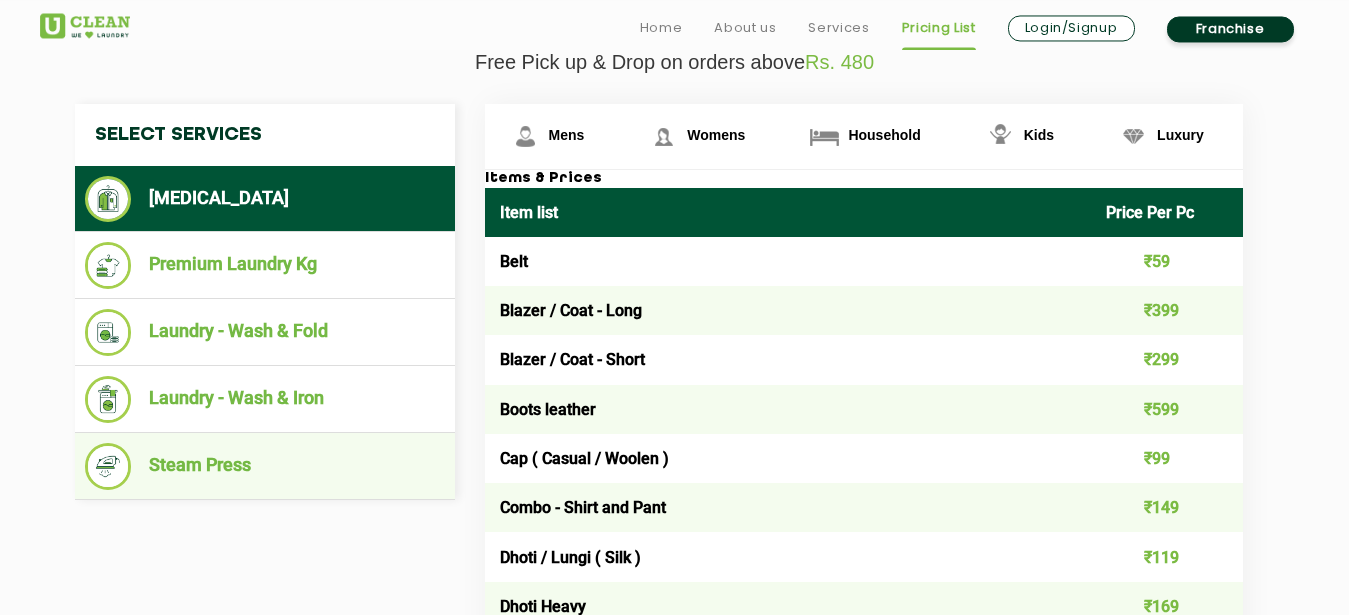 click on "Steam Press" at bounding box center [265, 466] 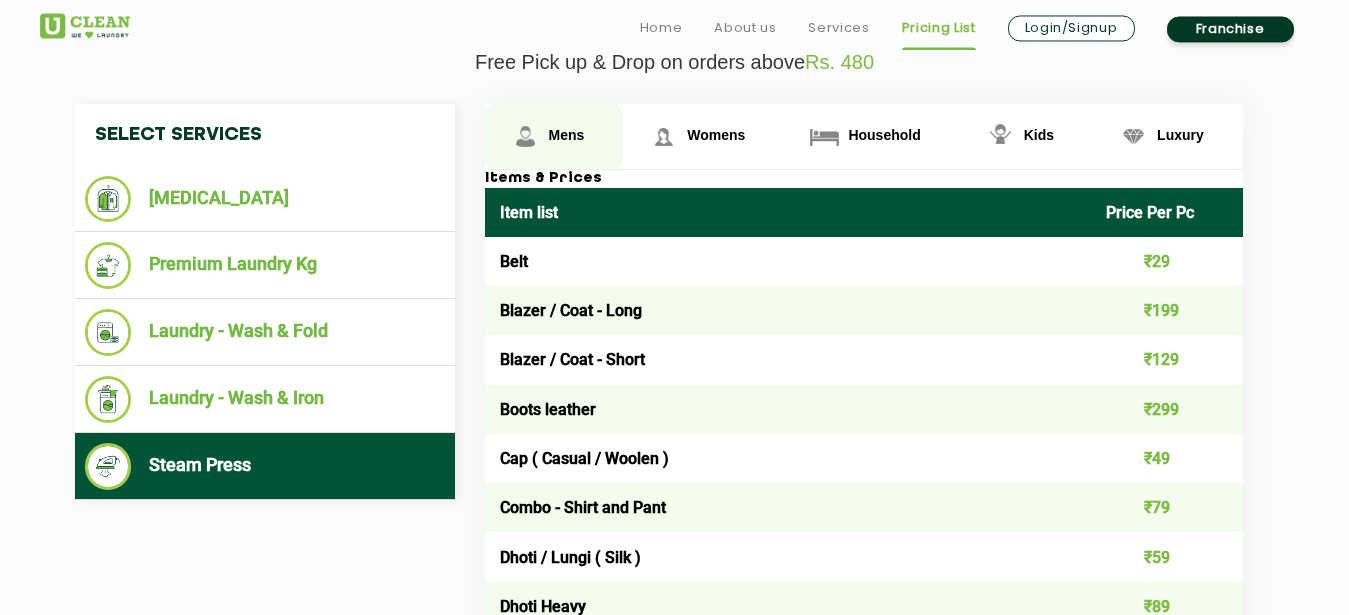 click on "Mens" at bounding box center (567, 135) 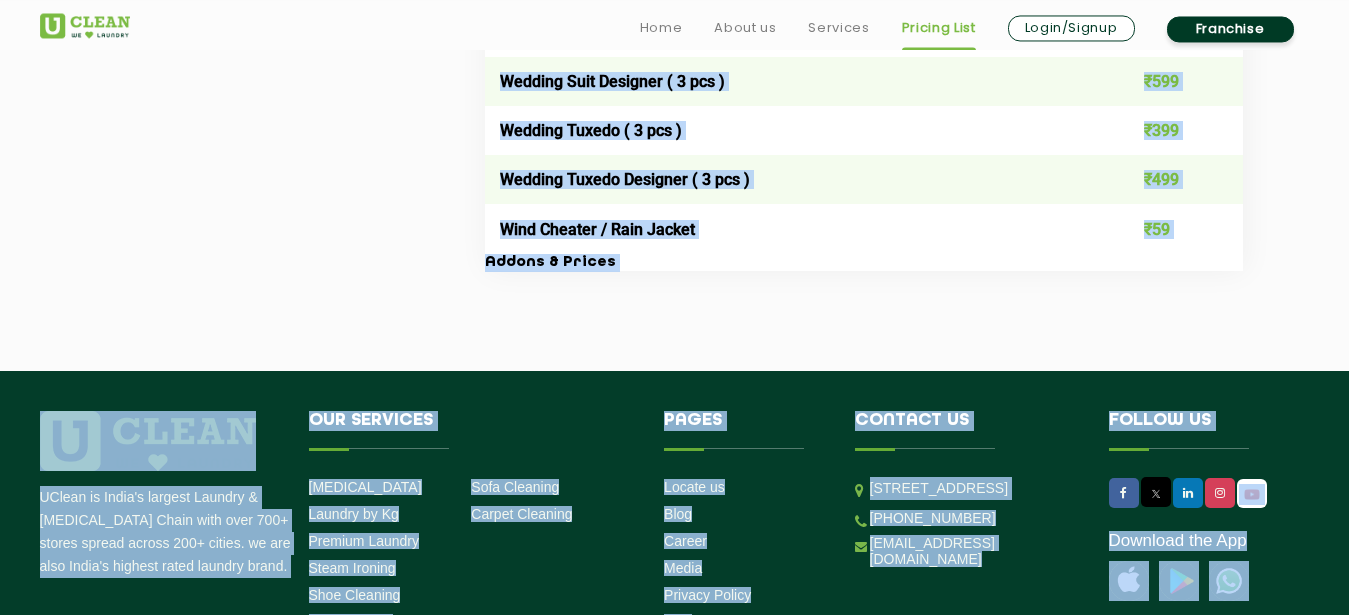 scroll, scrollTop: 4340, scrollLeft: 0, axis: vertical 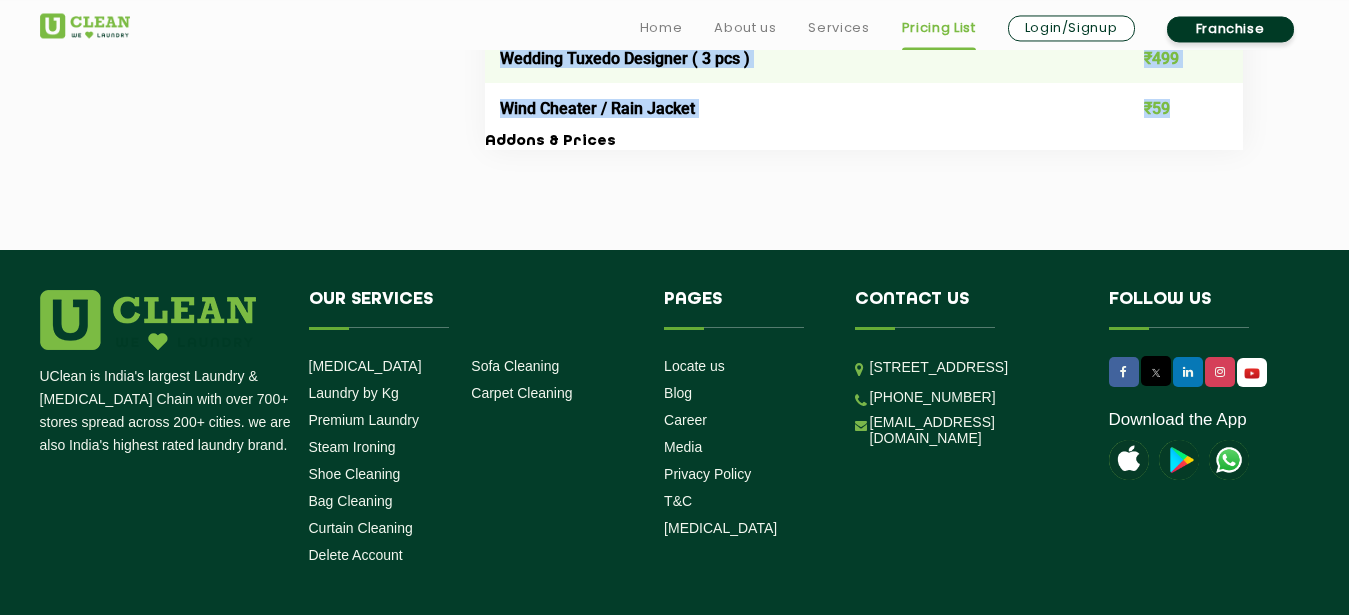 drag, startPoint x: 494, startPoint y: 211, endPoint x: 1172, endPoint y: 116, distance: 684.6232 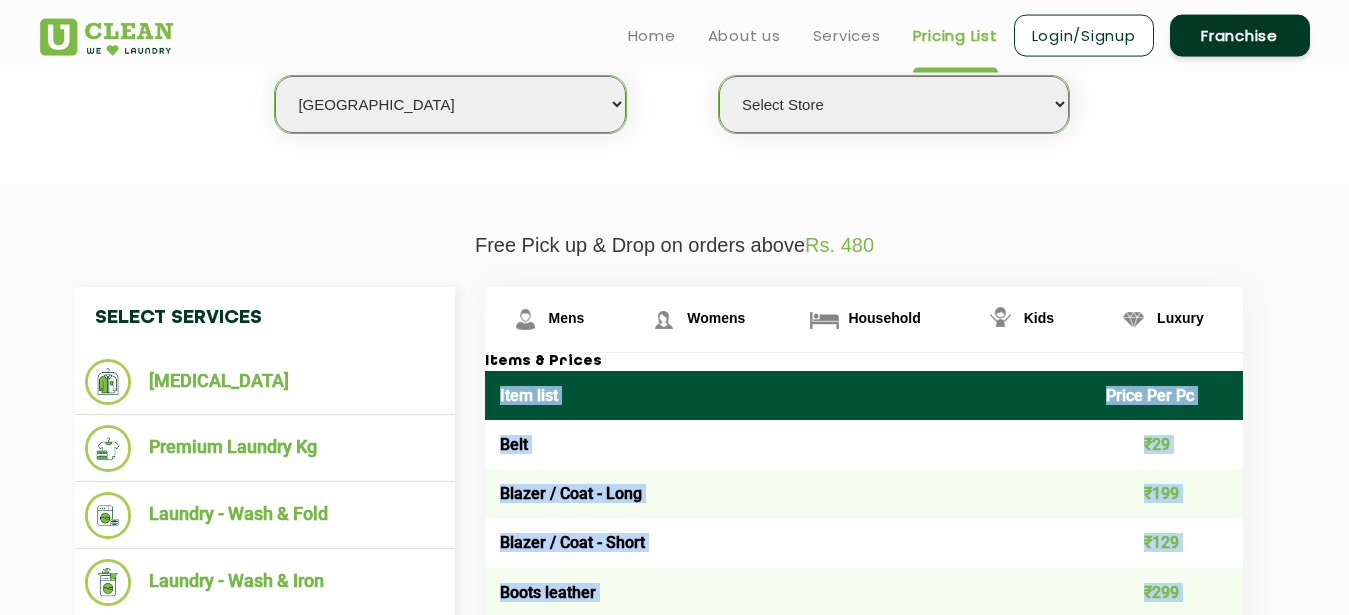 scroll, scrollTop: 527, scrollLeft: 0, axis: vertical 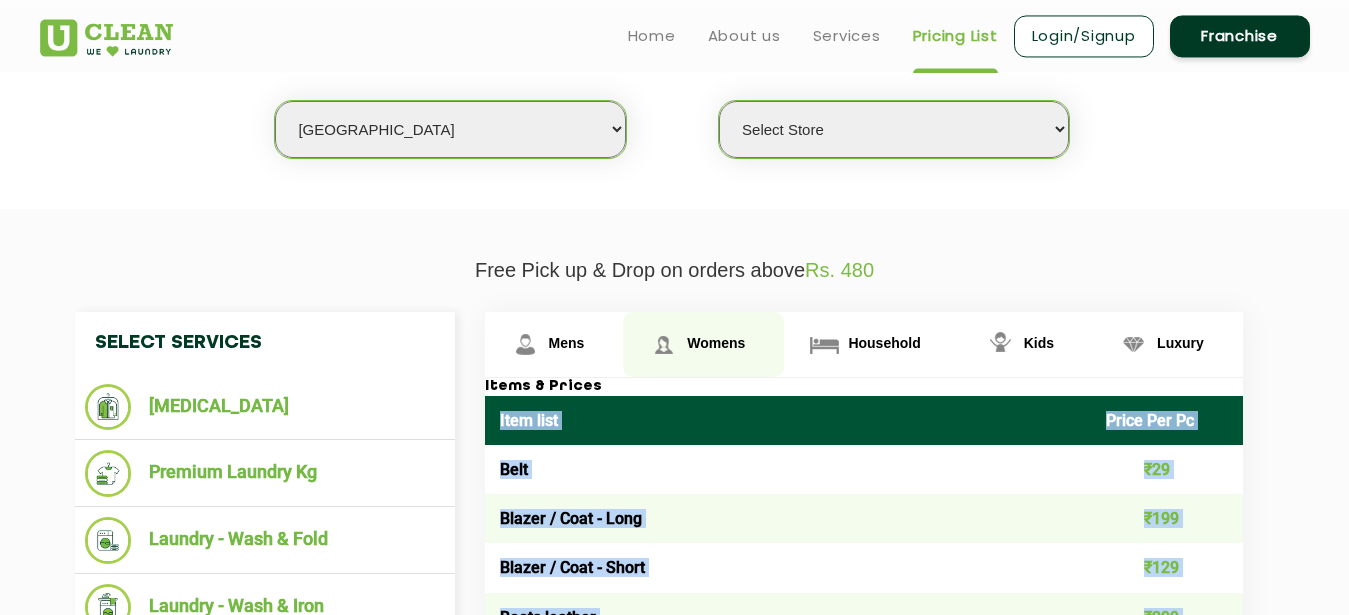 click at bounding box center [525, 344] 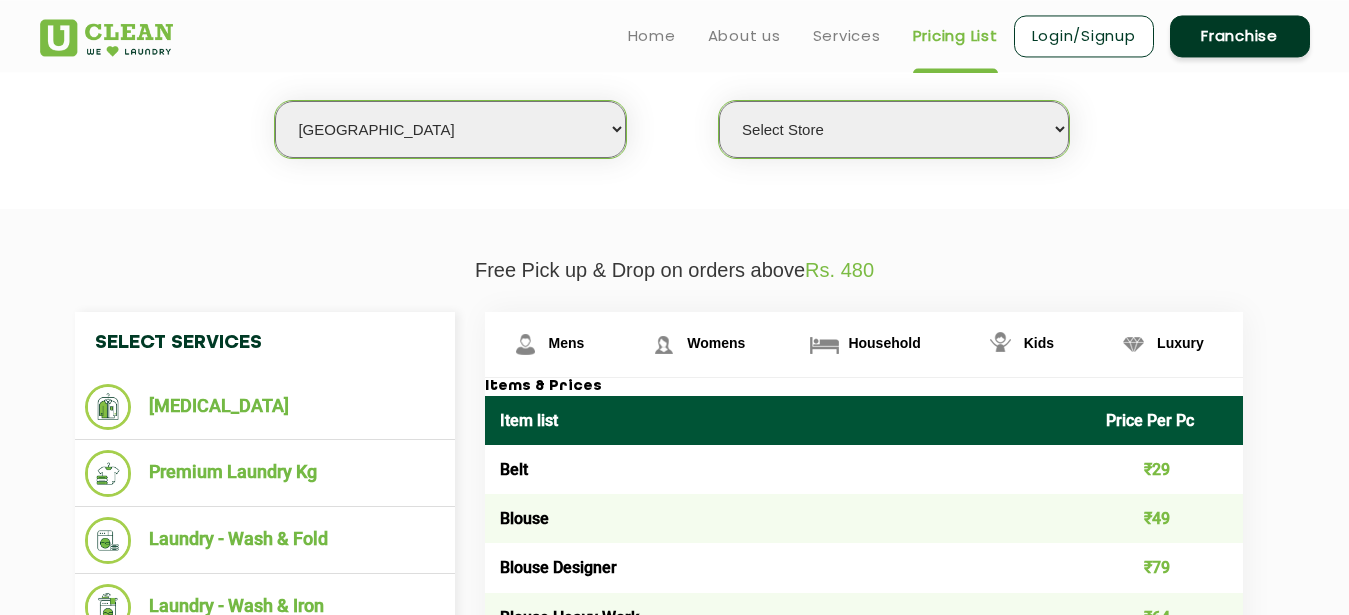 click on "Free Pick up & Drop on orders above  Rs. 480  Select Services [MEDICAL_DATA]  Premium Laundry Kg  Laundry - Wash & Fold  Laundry - Wash & Iron  Steam Press  Mens Womens Household Kids Luxury Items & Prices Item list Price Per Pc Belt ₹29 Blouse ₹49 Blouse Designer ₹79 Blouse Heavy Work ₹64 Blouse Normal ₹34 Boot ₹199 Cap ( Casual / Woolen ) ₹49 Caps Woolen ₹64 Chadar ₹99 Chadar Muga and Pator ₹119 Choli  ₹149 Choli + Lehenga + Dupatta ₹349 Choli+lehenga+duppatta( n ) ₹449 Coat -  Long ₹114 Coat -  Short  ₹89 Designer Choli + Lehenga + Duppatta ₹749 Designer Kurta ₹149 Designer Lehenga / ghagra ₹199 Dhara ₹179 Dress ₹74 Dress ( Cotton ) ₹109 Dress ( Heavy ) ₹229 Dress / Frock / Jumpsuit Long ₹94 Dress / Frock / Jumpsuit Short ₹79 Dress Indo western ₹349 Dungaree Long ₹119 Dungaree Short ₹84 Dupatta ₹49 Dupatta Heavy Work ₹74 Formal And Semi Formal Trouser ₹29 Formal Gown Long Heavy work ₹179 Formal Gown Long Normal ₹119 Formal Gown Short Heavy Work" 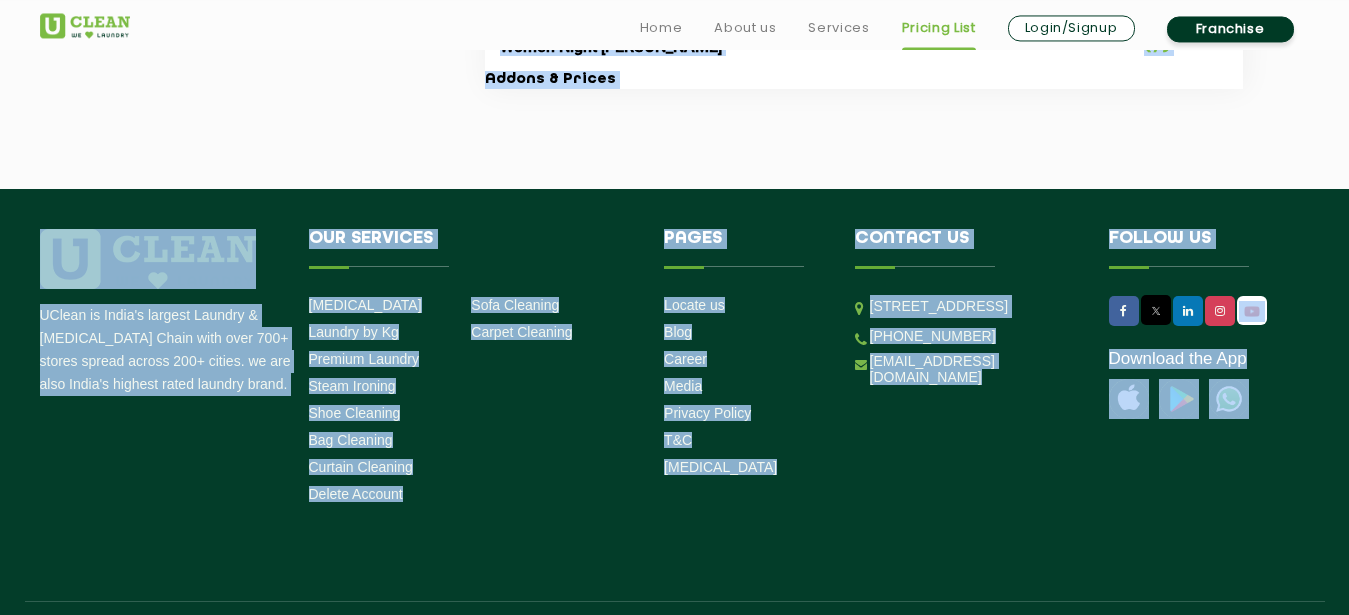 scroll, scrollTop: 7511, scrollLeft: 0, axis: vertical 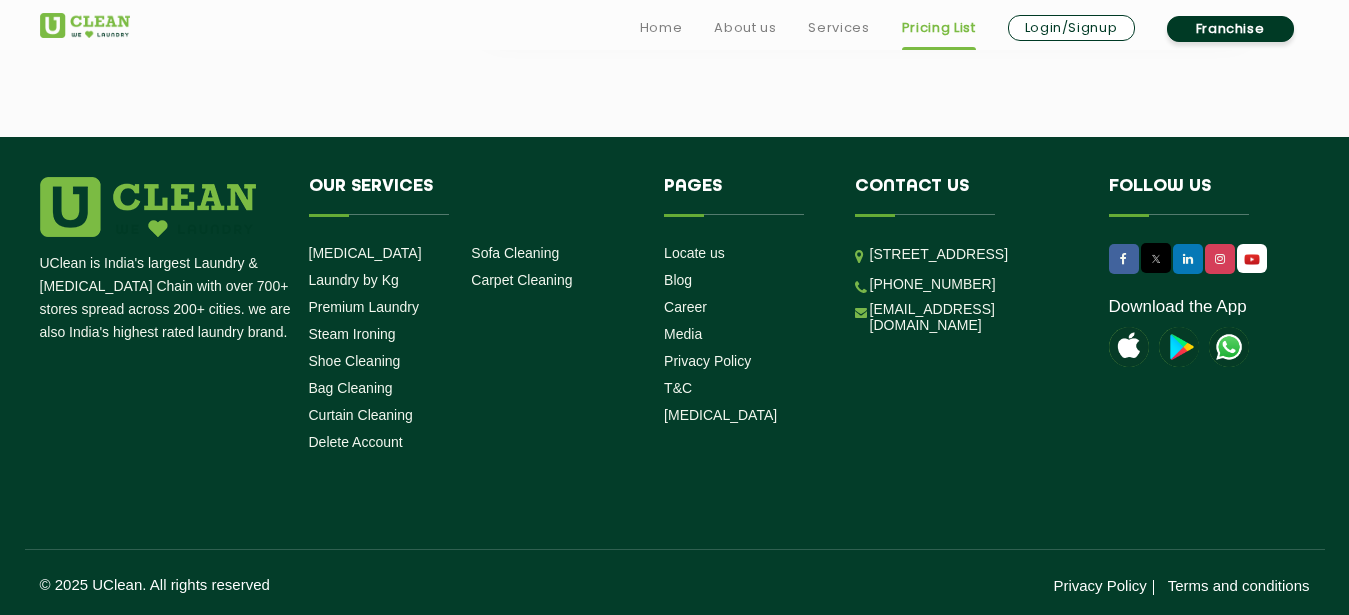 drag, startPoint x: 497, startPoint y: 418, endPoint x: 1253, endPoint y: 99, distance: 820.54675 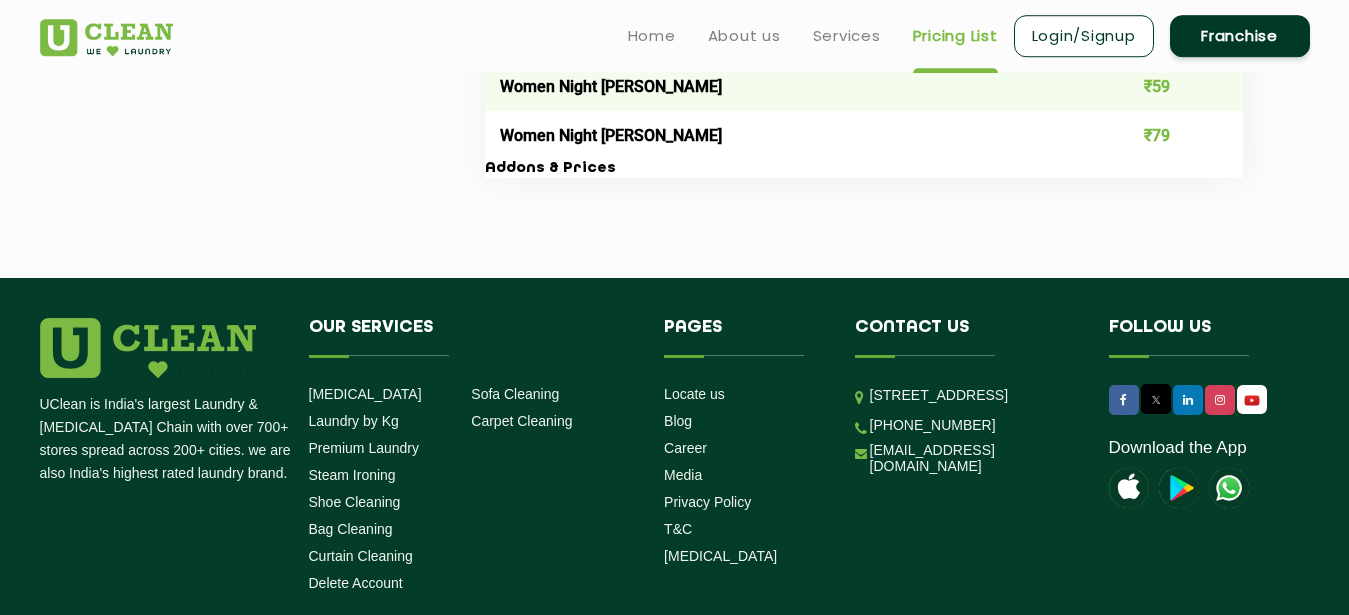 scroll, scrollTop: 7307, scrollLeft: 0, axis: vertical 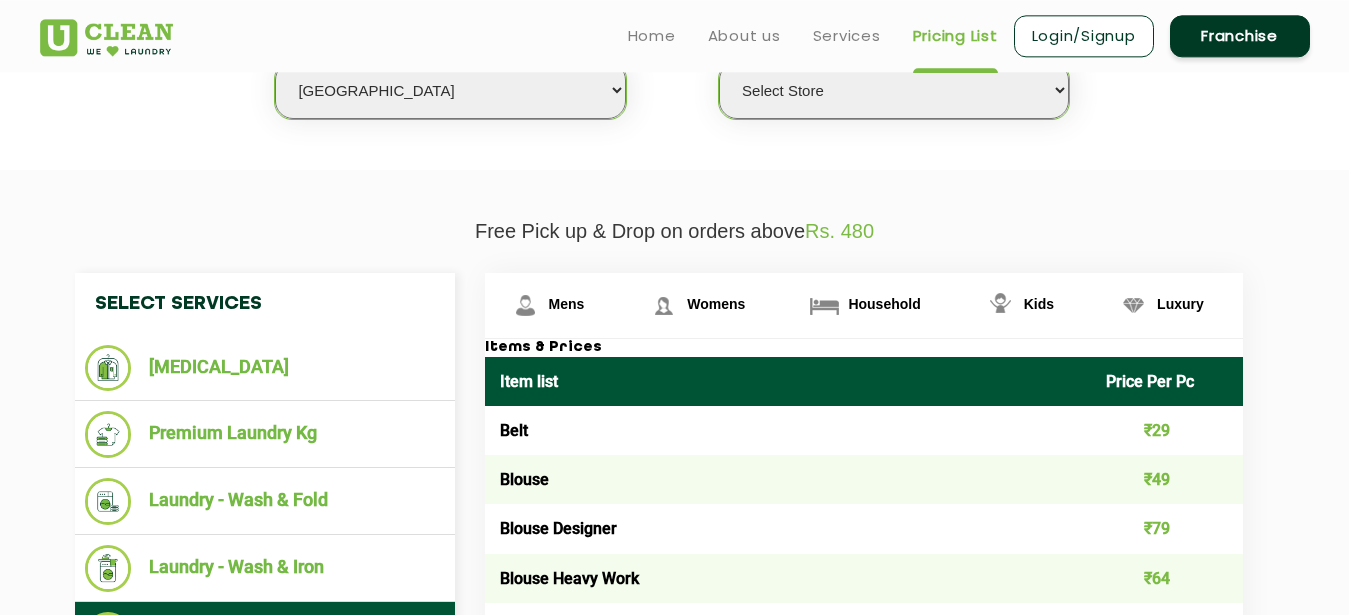 drag, startPoint x: 1032, startPoint y: 221, endPoint x: 933, endPoint y: 300, distance: 126.65702 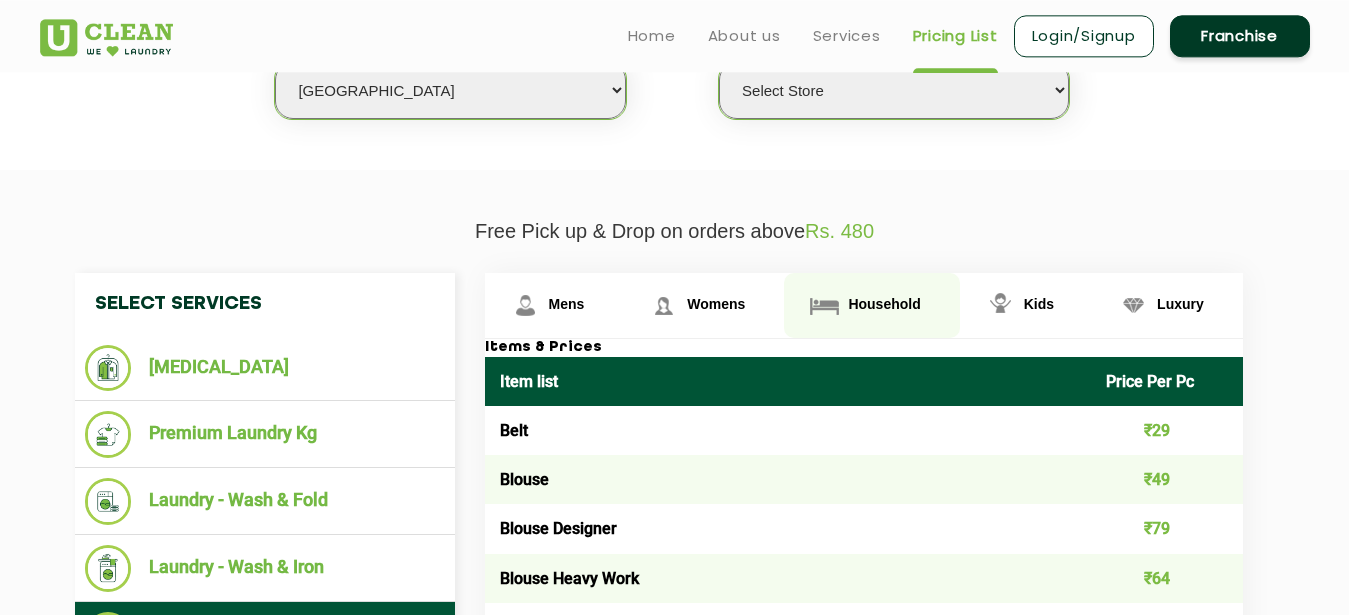 click on "Free Pick up & Drop on orders above  Rs. 480  Select Services [MEDICAL_DATA]  Premium Laundry Kg  Laundry - Wash & Fold  Laundry - Wash & Iron  Steam Press  Mens Womens Household Kids Luxury Items & Prices Item list Price Per Pc Belt ₹29 Blouse ₹49 Blouse Designer ₹79 Blouse Heavy Work ₹64 Blouse Normal ₹34 Boot ₹199 Cap ( Casual / Woolen ) ₹49 Caps Woolen ₹64 Chadar ₹99 Chadar Muga and Pator ₹119 Choli  ₹149 Choli + Lehenga + Dupatta ₹349 Choli+lehenga+duppatta( n ) ₹449 Coat -  Long ₹114 Coat -  Short  ₹89 Designer Choli + Lehenga + Duppatta ₹749 Designer Kurta ₹149 Designer Lehenga / ghagra ₹199 Dhara ₹179 Dress ₹74 Dress ( Cotton ) ₹109 Dress ( Heavy ) ₹229 Dress / Frock / Jumpsuit Long ₹94 Dress / Frock / Jumpsuit Short ₹79 Dress Indo western ₹349 Dungaree Long ₹119 Dungaree Short ₹84 Dupatta ₹49 Dupatta Heavy Work ₹74 Formal And Semi Formal Trouser ₹29 Formal Gown Long Heavy work ₹179 Formal Gown Long Normal ₹119 Formal Gown Short Heavy Work" 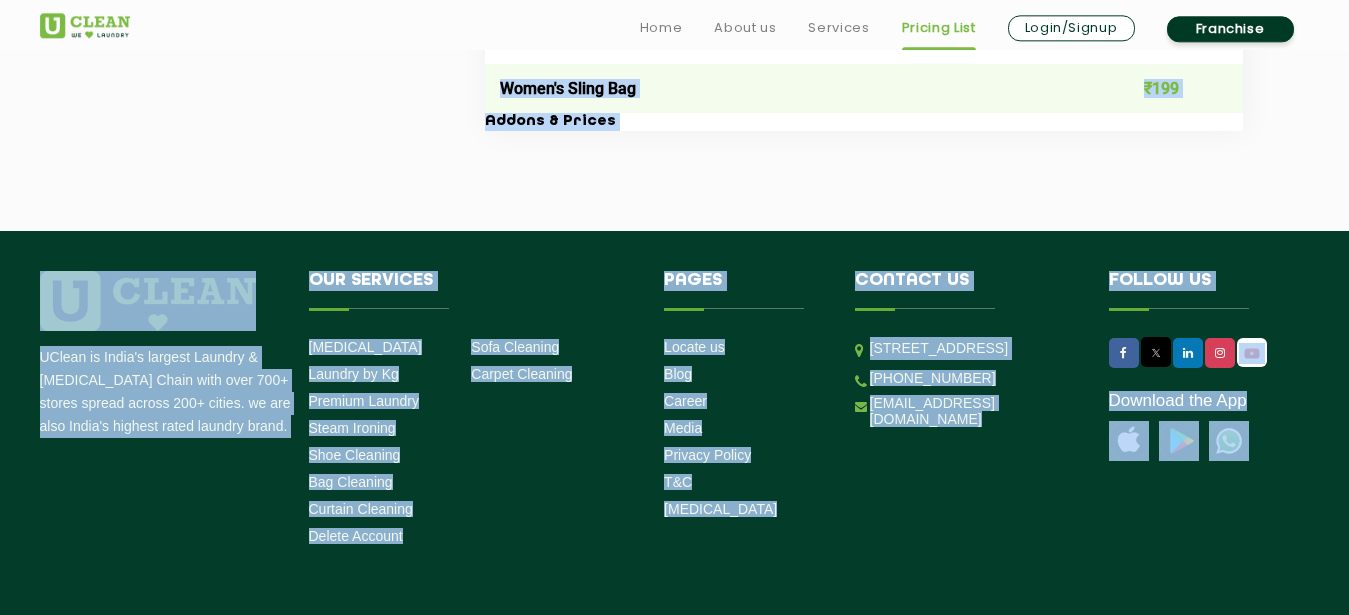 scroll, scrollTop: 4208, scrollLeft: 0, axis: vertical 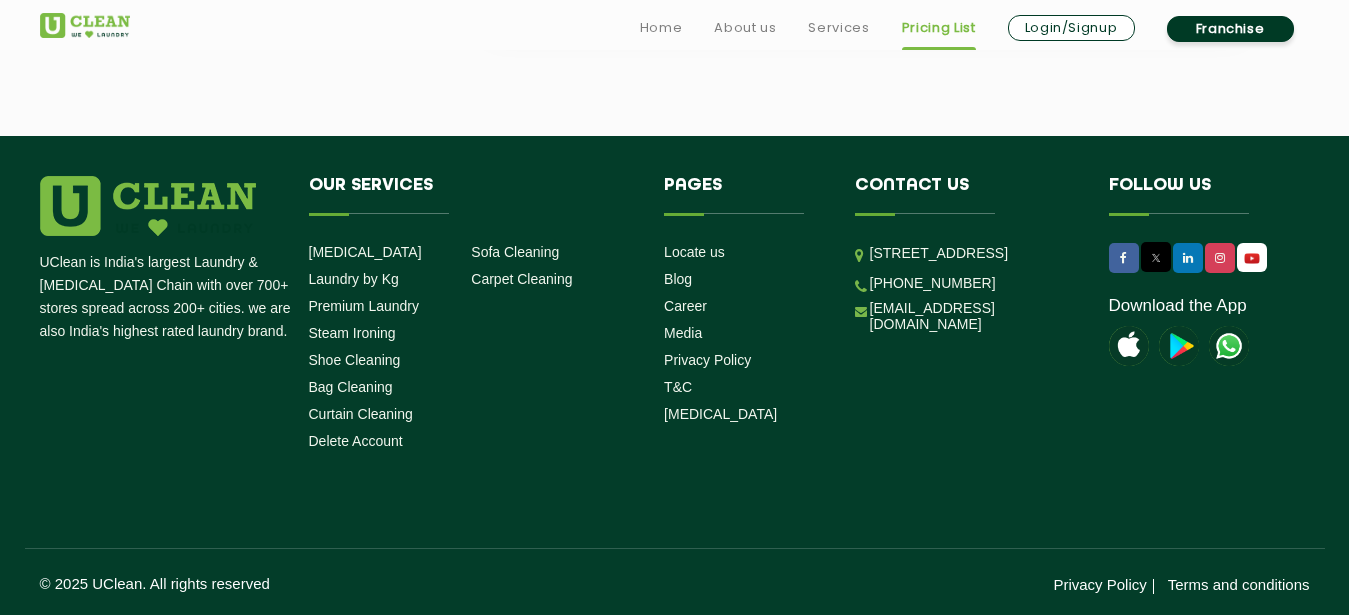 drag, startPoint x: 493, startPoint y: 381, endPoint x: 1126, endPoint y: 105, distance: 690.55414 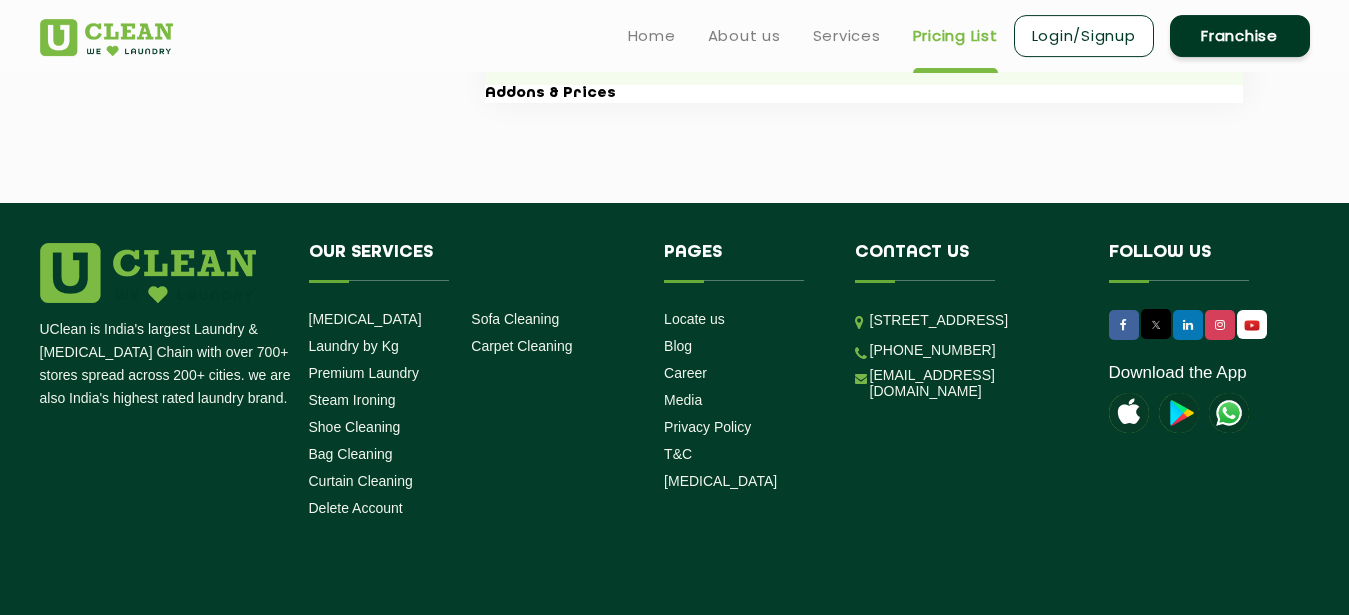 scroll, scrollTop: 4004, scrollLeft: 0, axis: vertical 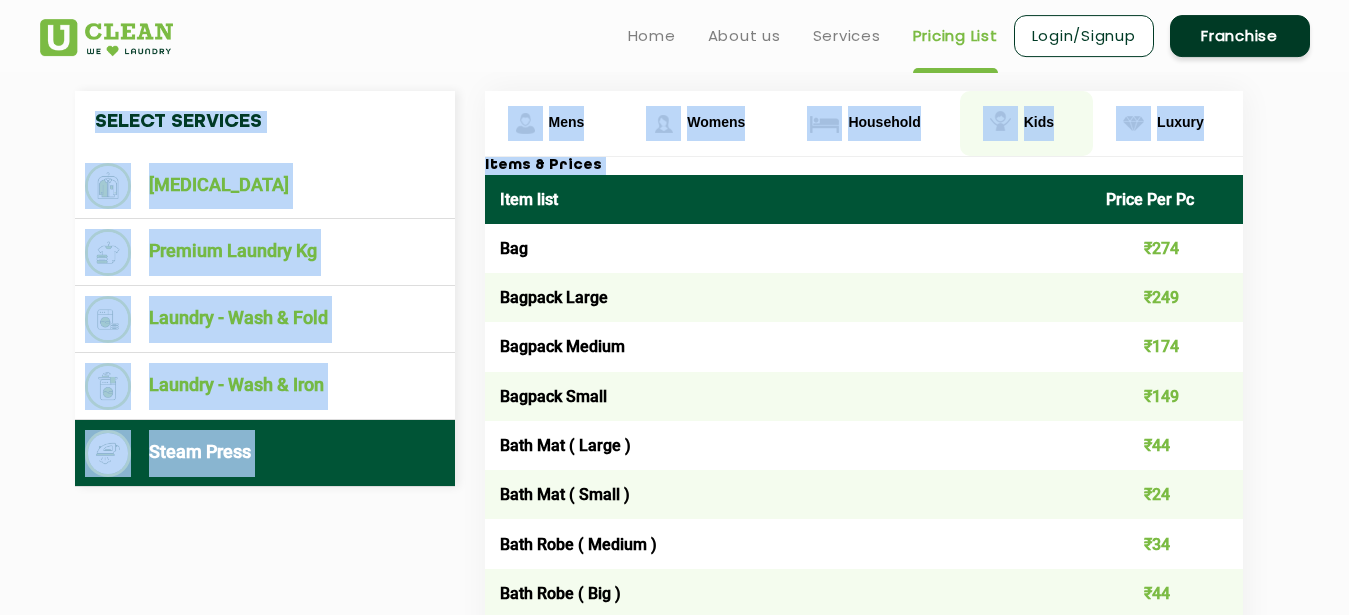 click at bounding box center [525, 123] 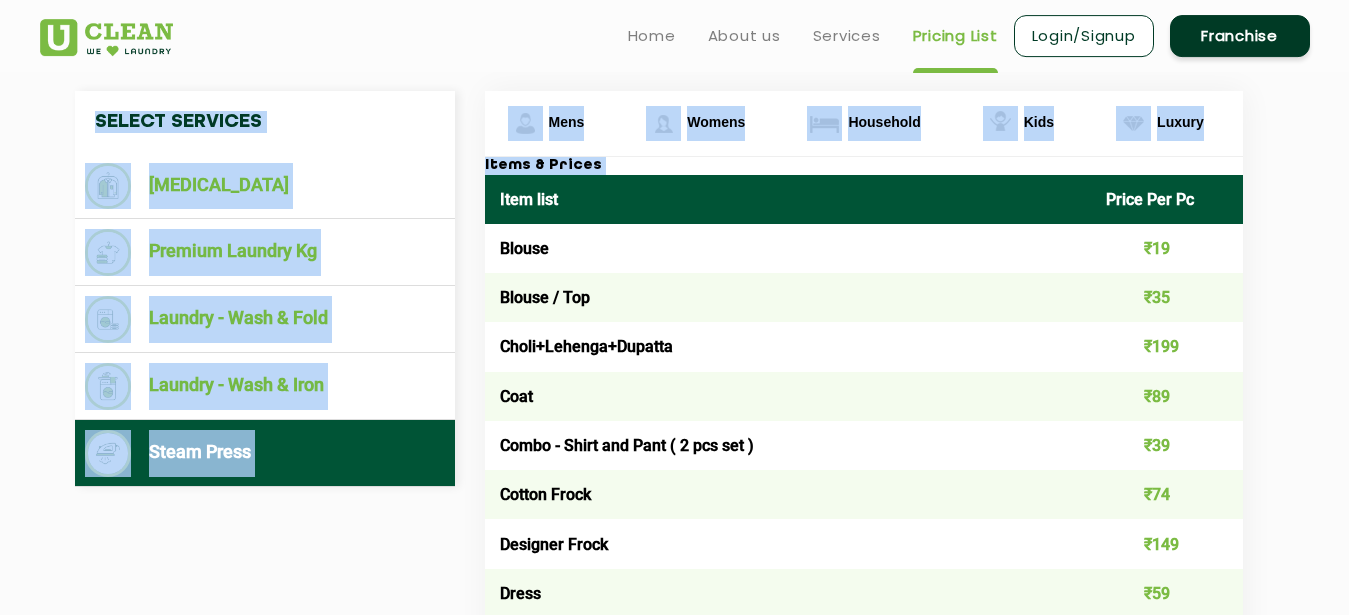 click on "Item list" at bounding box center [788, 199] 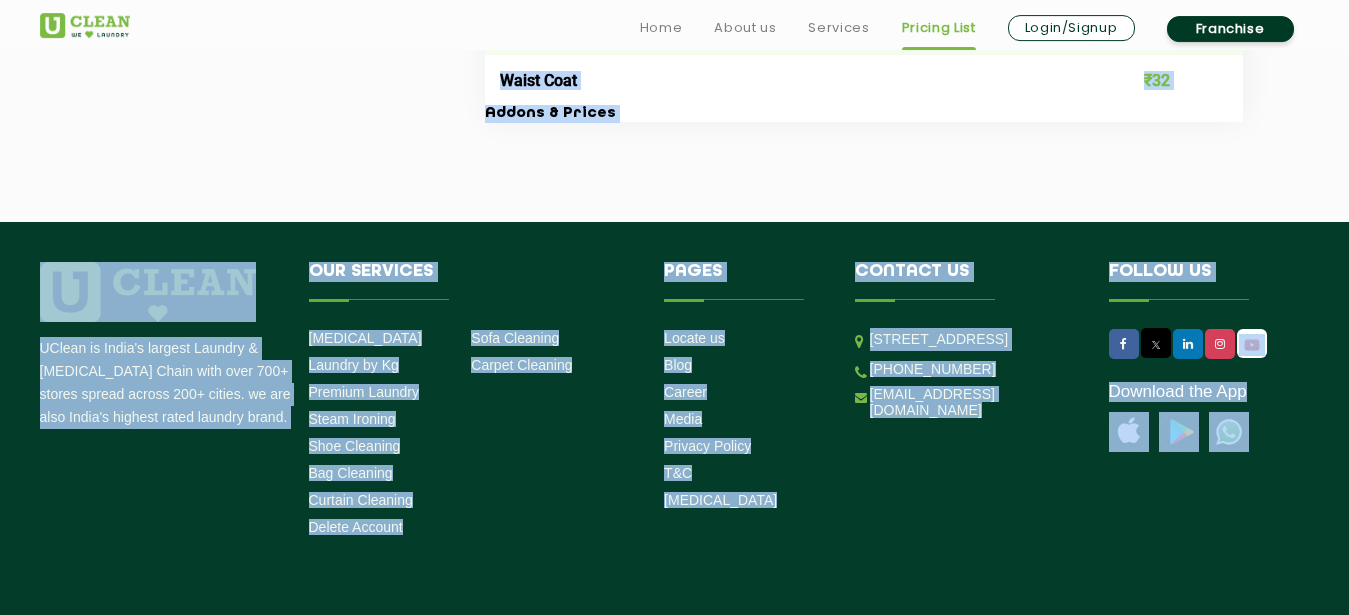 scroll, scrollTop: 2384, scrollLeft: 0, axis: vertical 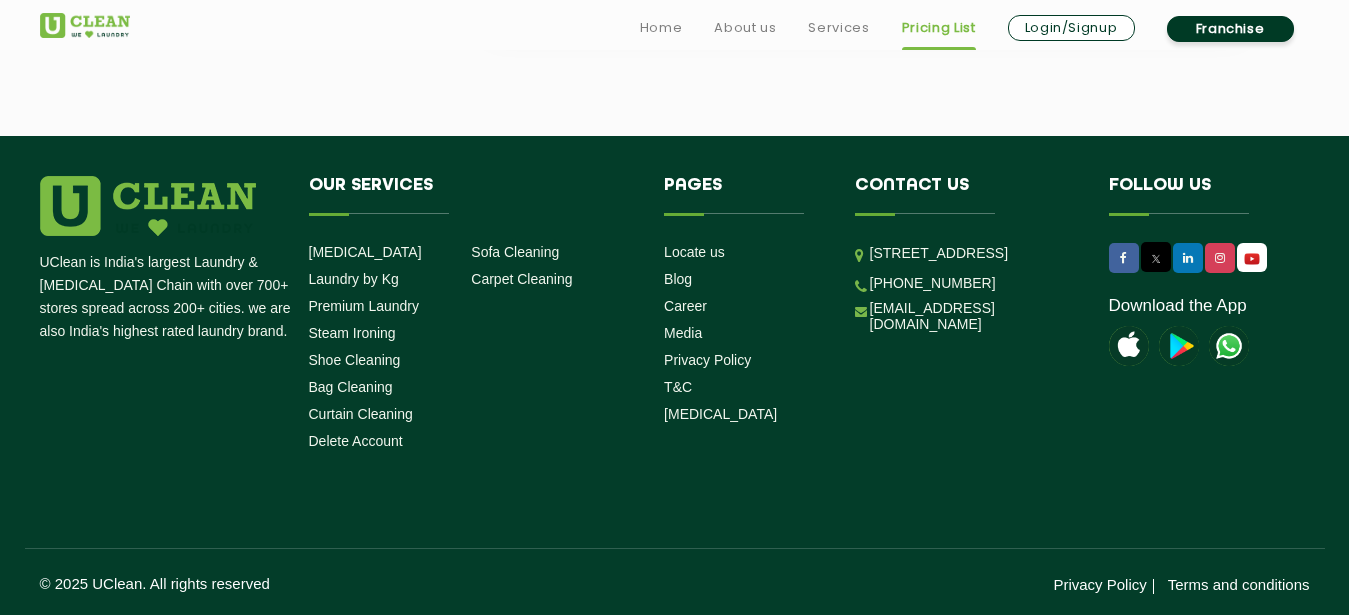 drag, startPoint x: 496, startPoint y: 193, endPoint x: 635, endPoint y: 305, distance: 178.5077 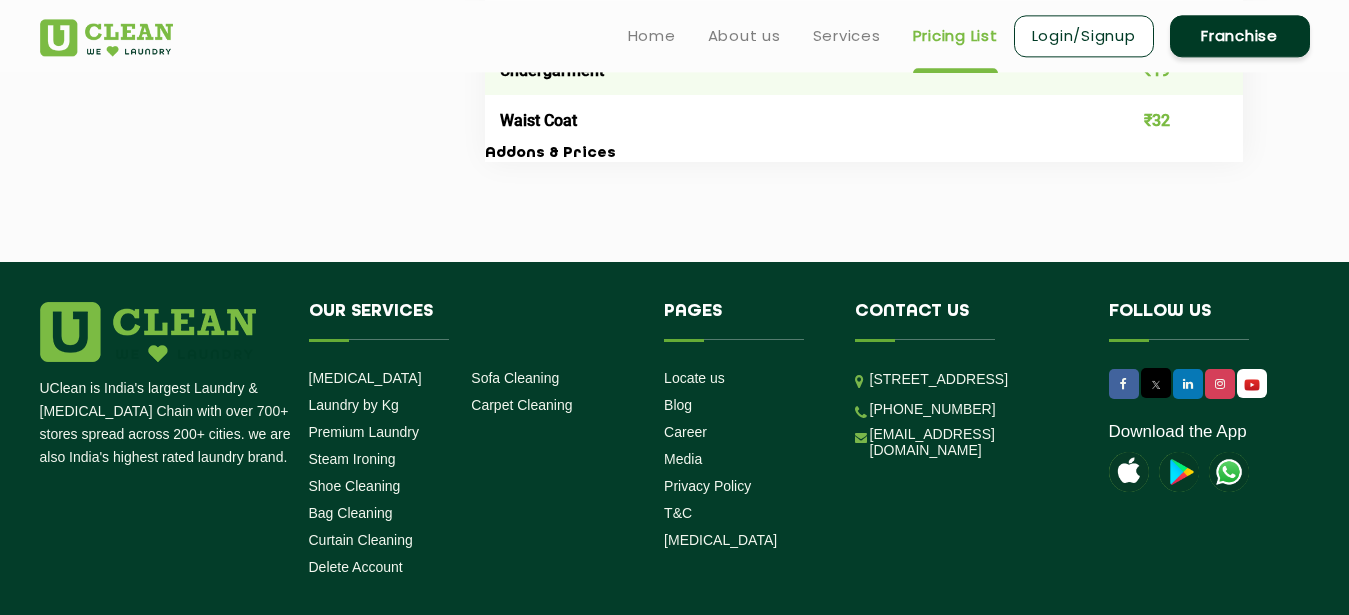 scroll, scrollTop: 2180, scrollLeft: 0, axis: vertical 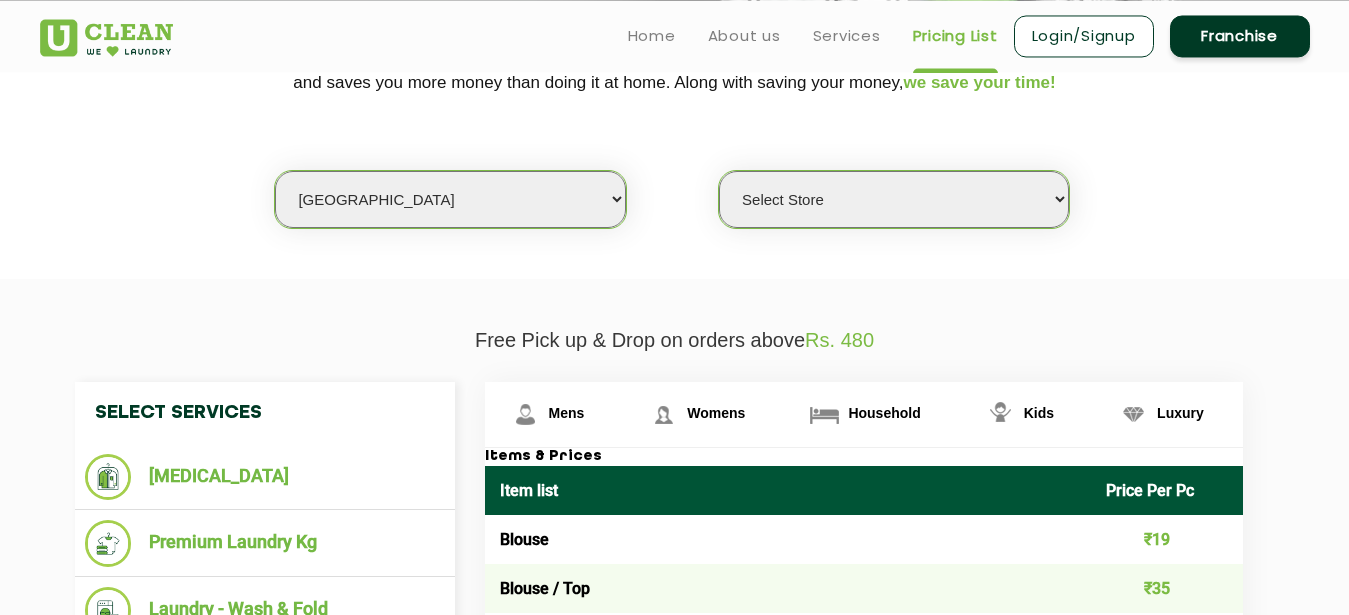 click on "Select Services [MEDICAL_DATA]  Premium Laundry Kg  Laundry - Wash & Fold  Laundry - Wash & Iron  Steam Press  Mens Womens Household Kids Luxury Items & Prices Item list Price Per Pc Blouse ₹19 Blouse / Top ₹35 Choli+Lehenga+Dupatta ₹199 Coat ₹89 Combo -  Shirt and Pant ( 2 pcs set ) ₹39 Cotton Frock ₹74 Designer Frock ₹149 Dress ₹59 Dress ( Heavy ) ₹125 Dungaree ( Short / Long ) ₹74 Ethnic Kurta set - 2pcs ₹99 Ethnic wear ( Normal / Heavy work ) ₹149 Frock ₹59 Jacket ₹75 Jeans ₹32 Kurta + Pants / Salwar / Churidar + Dupatta ₹149 Pyjama ₹22 Shirt ₹27 Shorts ₹25 Skirt ₹45 Suit 2 Pc ₹119 Suit 3 Pc ₹149 Sweater ( Full Sleeves ) ₹65 Sweater ( Sleeveless ) ₹55 T - Shirt ₹34 Tights and Leggings ₹17 Track suit / Night suit ( 2 pcs set ) ₹84 Undergarment ₹19 Waist Coat ₹32 Addons & Prices" 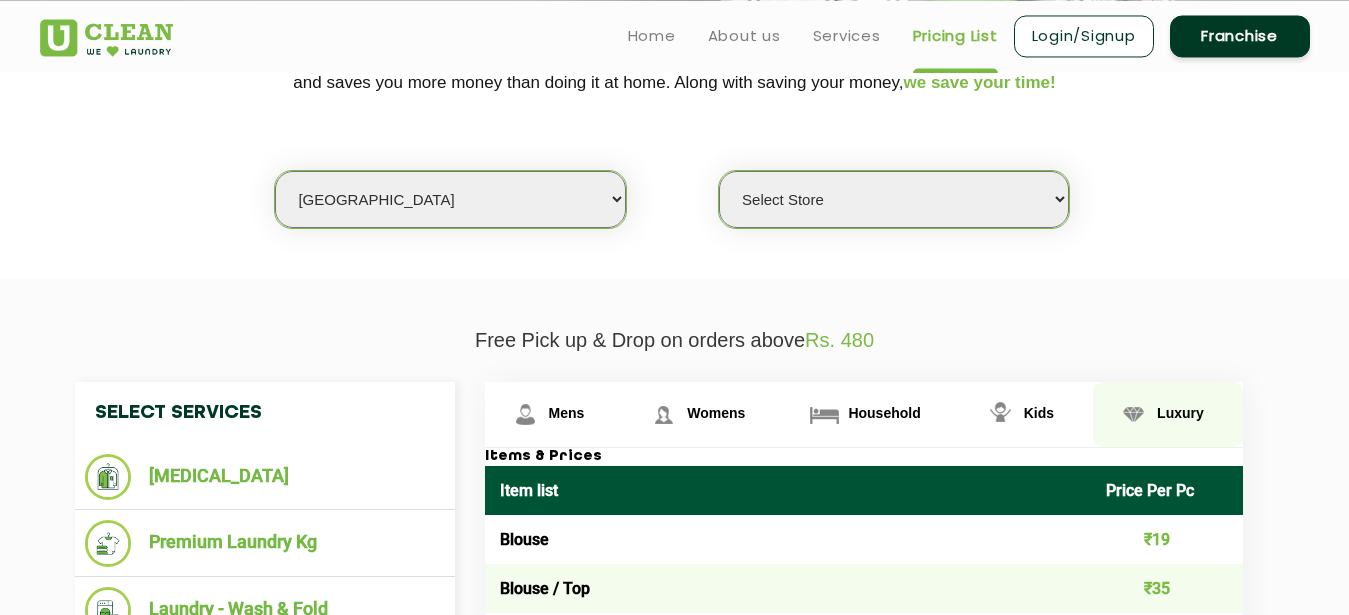 click on "Luxury" at bounding box center [567, 413] 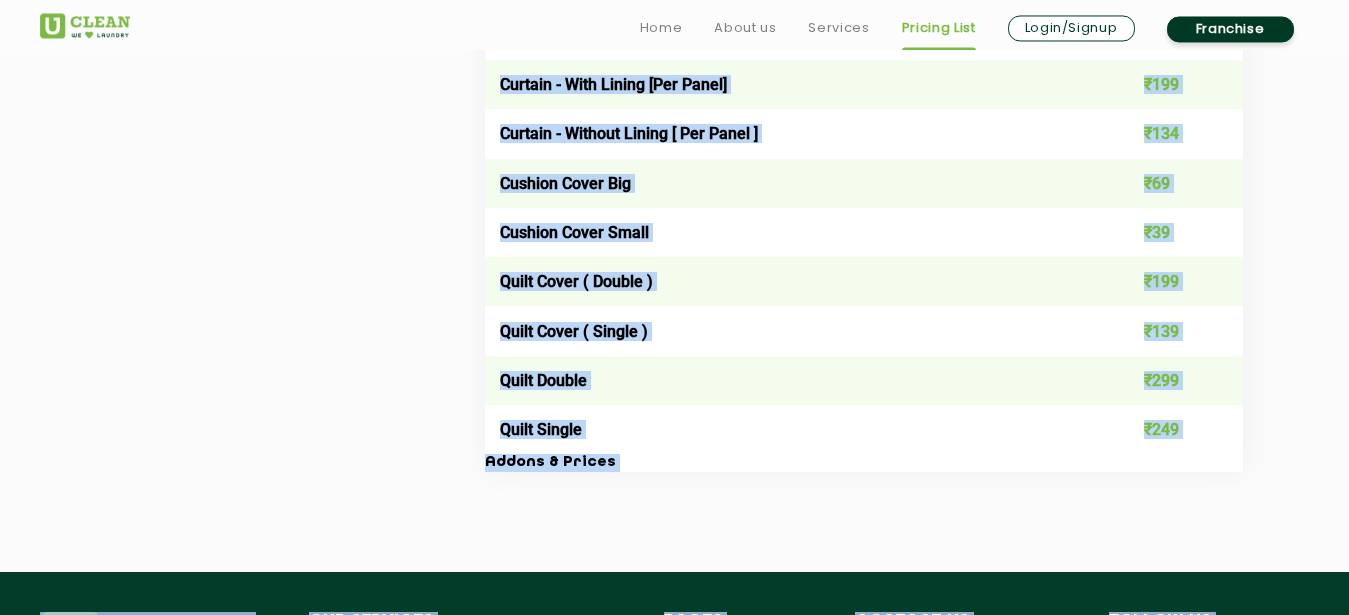 scroll, scrollTop: 3403, scrollLeft: 0, axis: vertical 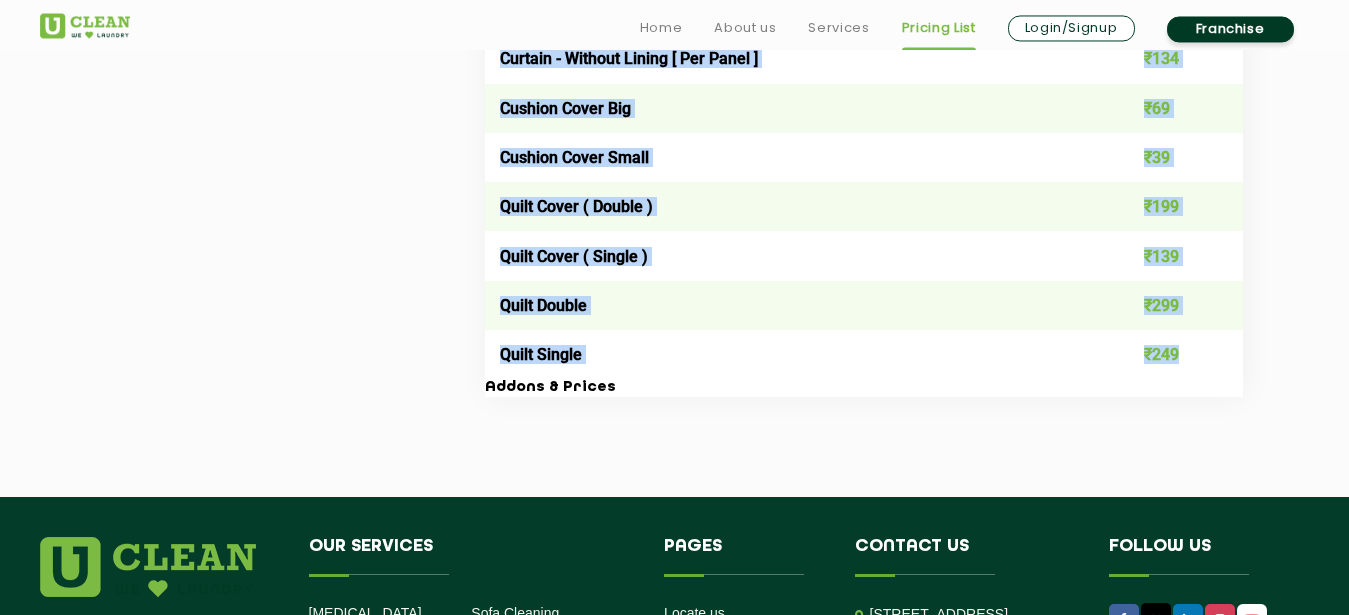 drag, startPoint x: 491, startPoint y: 378, endPoint x: 1192, endPoint y: 363, distance: 701.16046 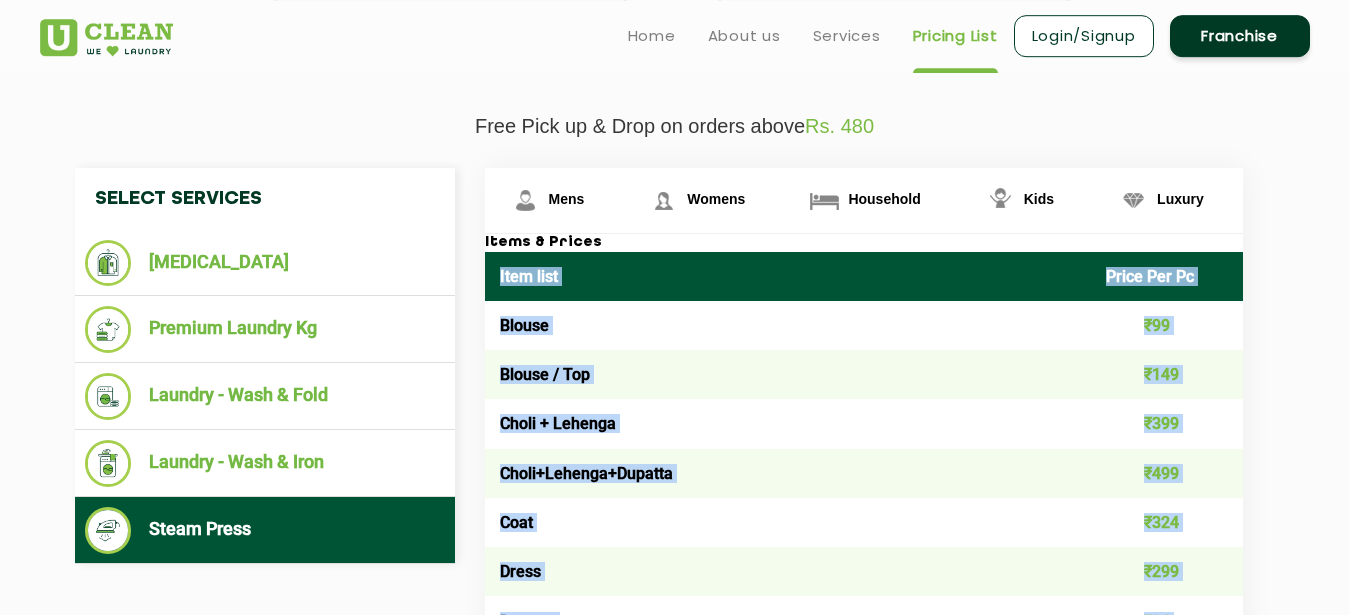 scroll, scrollTop: 440, scrollLeft: 0, axis: vertical 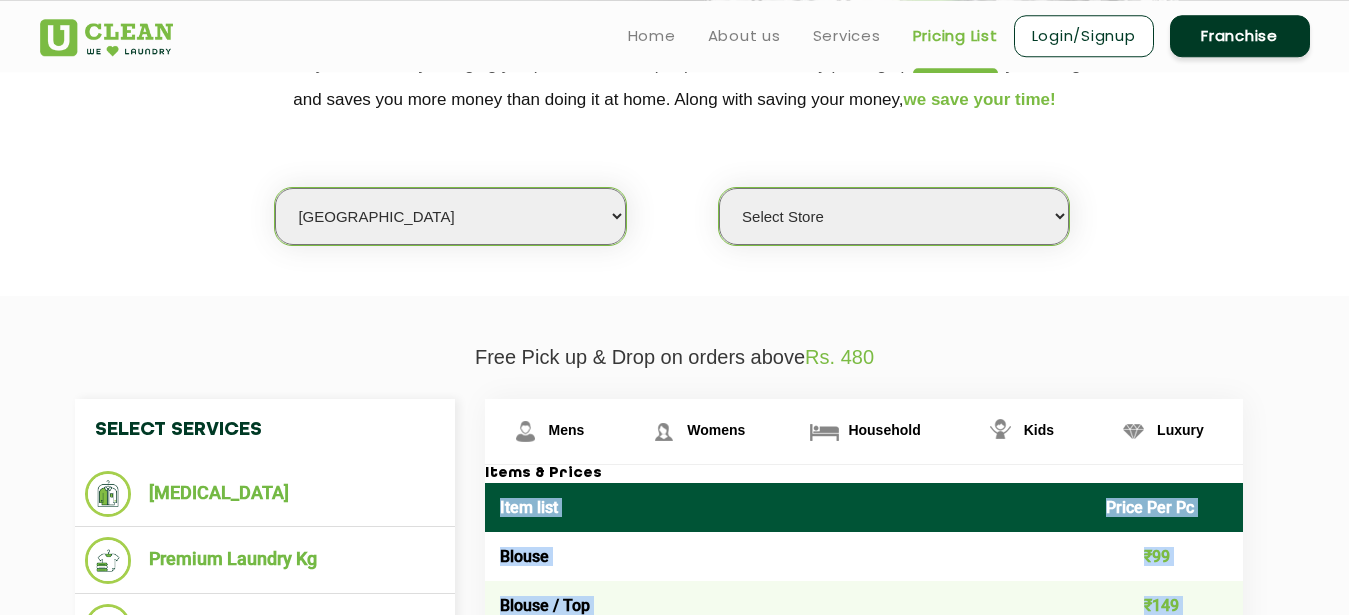 select on "149" 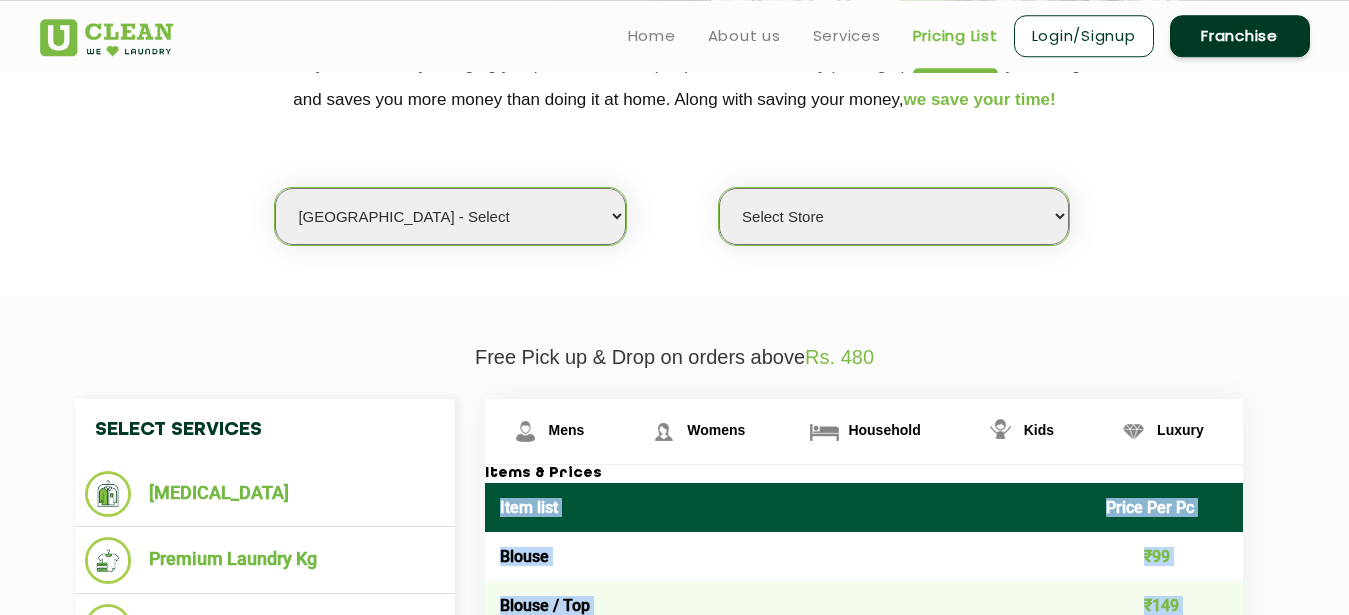 click on "[GEOGRAPHIC_DATA] - Select" at bounding box center (0, 0) 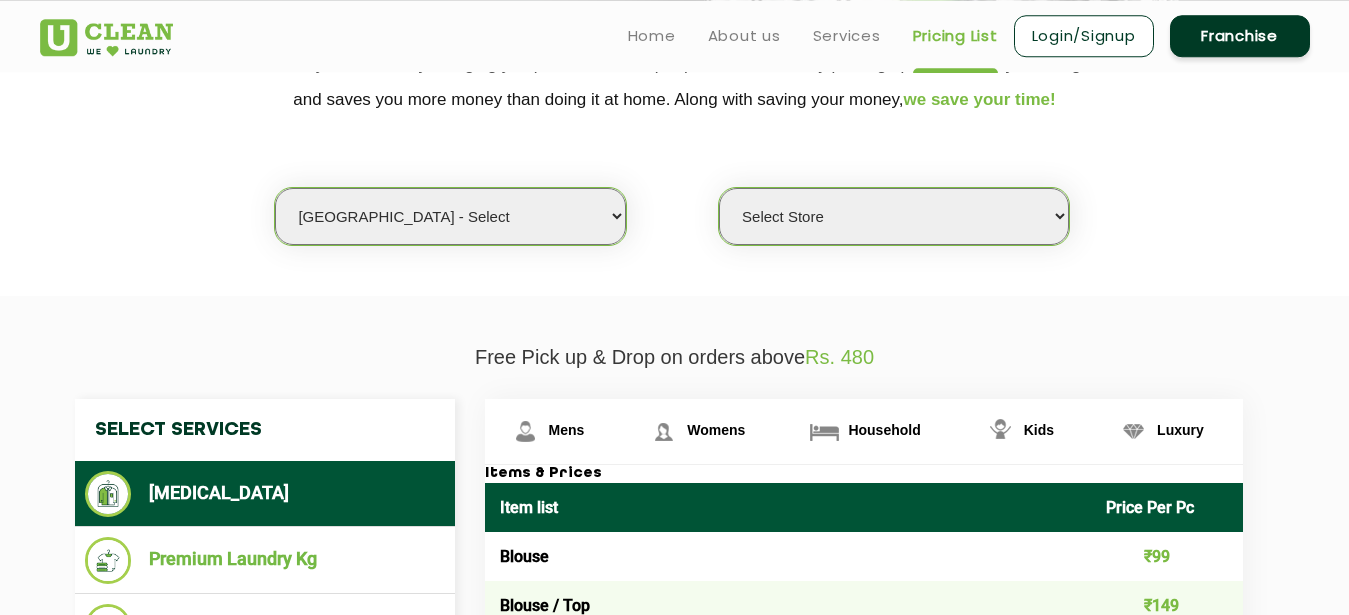 select on "0" 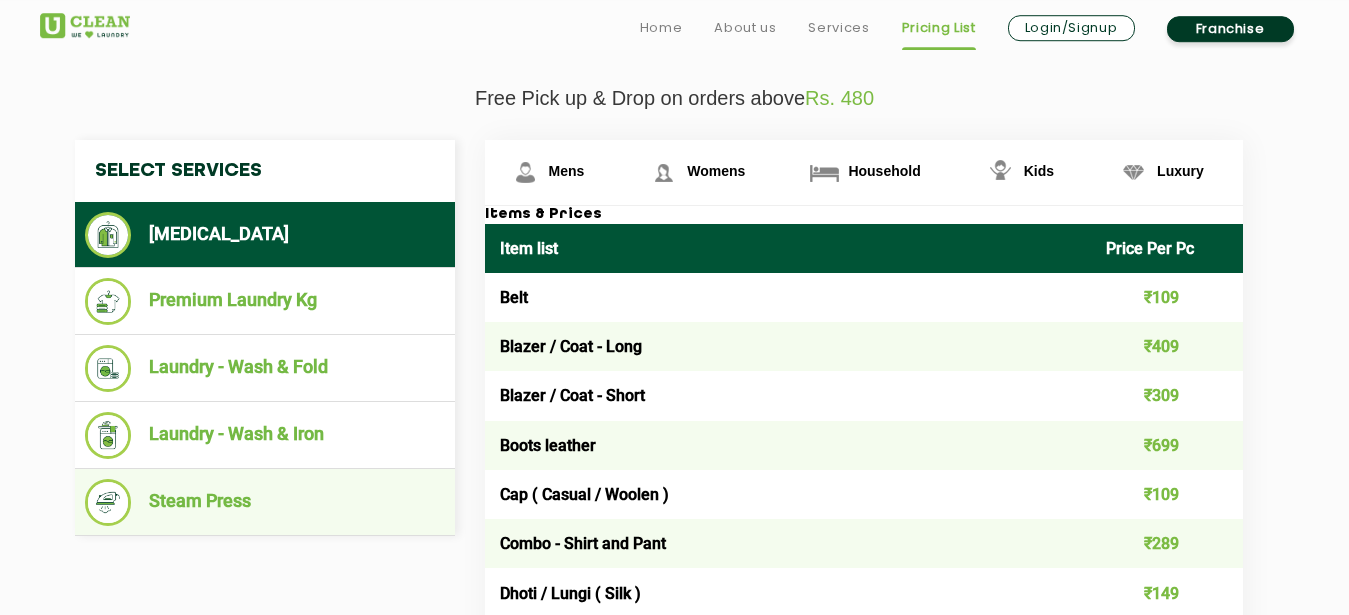 scroll, scrollTop: 746, scrollLeft: 0, axis: vertical 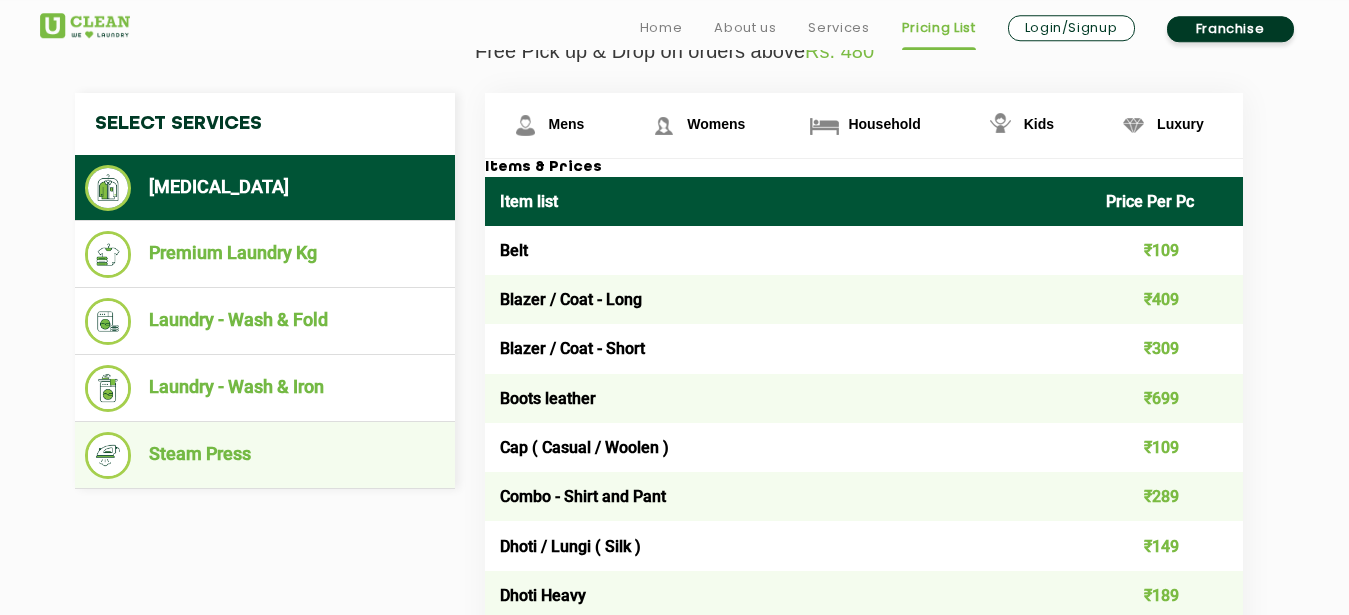 click on "Steam Press" at bounding box center [265, 455] 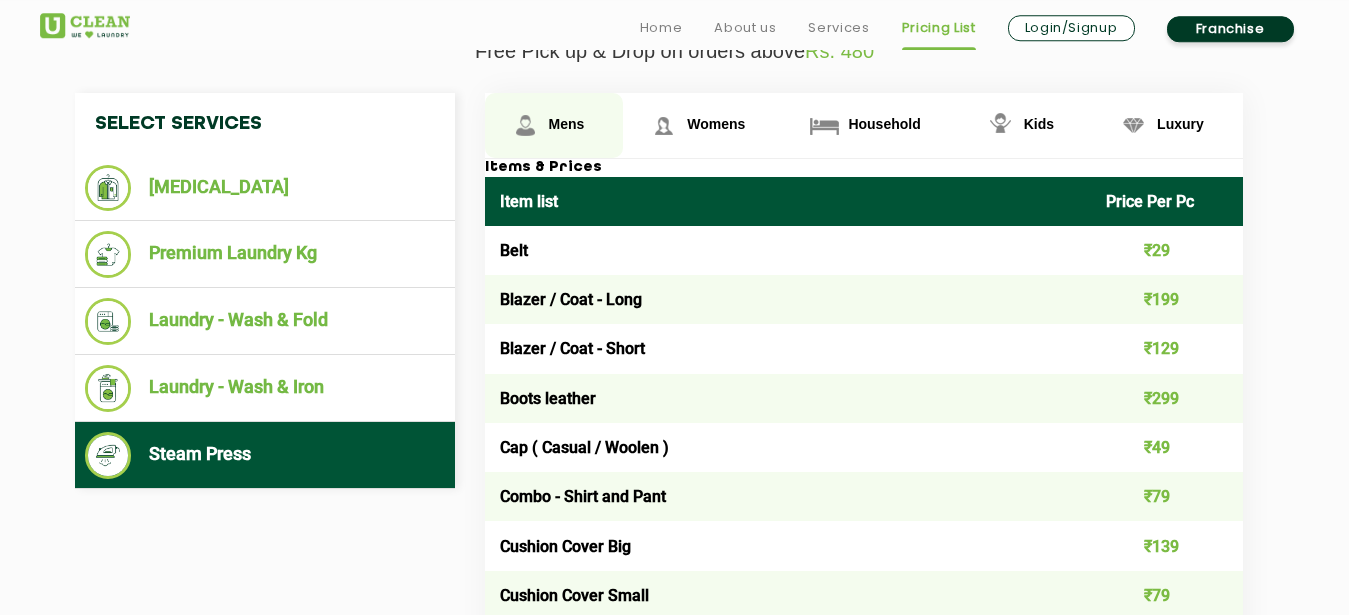 click on "Mens" at bounding box center (567, 124) 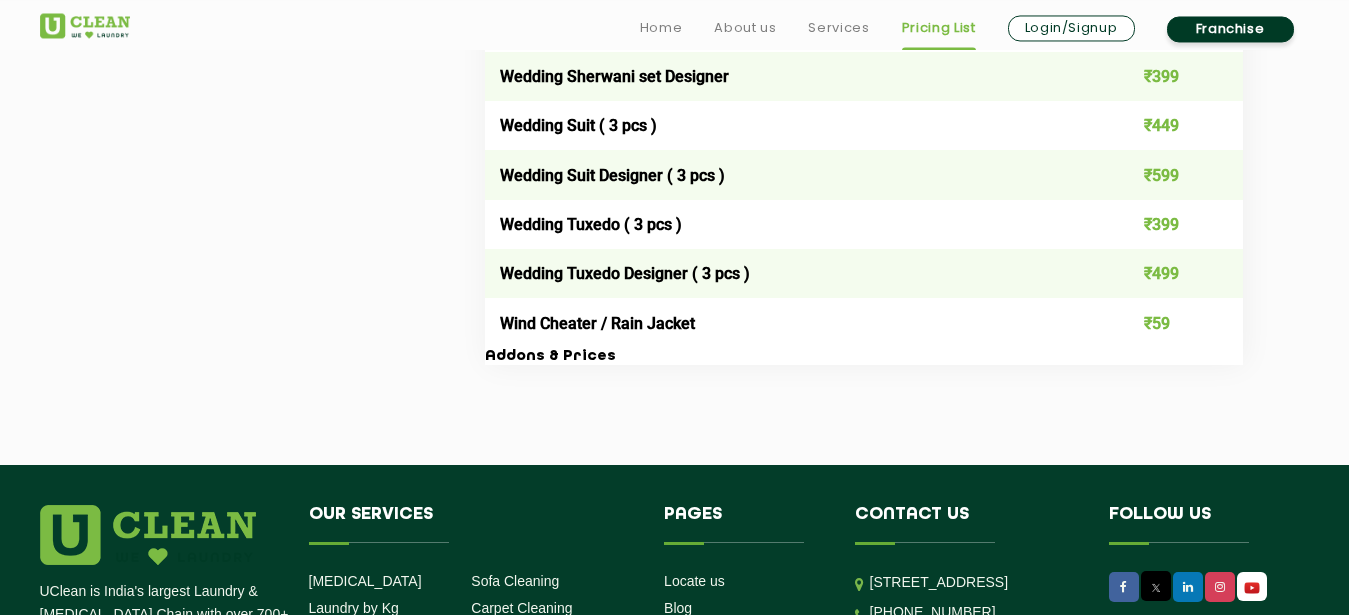 scroll, scrollTop: 4585, scrollLeft: 0, axis: vertical 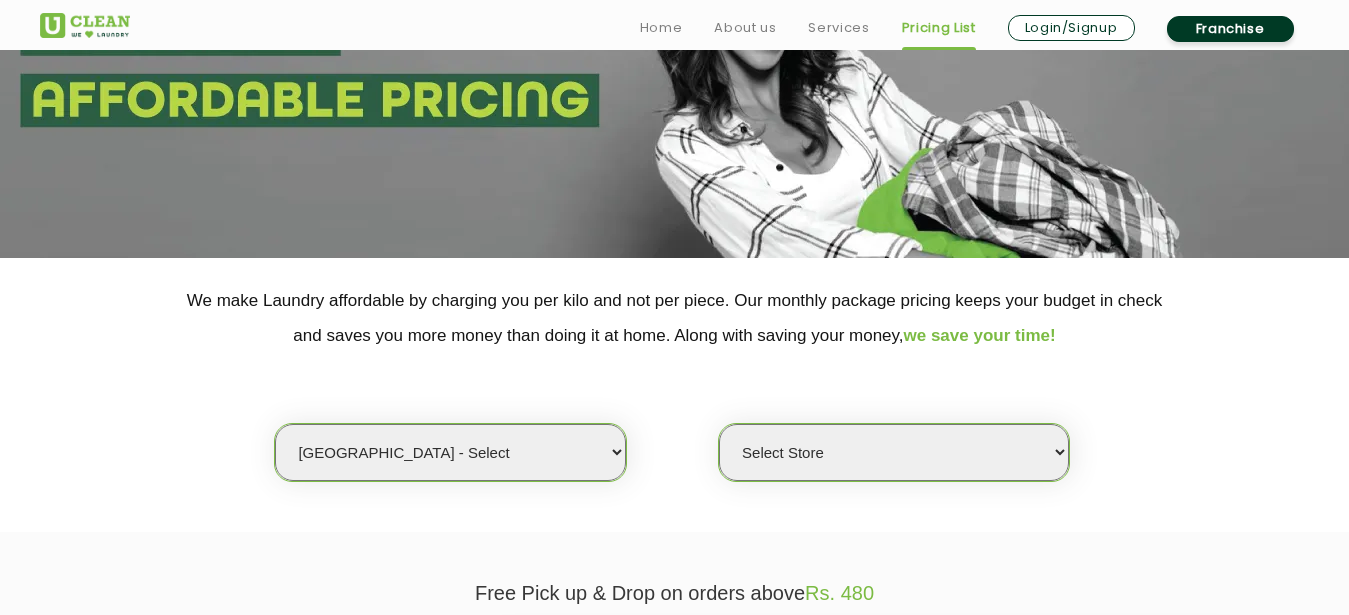 select on "5" 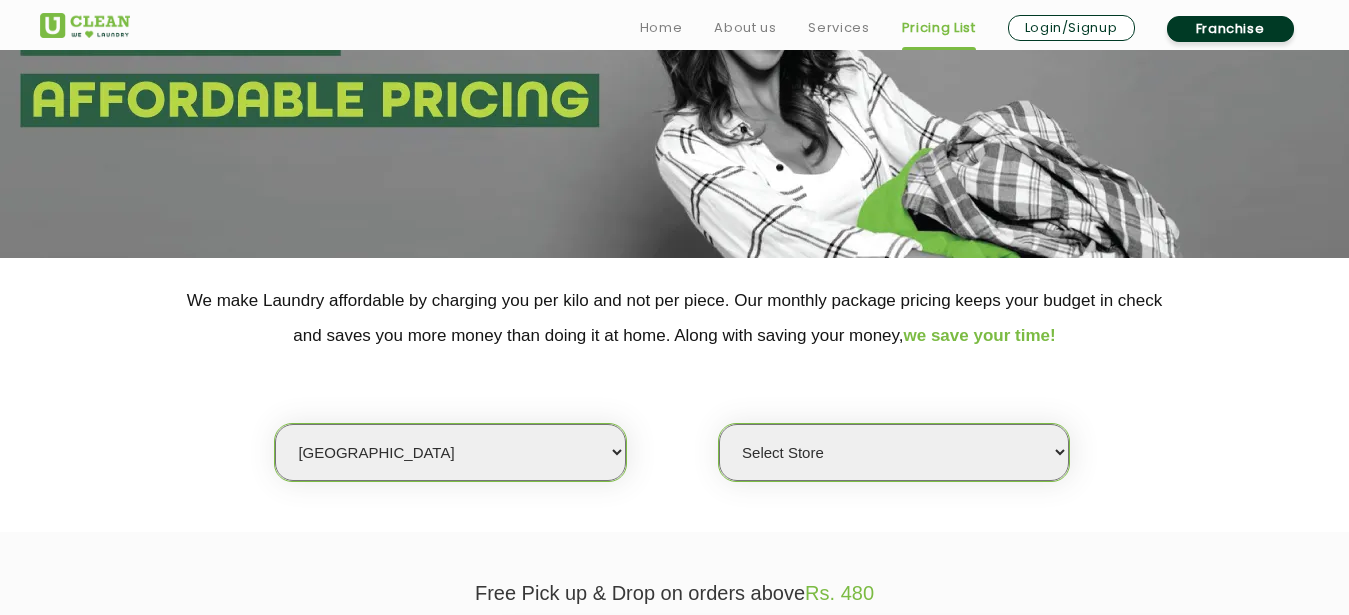 click on "[GEOGRAPHIC_DATA]" at bounding box center (0, 0) 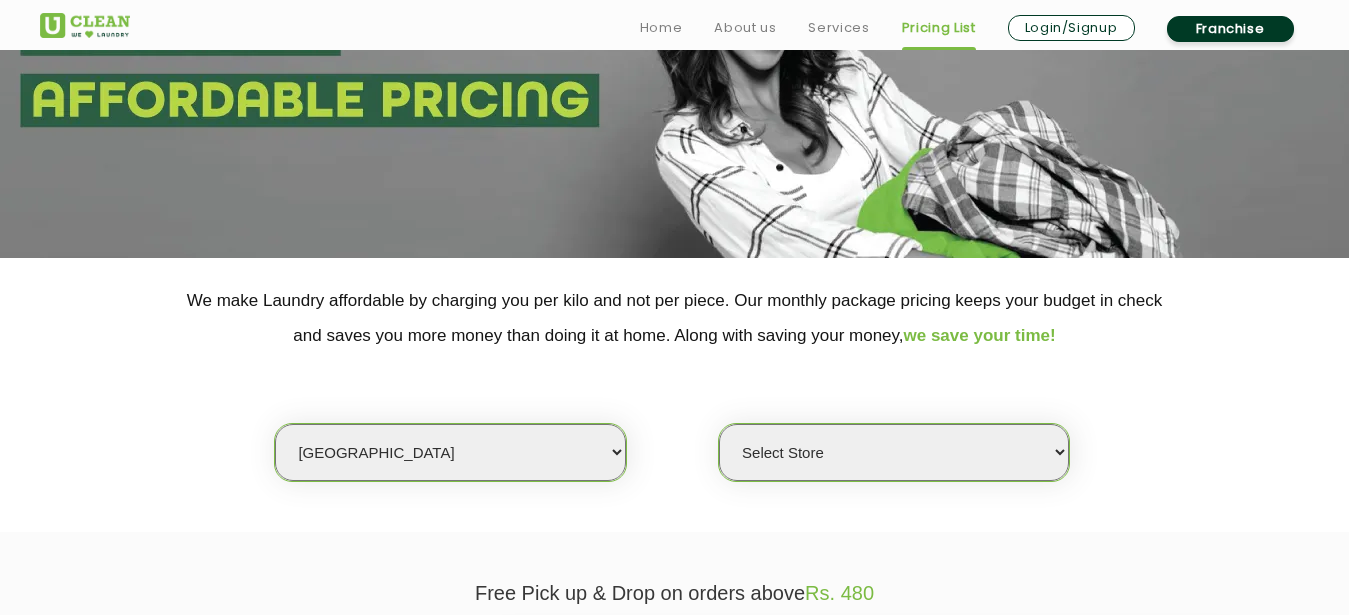 select on "0" 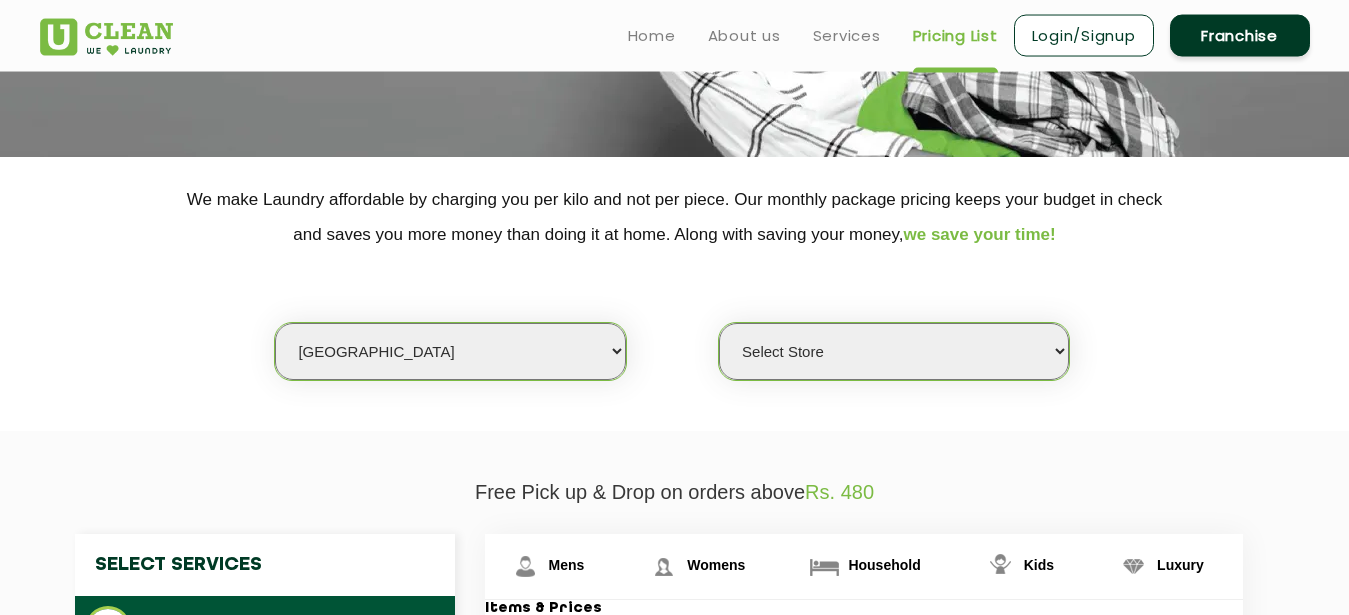 scroll, scrollTop: 0, scrollLeft: 0, axis: both 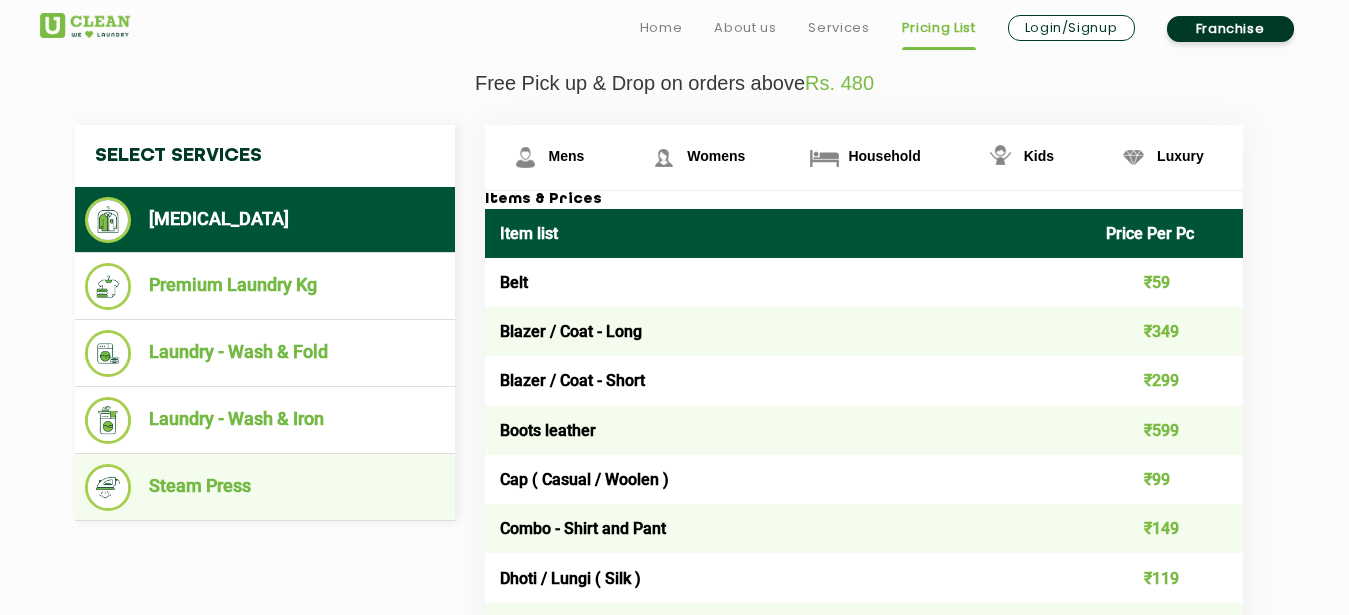 click on "Steam Press" at bounding box center [265, 487] 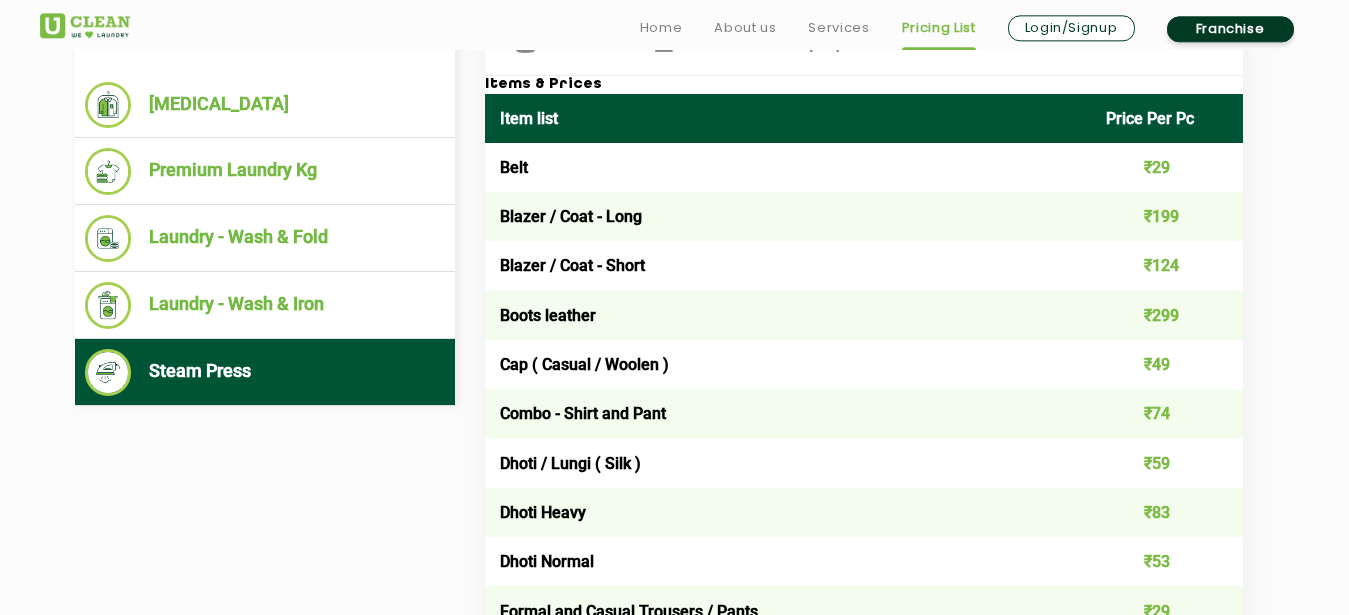 scroll, scrollTop: 837, scrollLeft: 0, axis: vertical 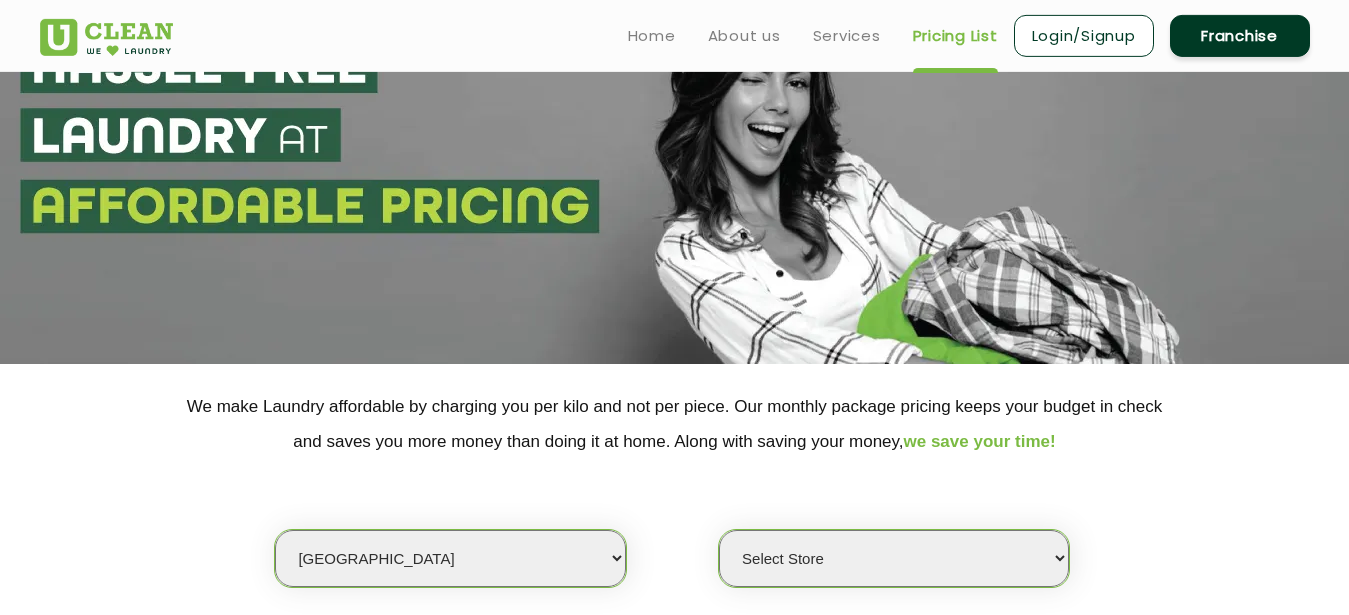 select on "149" 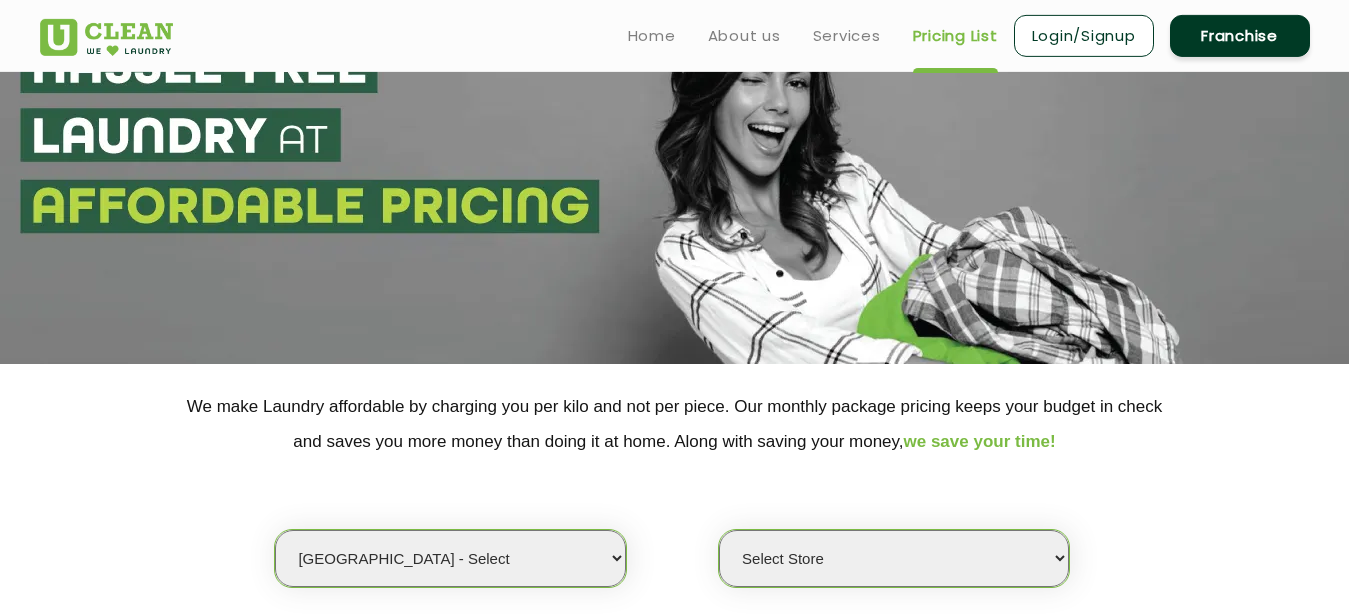click on "[GEOGRAPHIC_DATA] - Select" at bounding box center [0, 0] 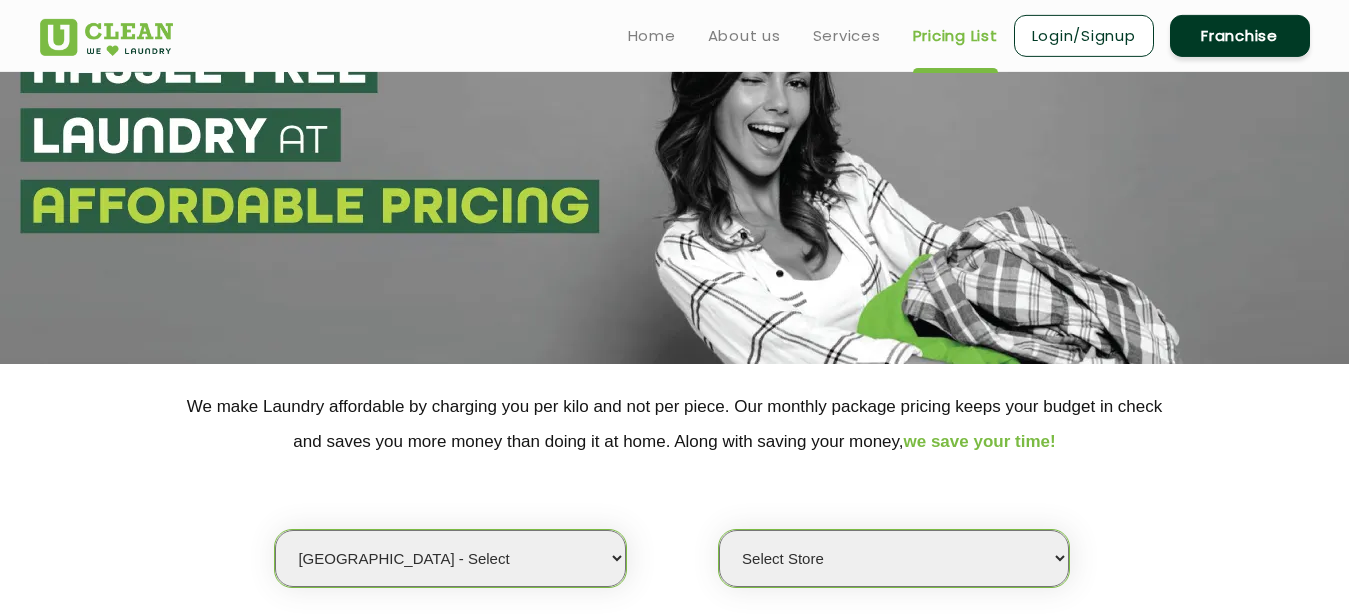 select on "0" 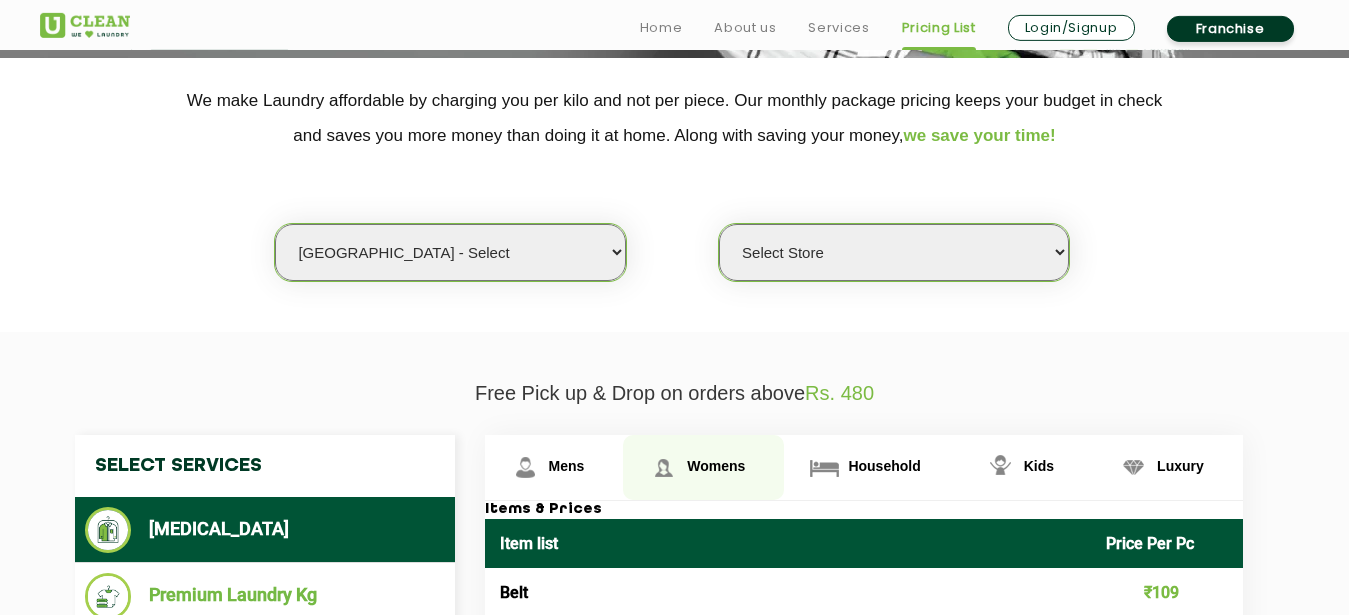 scroll, scrollTop: 506, scrollLeft: 0, axis: vertical 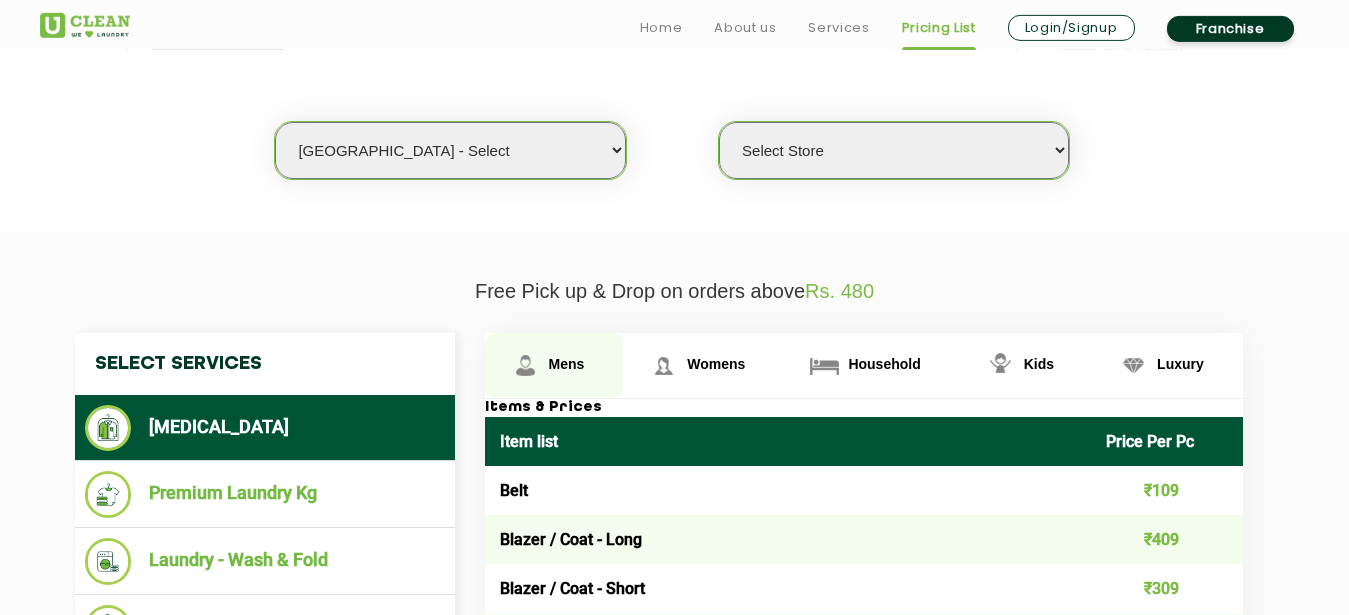 click on "Mens" at bounding box center [567, 364] 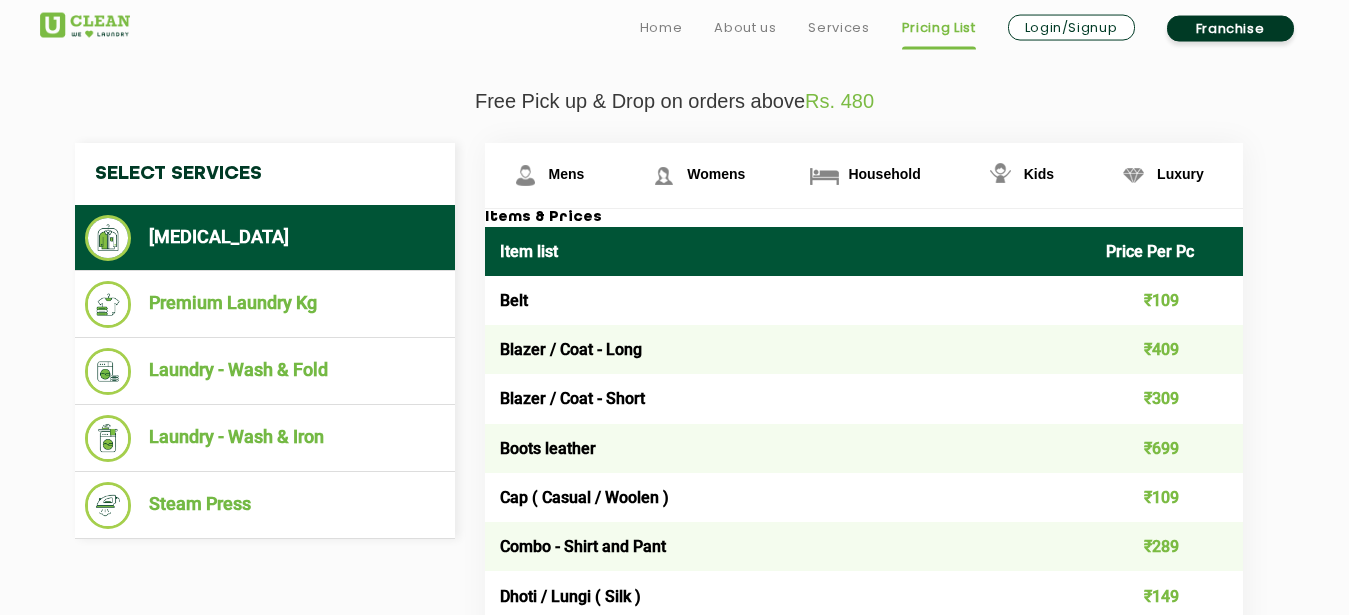 scroll, scrollTop: 710, scrollLeft: 0, axis: vertical 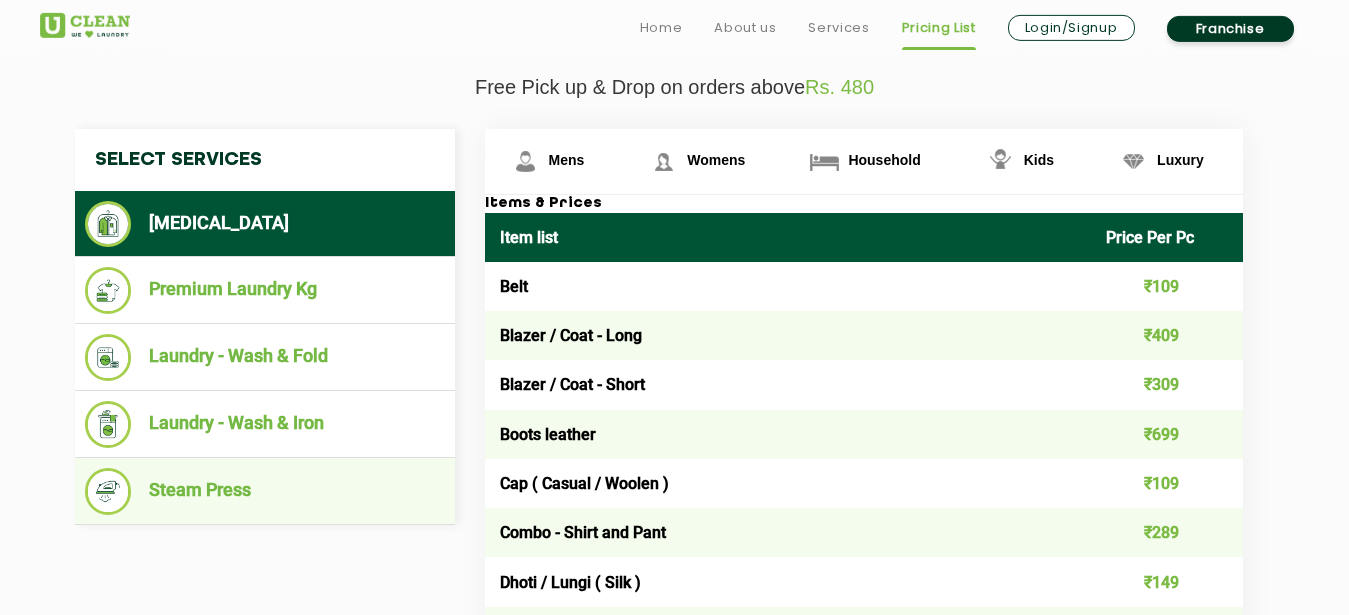 click on "Steam Press" at bounding box center [265, 491] 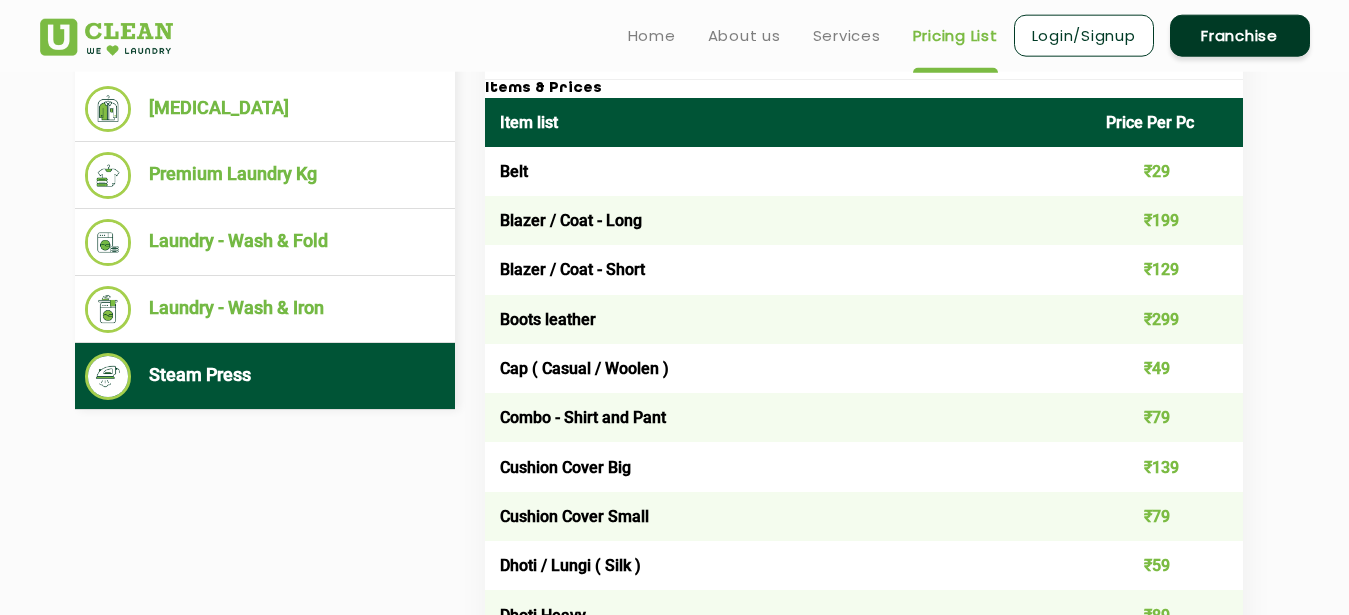 scroll, scrollTop: 812, scrollLeft: 0, axis: vertical 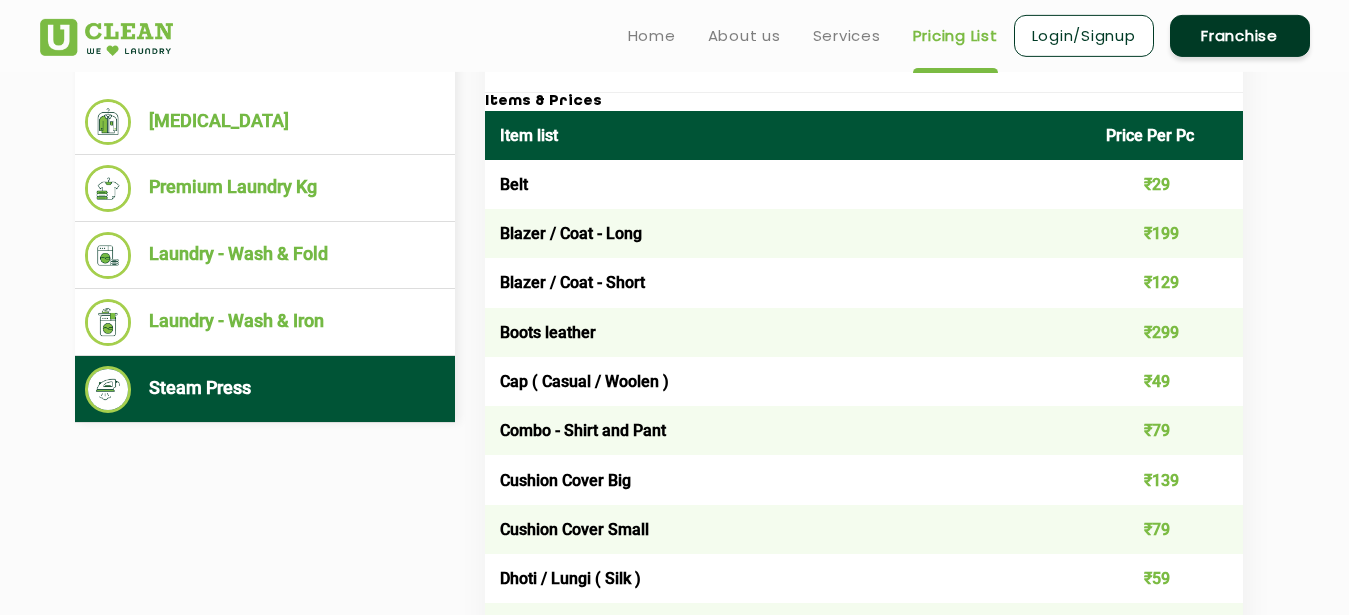 click on "Cushion Cover Big" at bounding box center [788, 479] 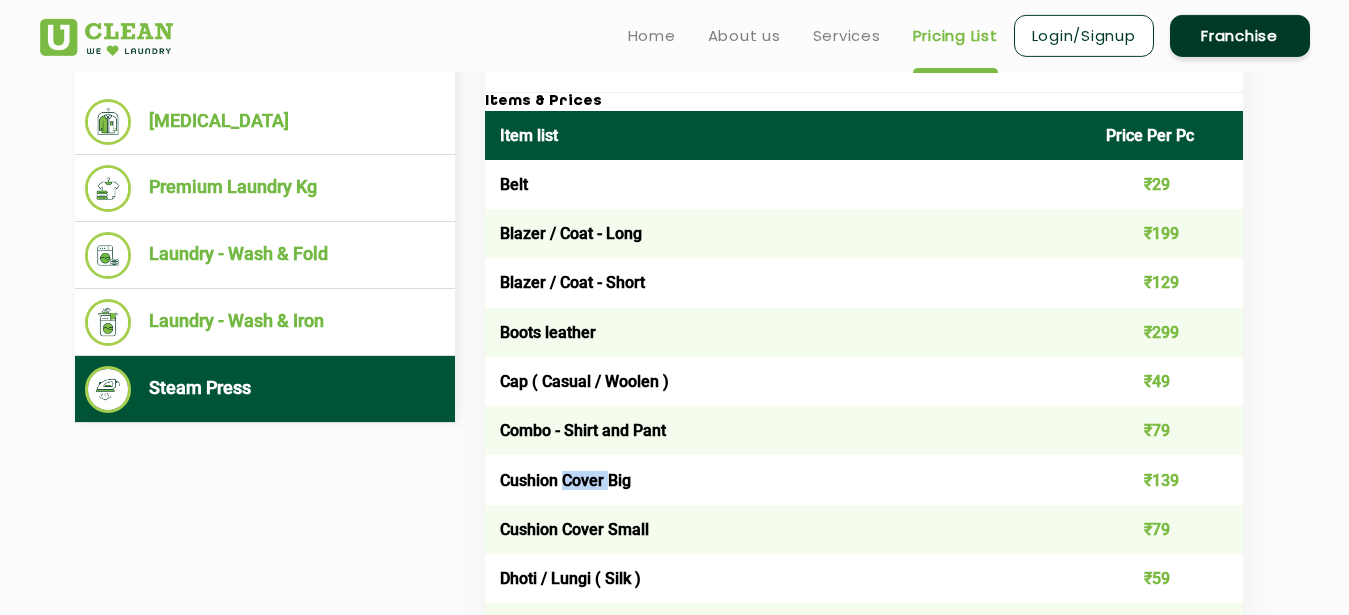 click on "Cushion Cover Big" at bounding box center (788, 479) 